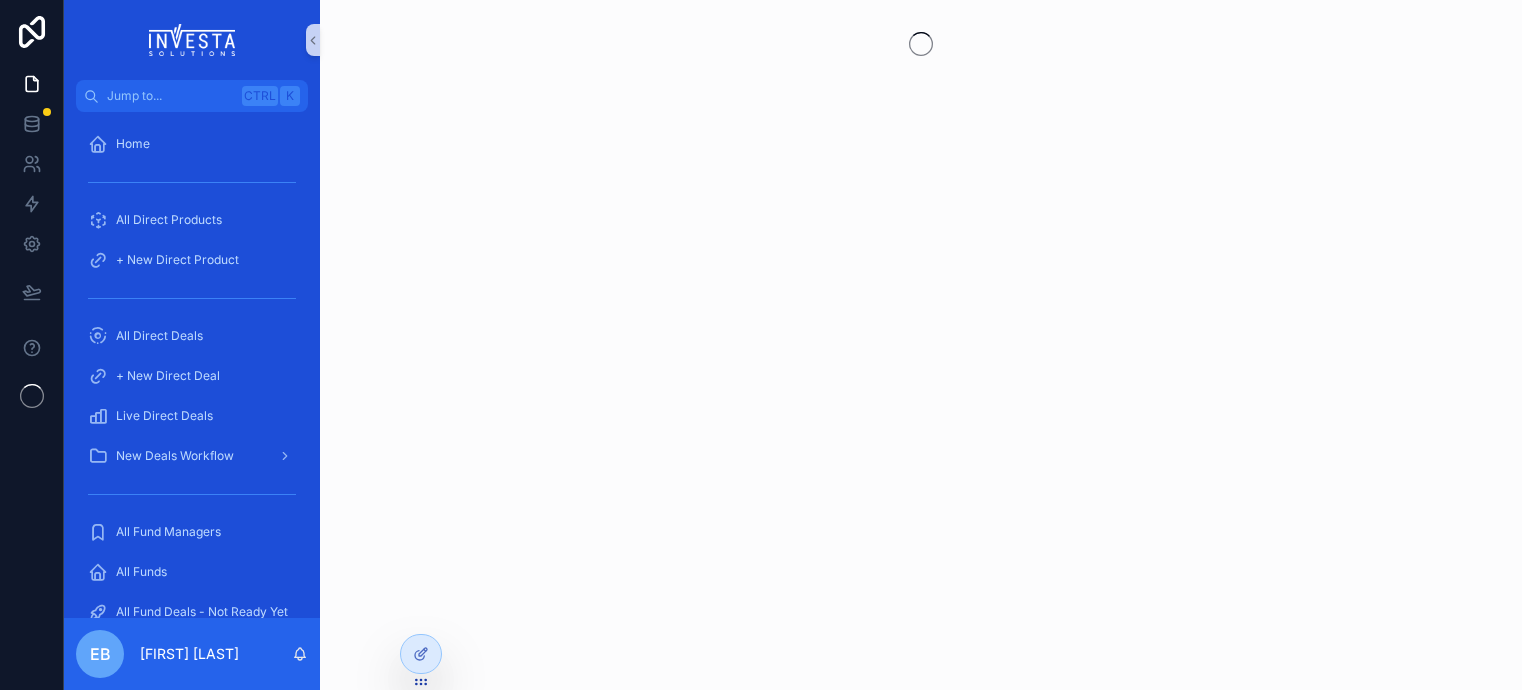 scroll, scrollTop: 0, scrollLeft: 0, axis: both 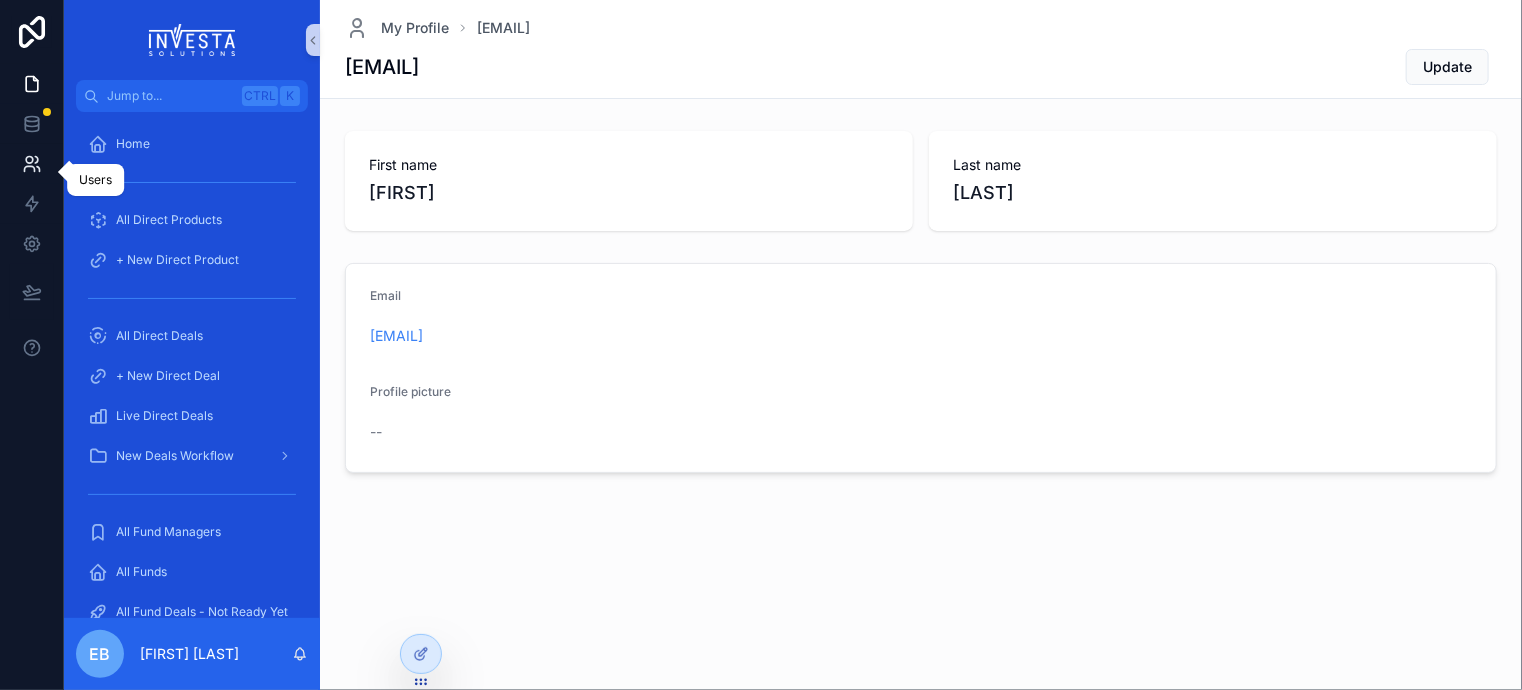 click 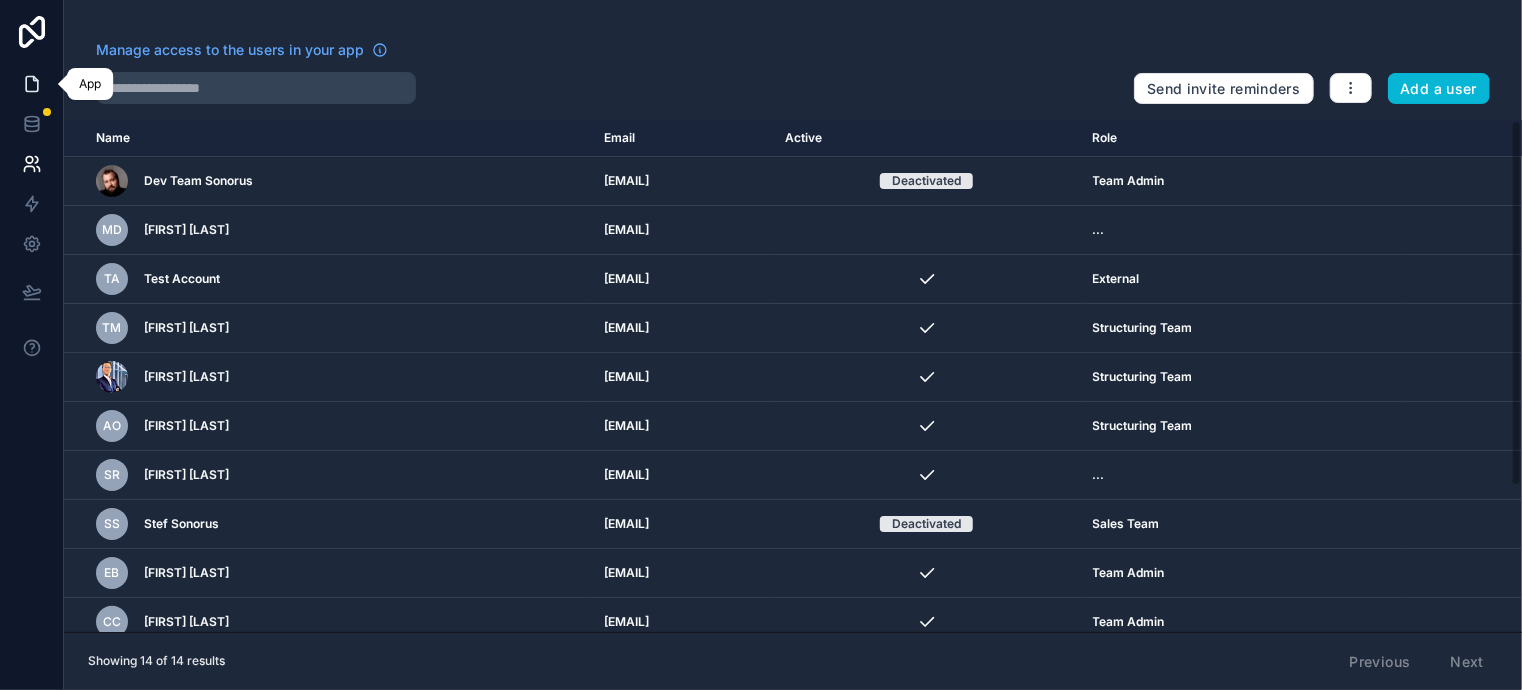click 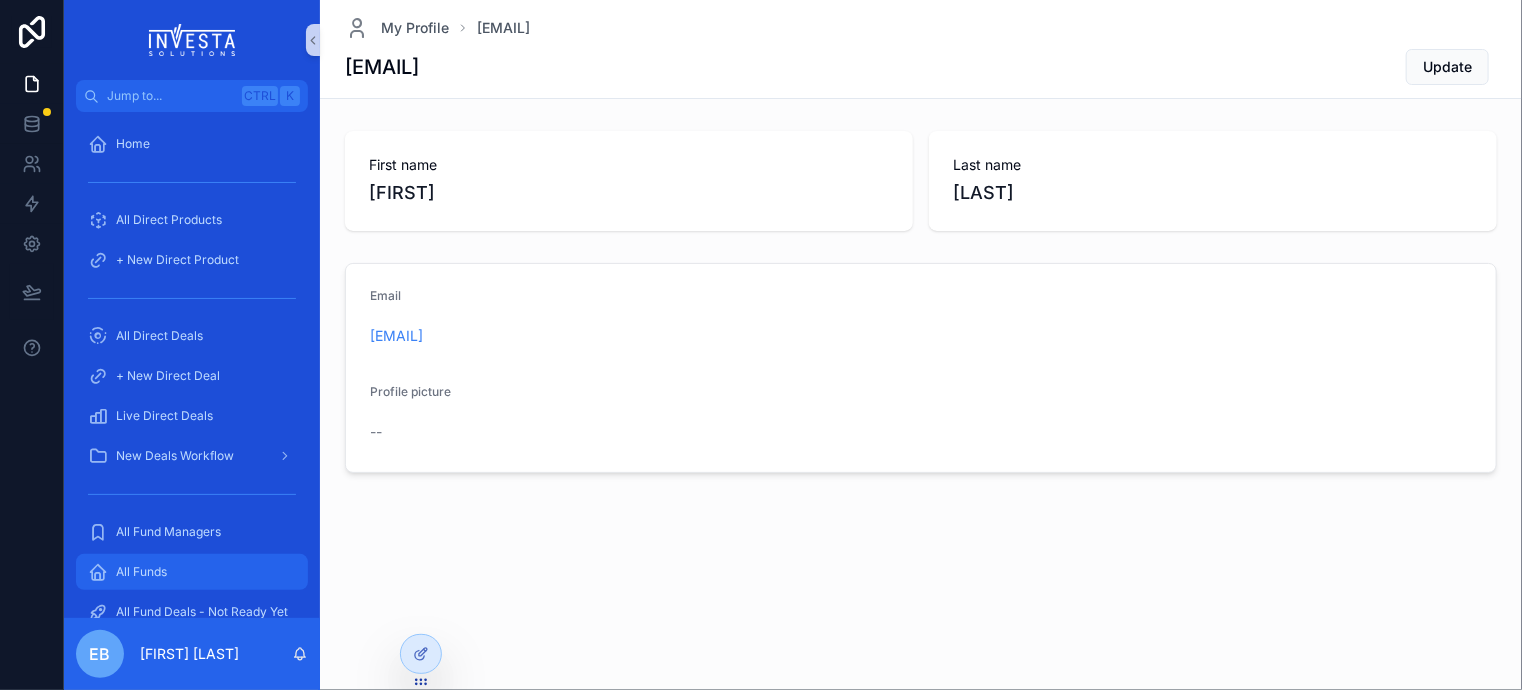 click on "All Funds" at bounding box center [192, 572] 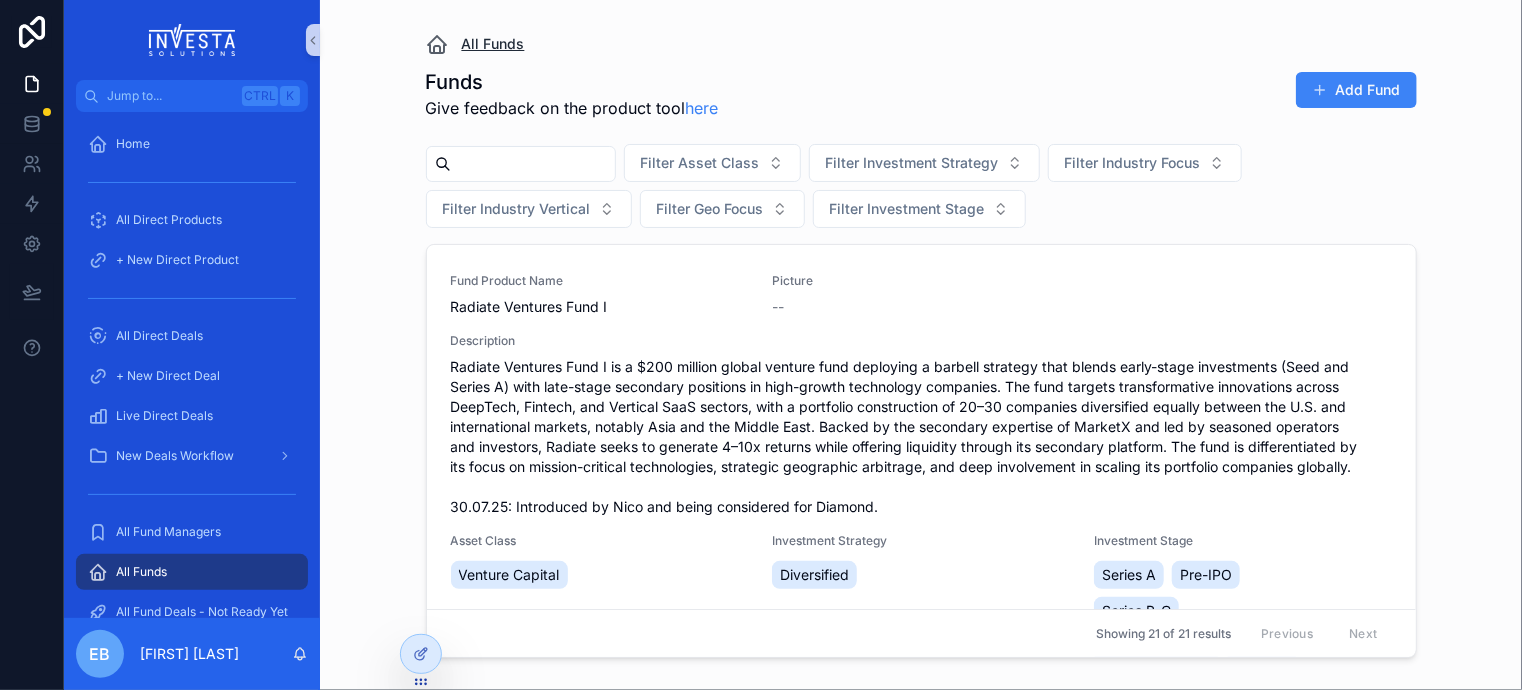 click on "All Funds" at bounding box center [493, 44] 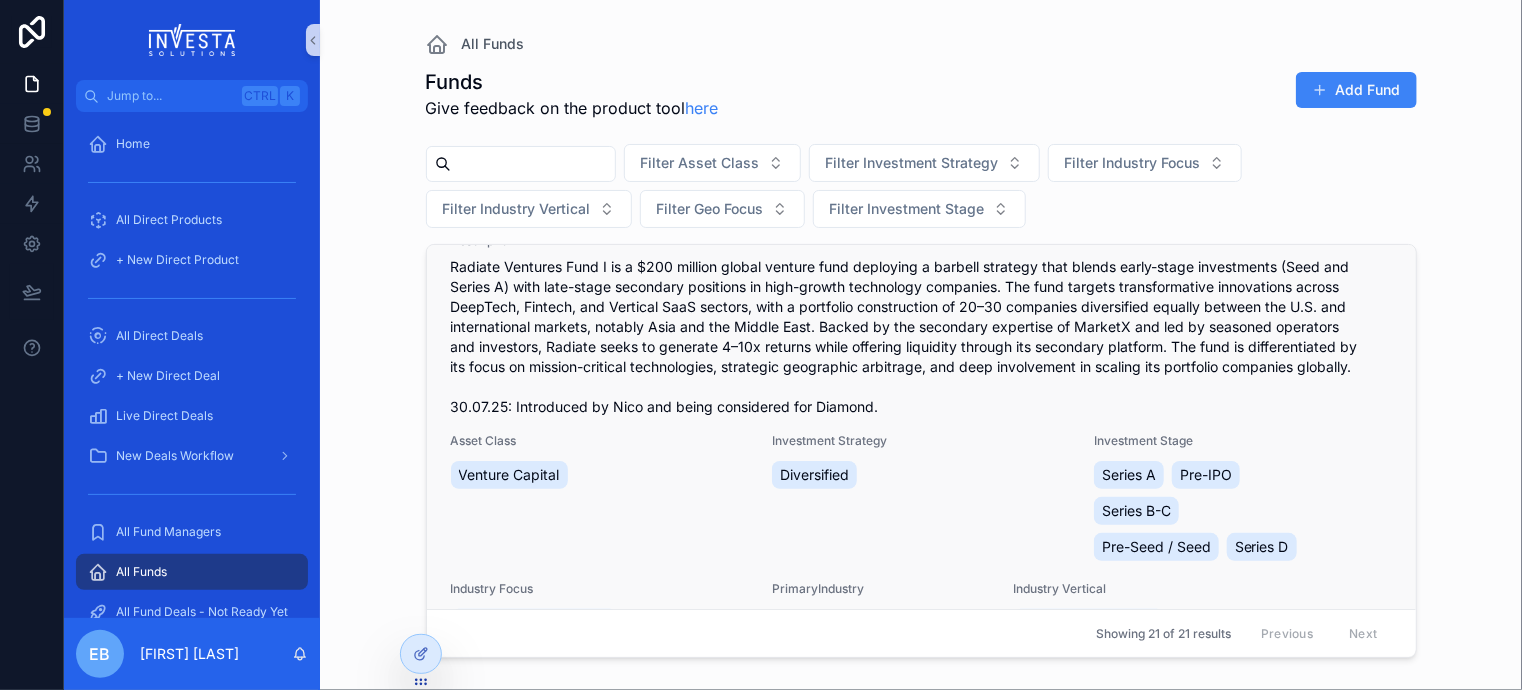 scroll, scrollTop: 0, scrollLeft: 0, axis: both 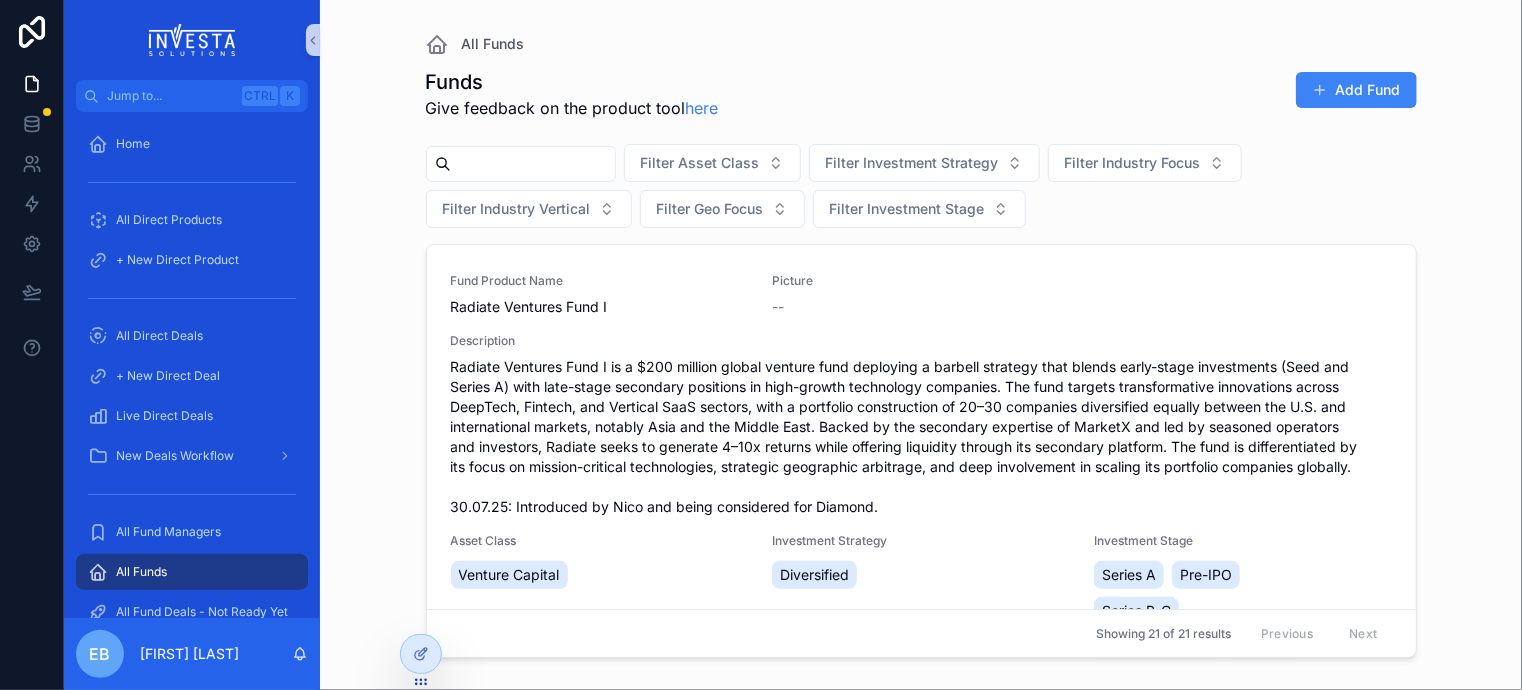 click at bounding box center [533, 164] 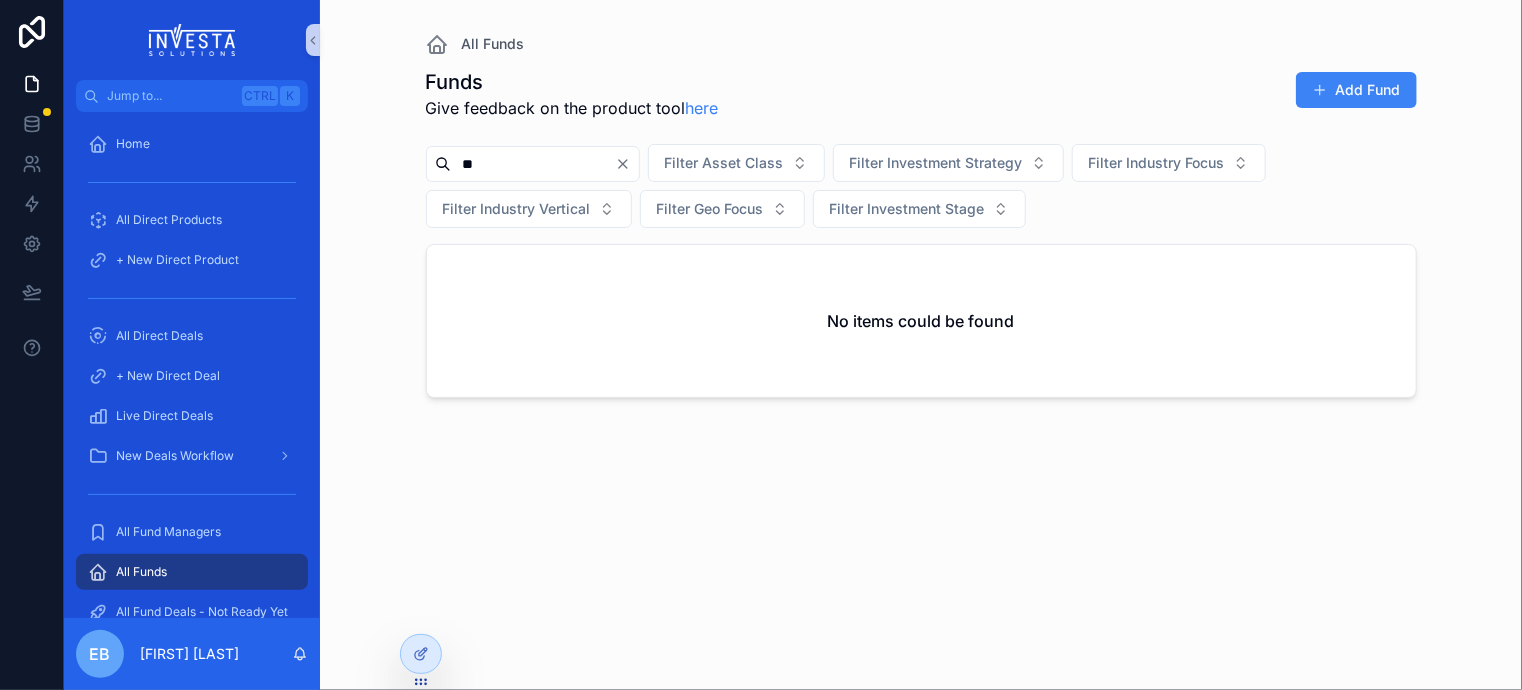 type on "*" 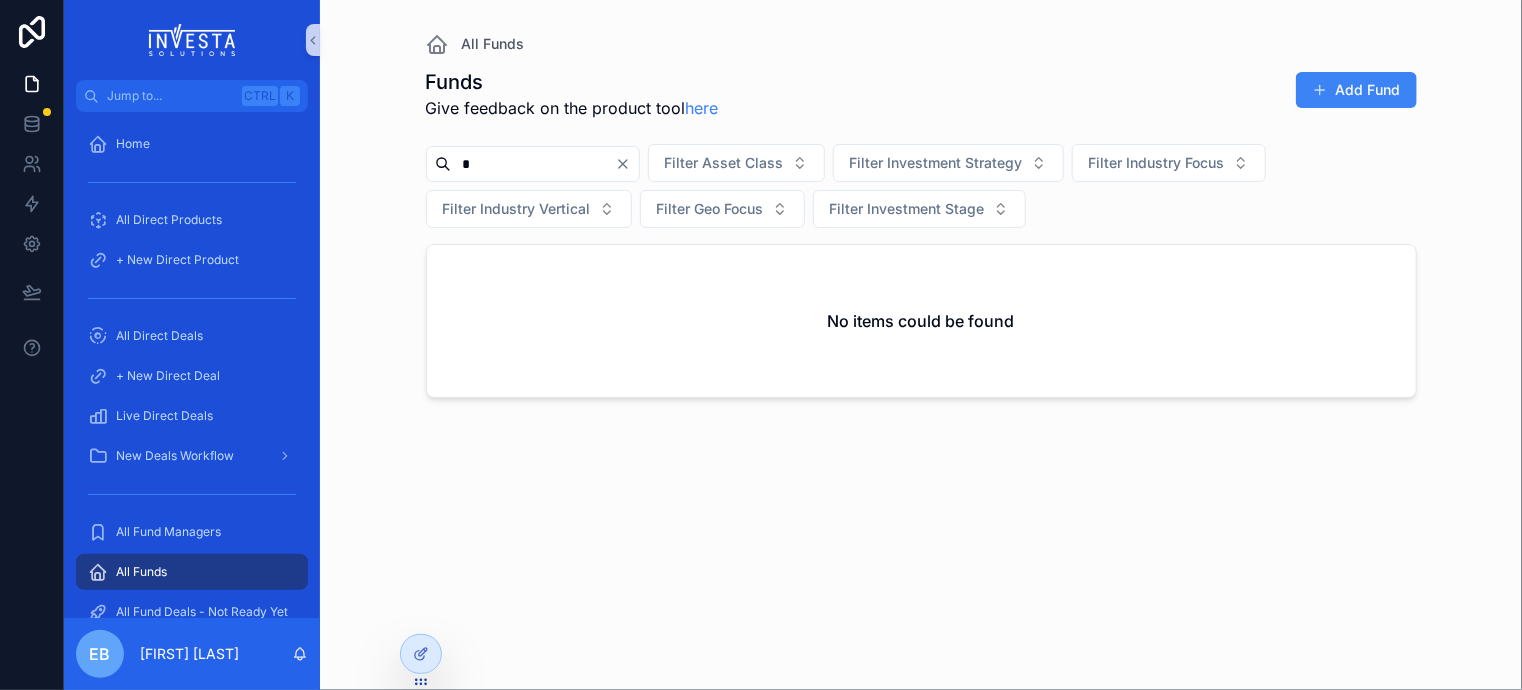 type 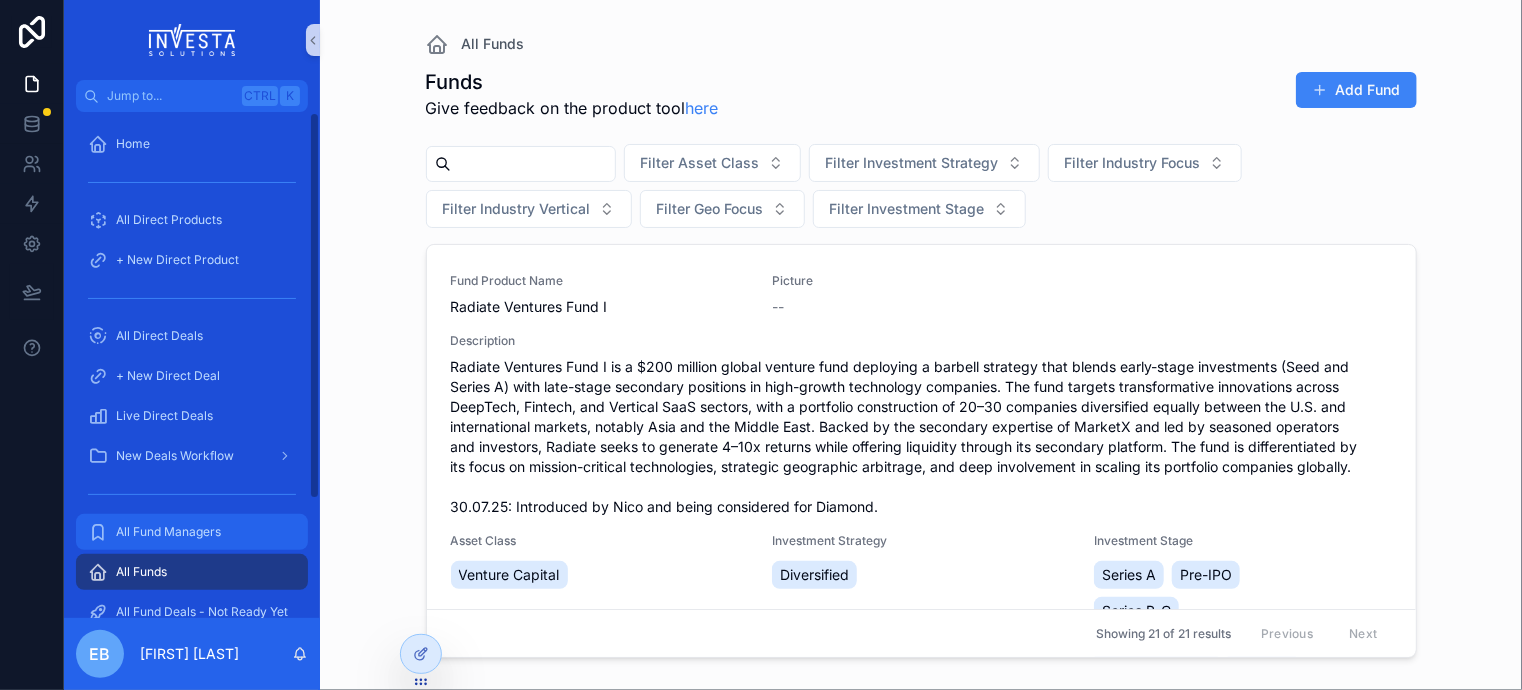 click on "All Fund Managers" at bounding box center (168, 532) 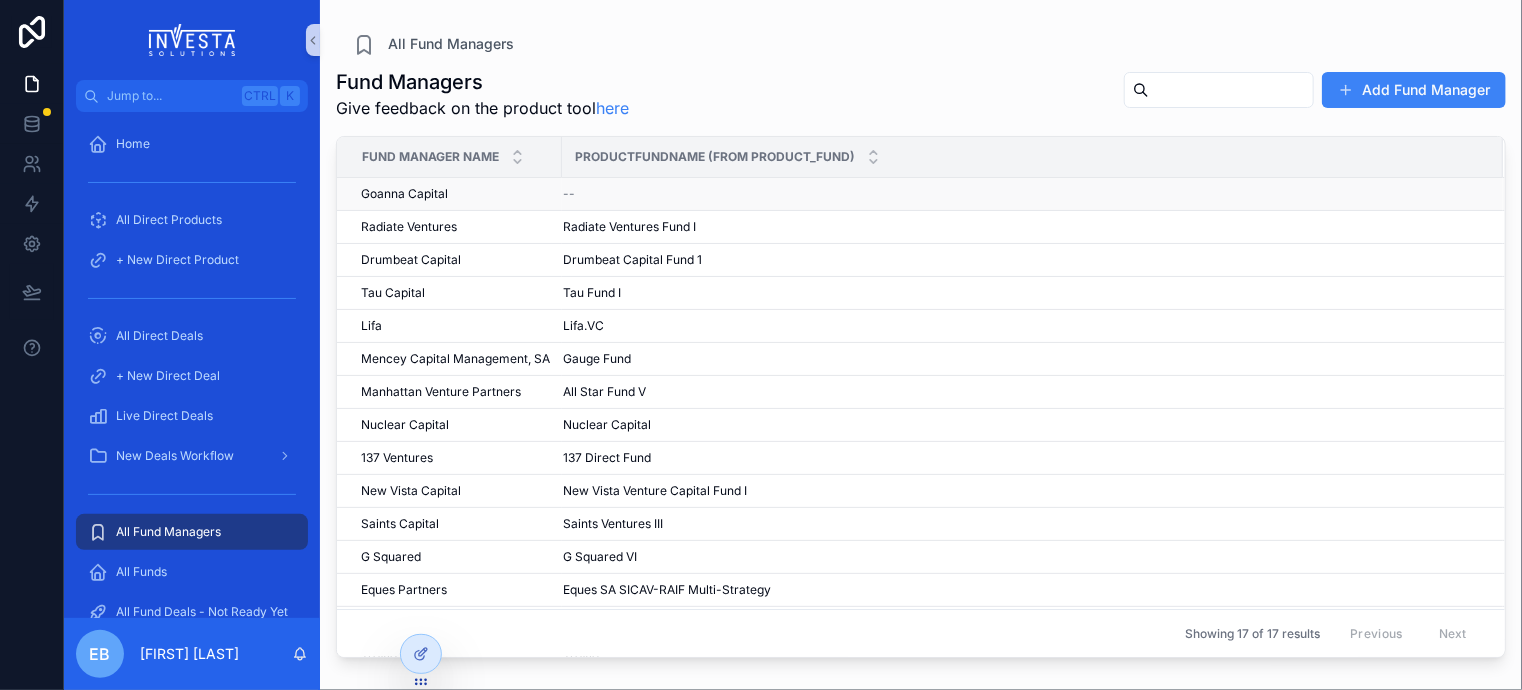 click on "Goanna Capital" at bounding box center [404, 194] 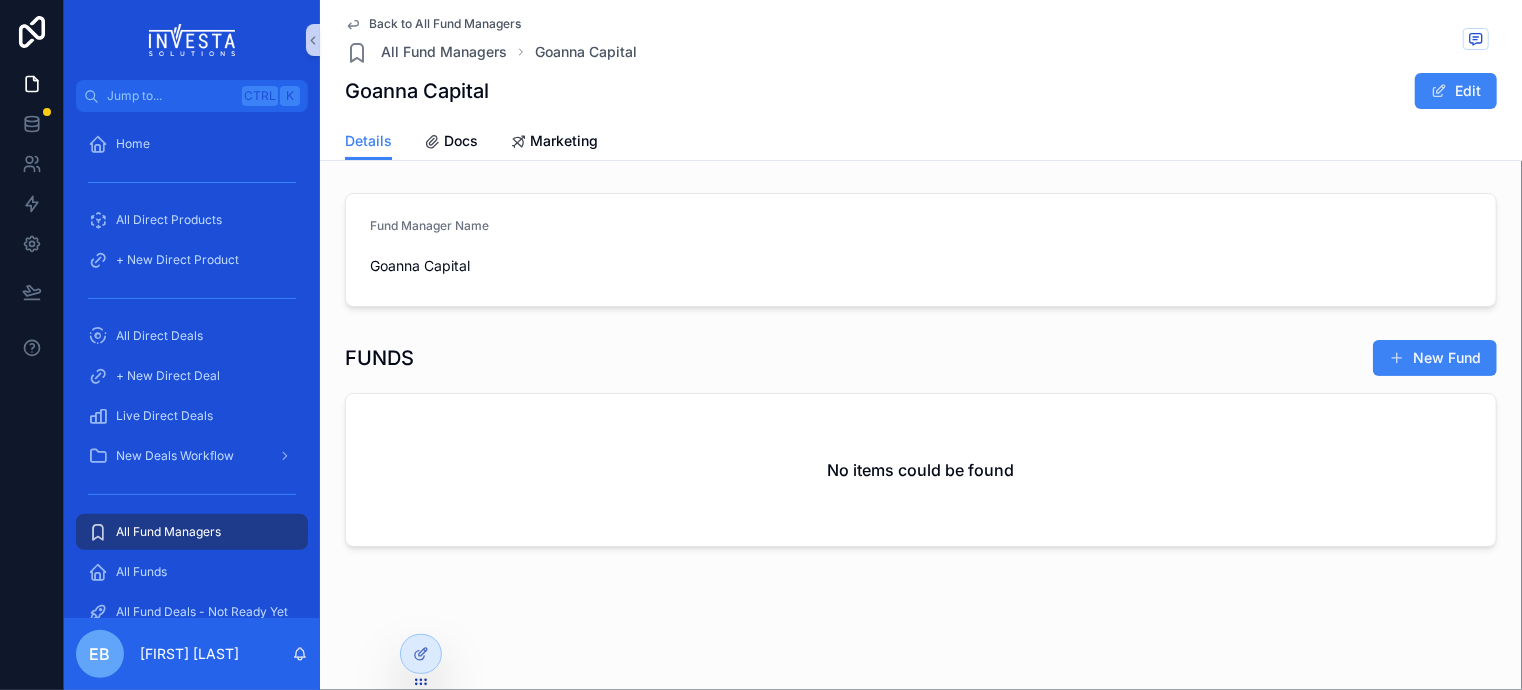 click 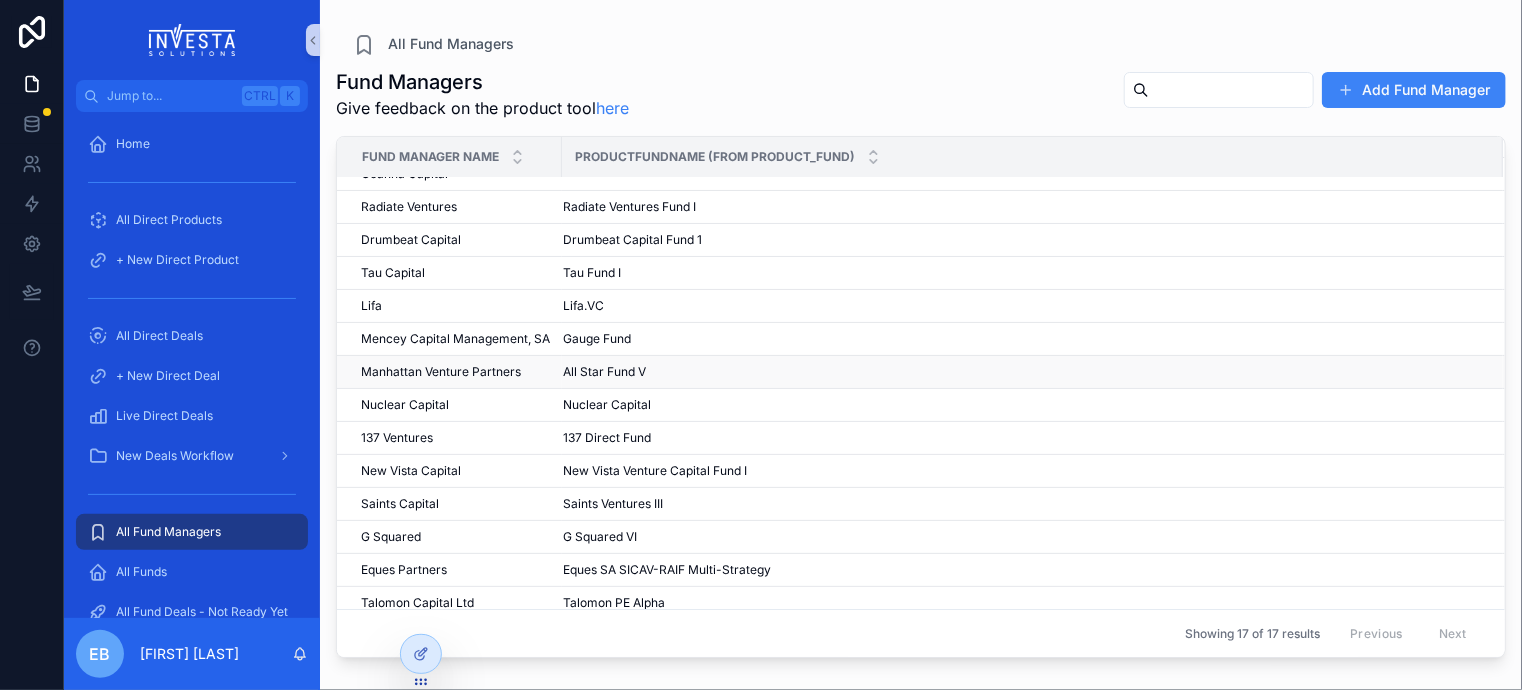 scroll, scrollTop: 0, scrollLeft: 0, axis: both 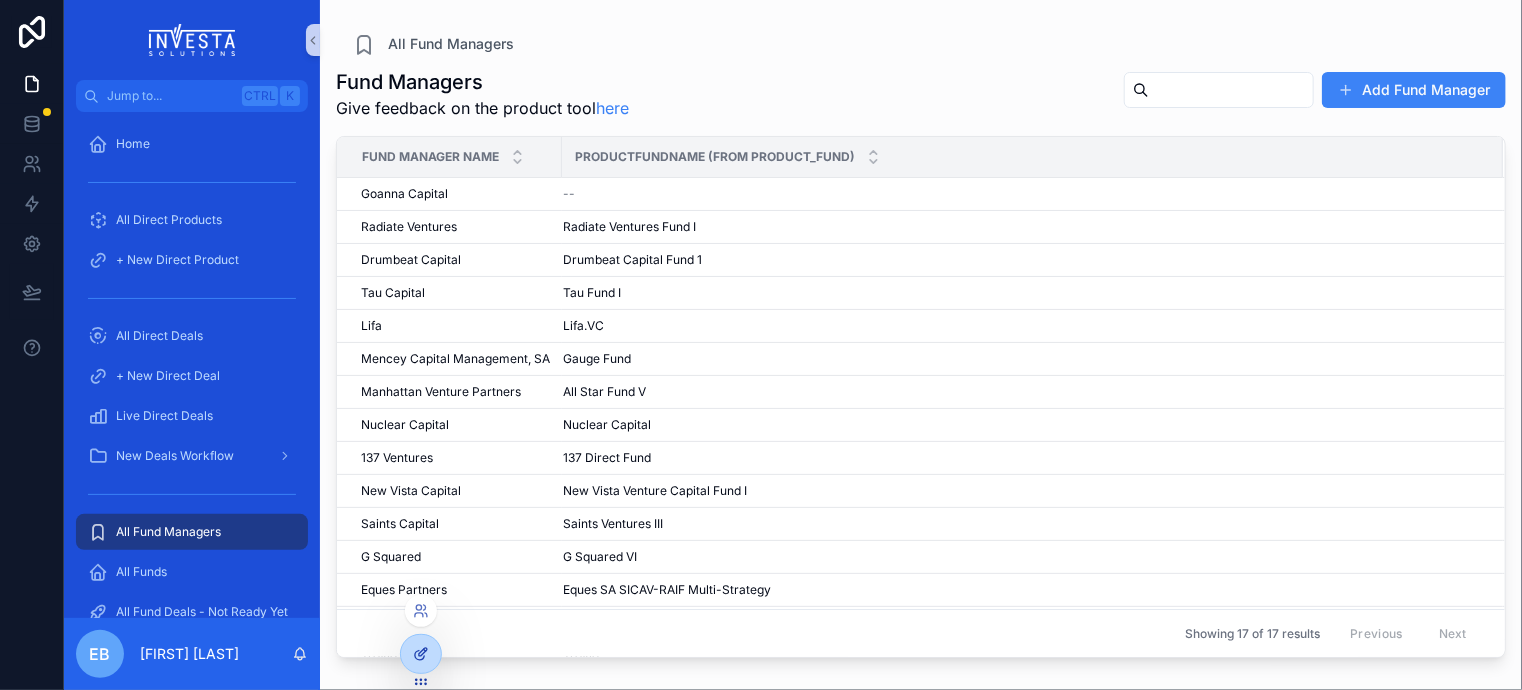 click at bounding box center (421, 654) 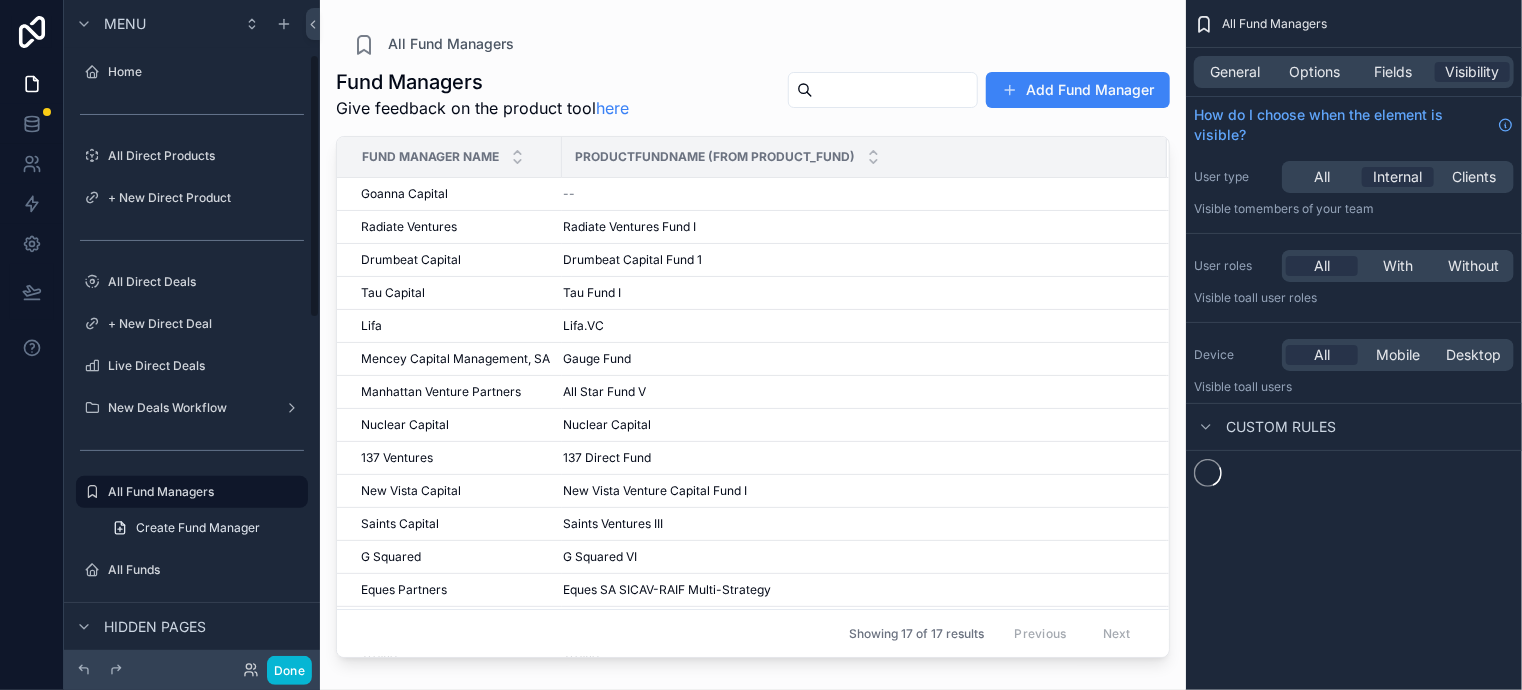 scroll, scrollTop: 136, scrollLeft: 0, axis: vertical 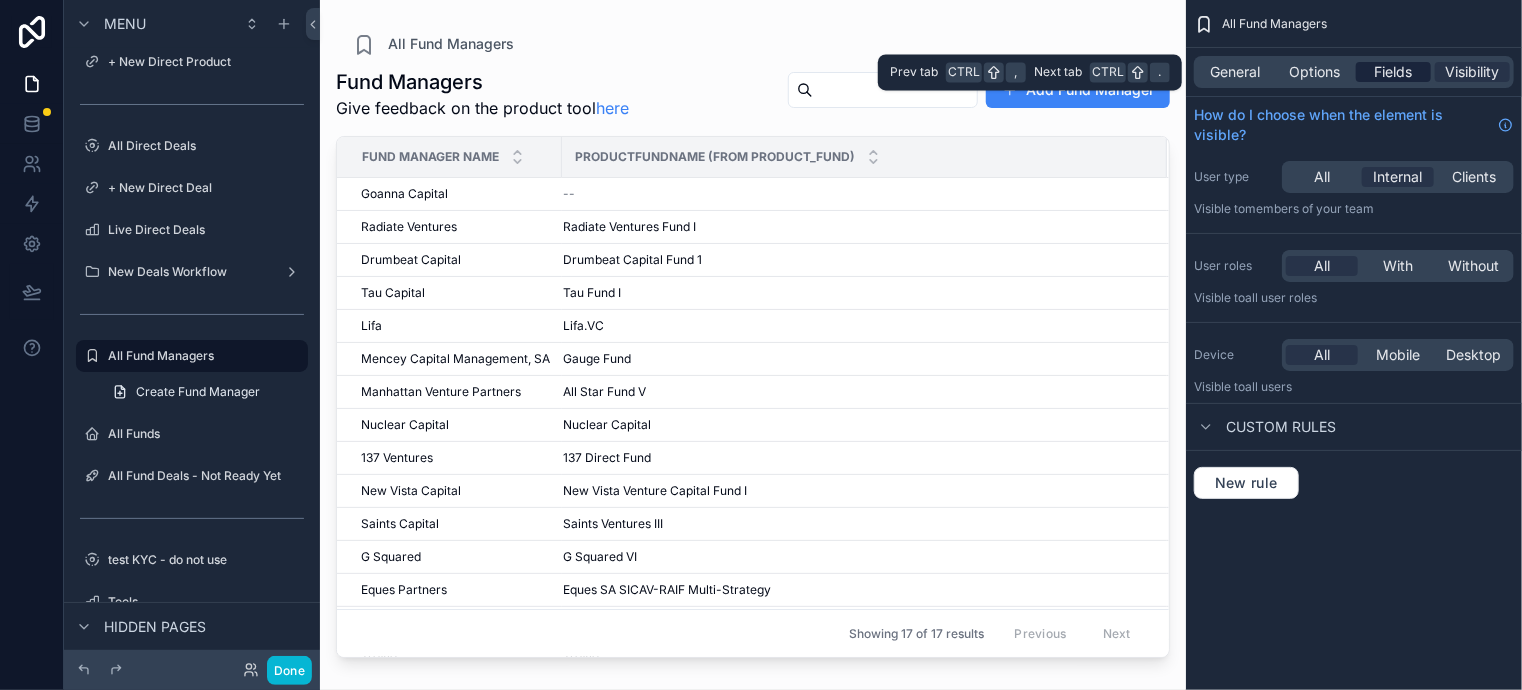 click on "Fields" at bounding box center (1394, 72) 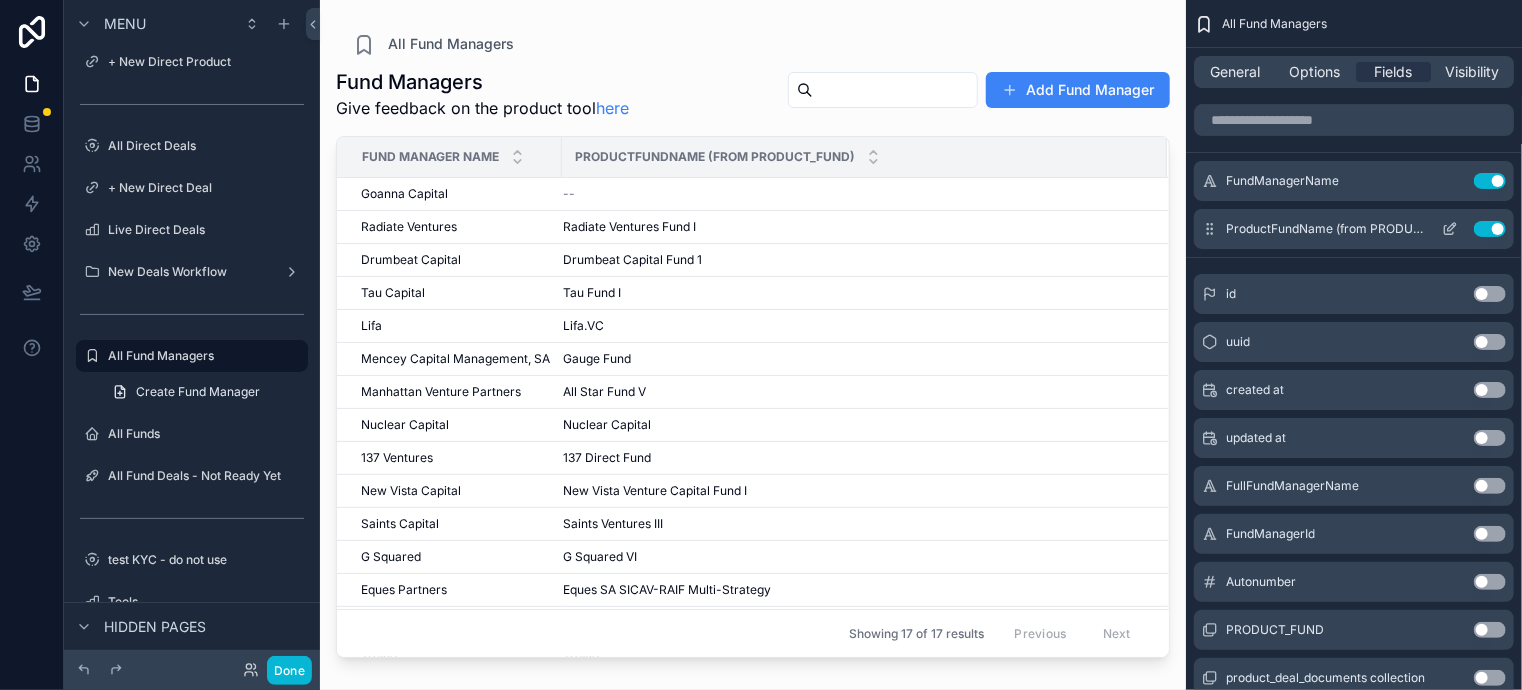 click 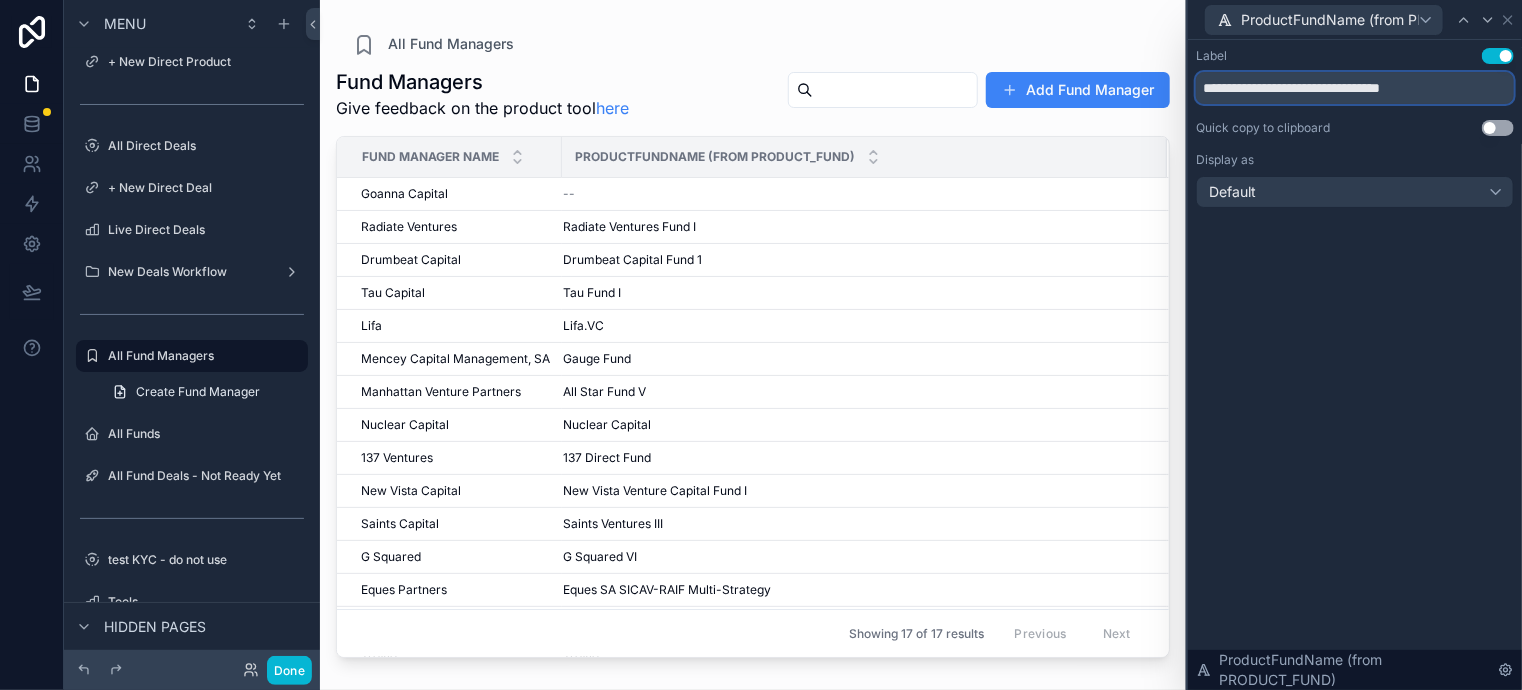 click on "**********" at bounding box center (1355, 88) 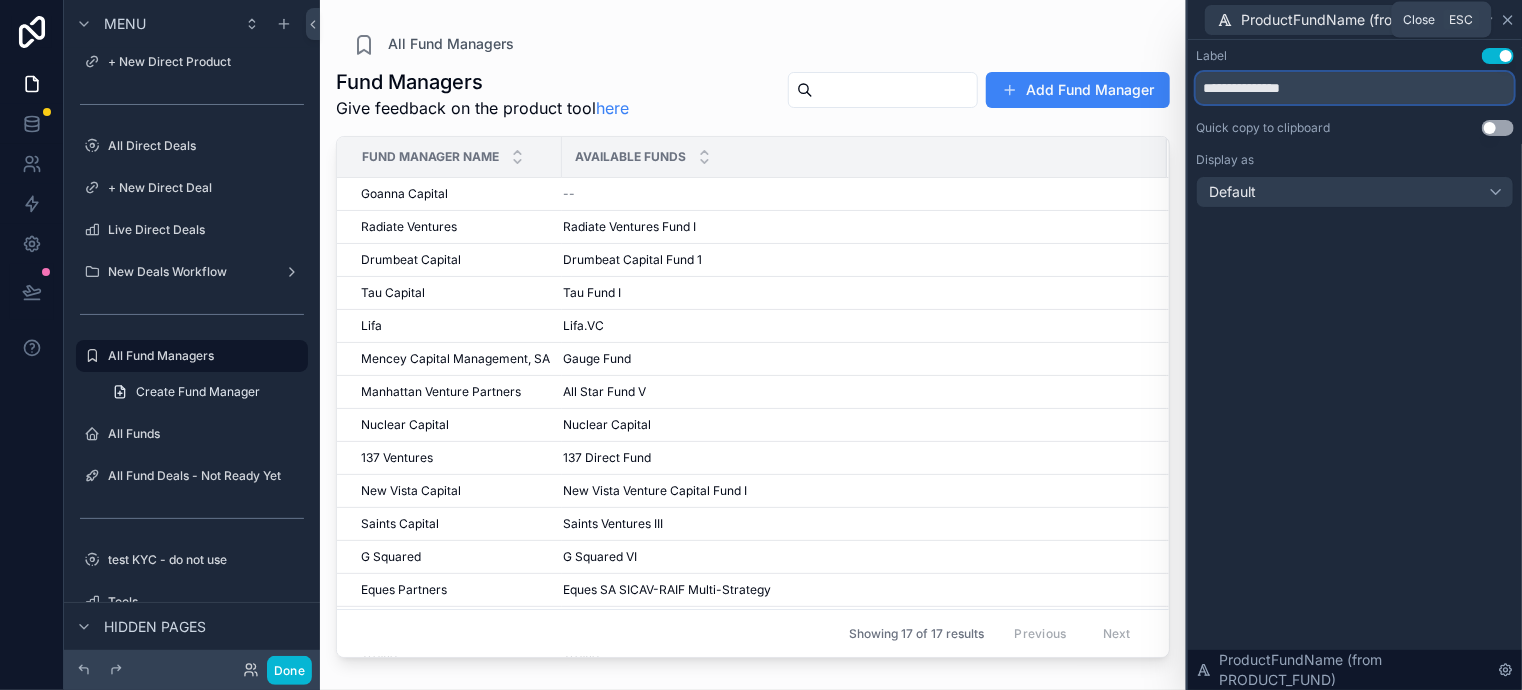 type on "**********" 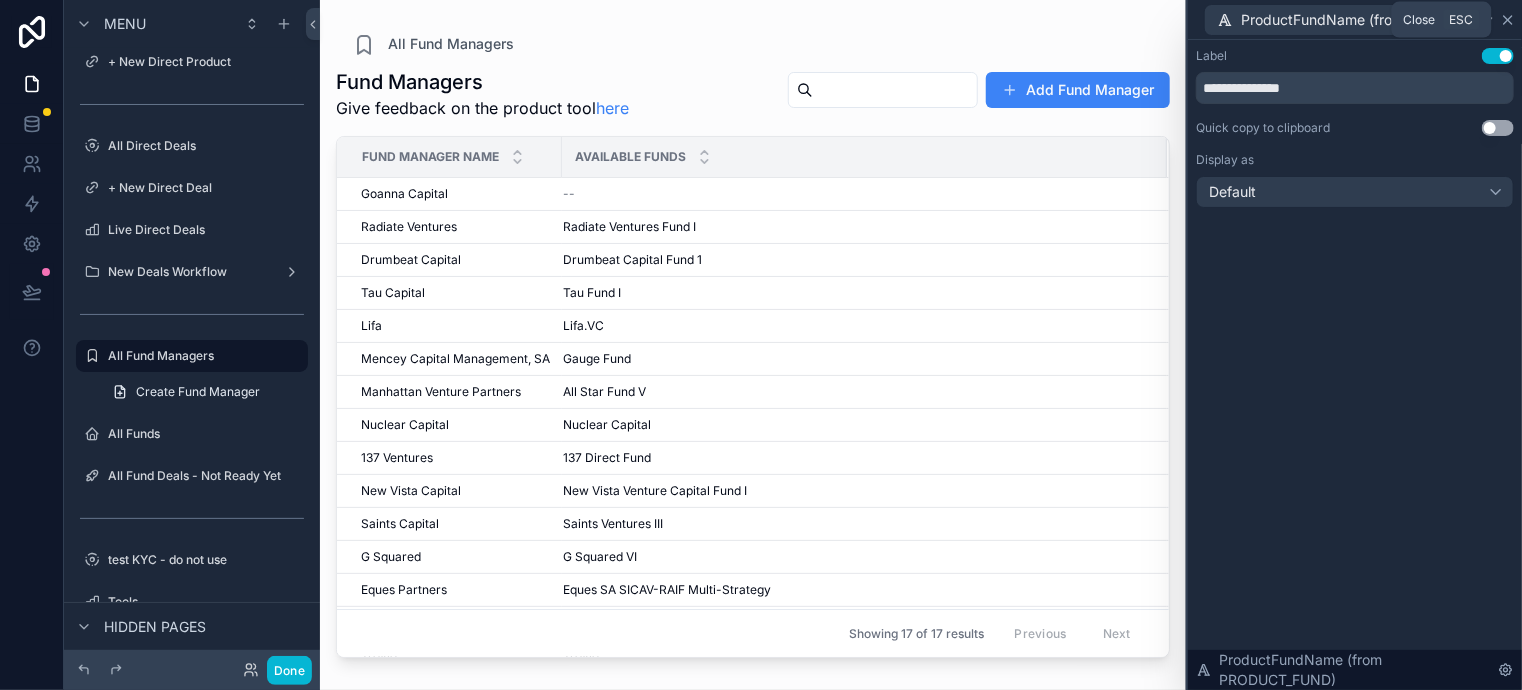 click 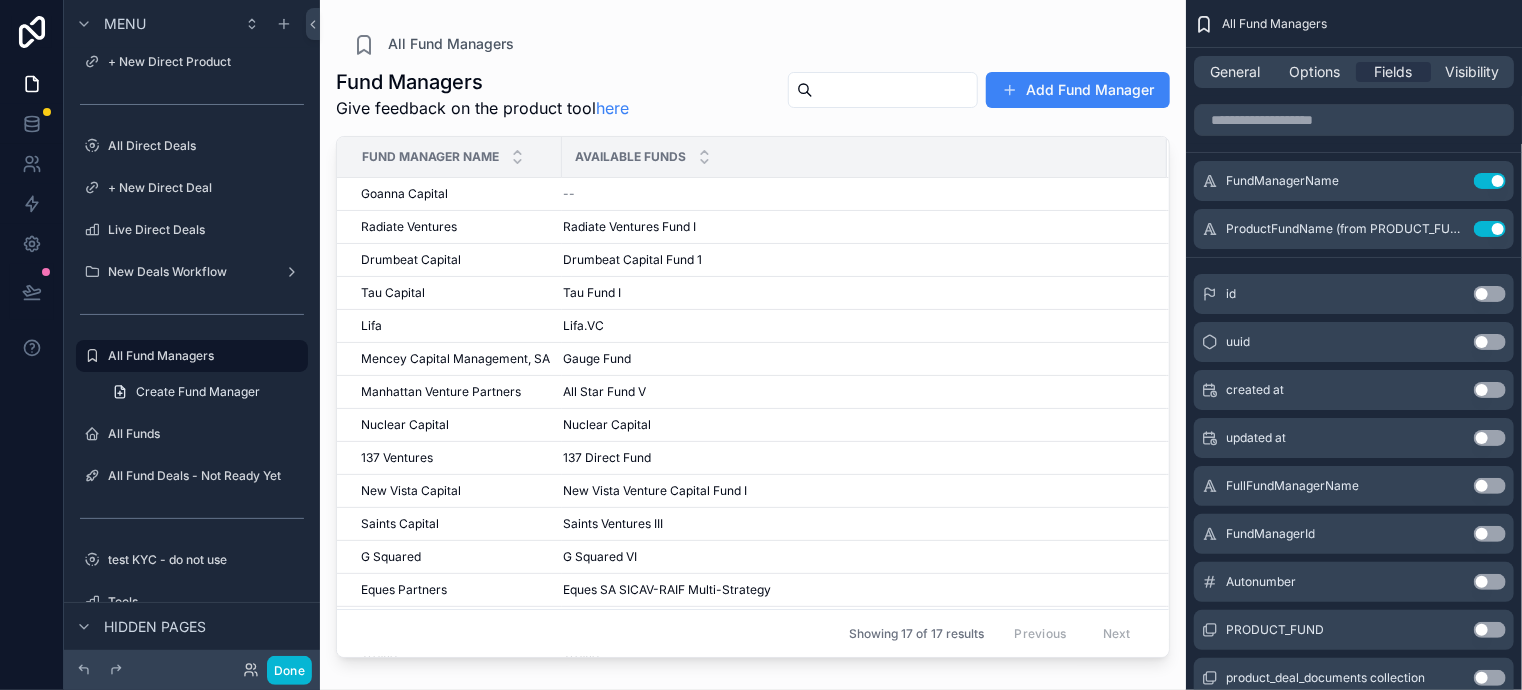 click at bounding box center (753, 333) 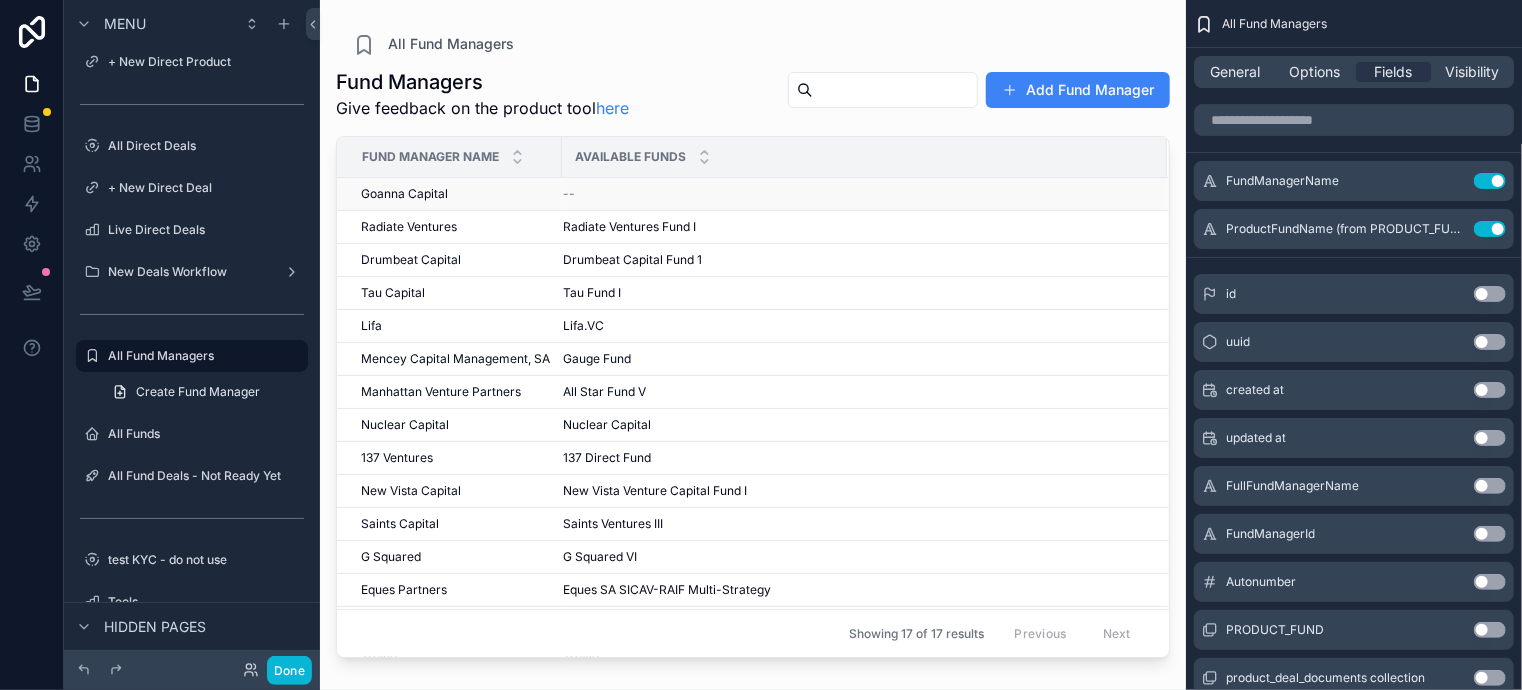 click on "Goanna Capital" at bounding box center [404, 194] 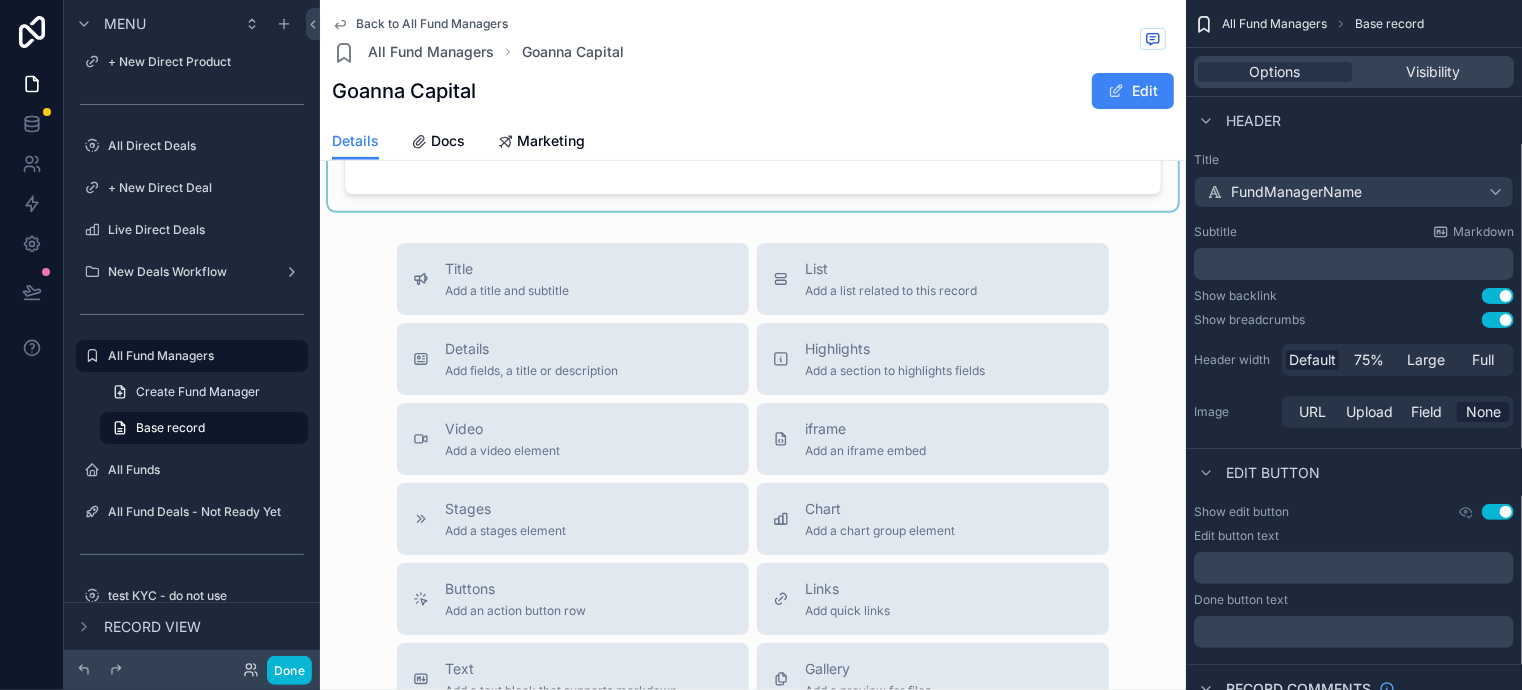 scroll, scrollTop: 0, scrollLeft: 0, axis: both 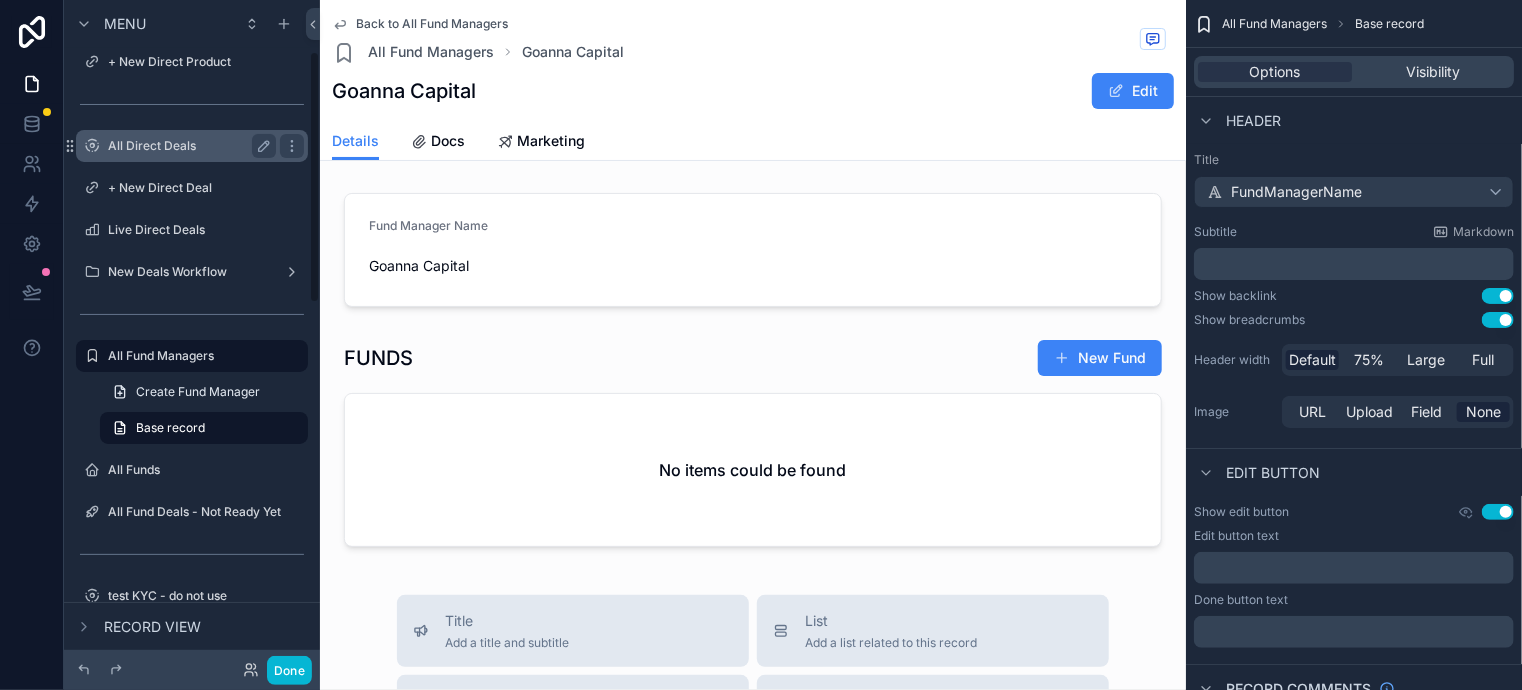 click on "All Direct Deals" at bounding box center [188, 146] 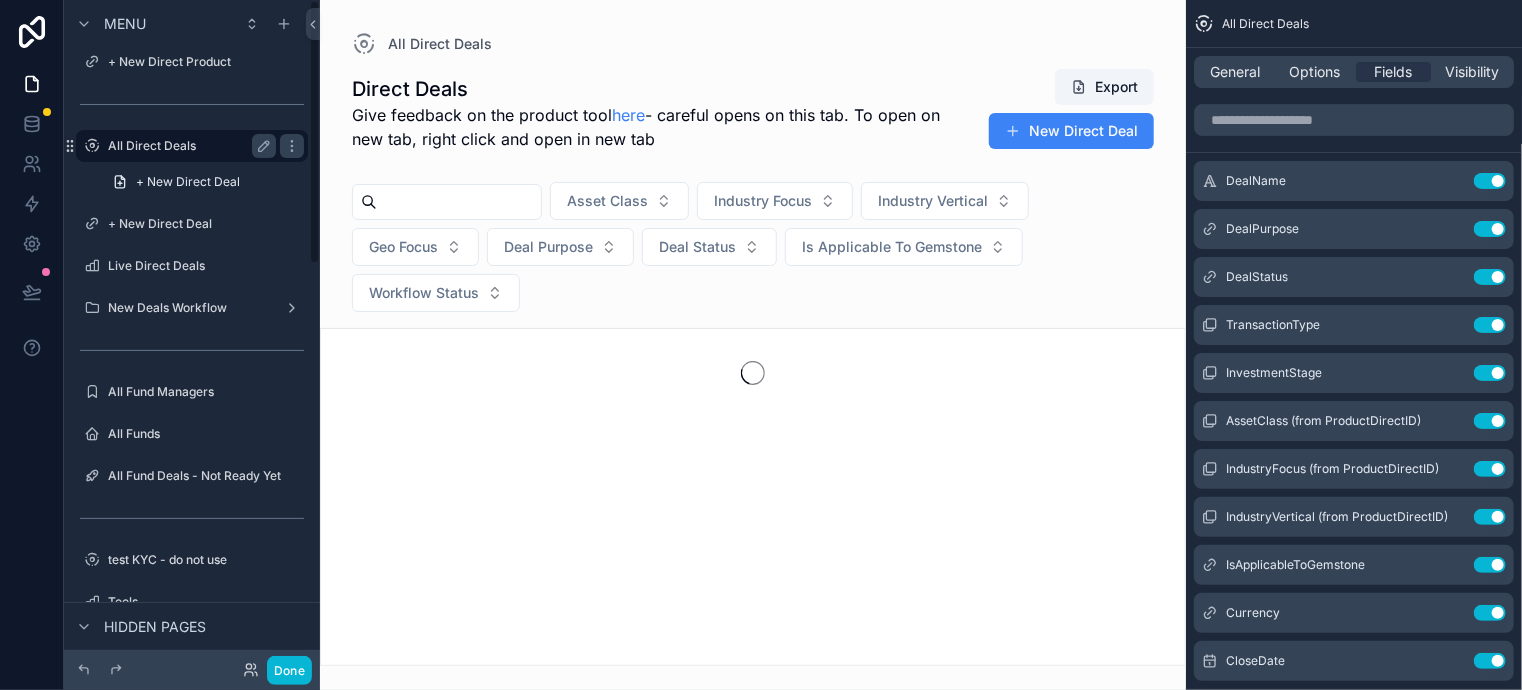 scroll, scrollTop: 0, scrollLeft: 0, axis: both 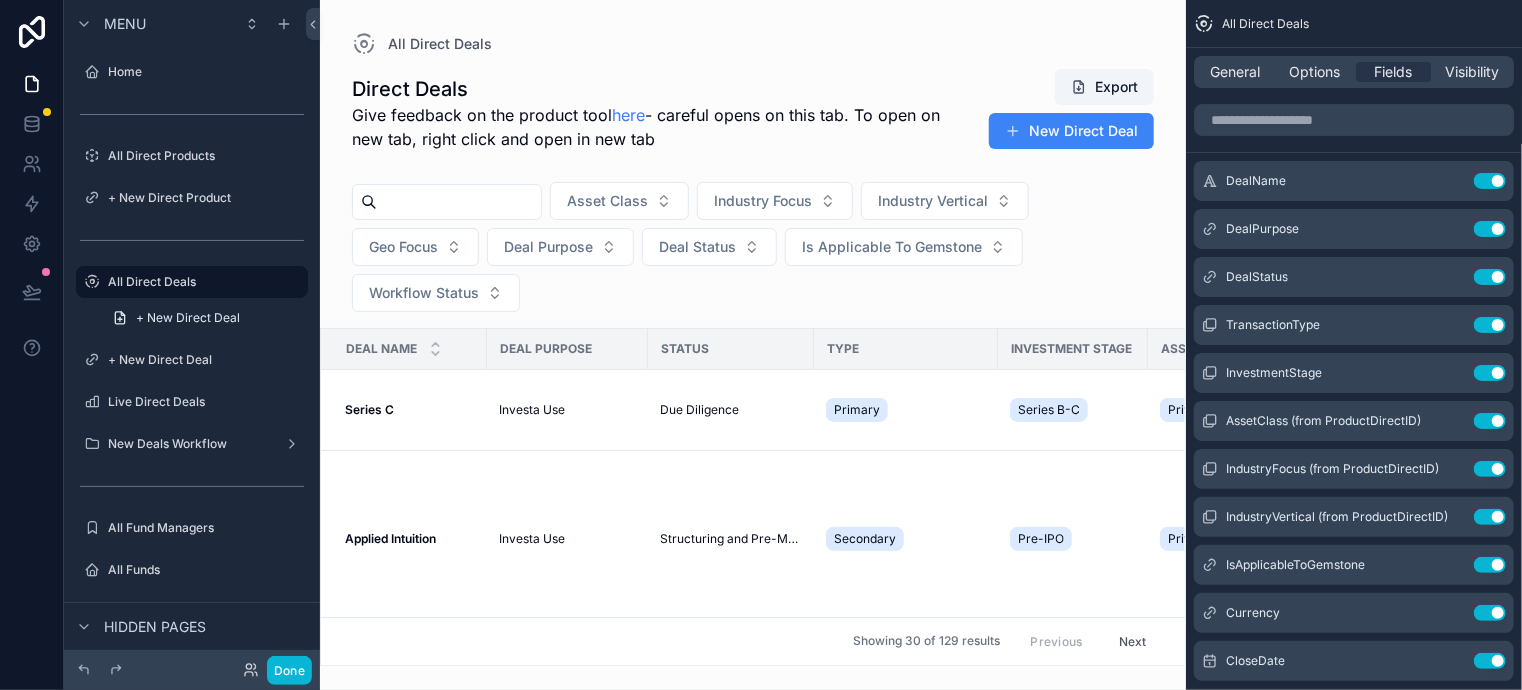 click at bounding box center (753, 345) 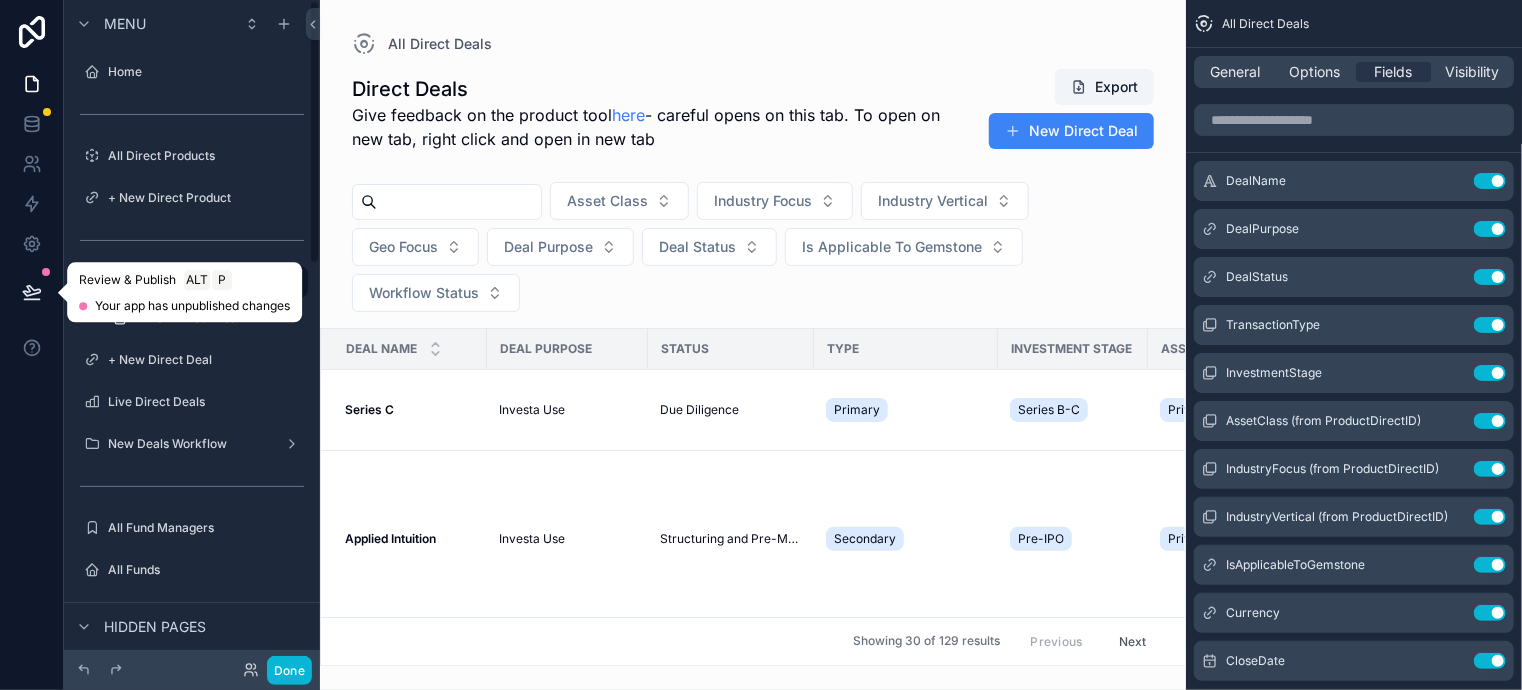 click 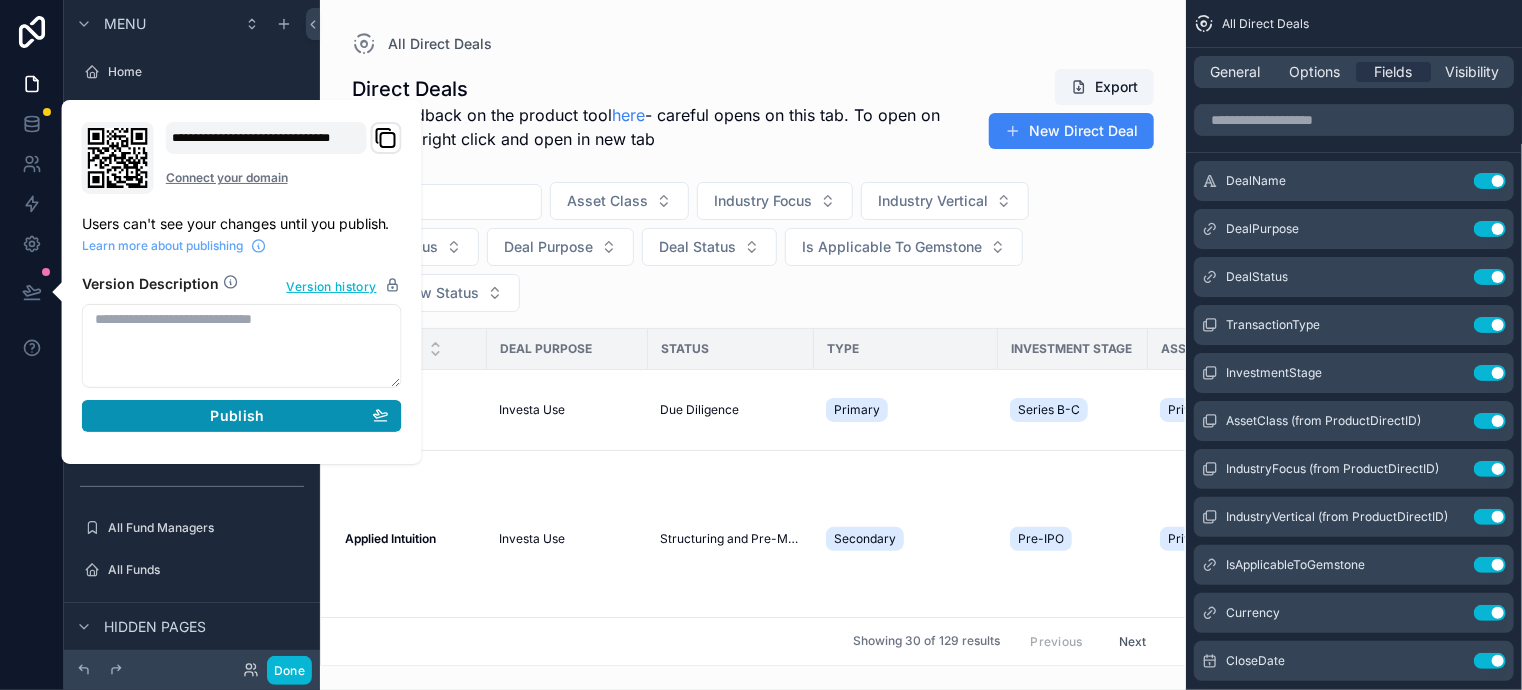 click on "Publish" at bounding box center [237, 416] 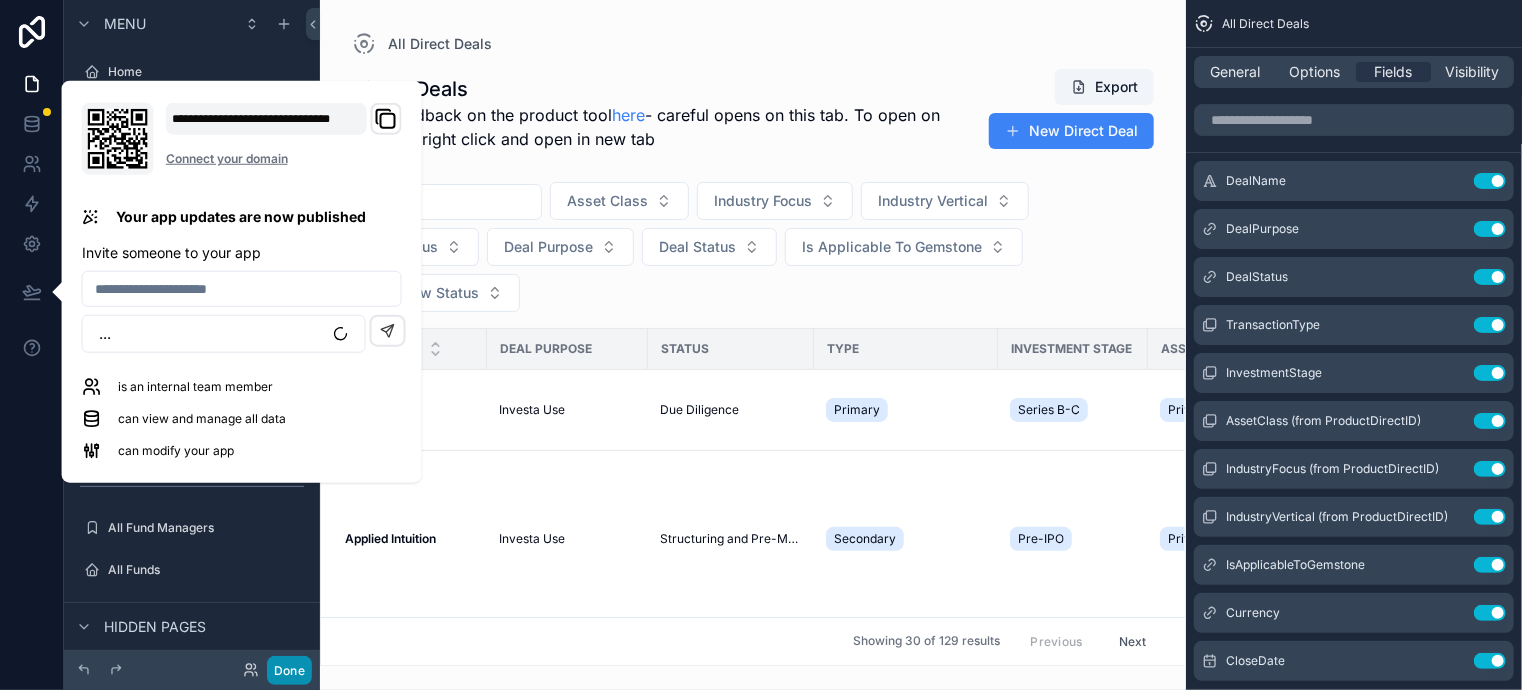click on "Done" at bounding box center (289, 670) 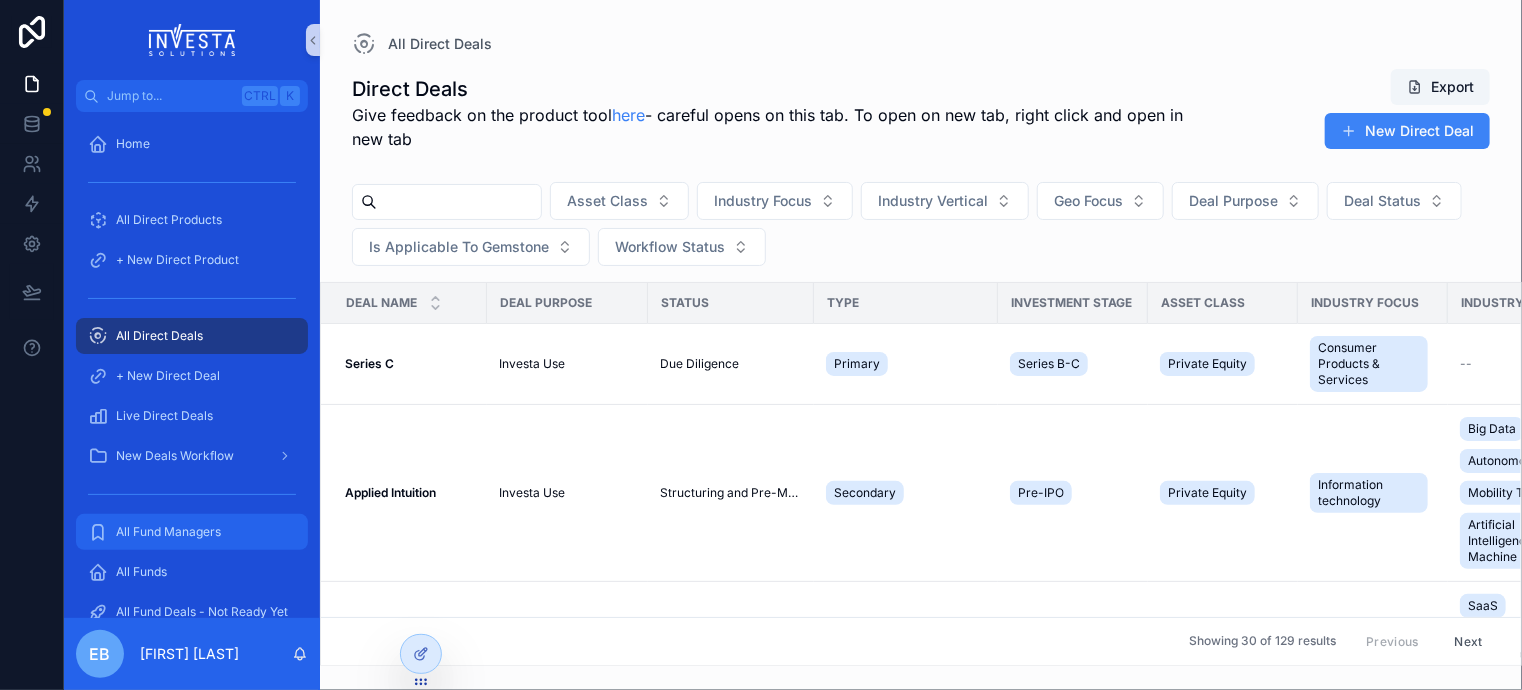 click on "All Fund Managers" at bounding box center (192, 532) 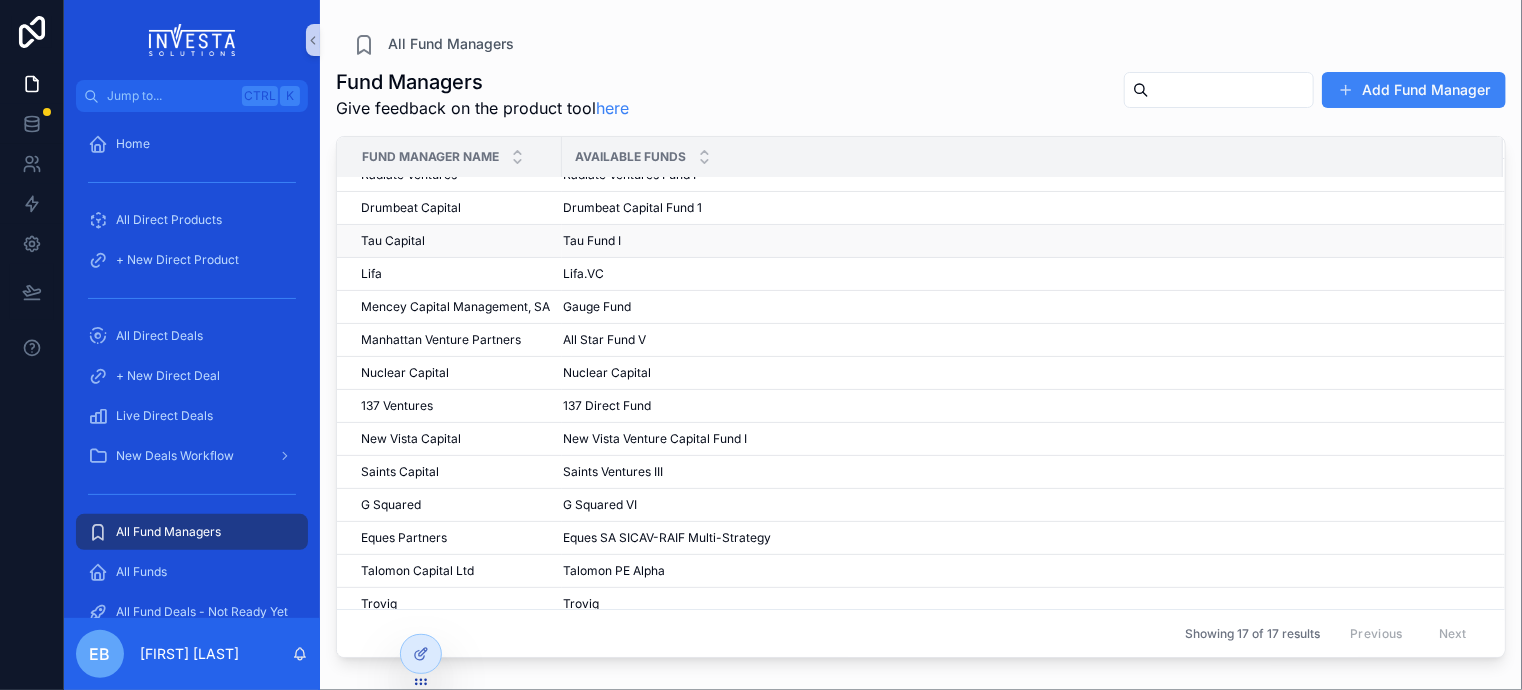 scroll, scrollTop: 0, scrollLeft: 0, axis: both 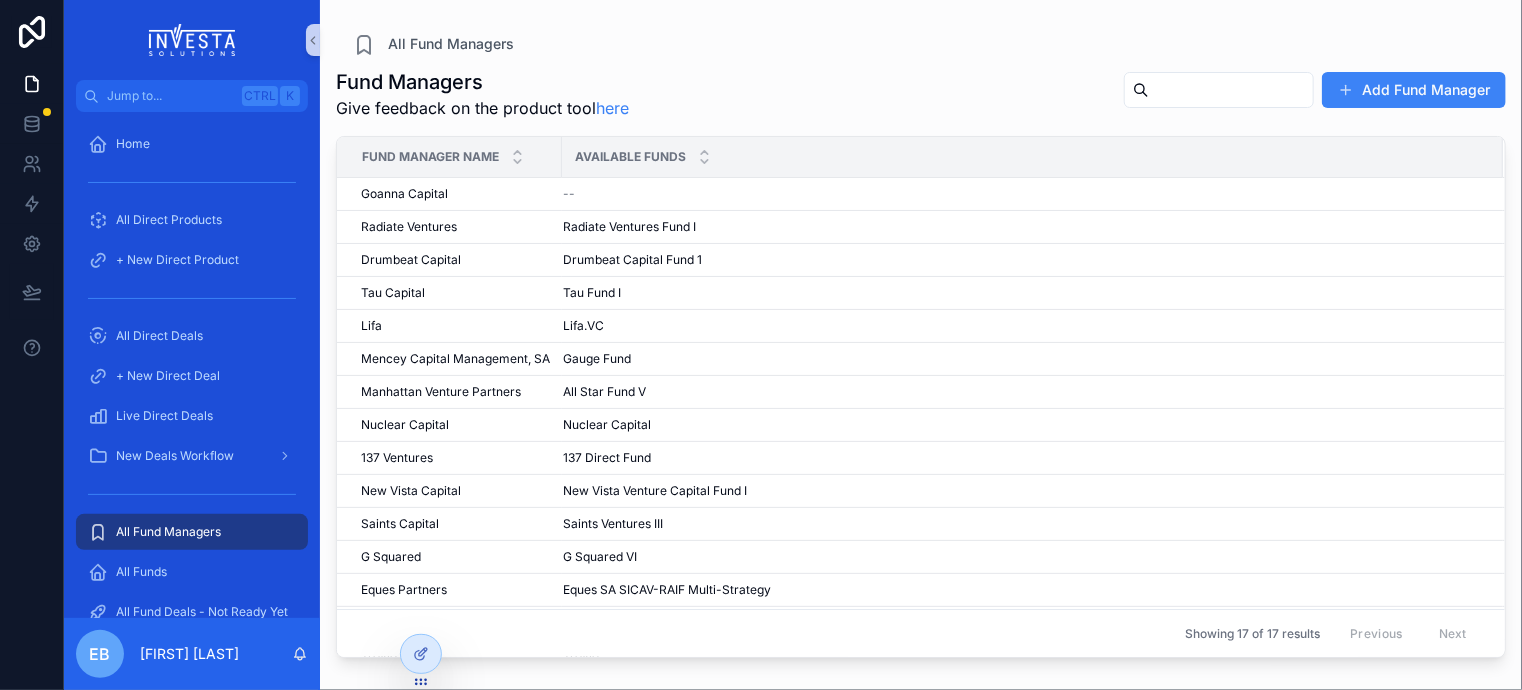 click at bounding box center (1231, 90) 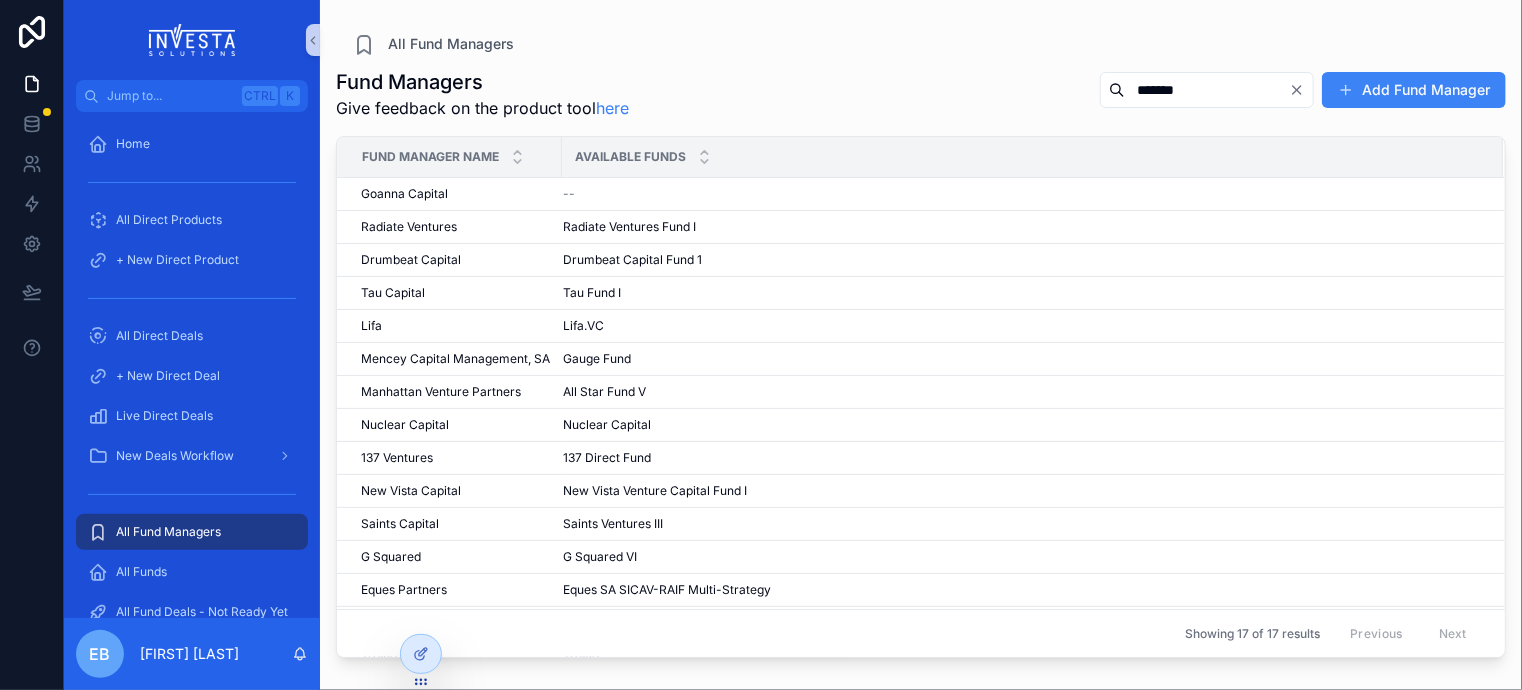 type on "*******" 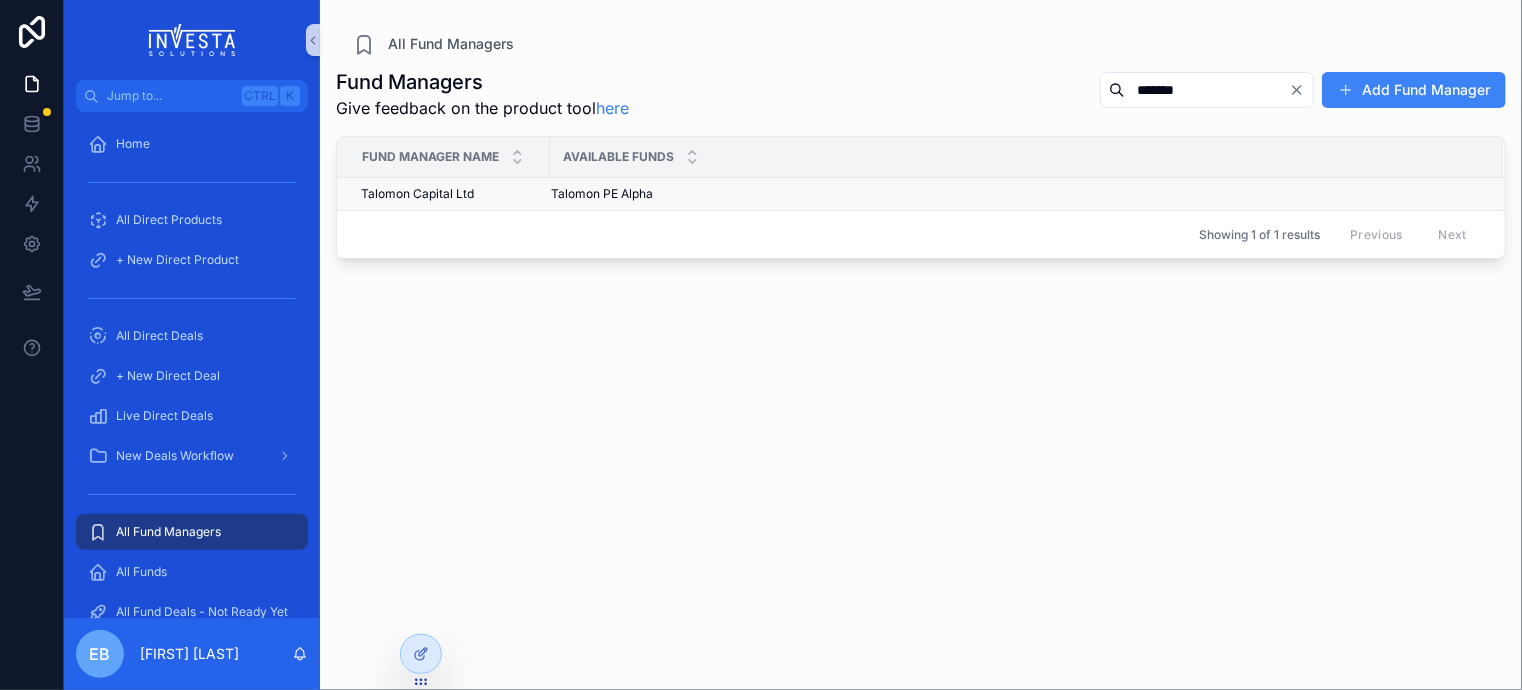 click on "Talomon PE Alpha" at bounding box center (602, 194) 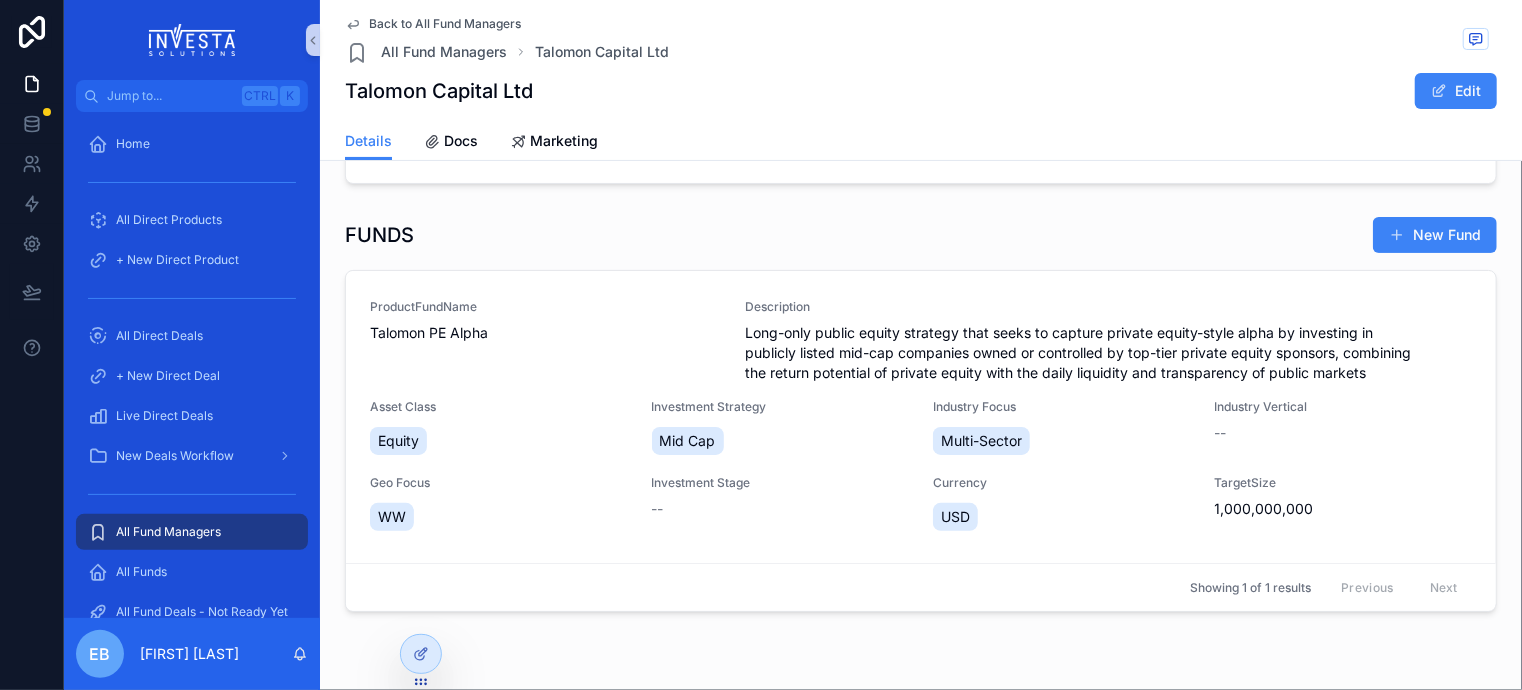 scroll, scrollTop: 186, scrollLeft: 0, axis: vertical 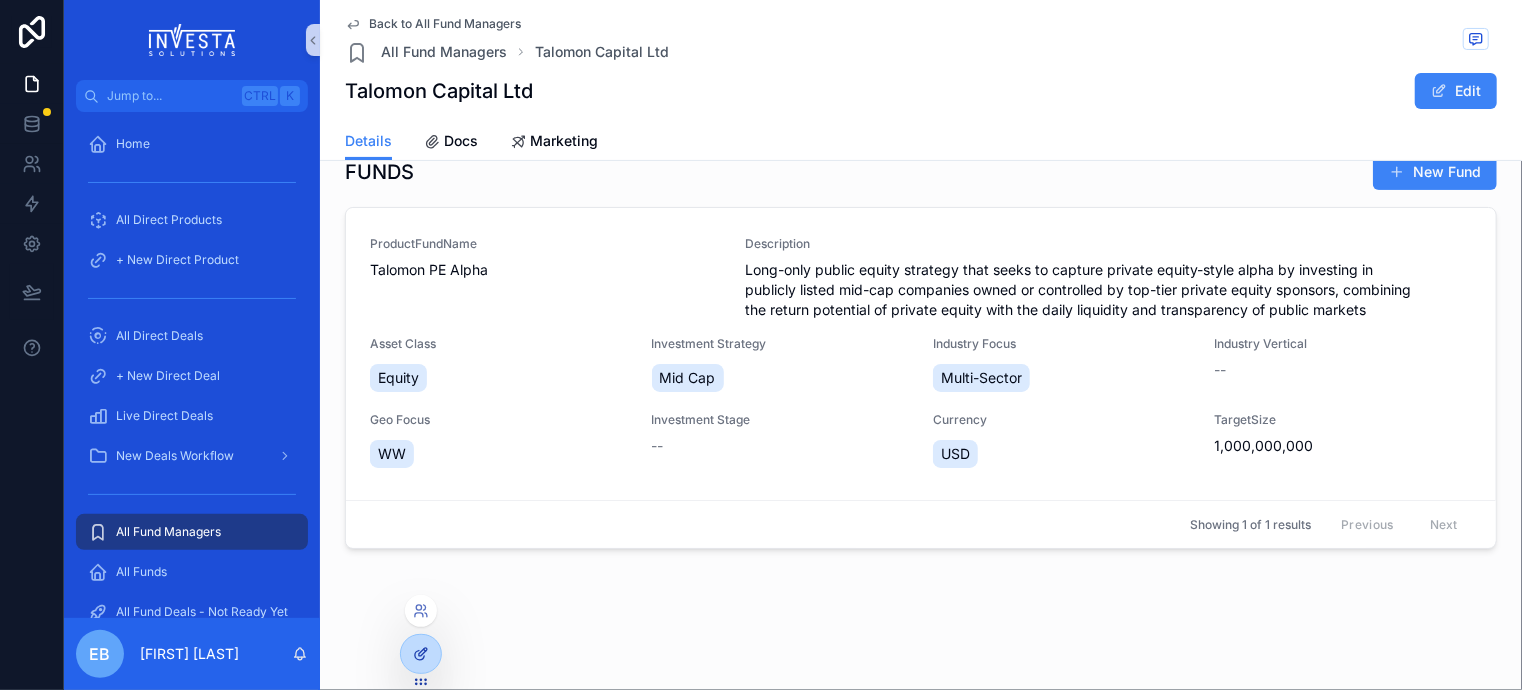 click 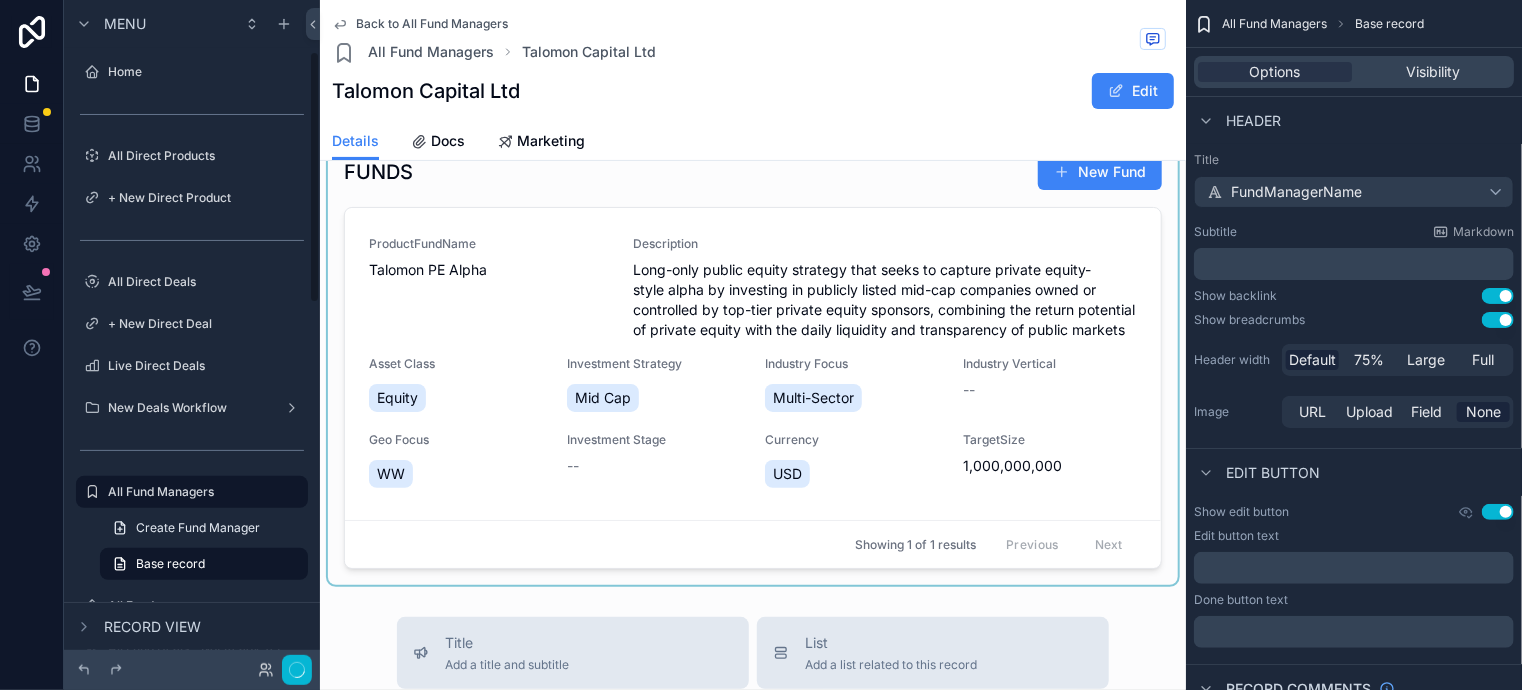 scroll, scrollTop: 136, scrollLeft: 0, axis: vertical 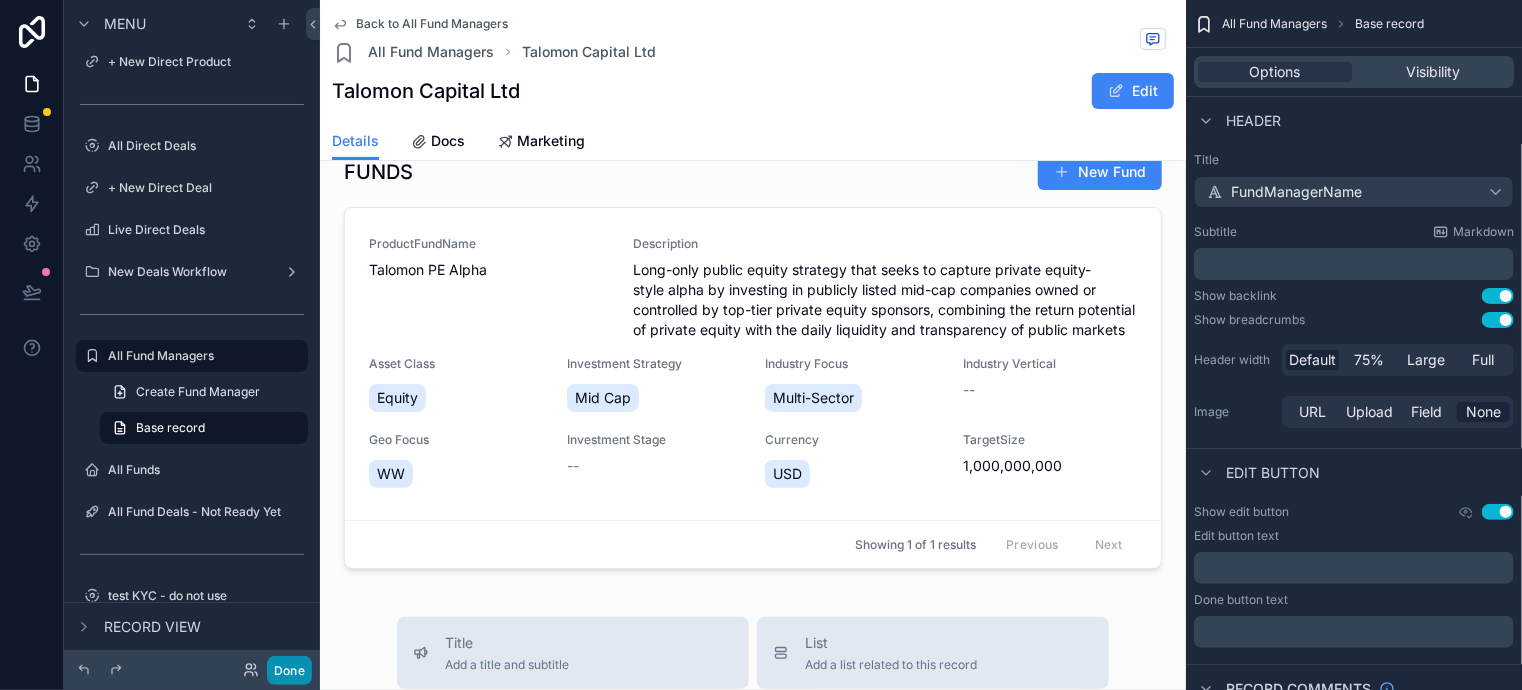 click on "Done" at bounding box center (289, 670) 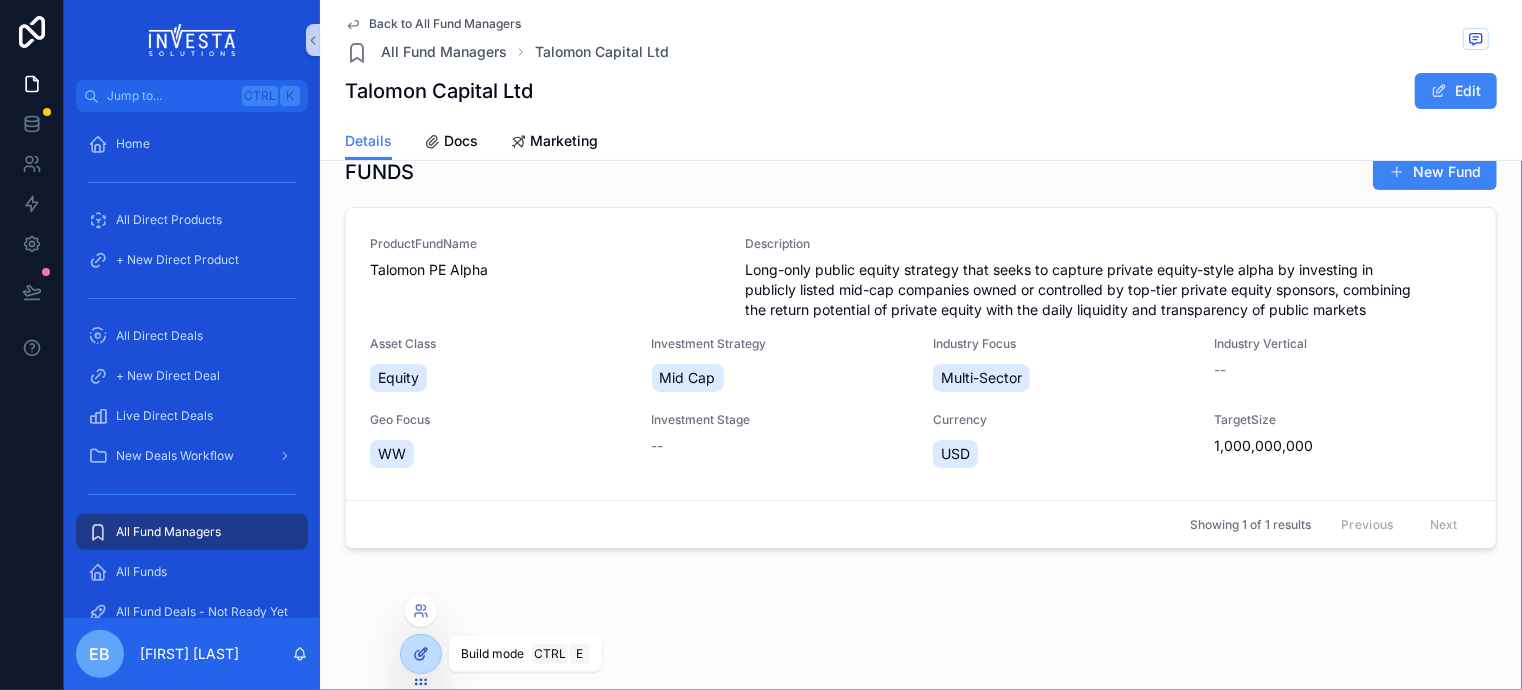 click 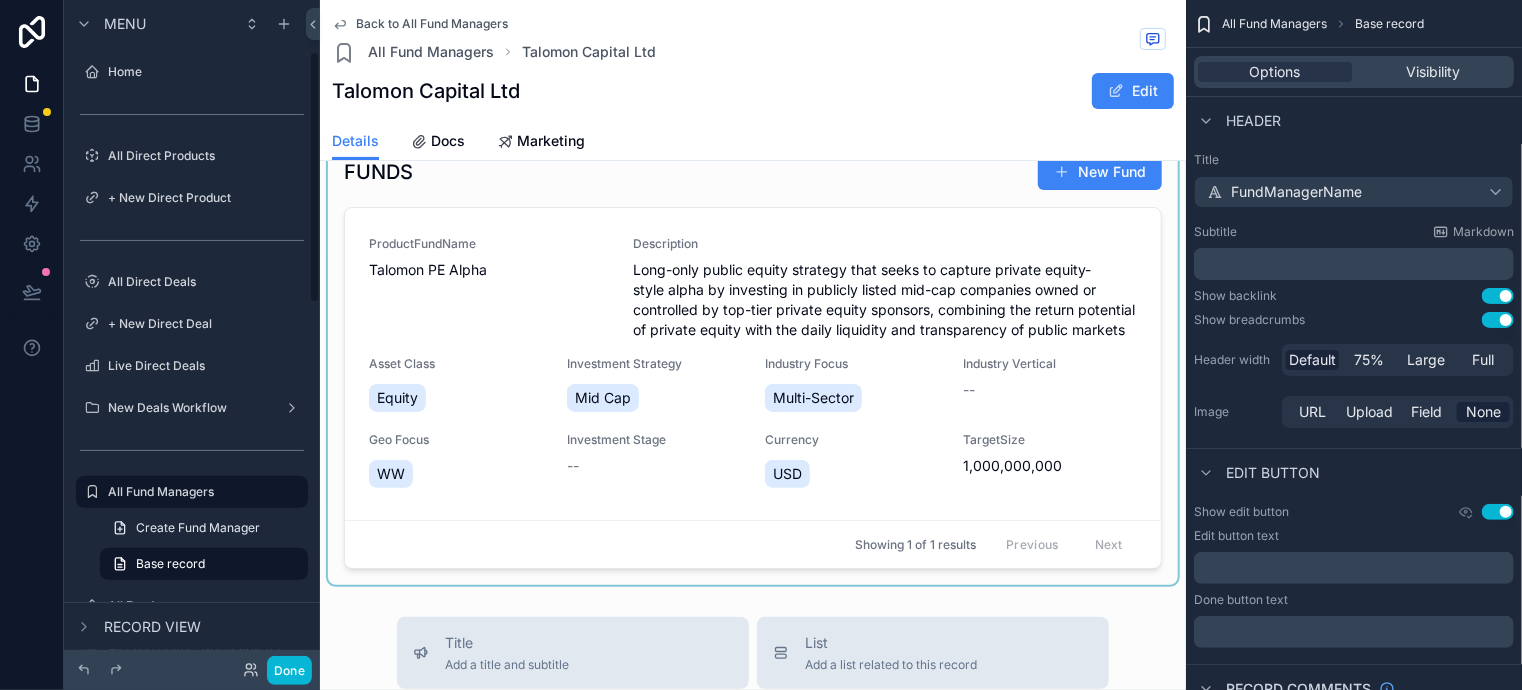 scroll, scrollTop: 136, scrollLeft: 0, axis: vertical 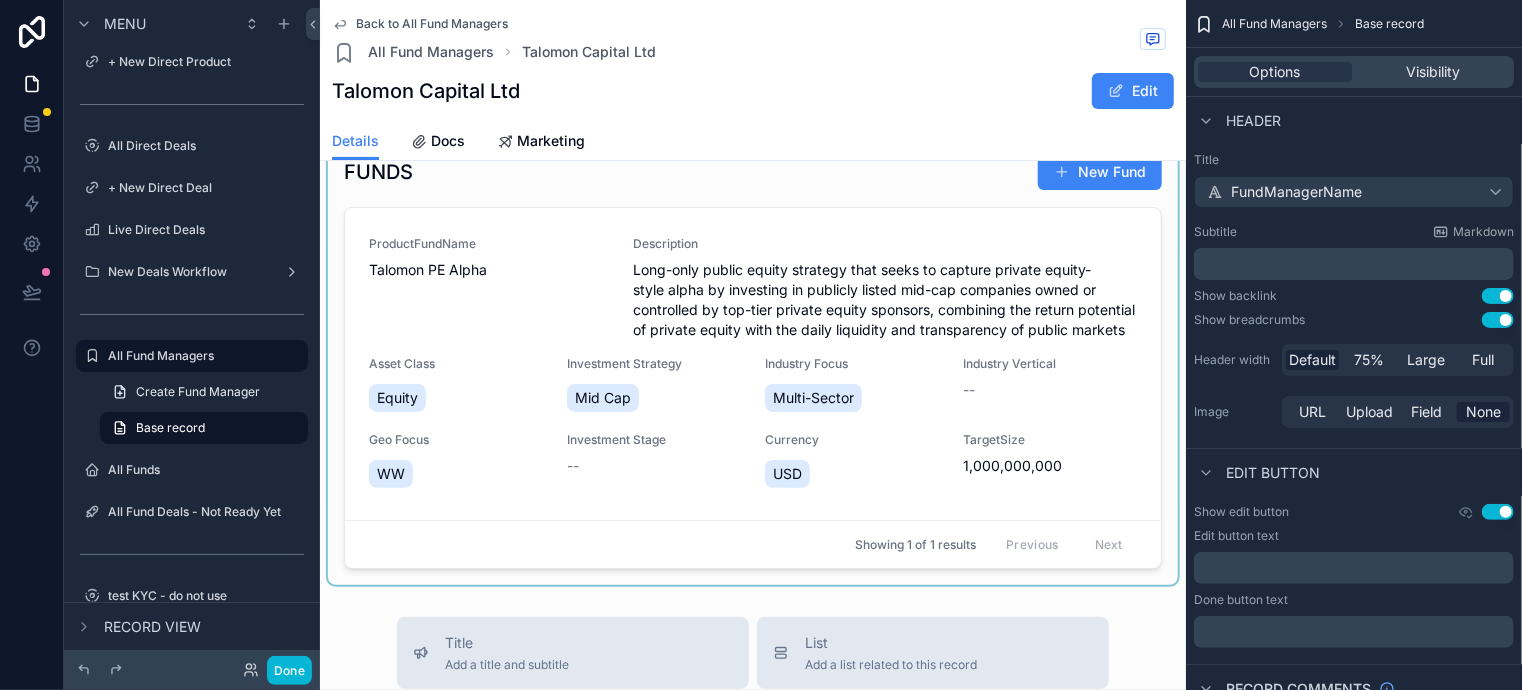 click at bounding box center (753, 365) 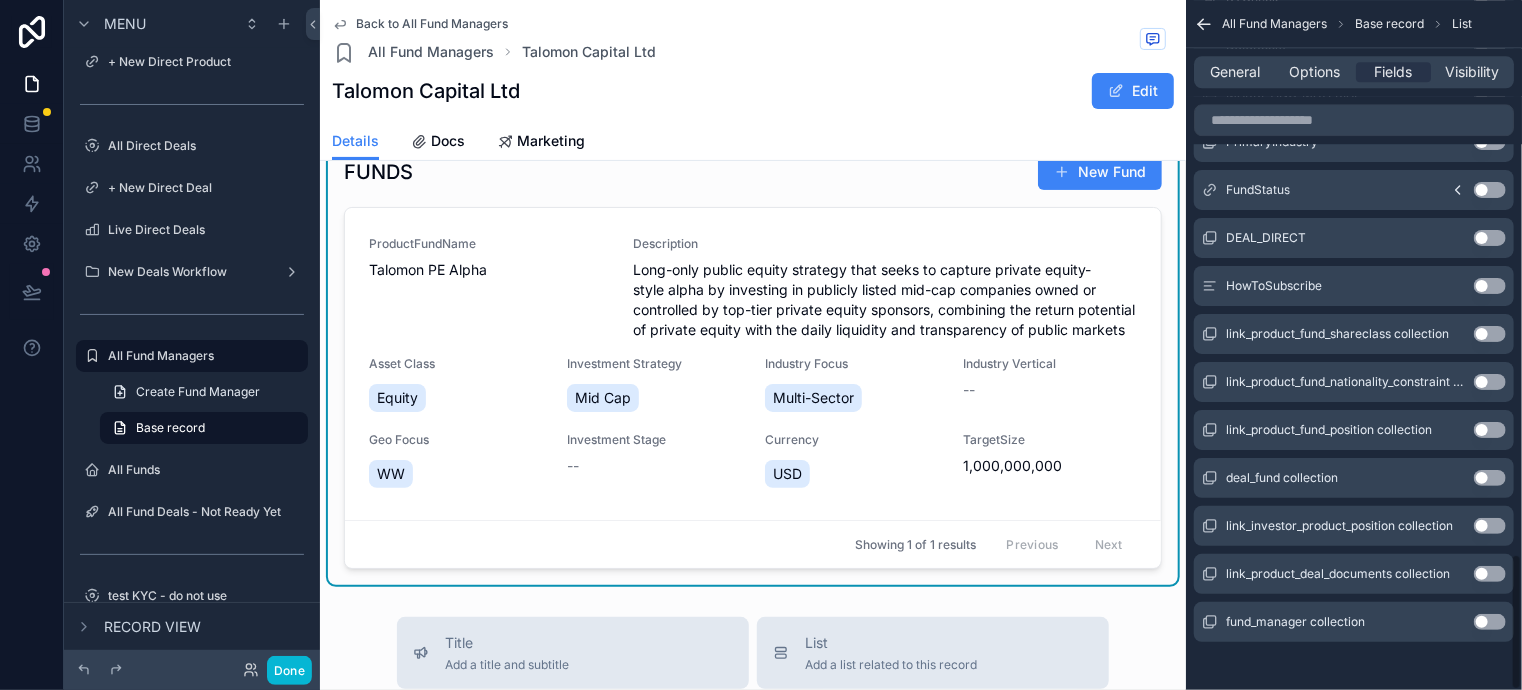 scroll, scrollTop: 2800, scrollLeft: 0, axis: vertical 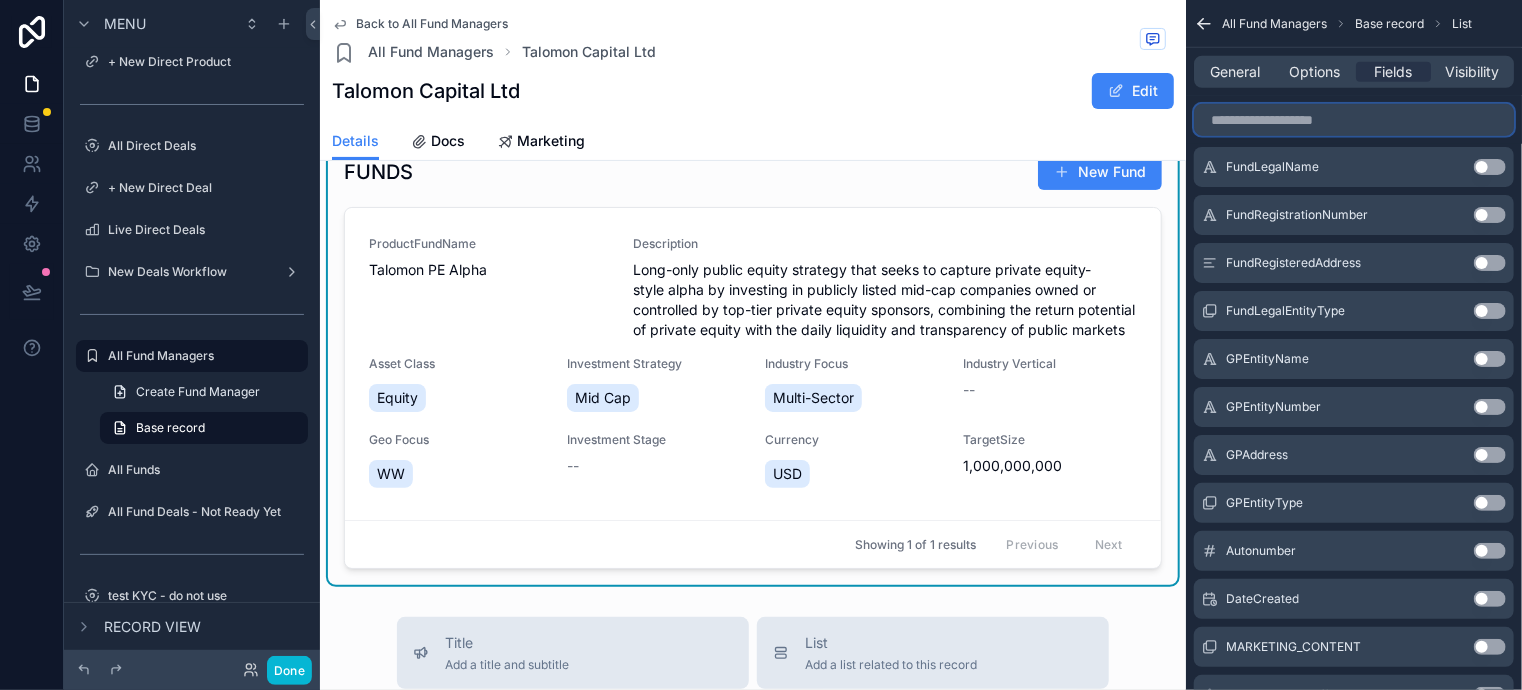 click at bounding box center [1354, 120] 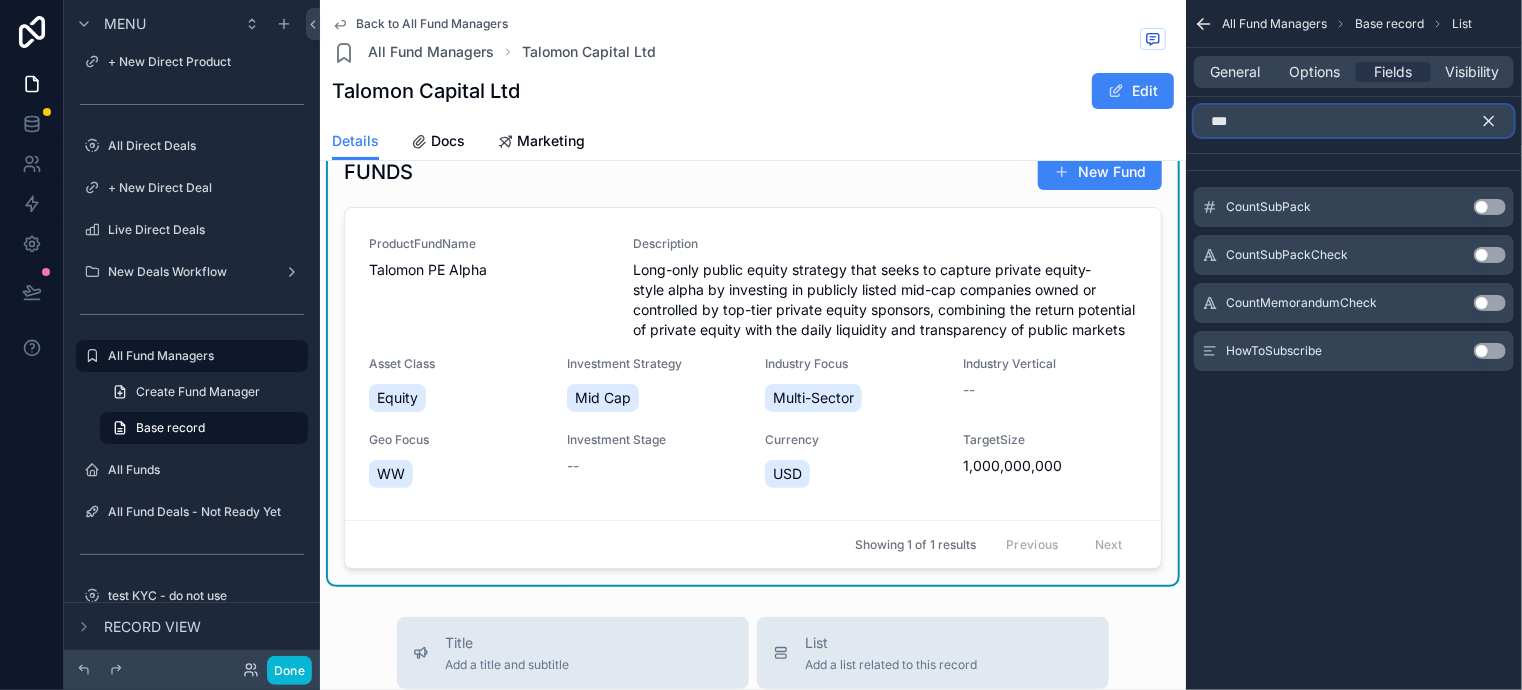 scroll, scrollTop: 0, scrollLeft: 0, axis: both 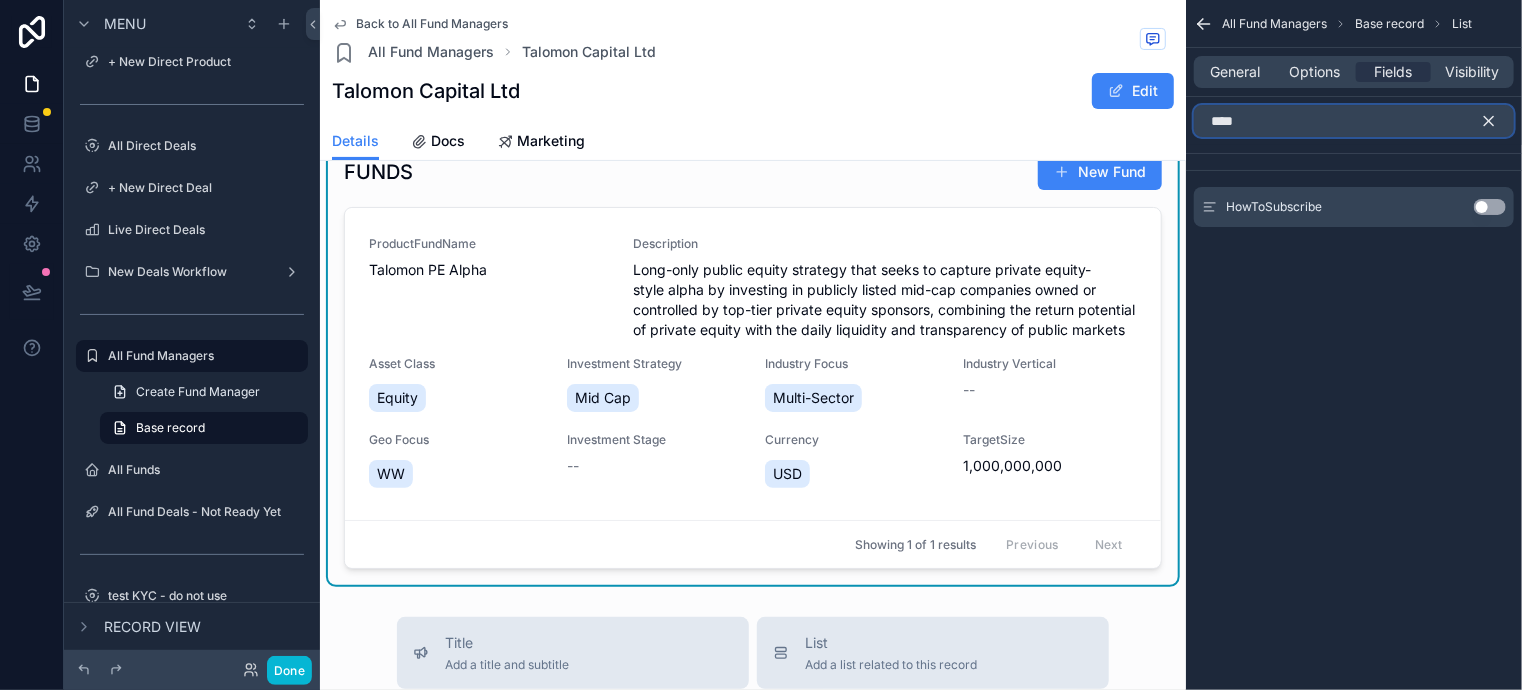 type on "****" 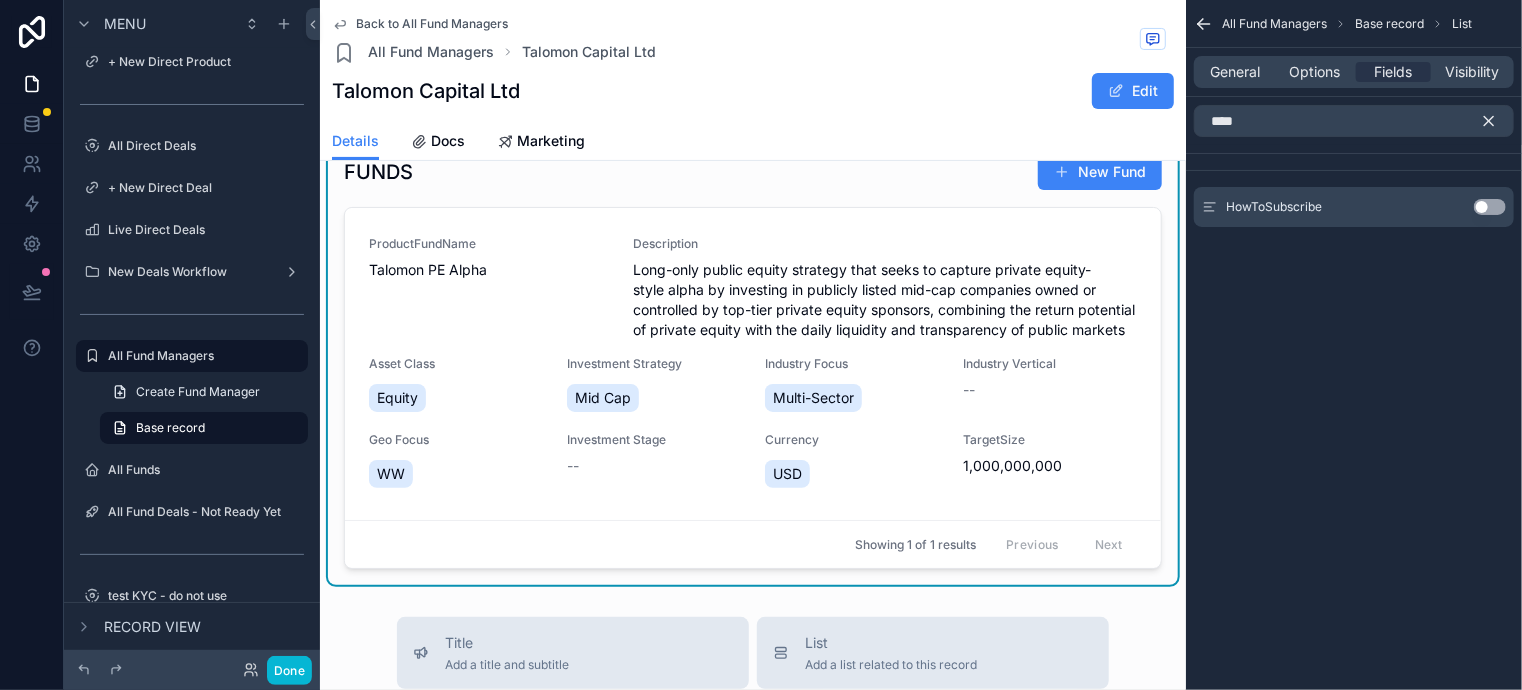 click on "Use setting" at bounding box center (1490, 207) 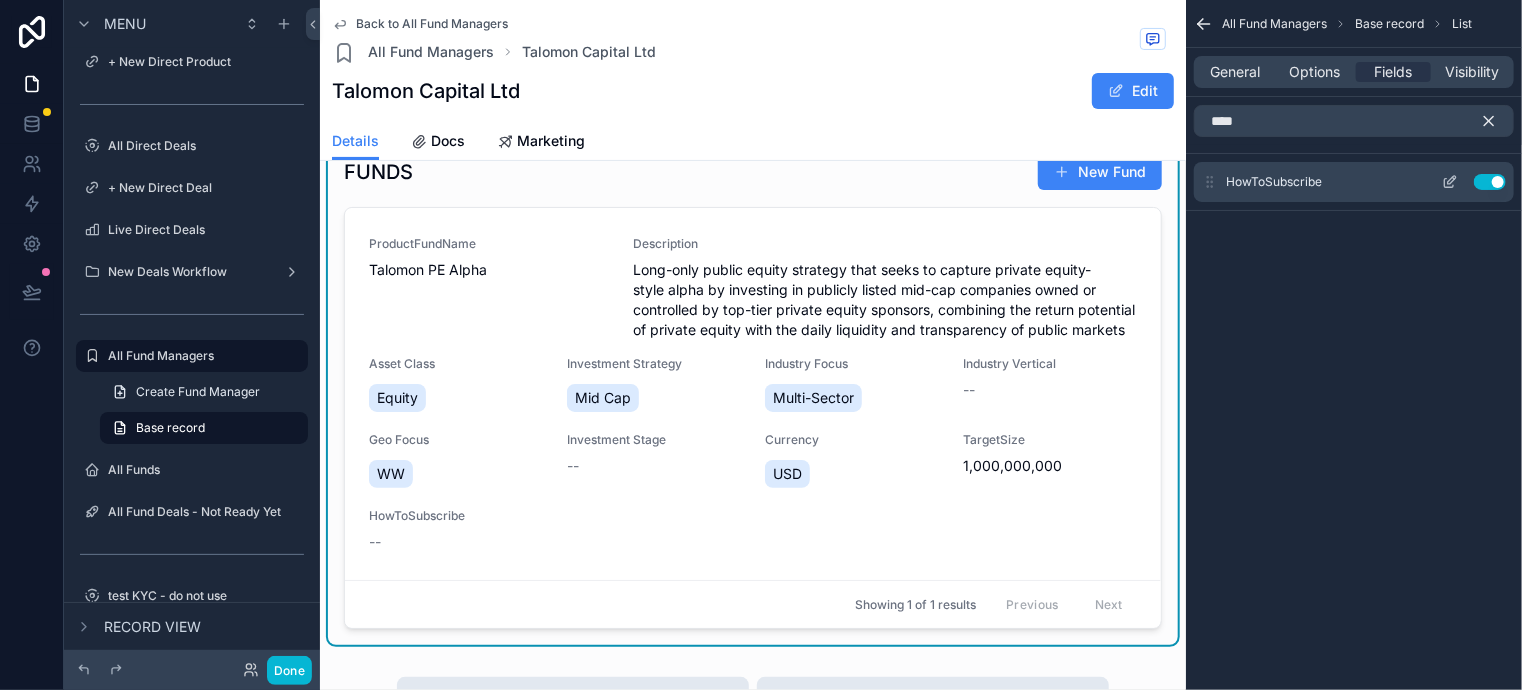 click 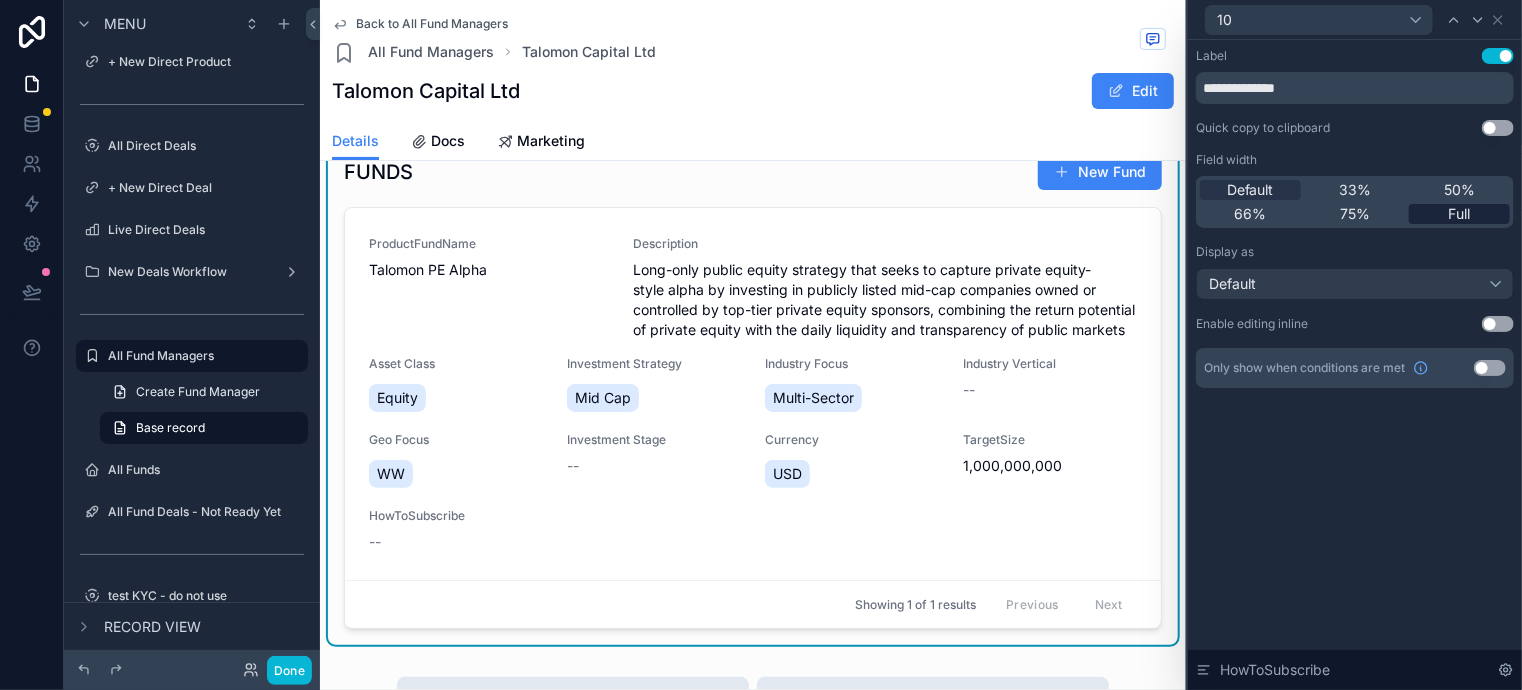 click on "Full" at bounding box center (1460, 214) 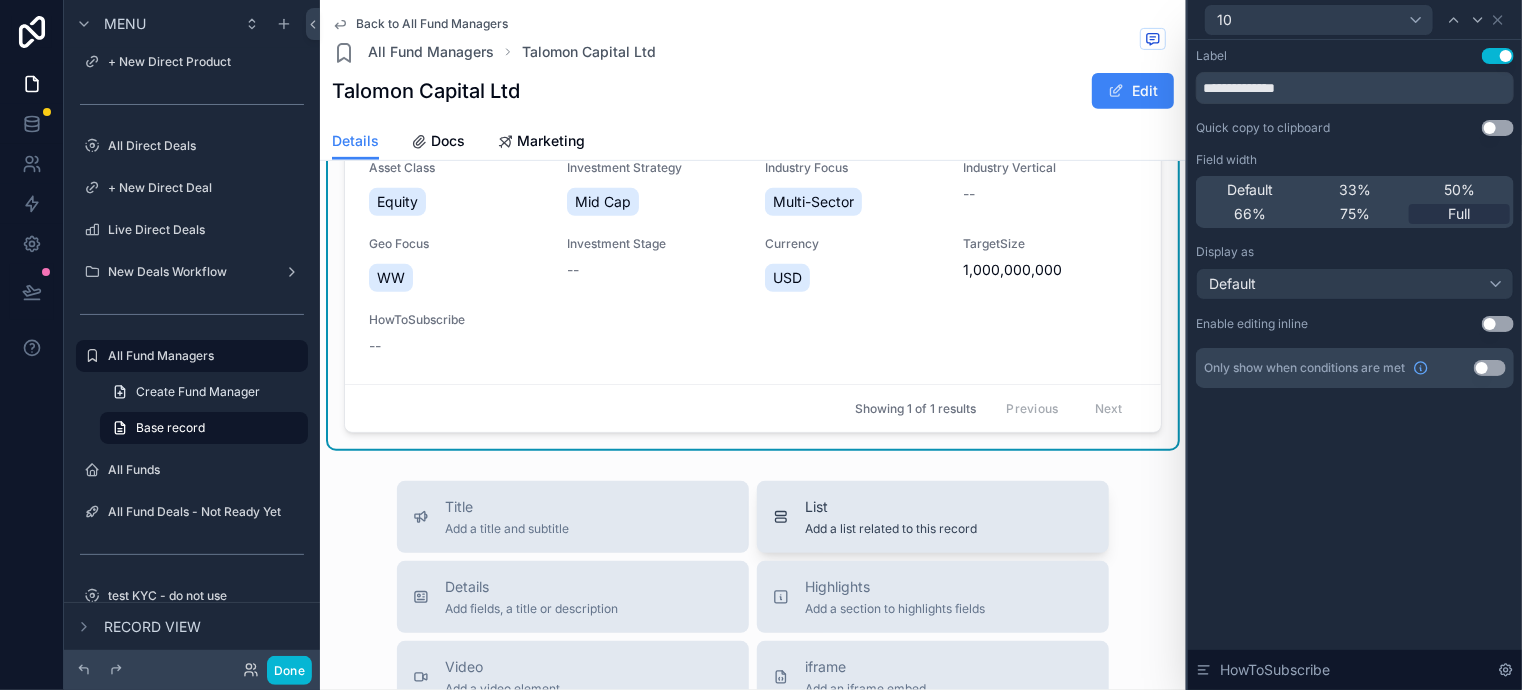 scroll, scrollTop: 386, scrollLeft: 0, axis: vertical 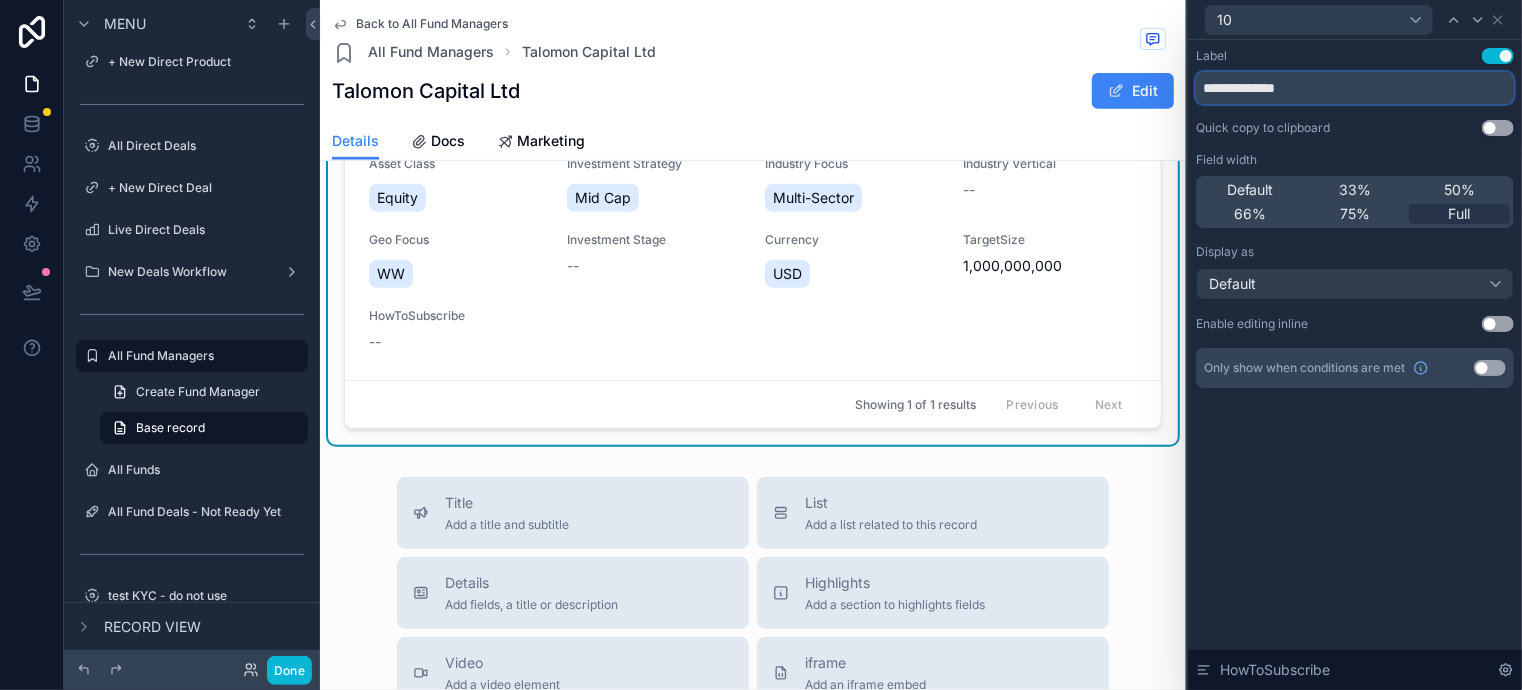 click on "**********" at bounding box center [1355, 88] 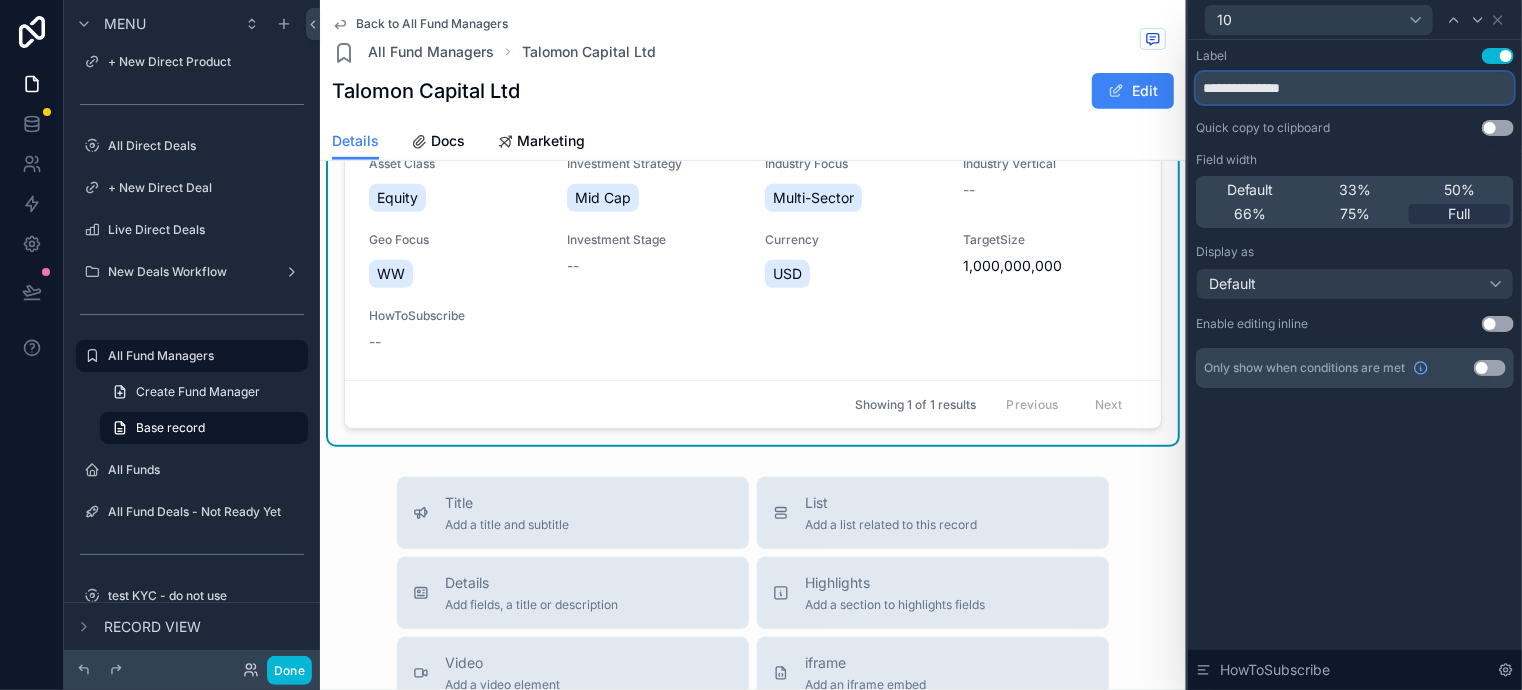 click on "**********" at bounding box center [1355, 88] 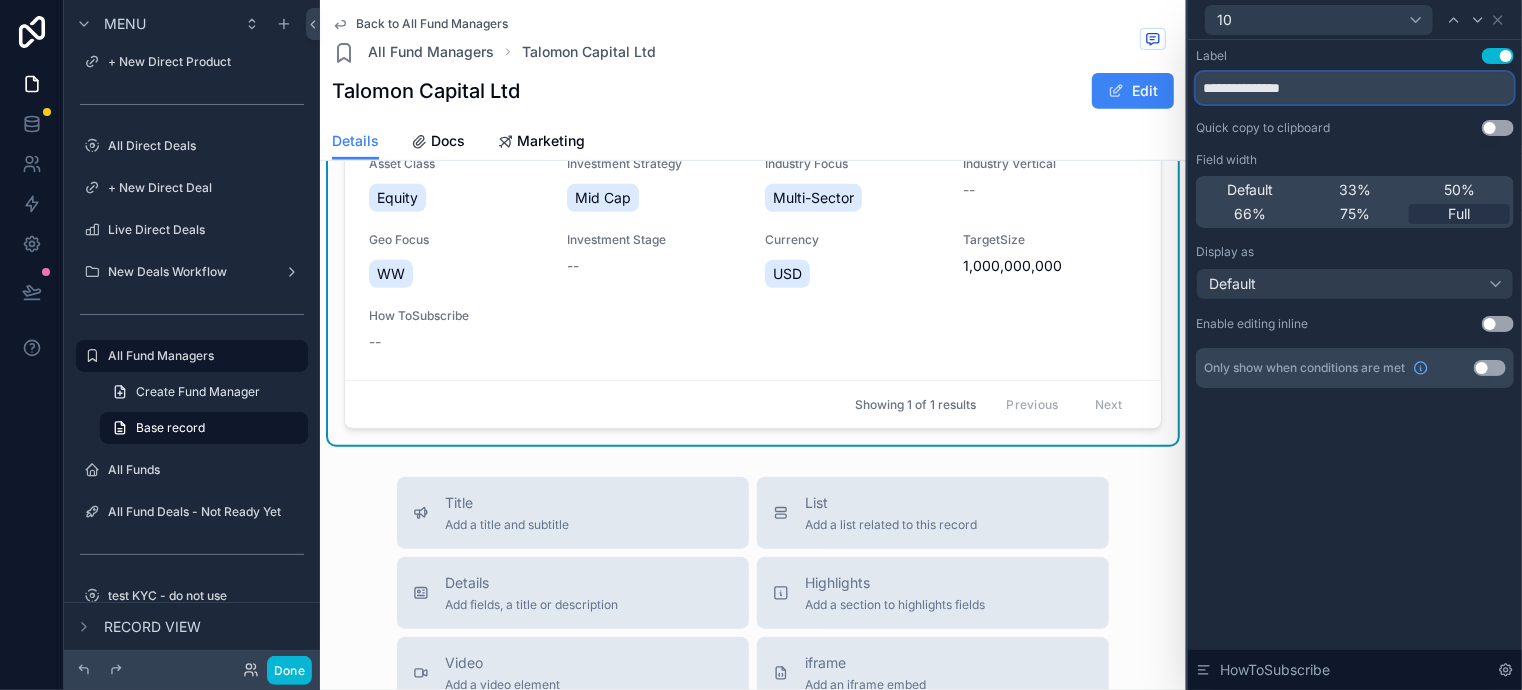 click on "**********" at bounding box center [1355, 88] 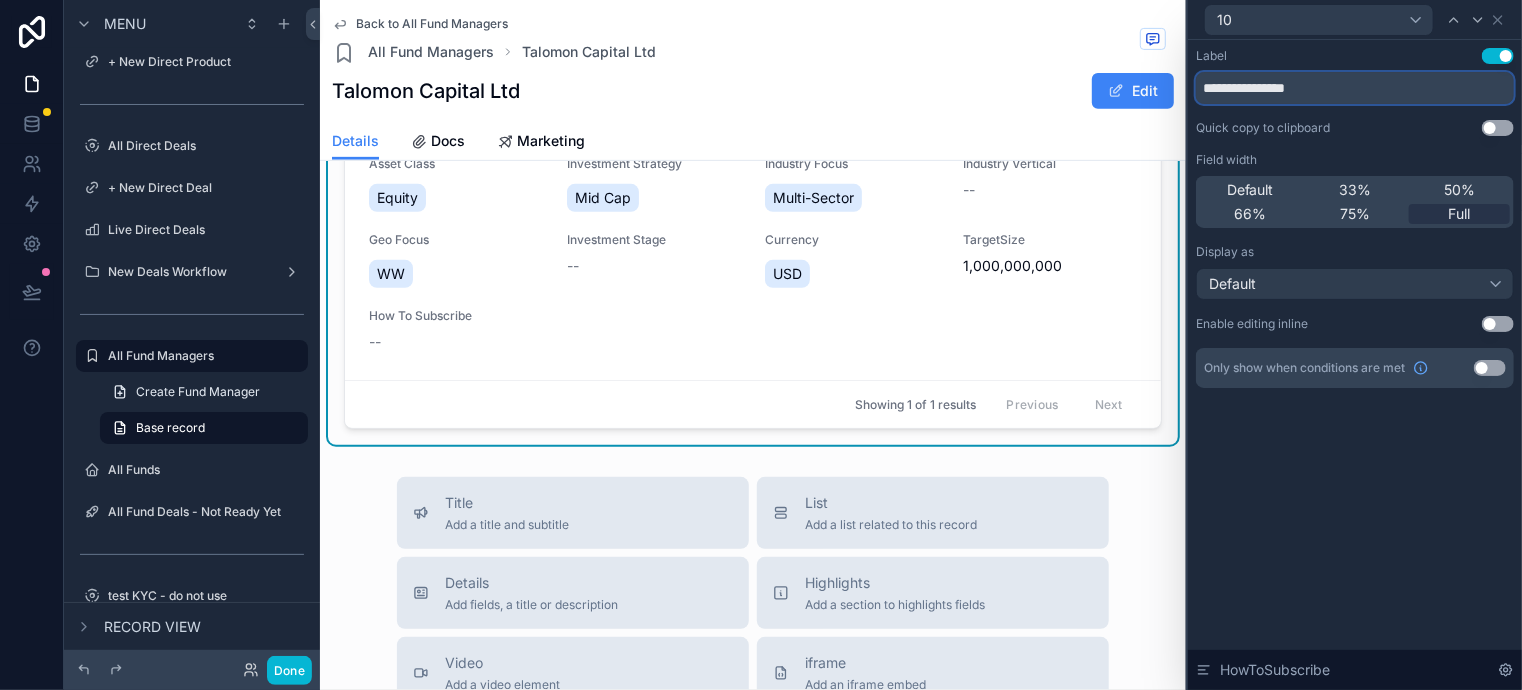 type on "**********" 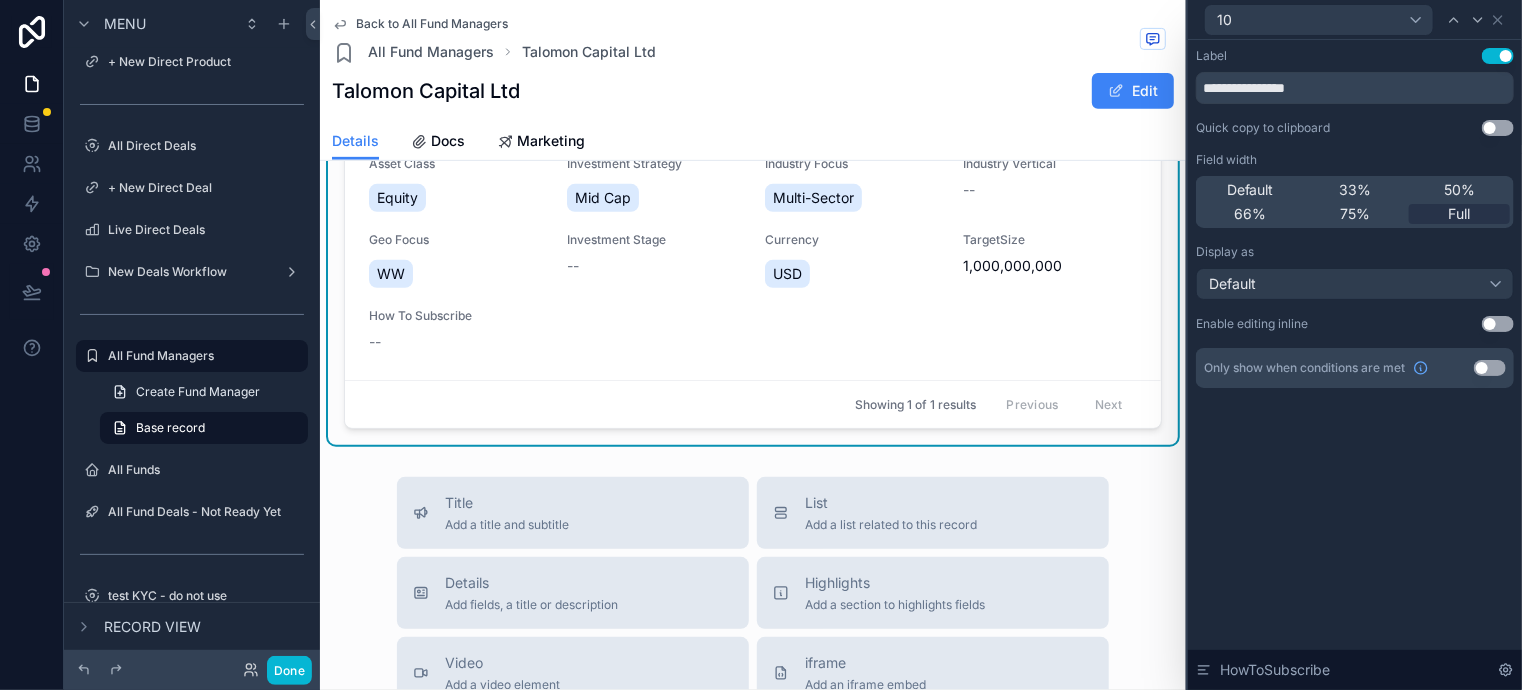 click on "**********" at bounding box center [1355, 365] 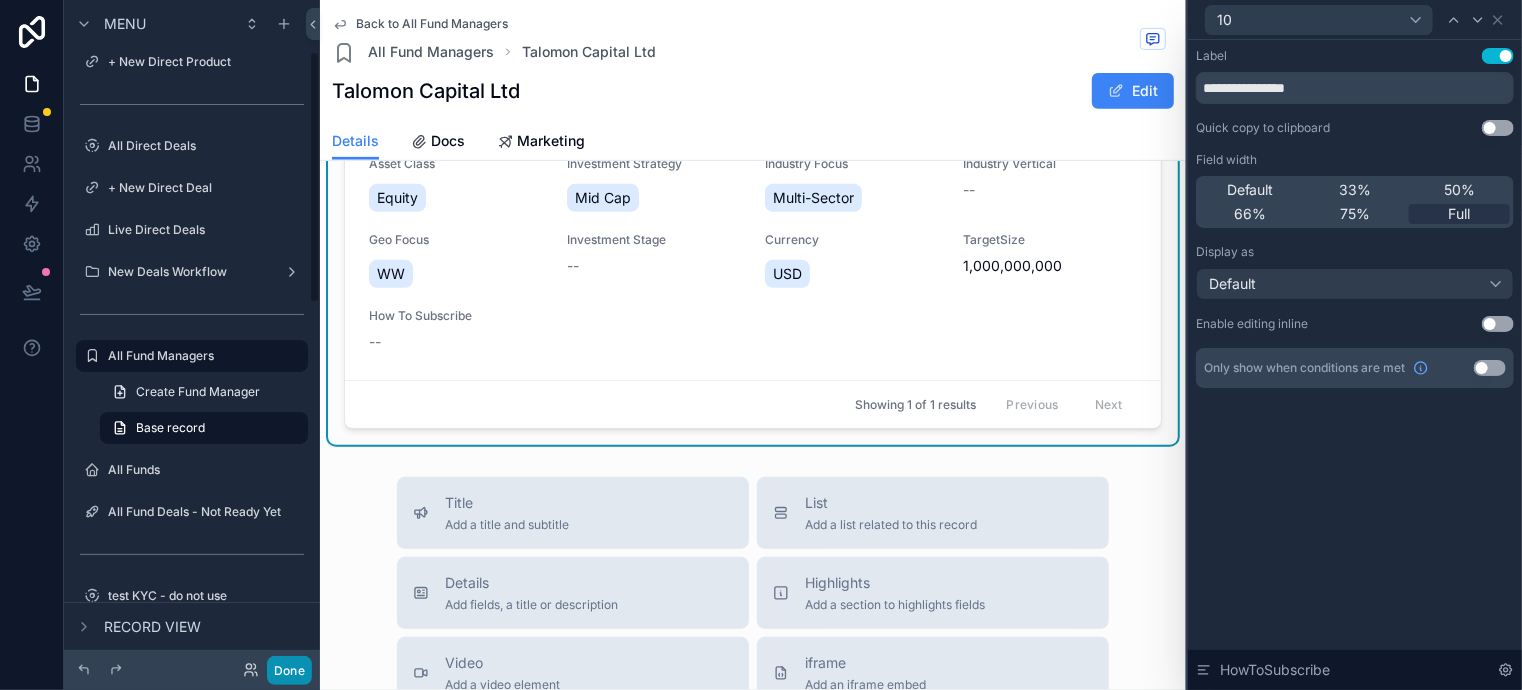 click on "Done" at bounding box center [289, 670] 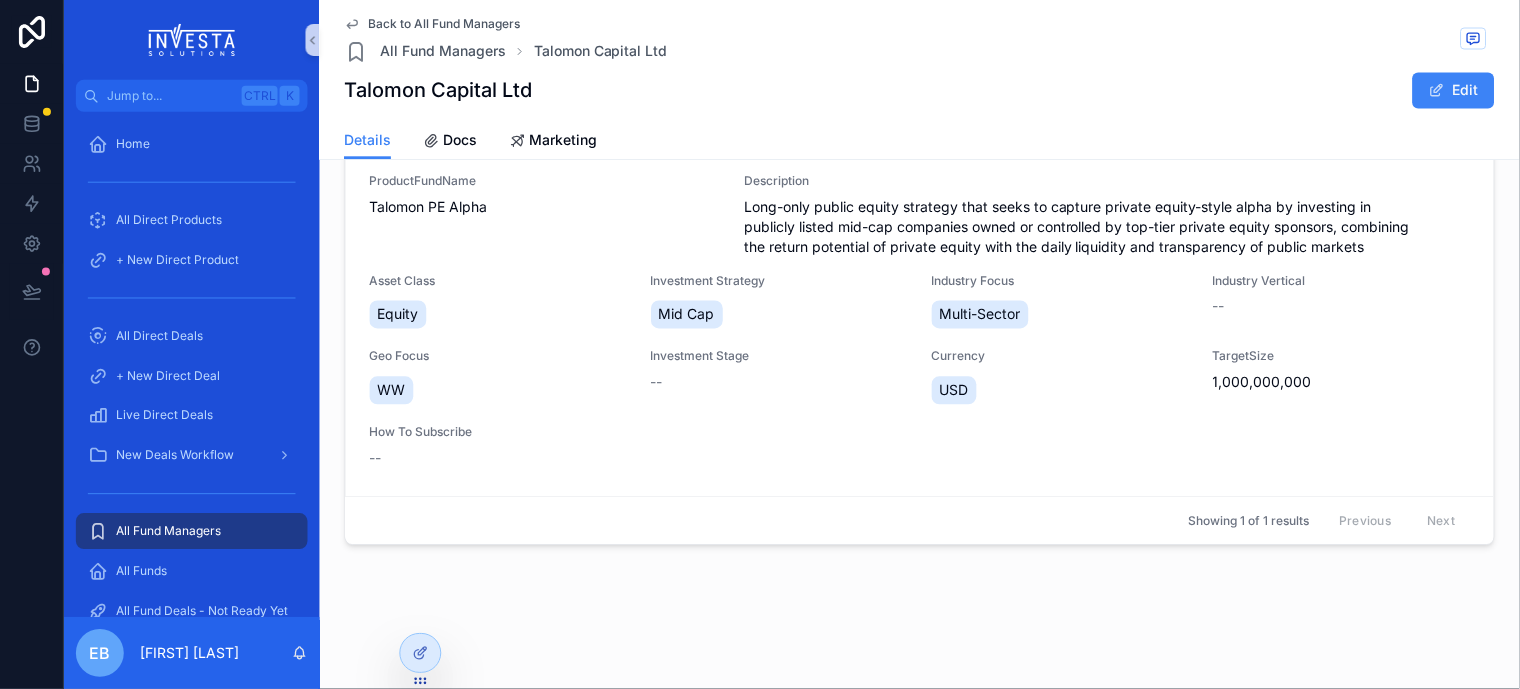 scroll, scrollTop: 246, scrollLeft: 0, axis: vertical 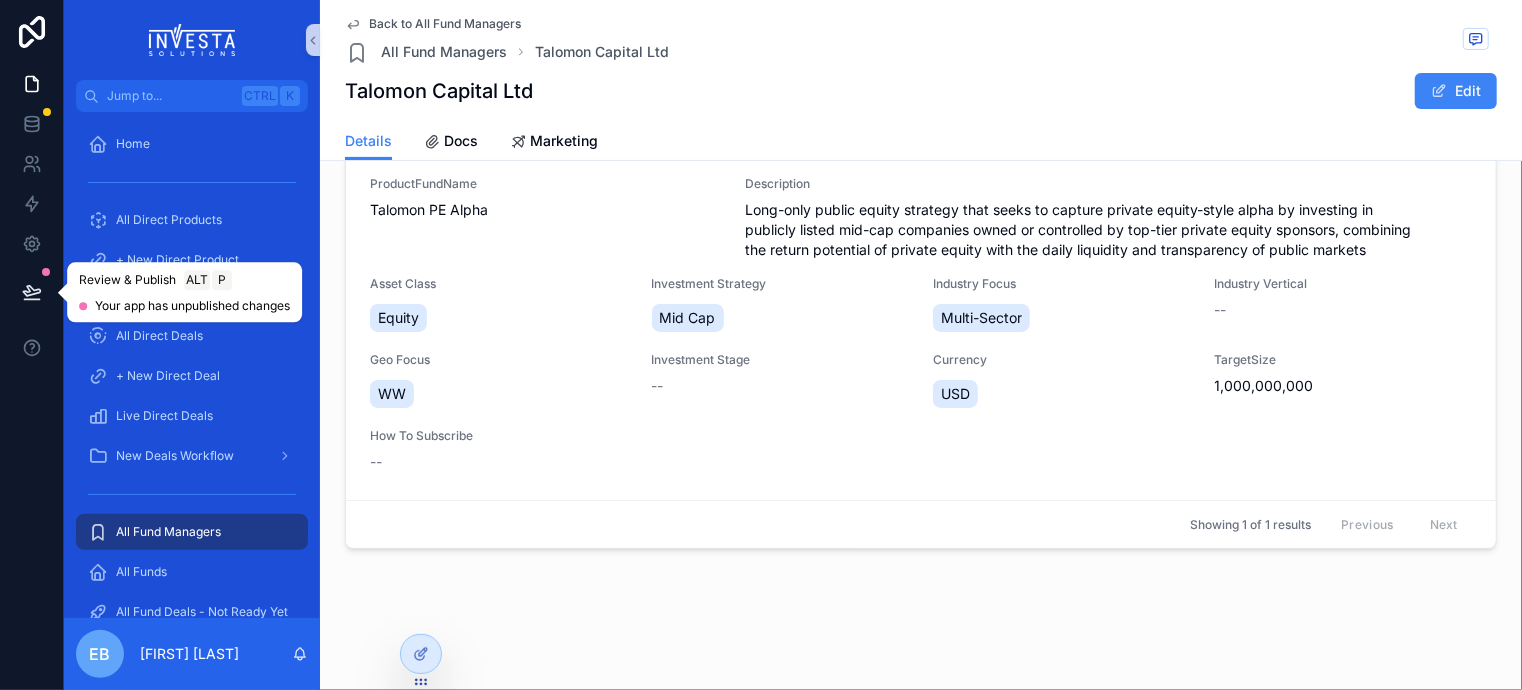 click 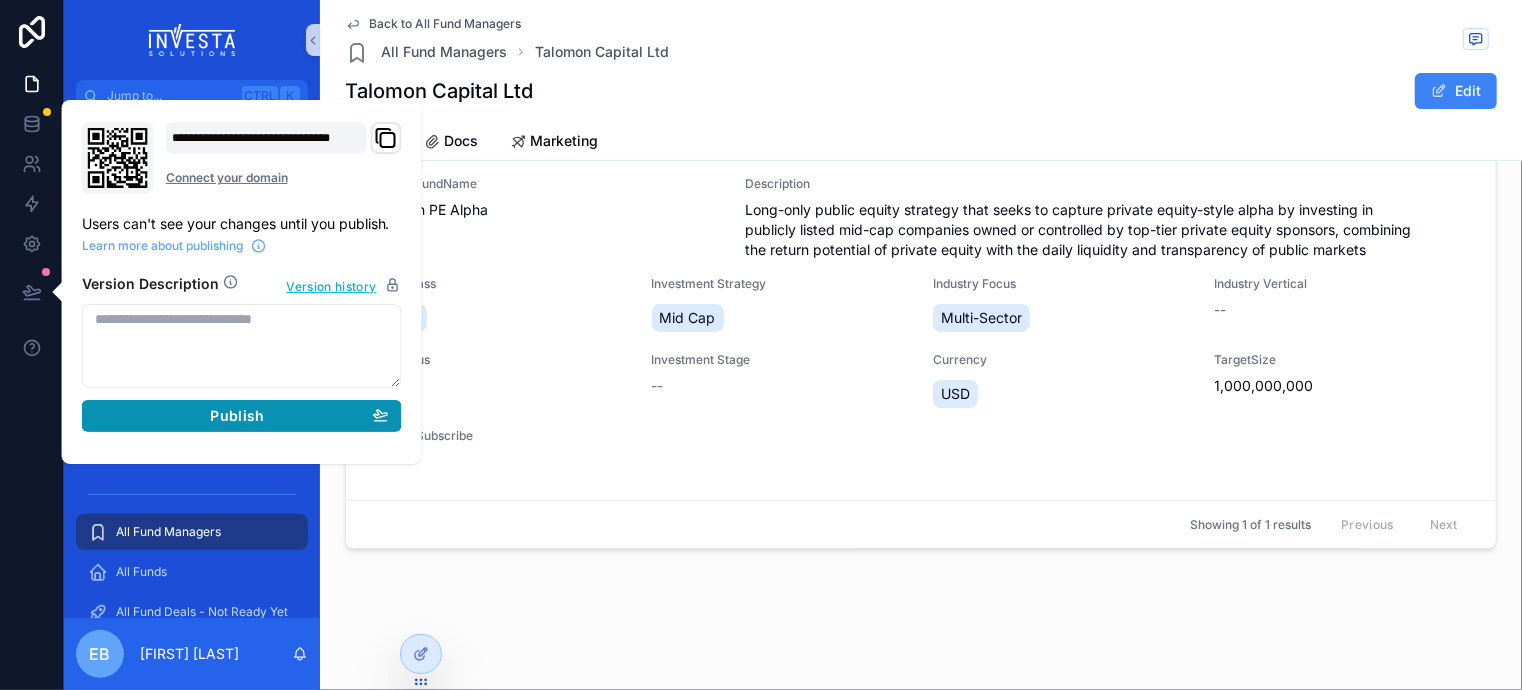 click on "Publish" at bounding box center (237, 416) 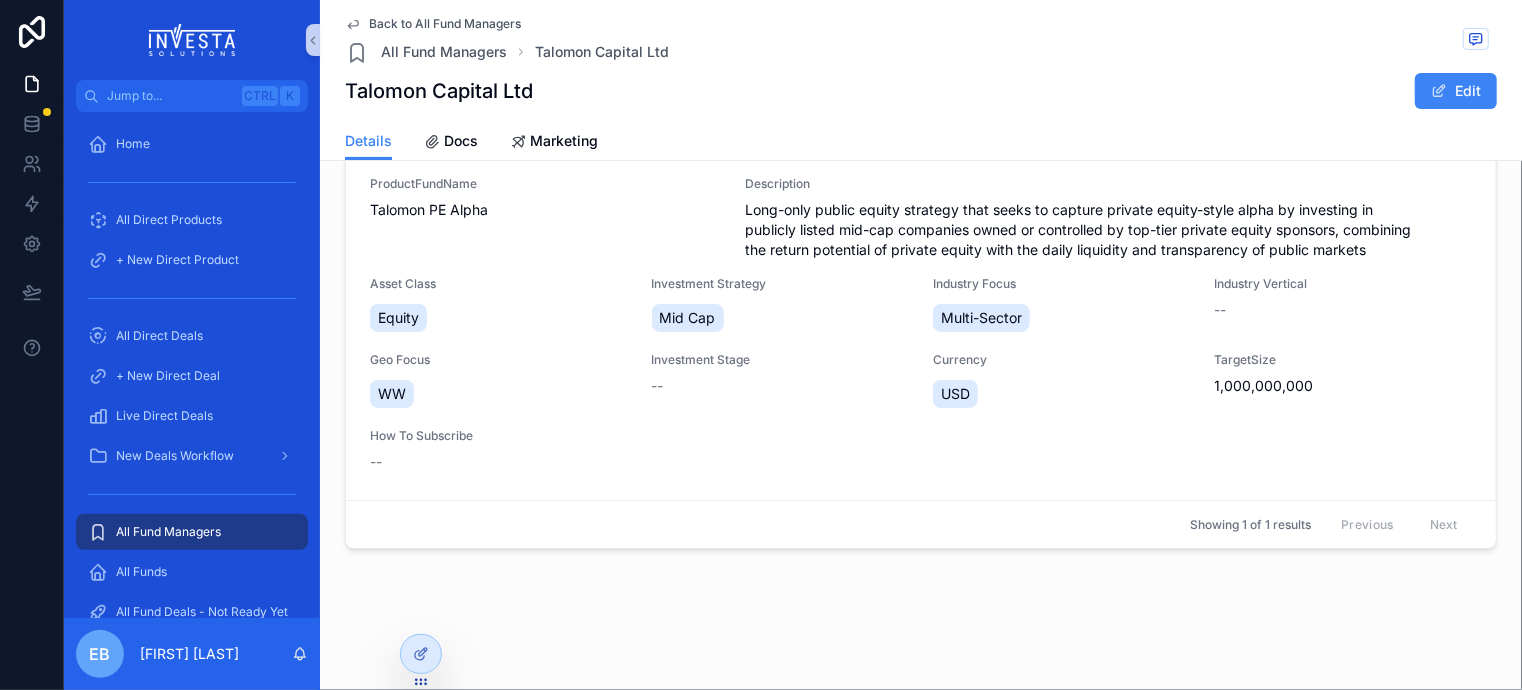 click at bounding box center [192, 40] 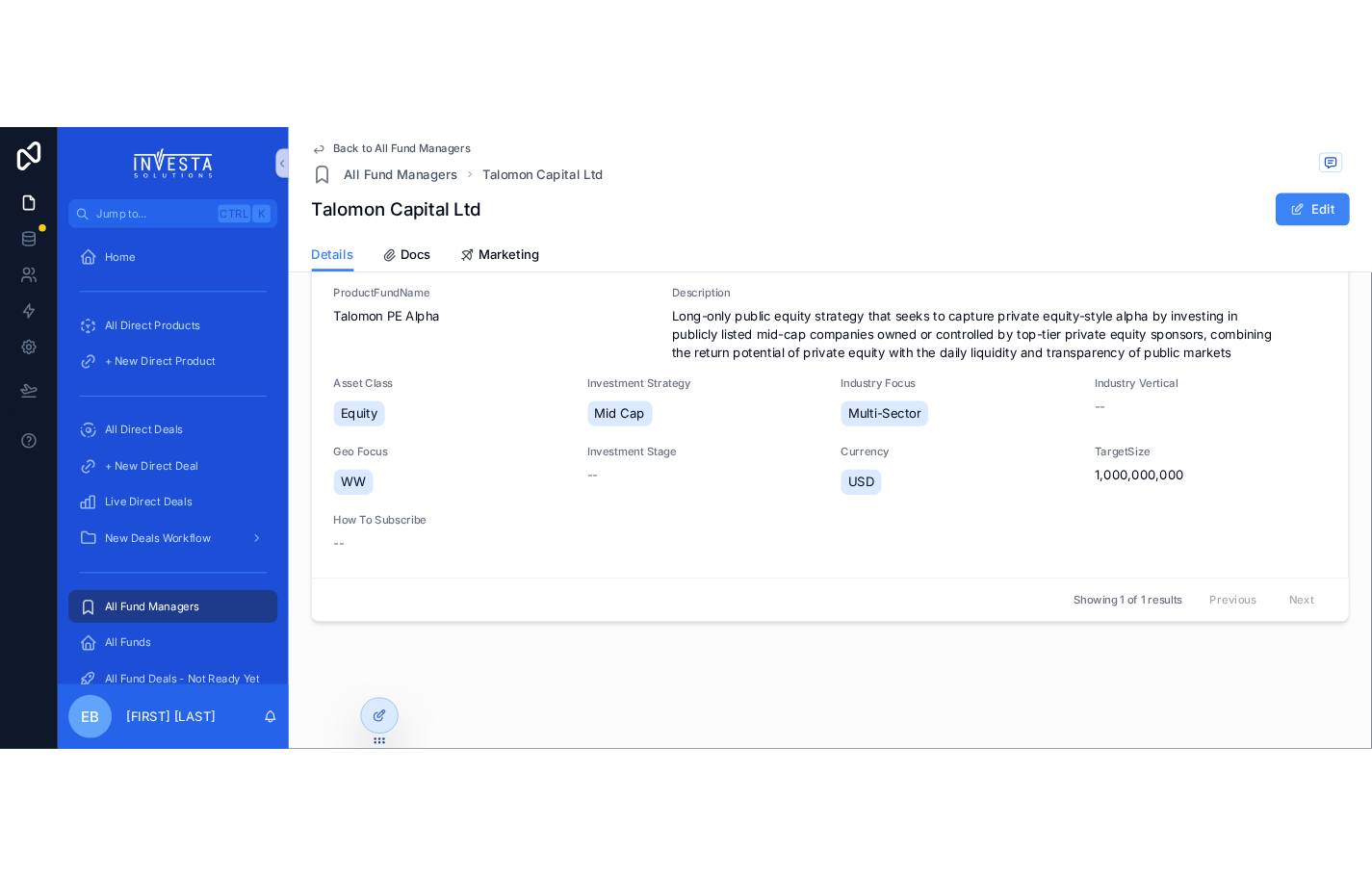scroll, scrollTop: 237, scrollLeft: 0, axis: vertical 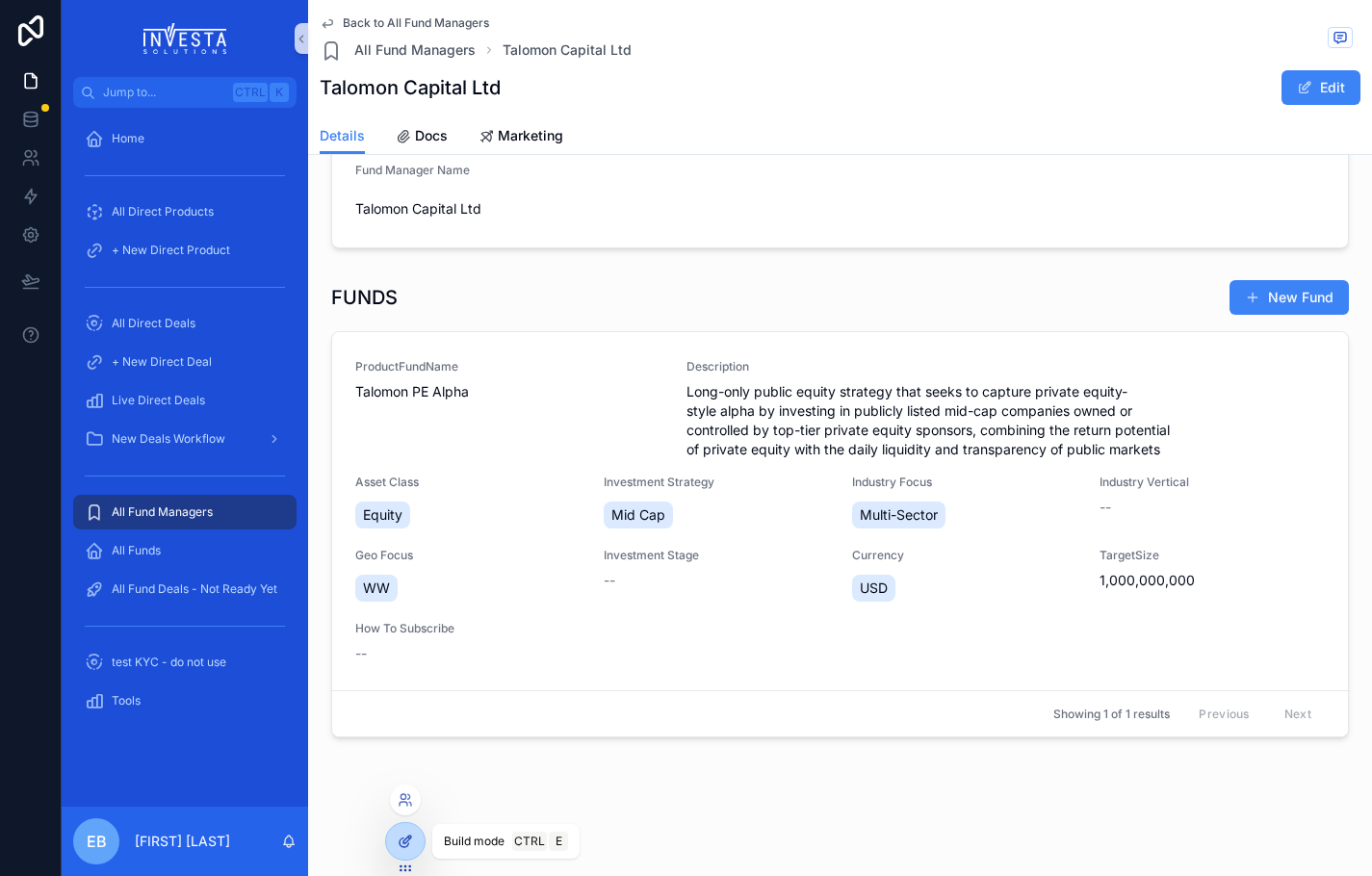 click 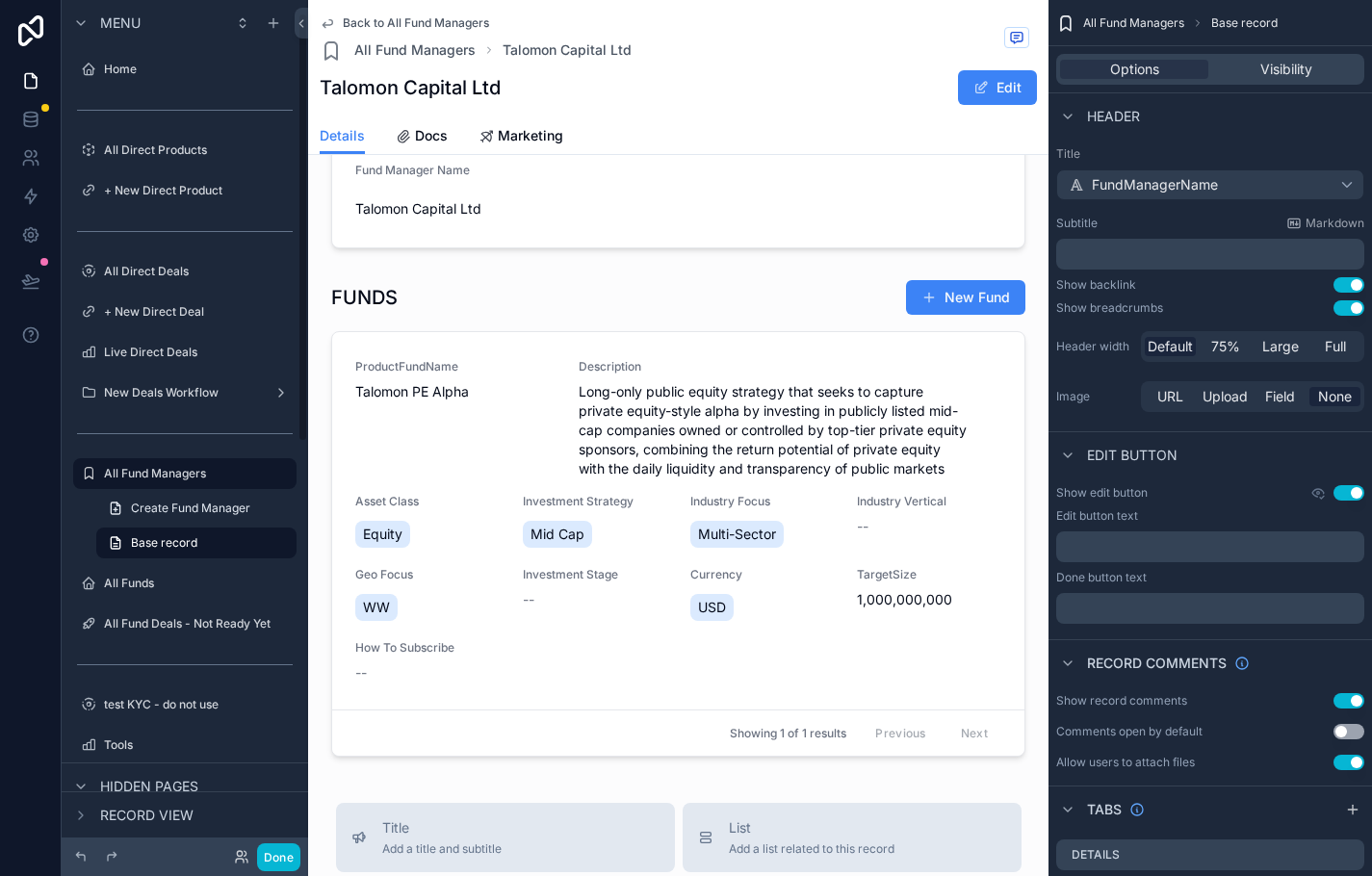 scroll, scrollTop: 26, scrollLeft: 0, axis: vertical 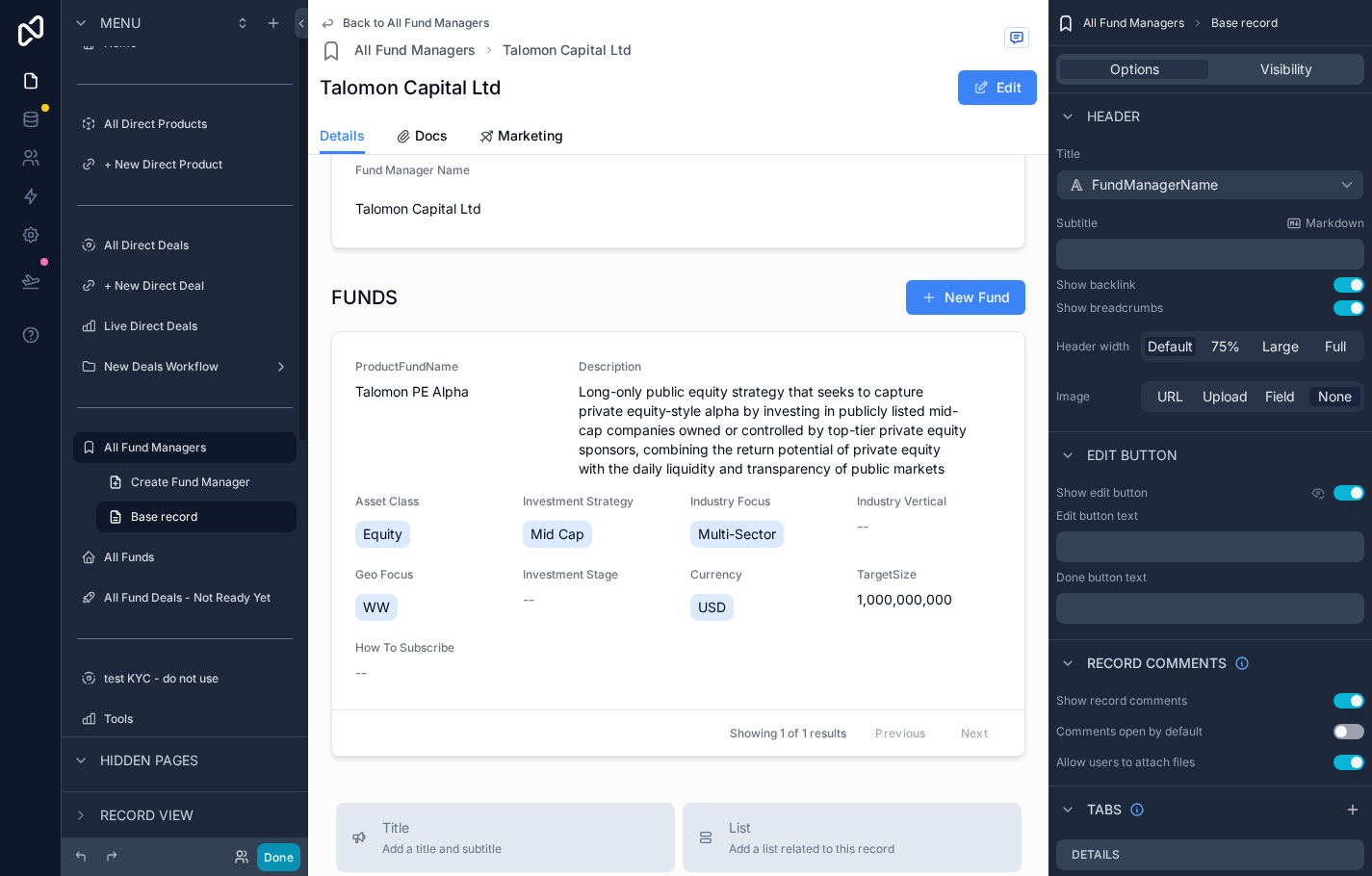 click on "Done" at bounding box center [278, 857] 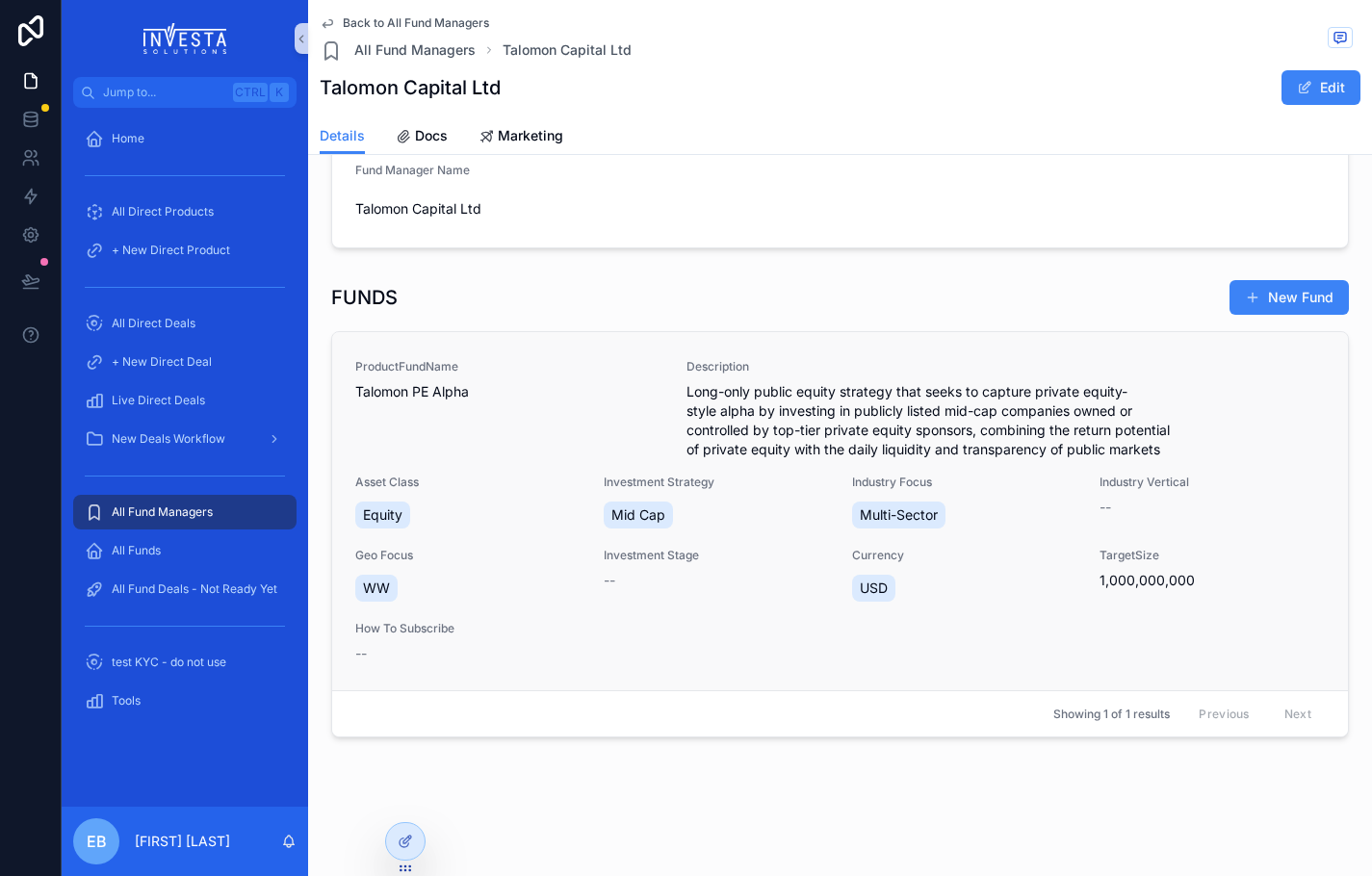 click on "WW" at bounding box center (468, 588) 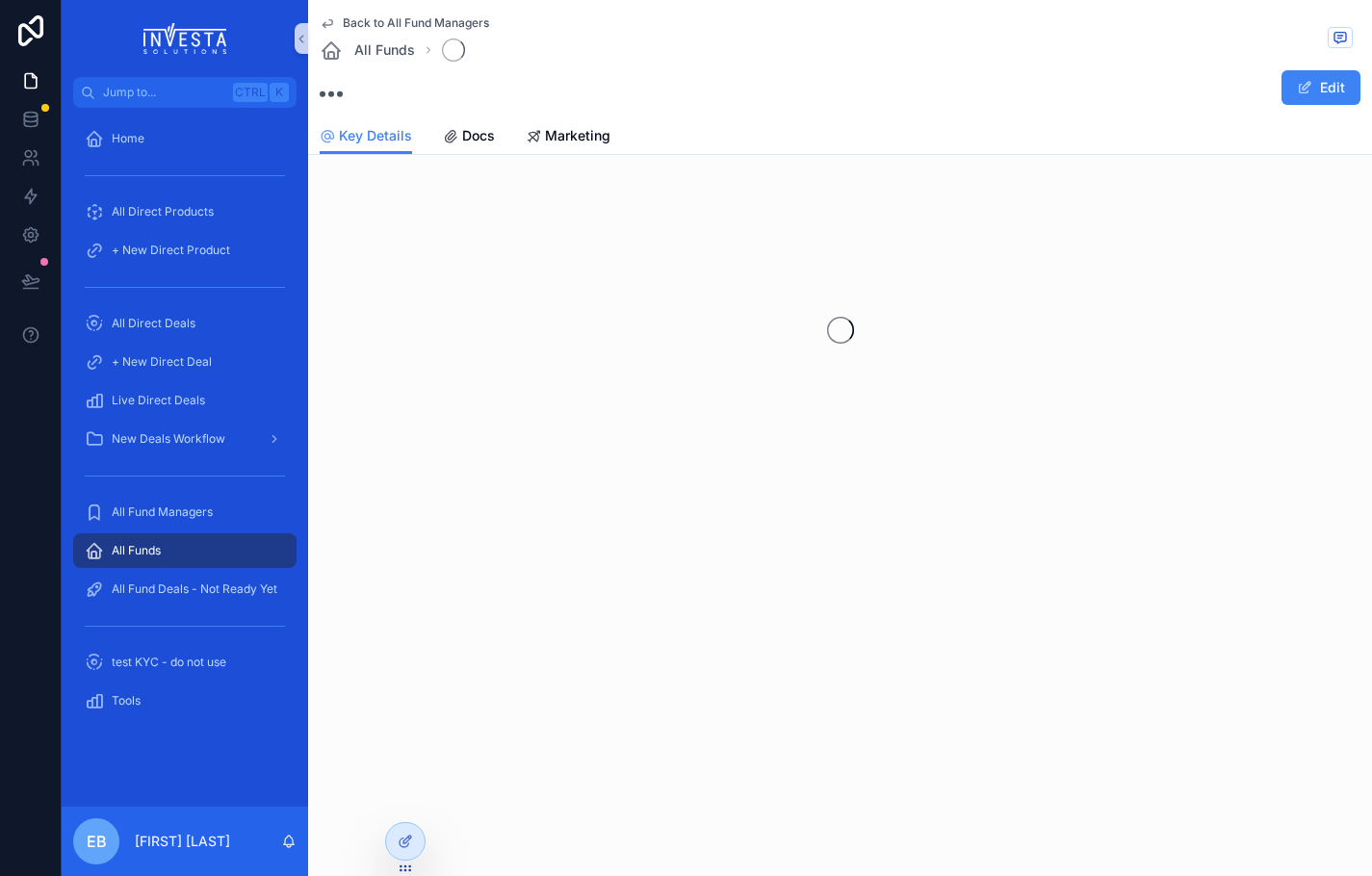 scroll, scrollTop: 0, scrollLeft: 0, axis: both 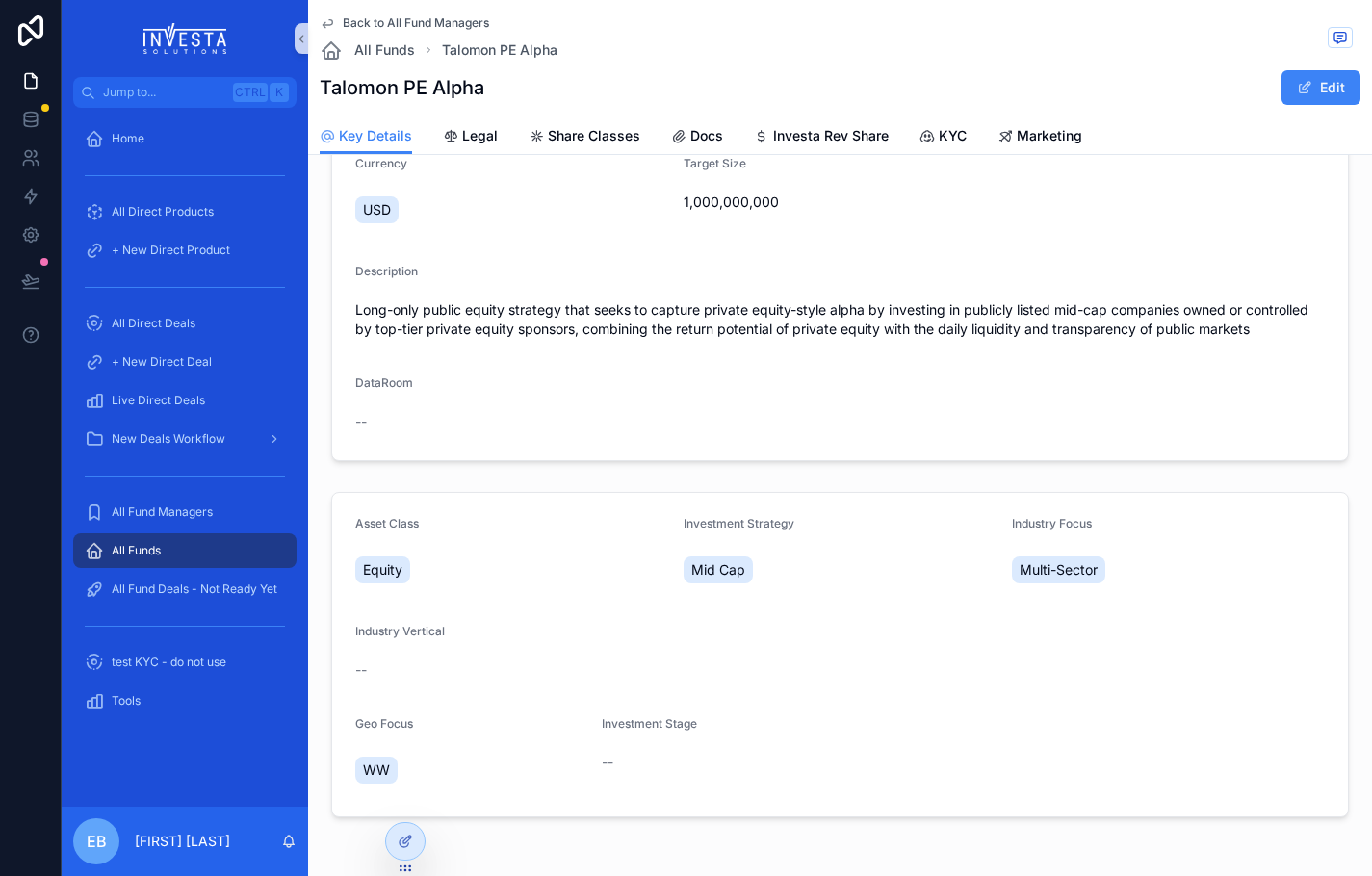 click 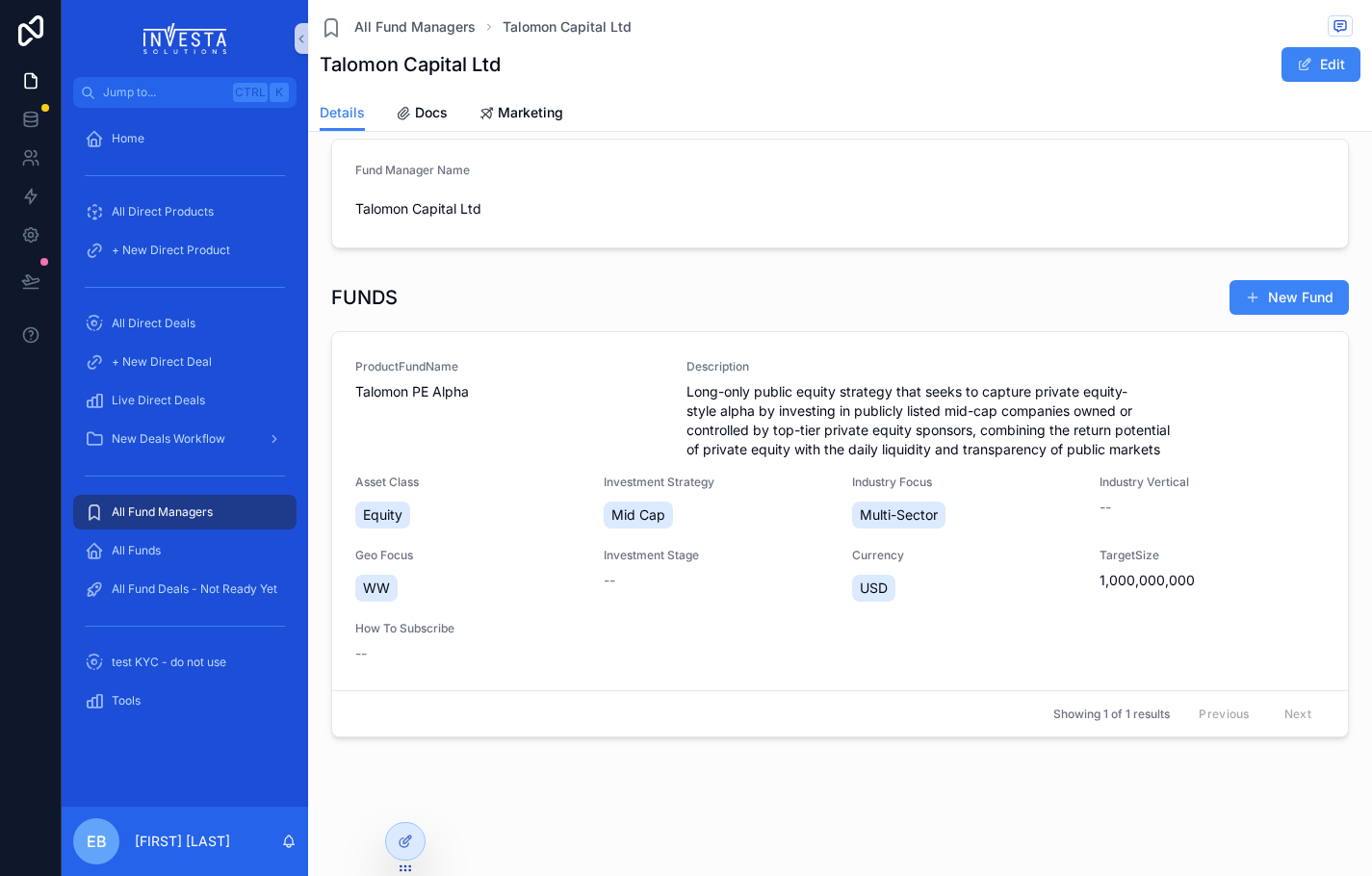 scroll, scrollTop: 24, scrollLeft: 0, axis: vertical 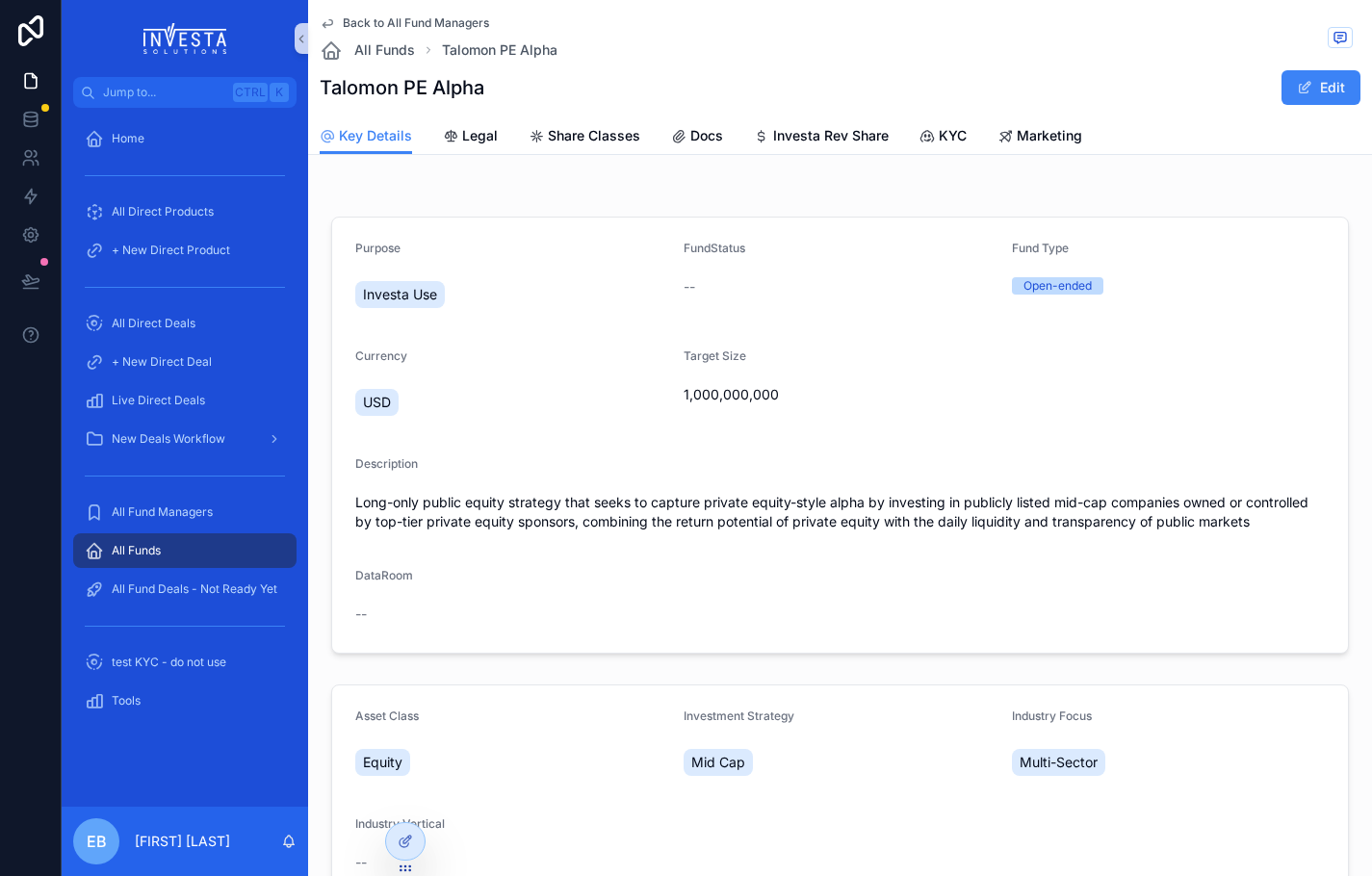 click 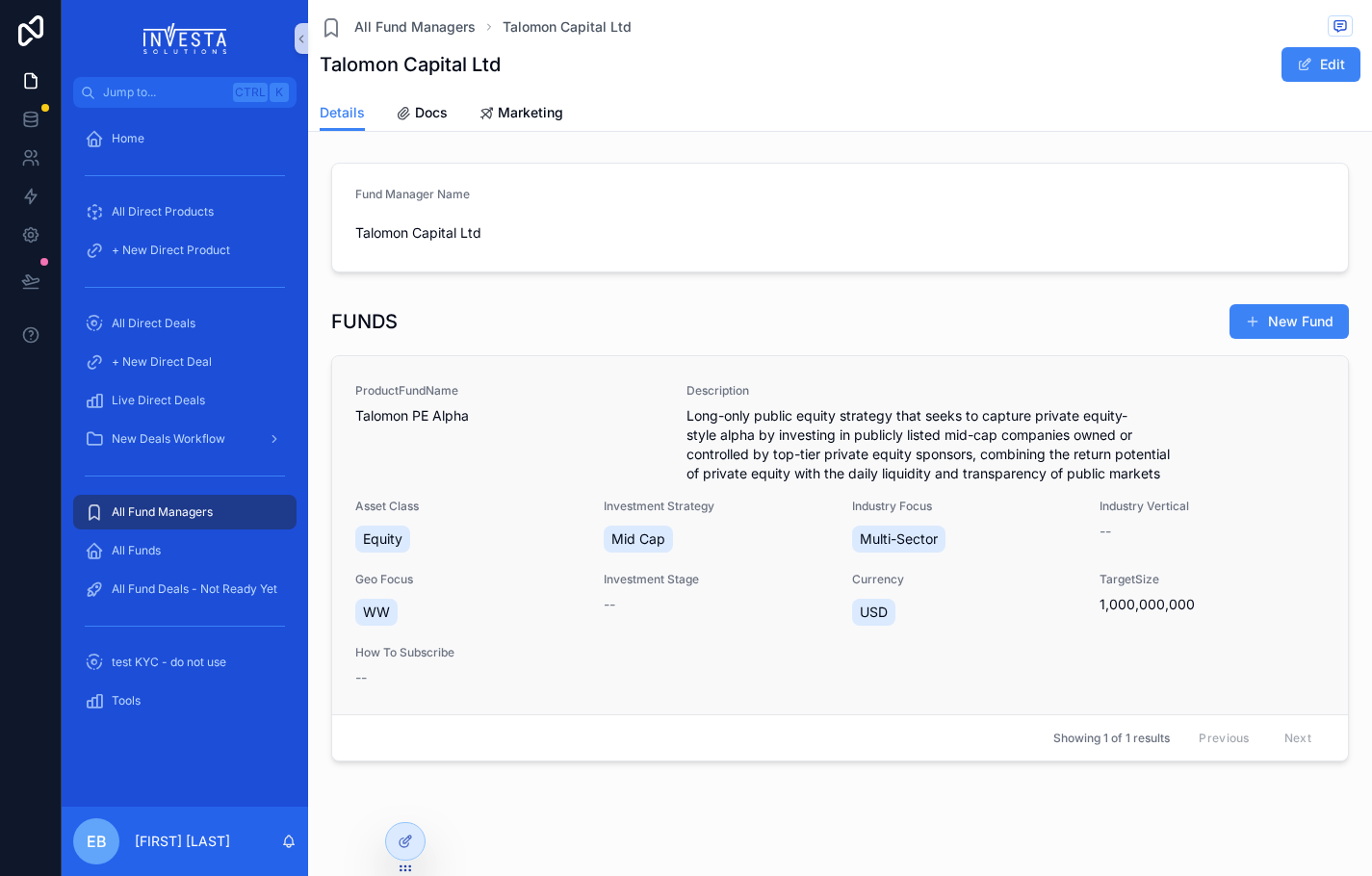 click on "ProductFundName Talomon PE Alpha" at bounding box center (509, 433) 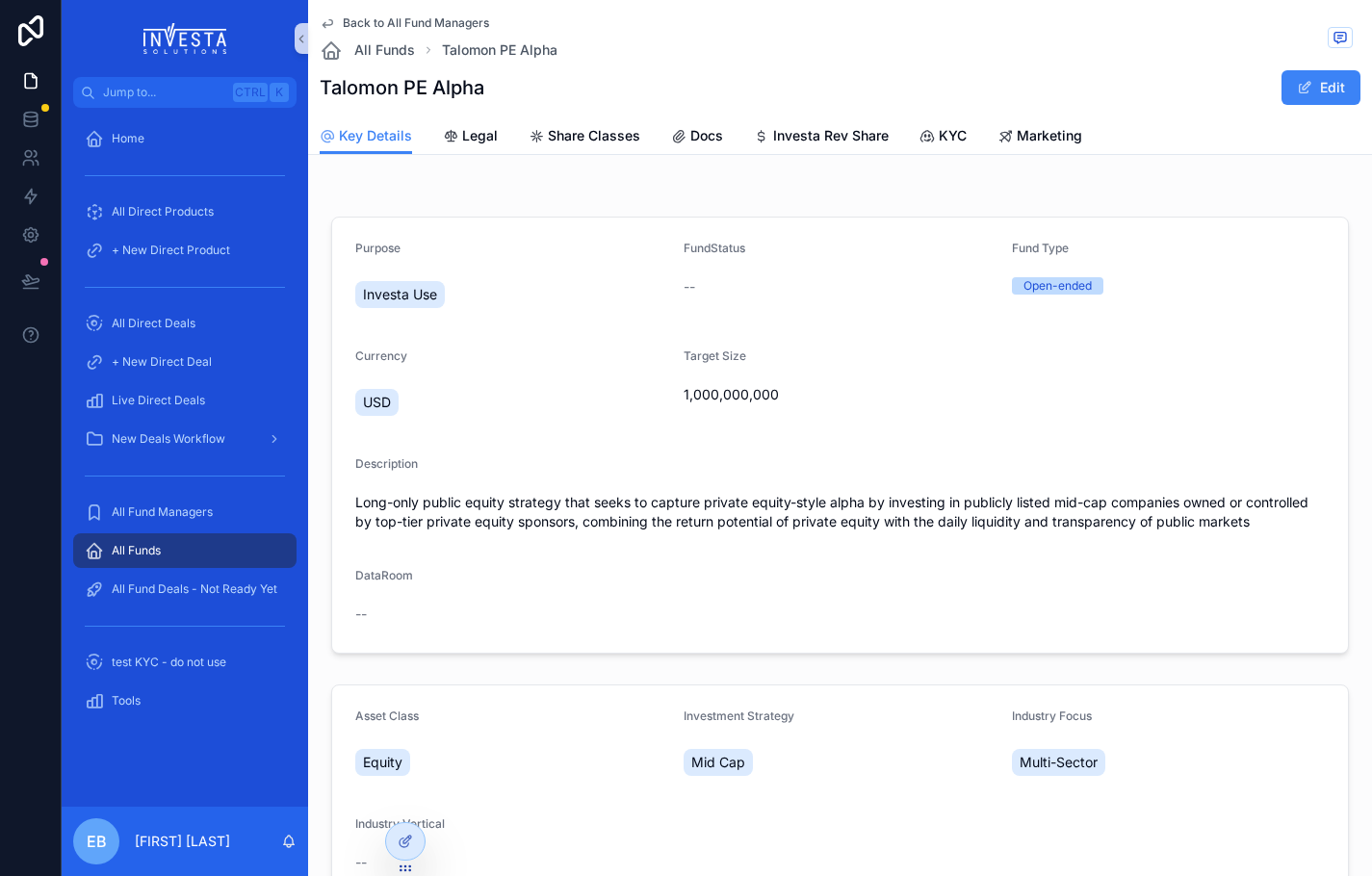 click 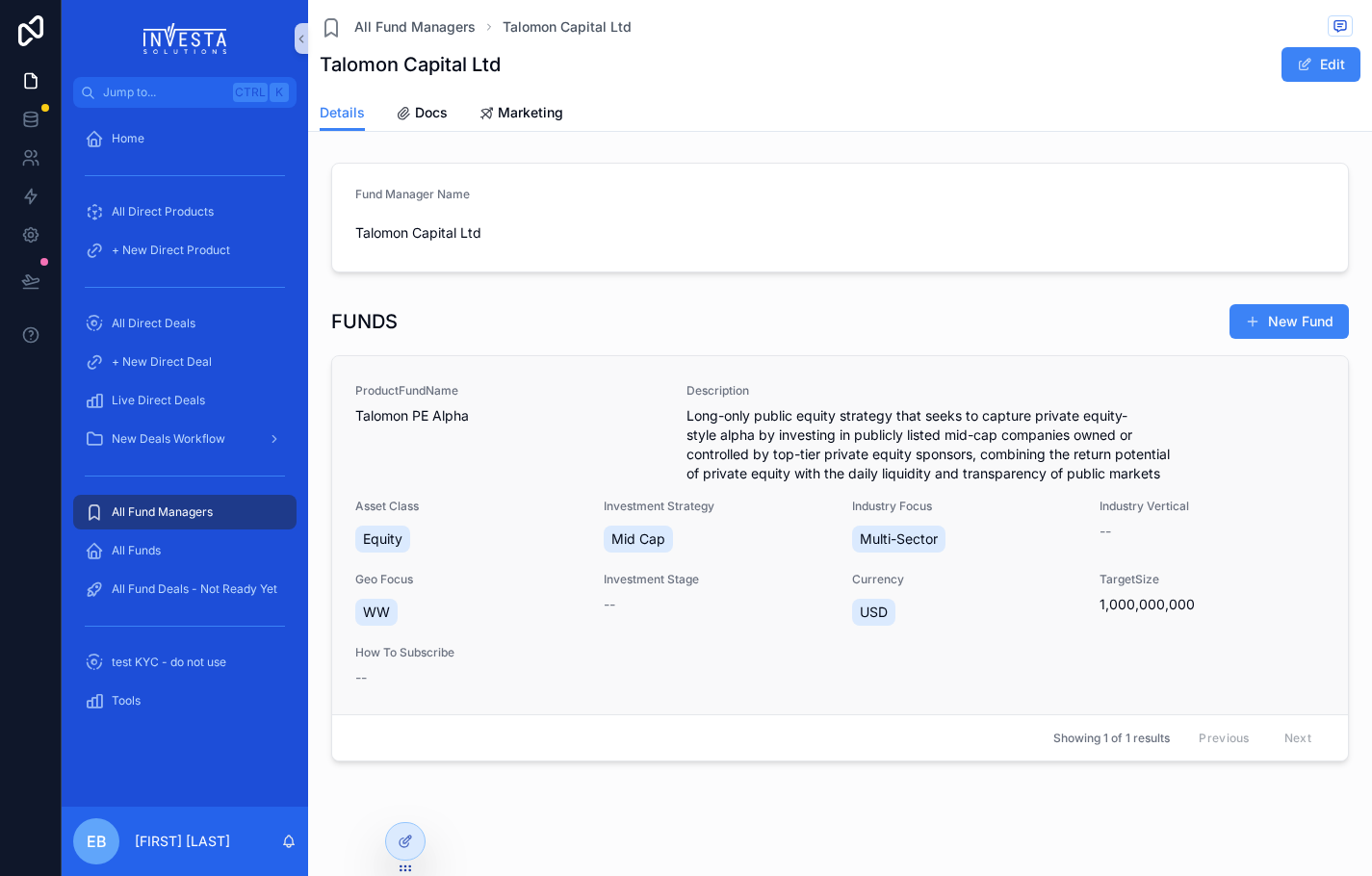 click on "ProductFundName Talomon PE Alpha" at bounding box center (509, 433) 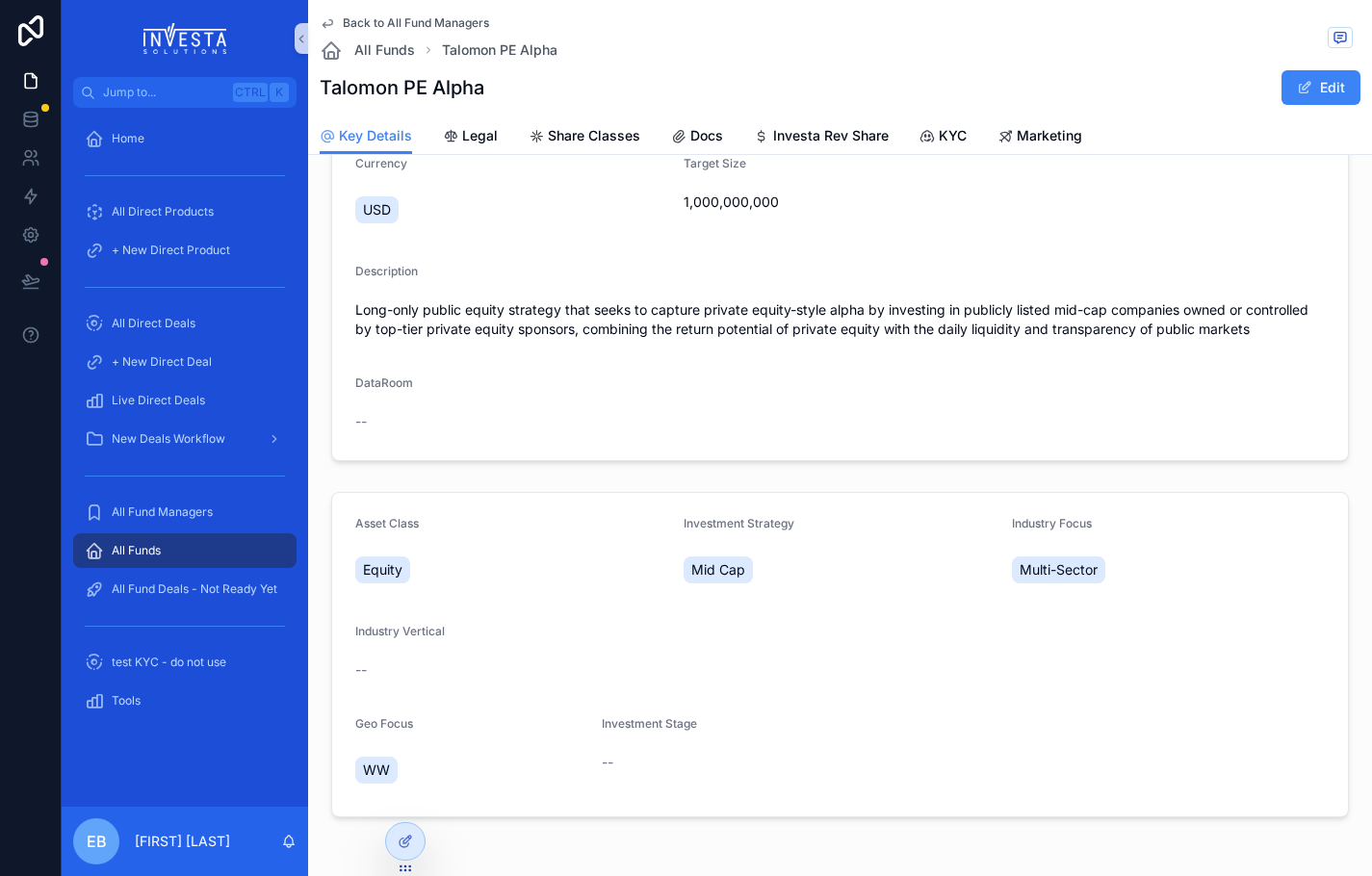 scroll, scrollTop: 284, scrollLeft: 0, axis: vertical 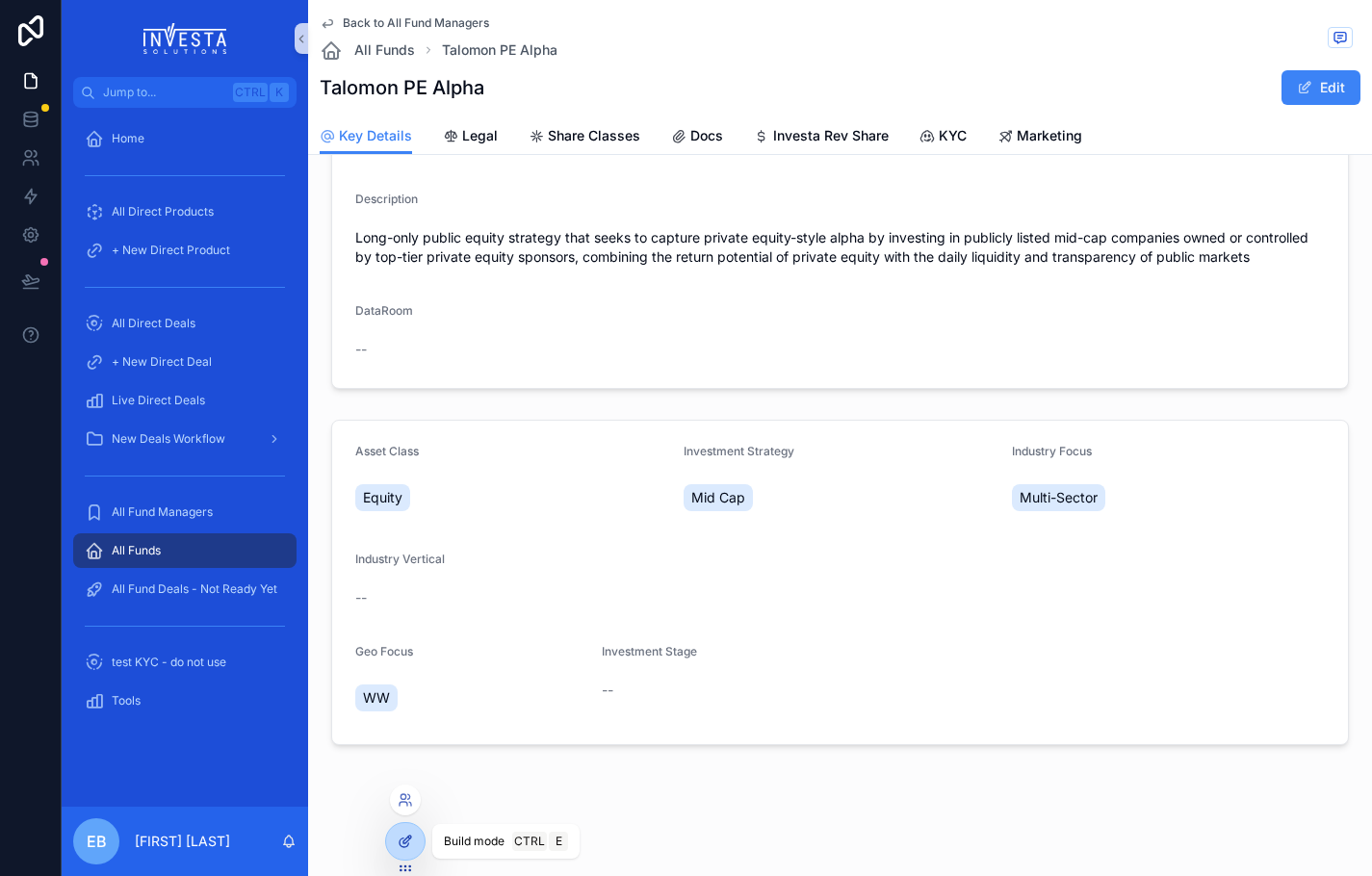 click at bounding box center [405, 841] 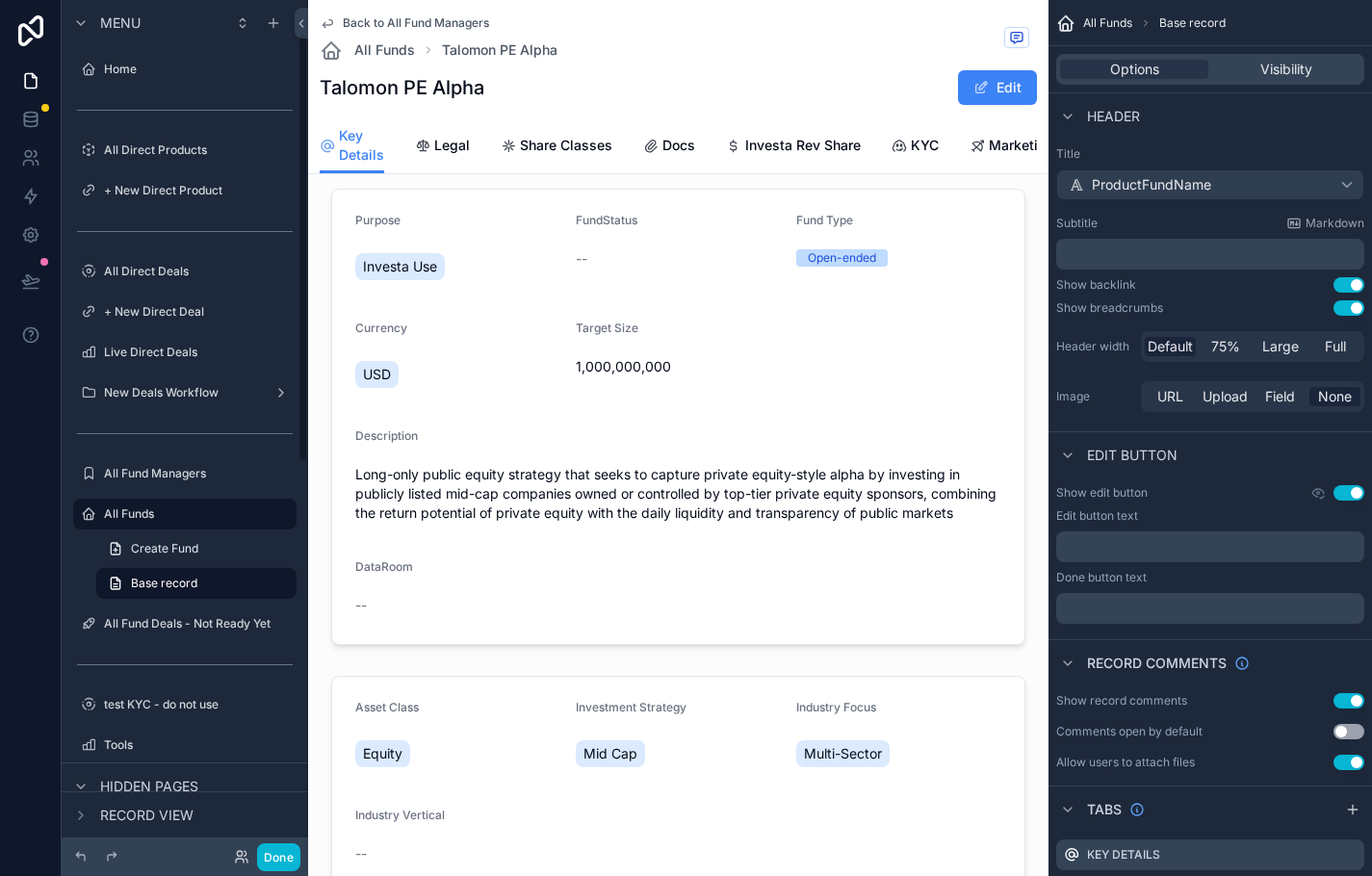 scroll, scrollTop: 66, scrollLeft: 0, axis: vertical 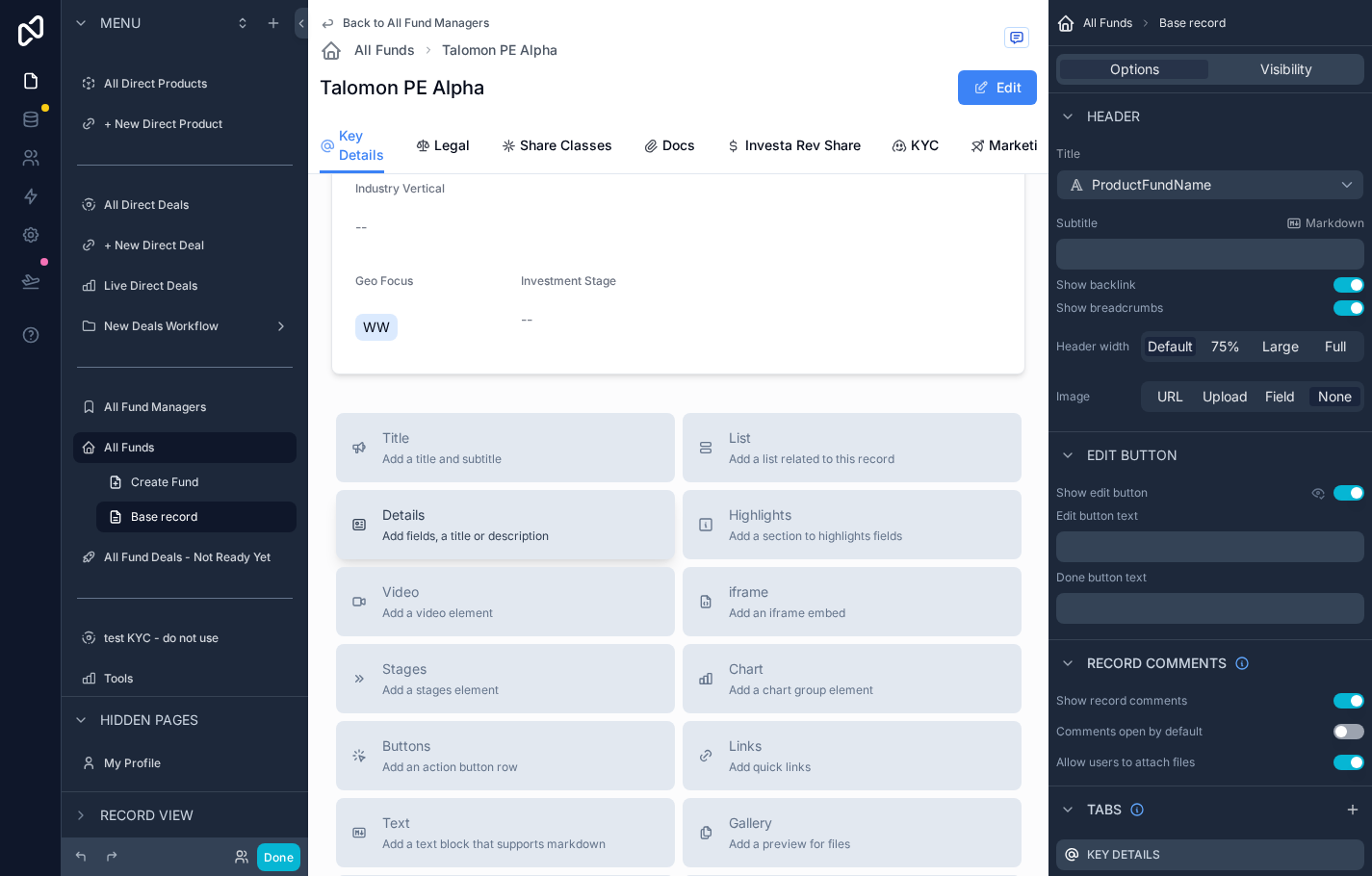click on "Details" at bounding box center [465, 515] 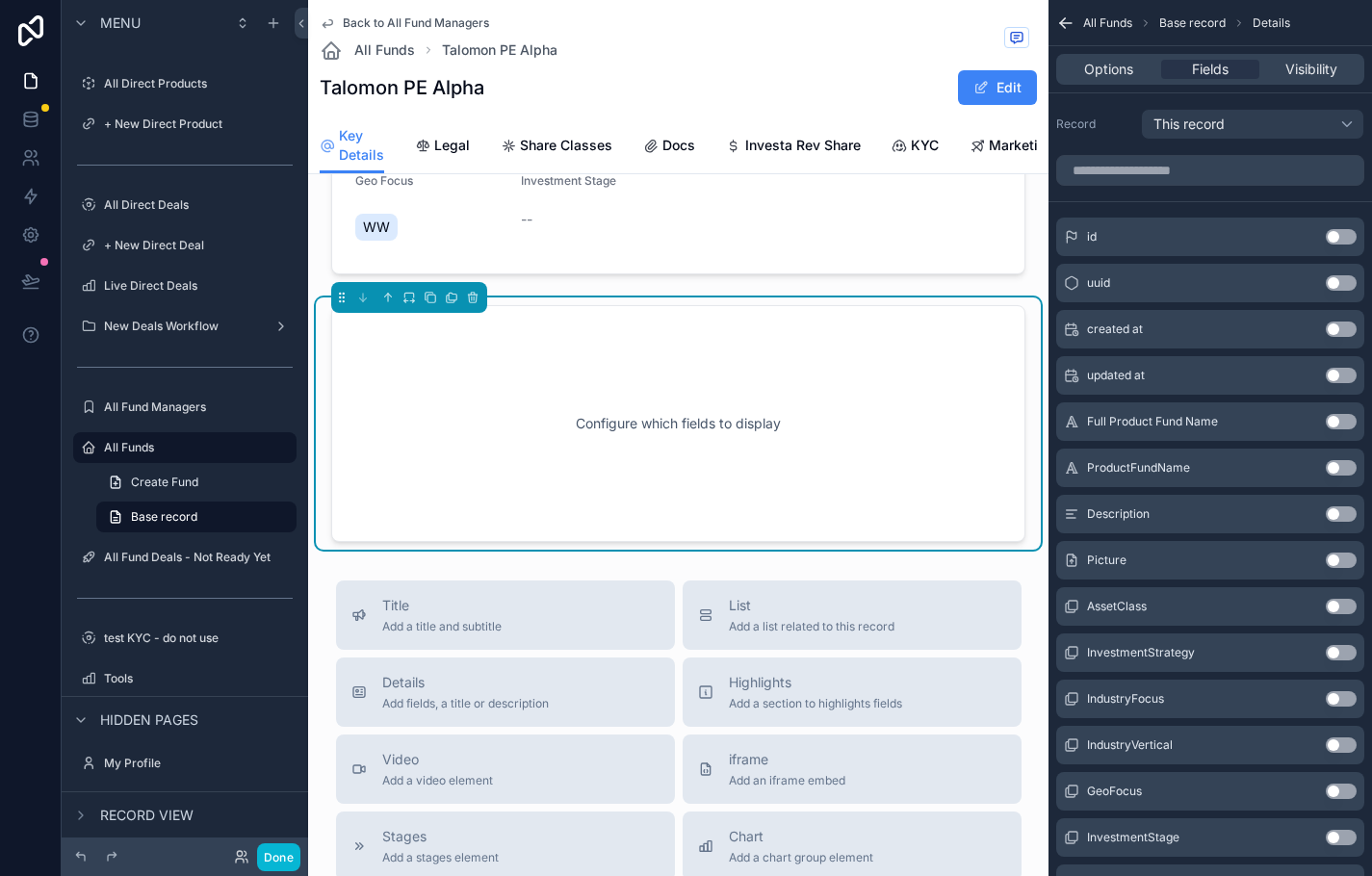 scroll, scrollTop: 1030, scrollLeft: 0, axis: vertical 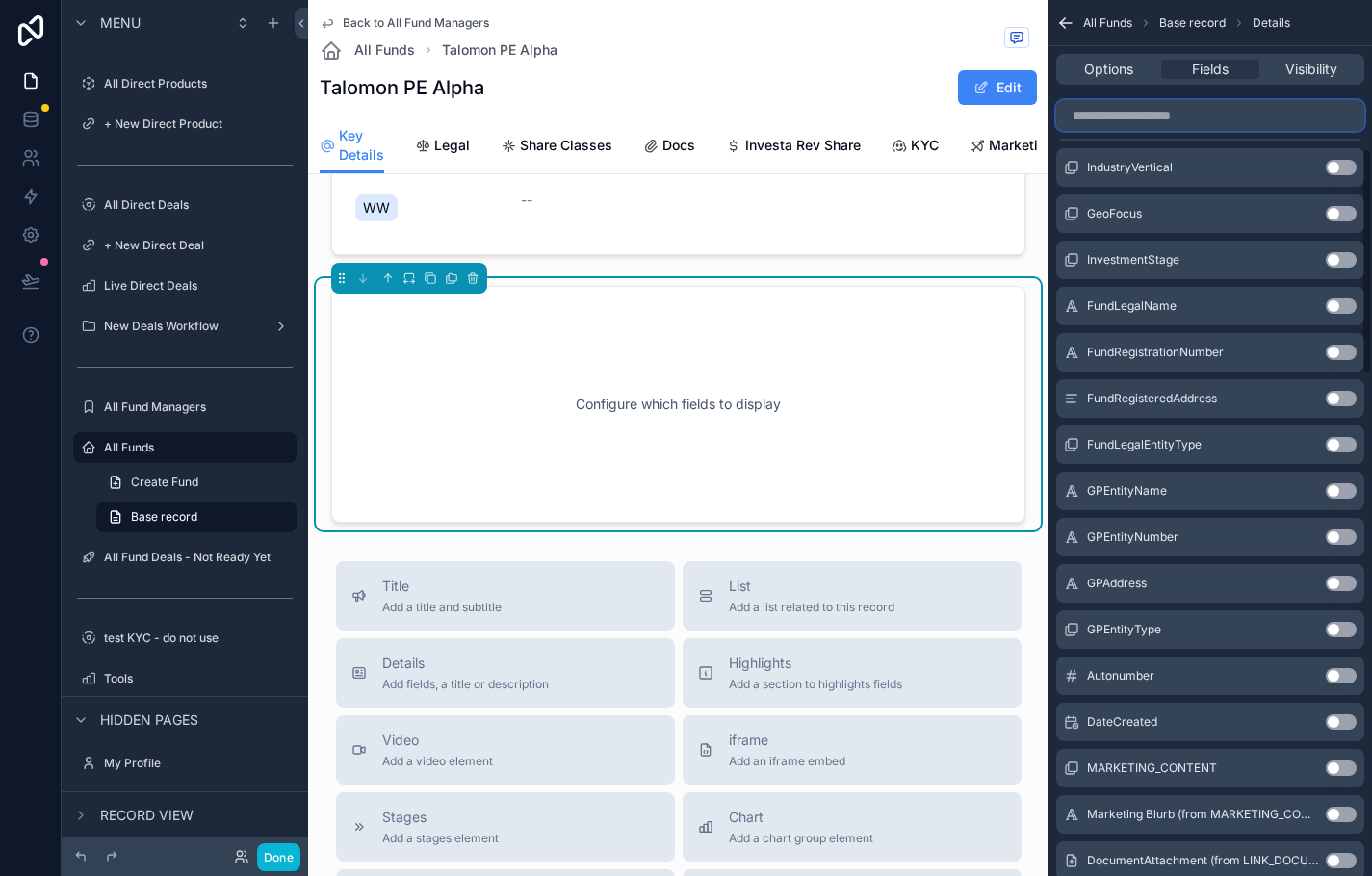click at bounding box center [1210, 116] 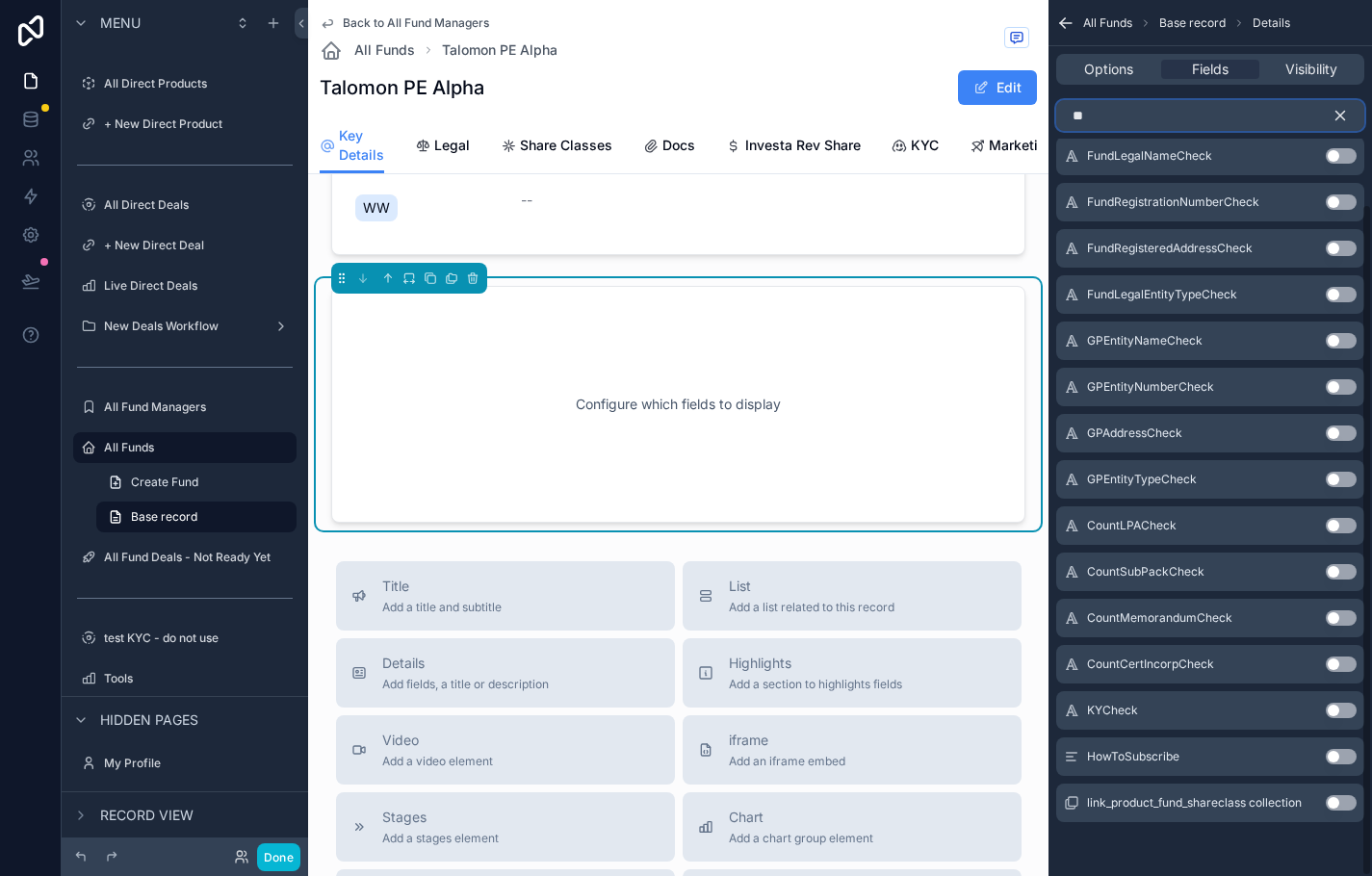 scroll, scrollTop: 0, scrollLeft: 0, axis: both 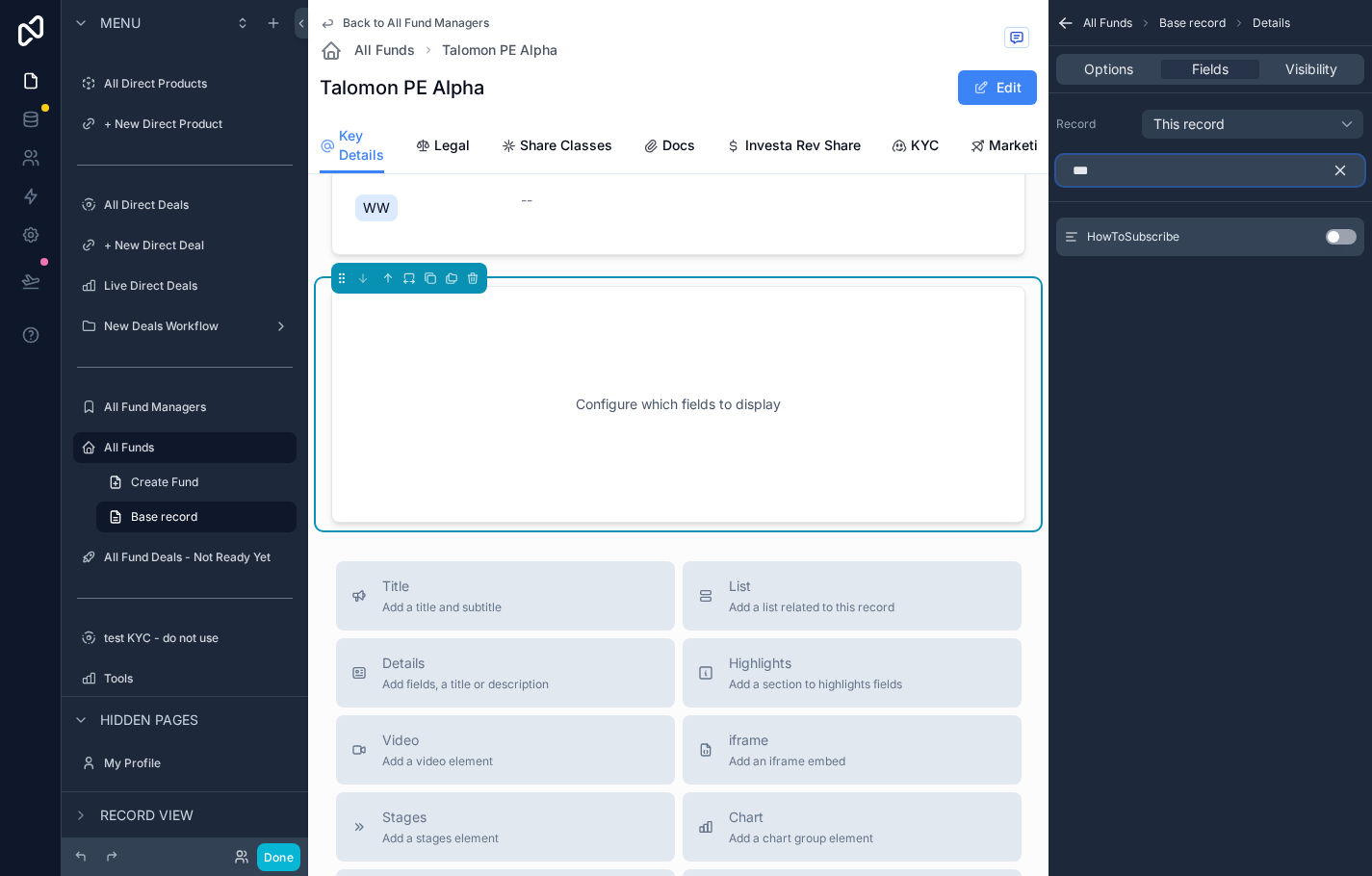 type on "***" 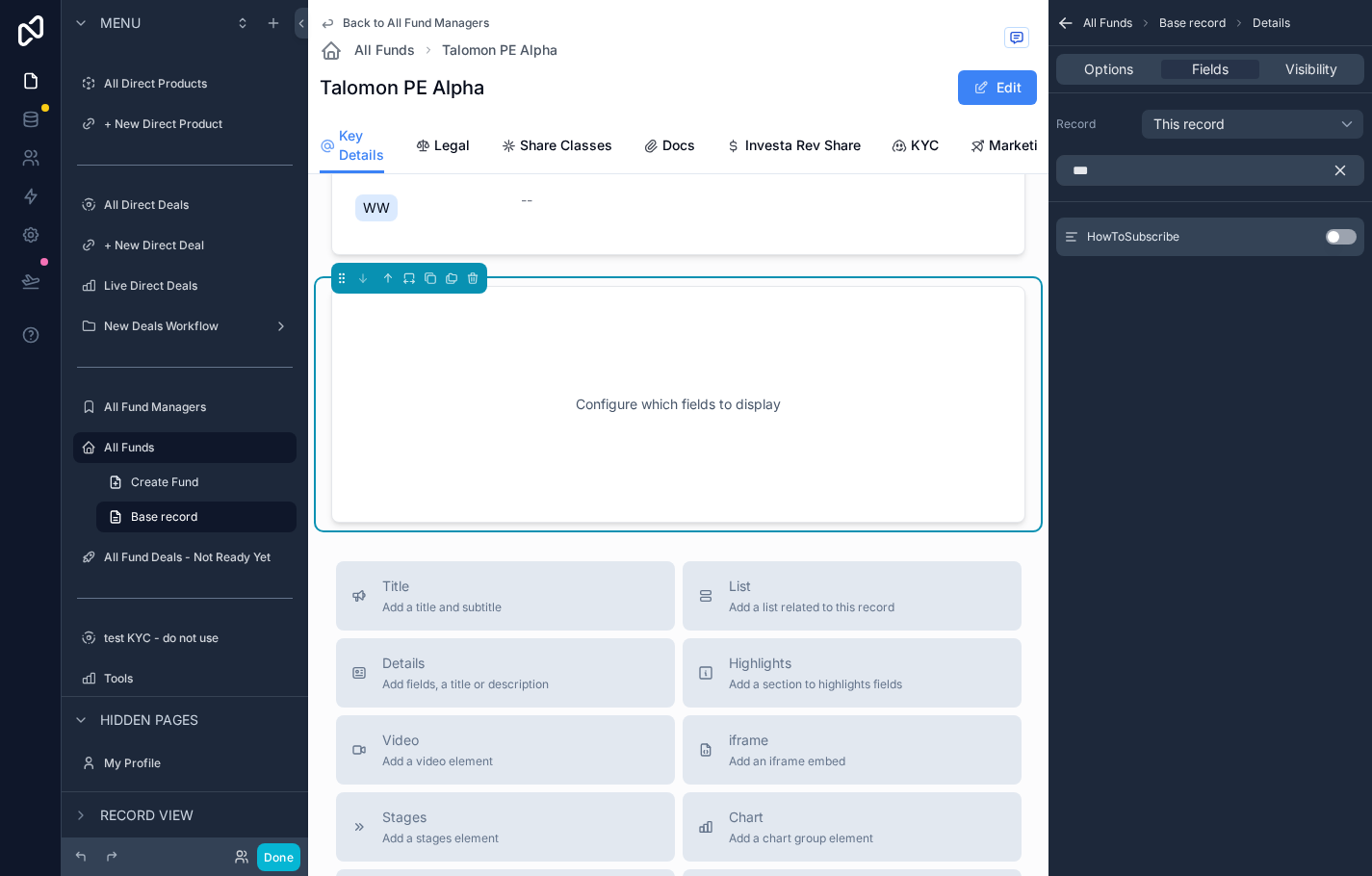 click on "Use setting" at bounding box center [1341, 237] 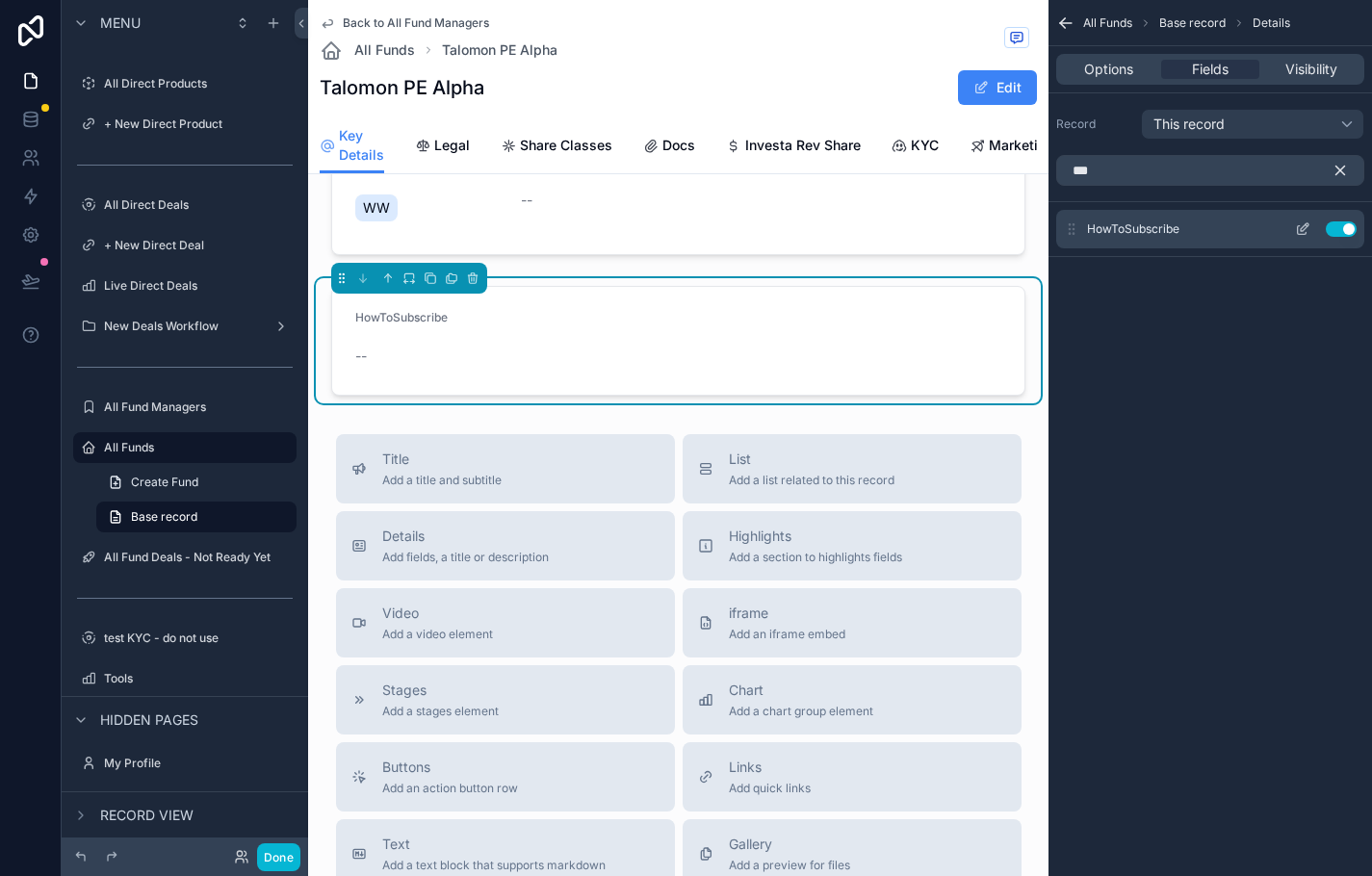 click 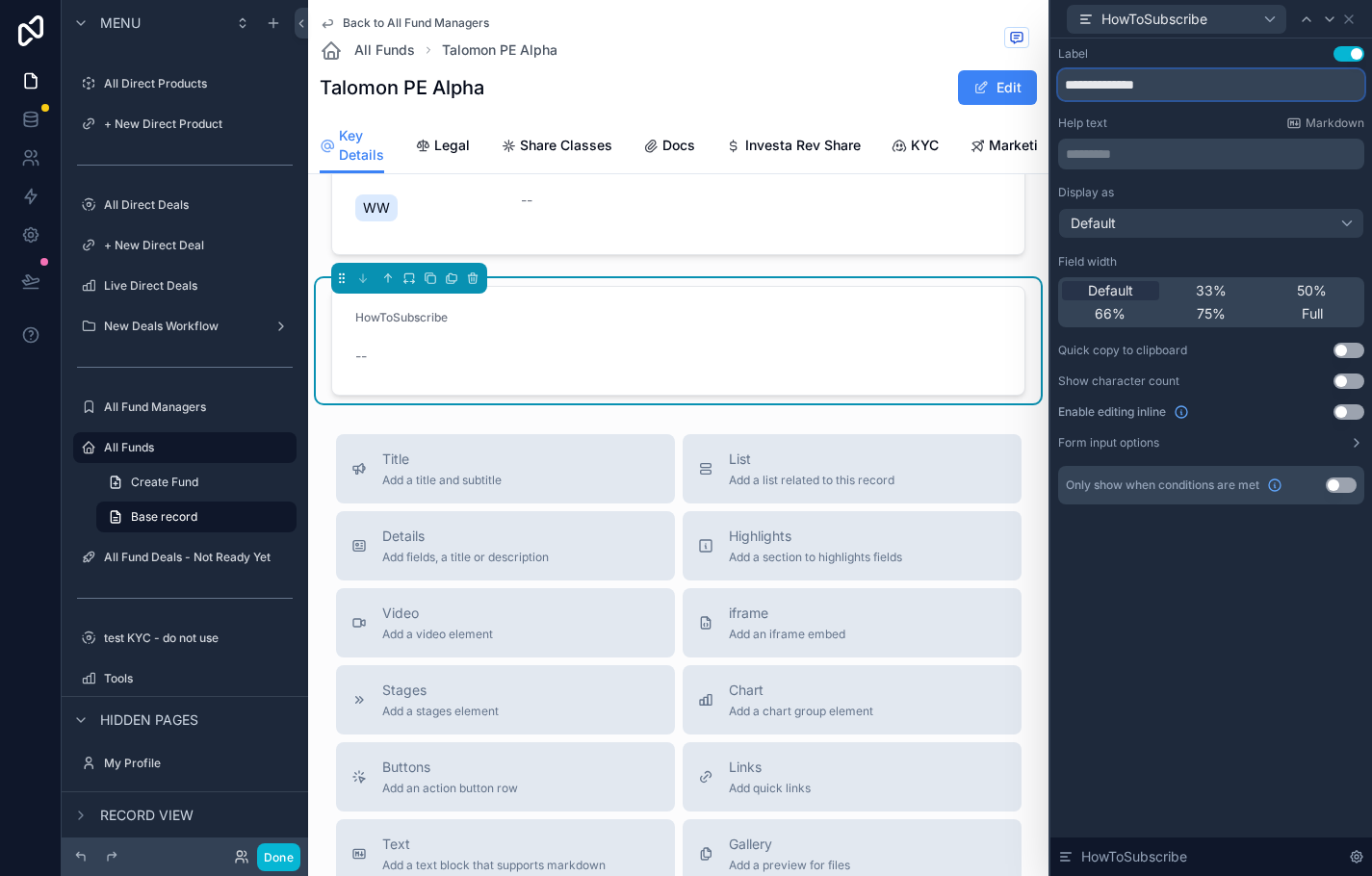 click on "**********" at bounding box center [1211, 85] 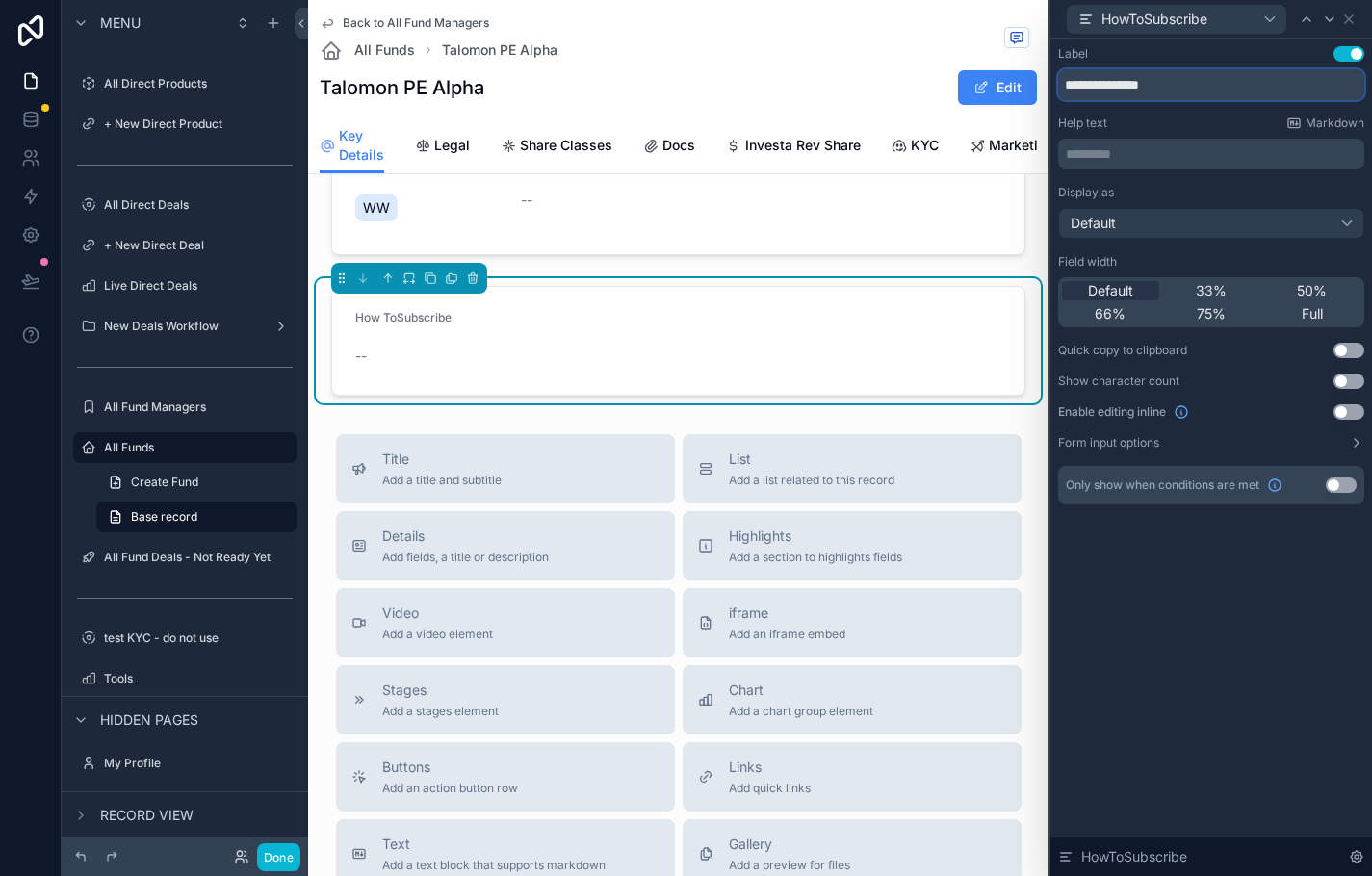 click on "**********" at bounding box center (1211, 85) 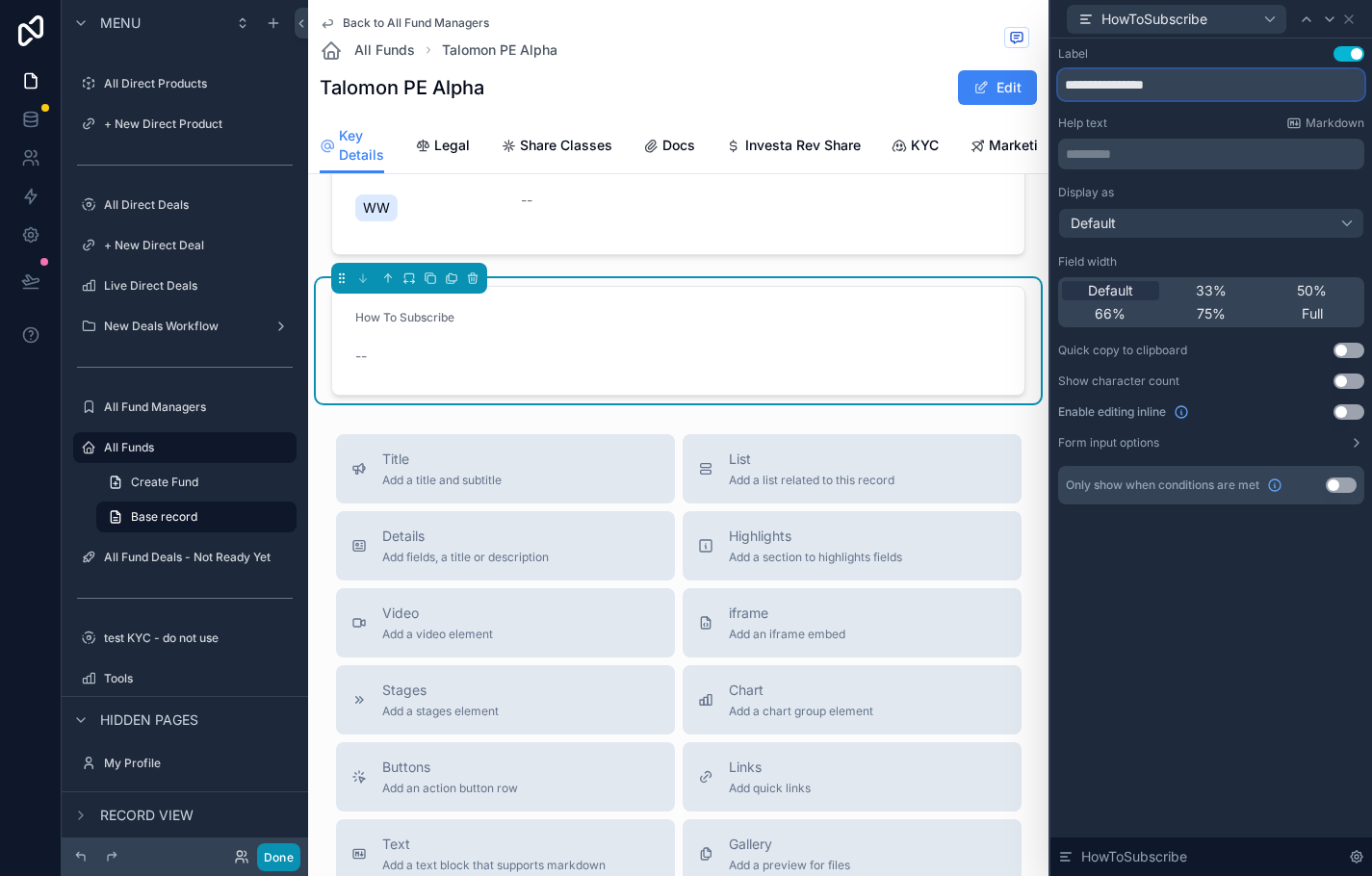 type on "**********" 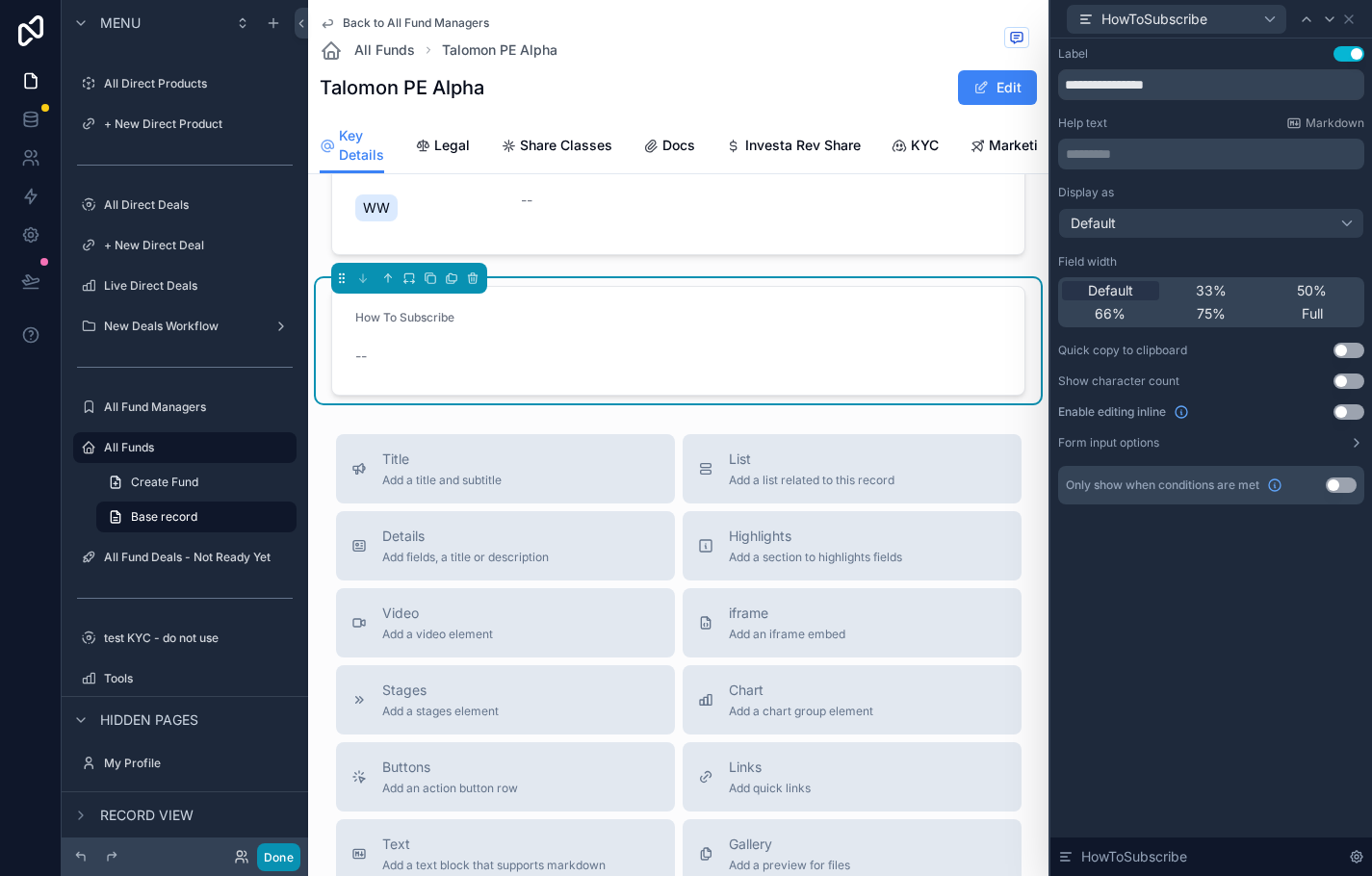 click on "Done" at bounding box center [278, 857] 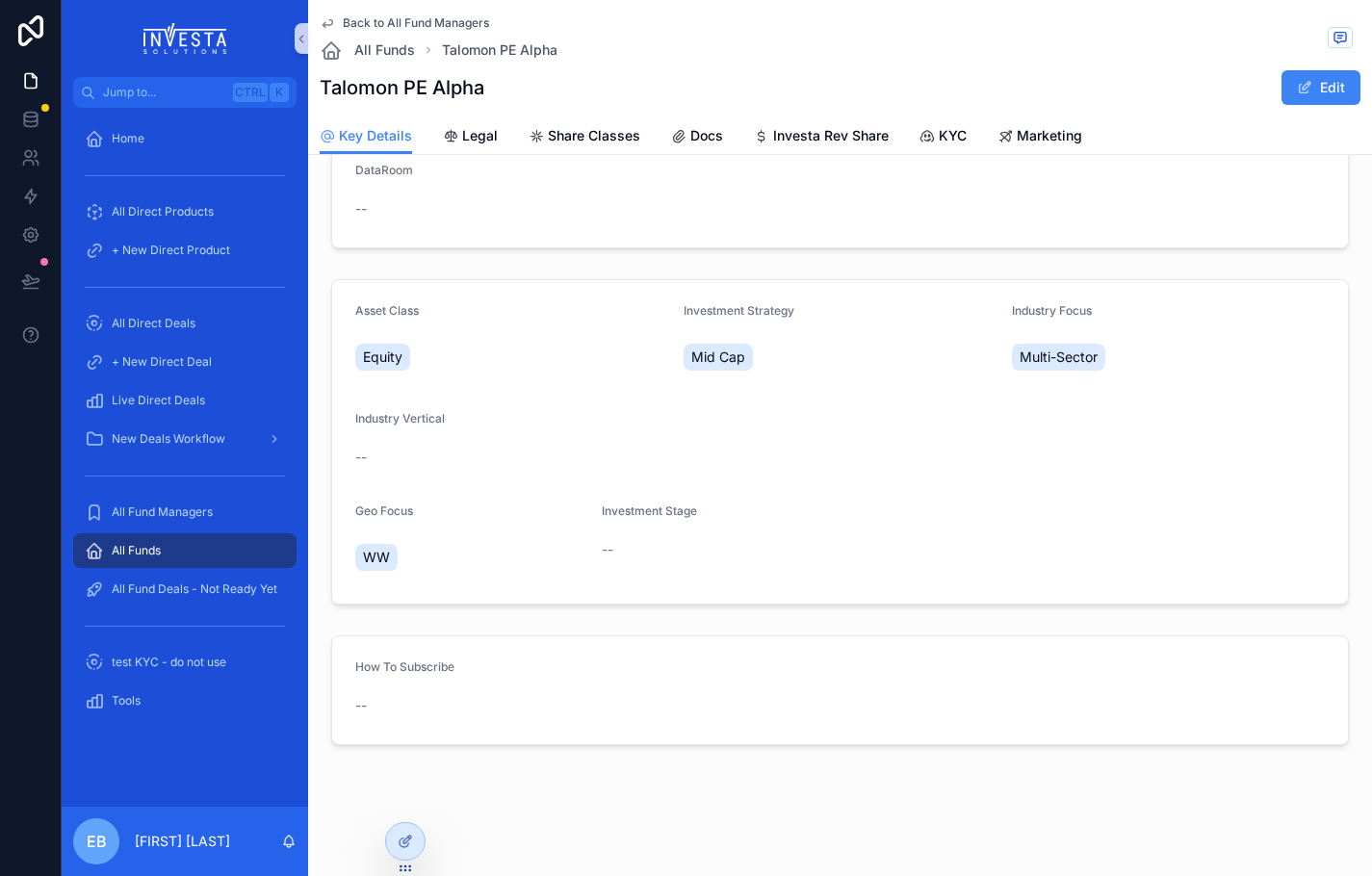 scroll, scrollTop: 425, scrollLeft: 0, axis: vertical 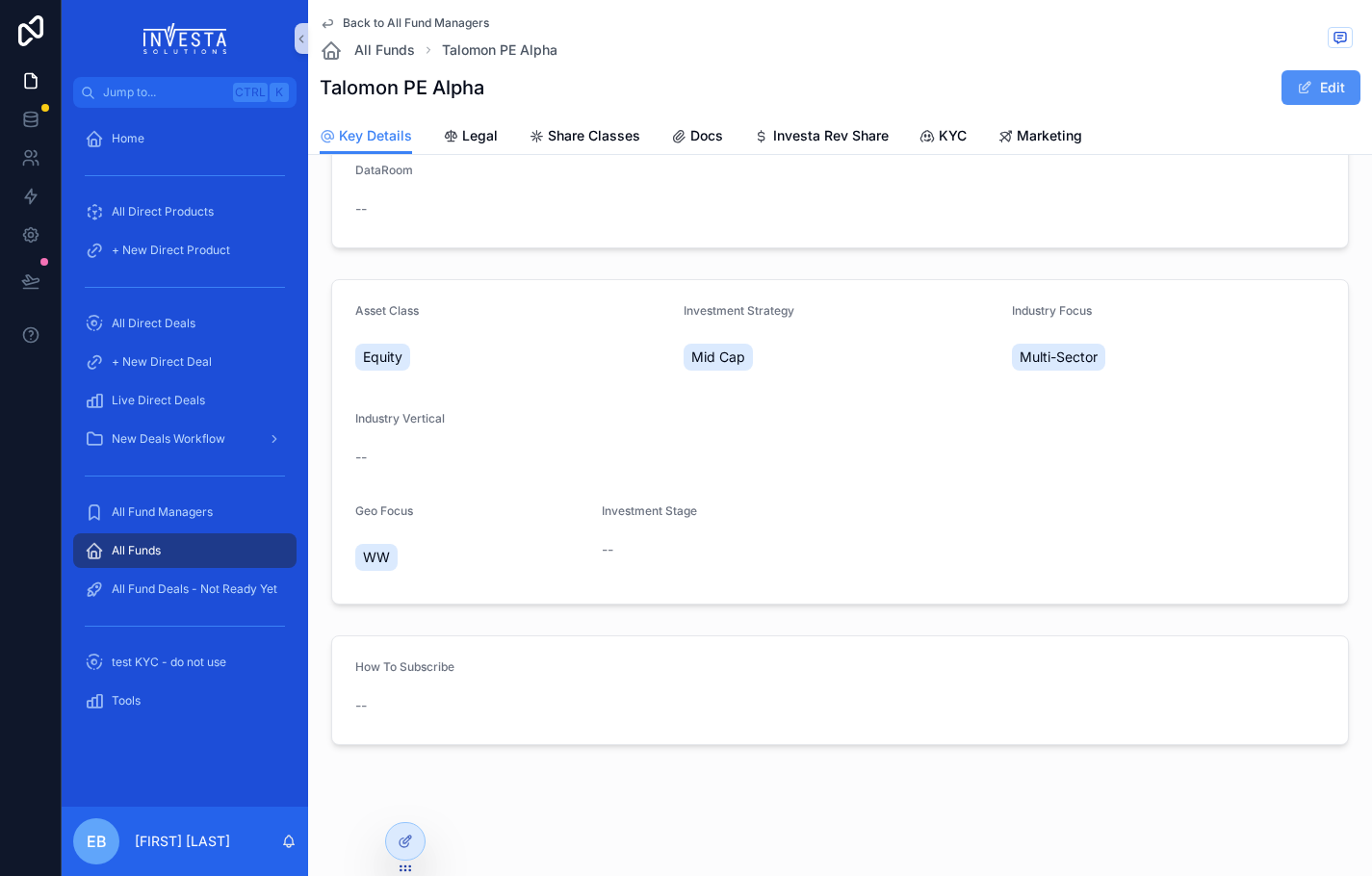 click on "Edit" at bounding box center (1321, 88) 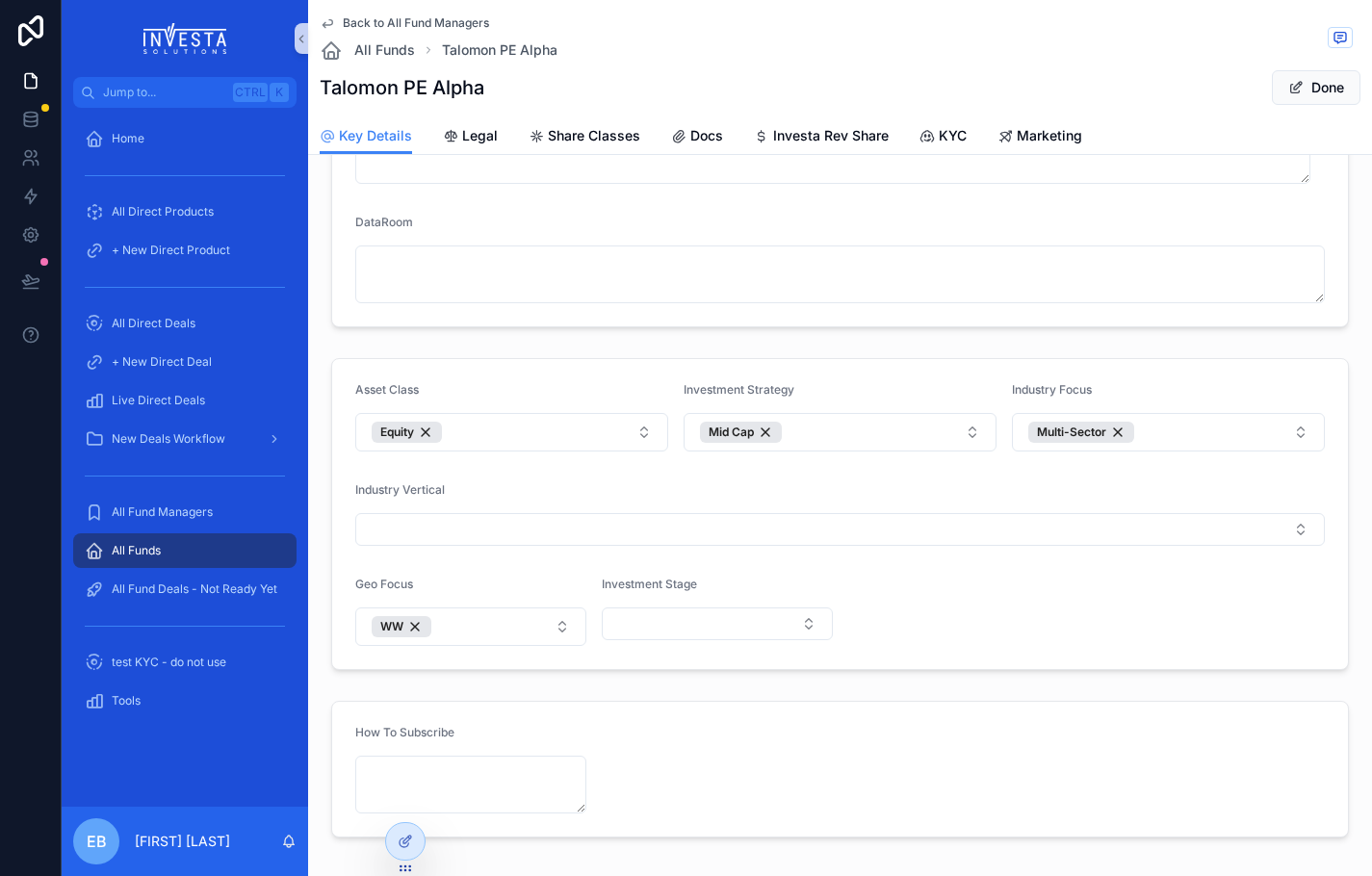 scroll, scrollTop: 686, scrollLeft: 0, axis: vertical 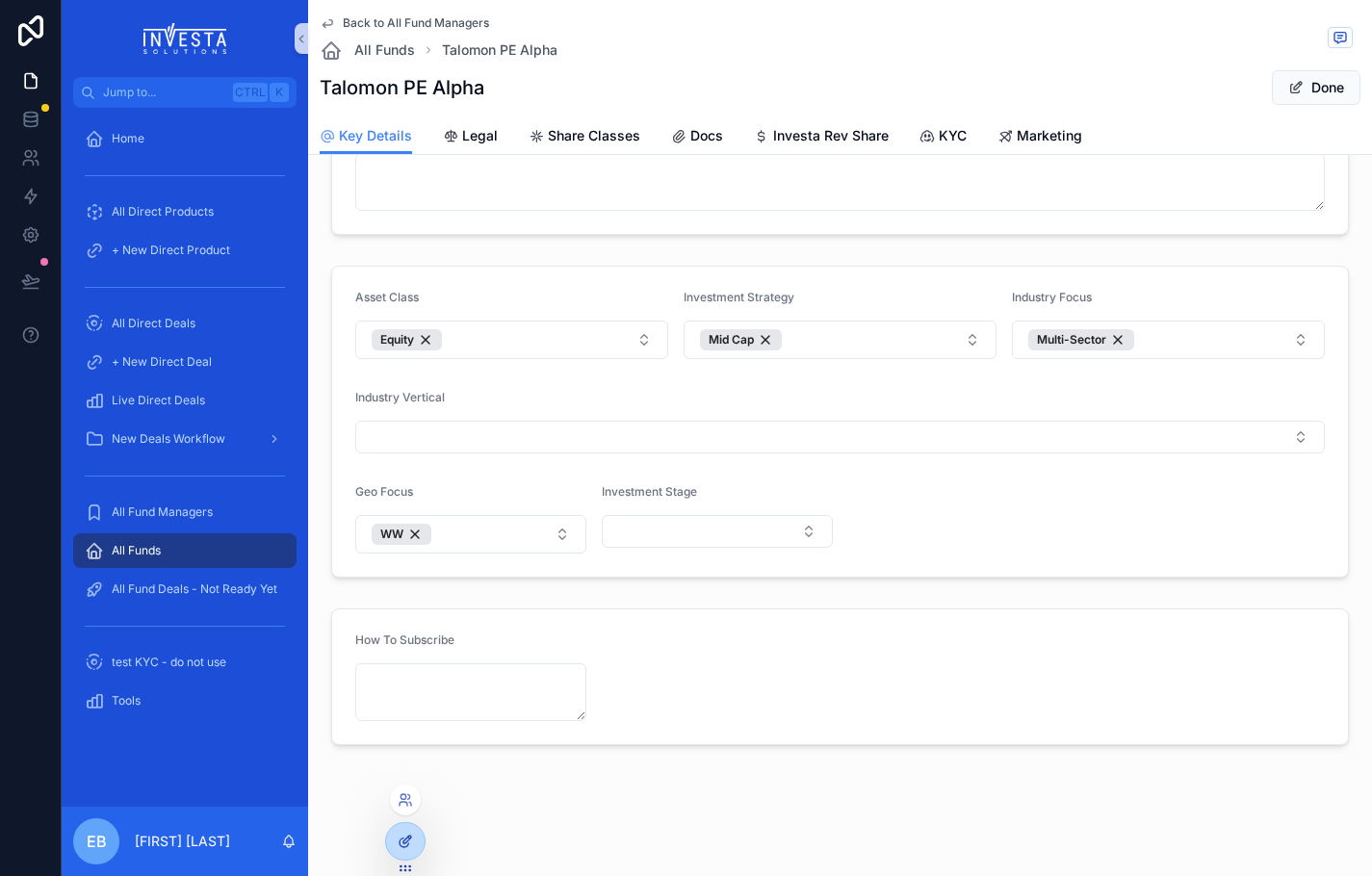 click at bounding box center [405, 841] 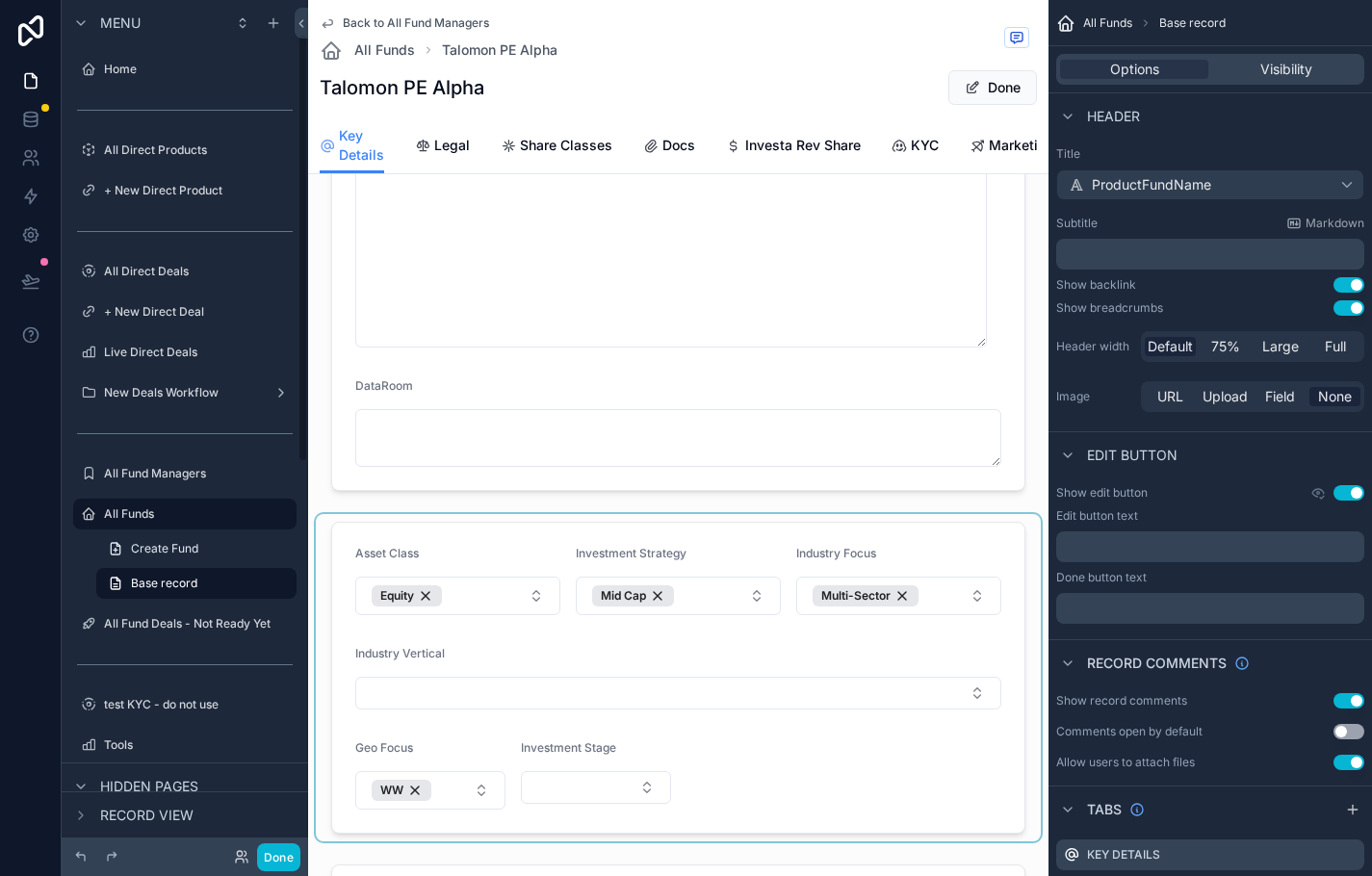 scroll, scrollTop: 66, scrollLeft: 0, axis: vertical 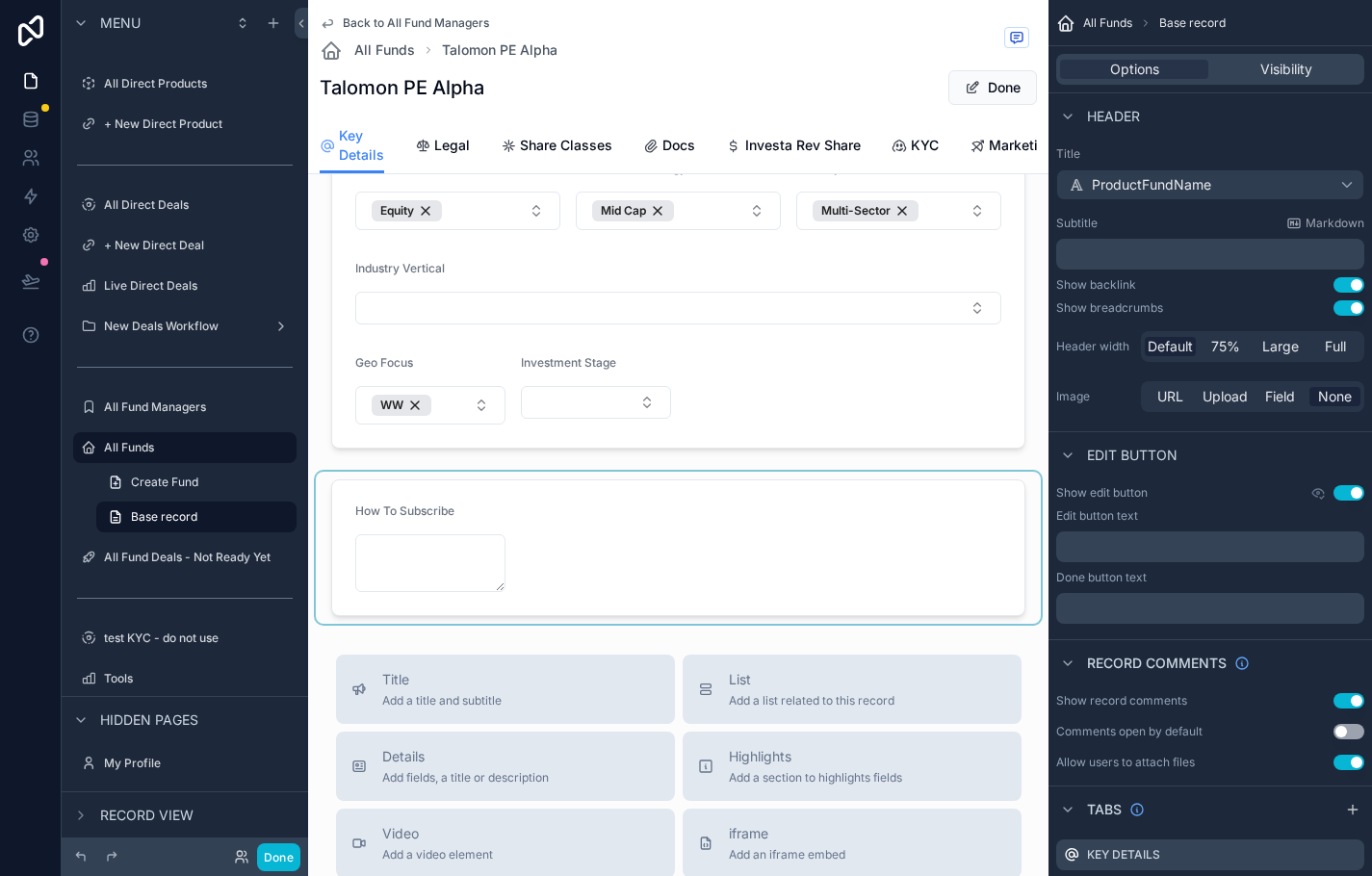 click at bounding box center (678, 548) 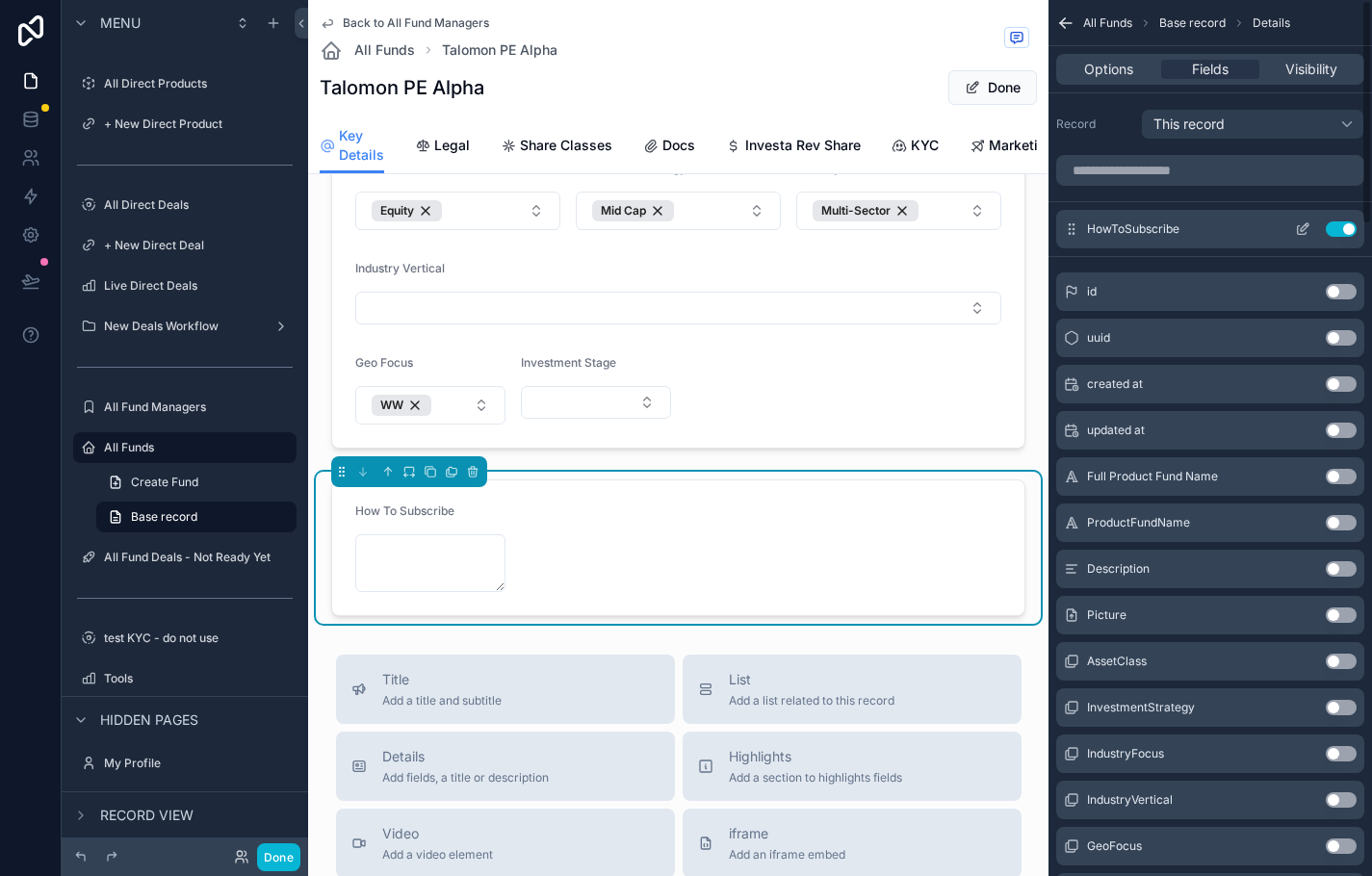 click 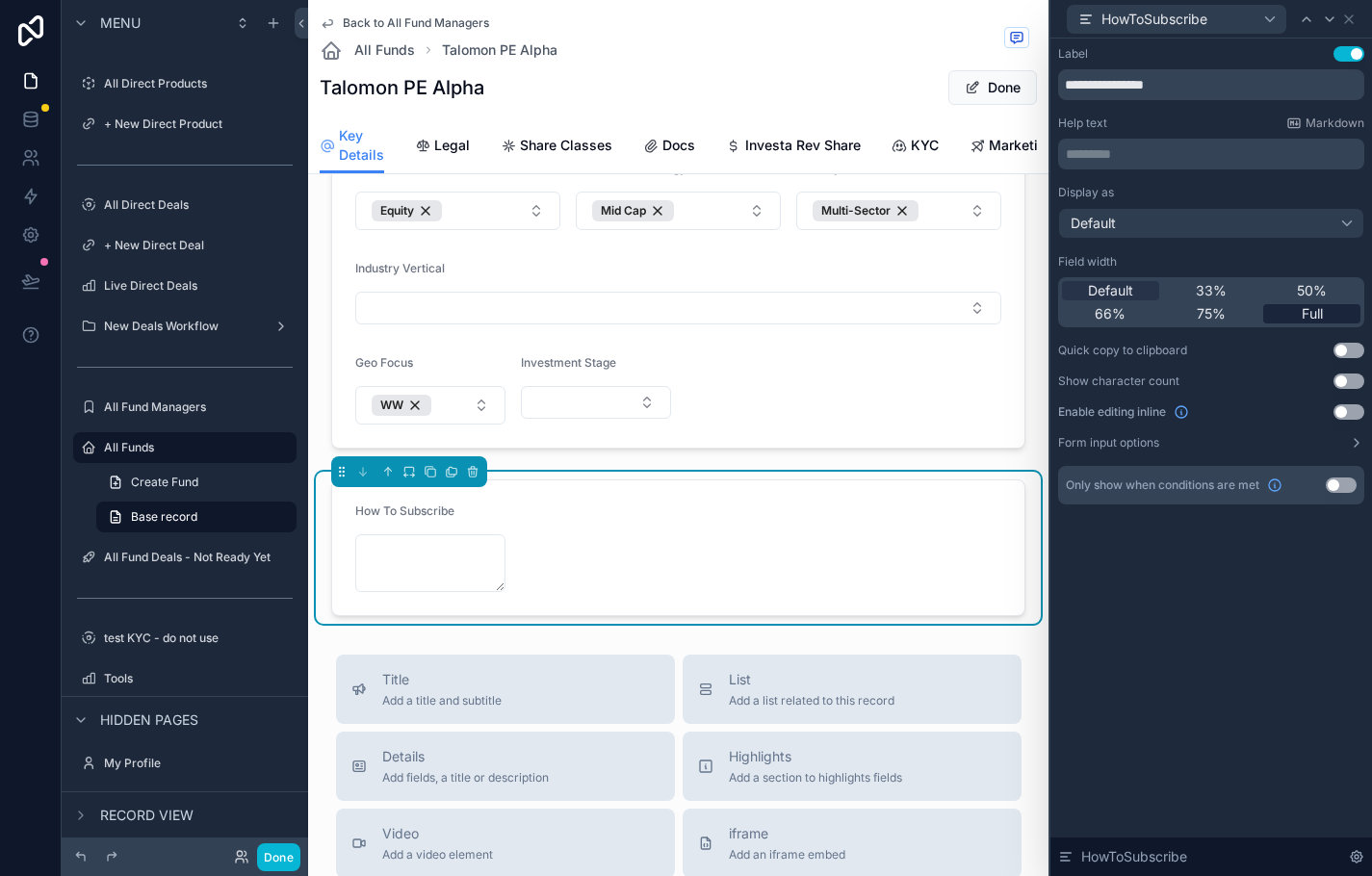 click on "Full" at bounding box center [1311, 314] 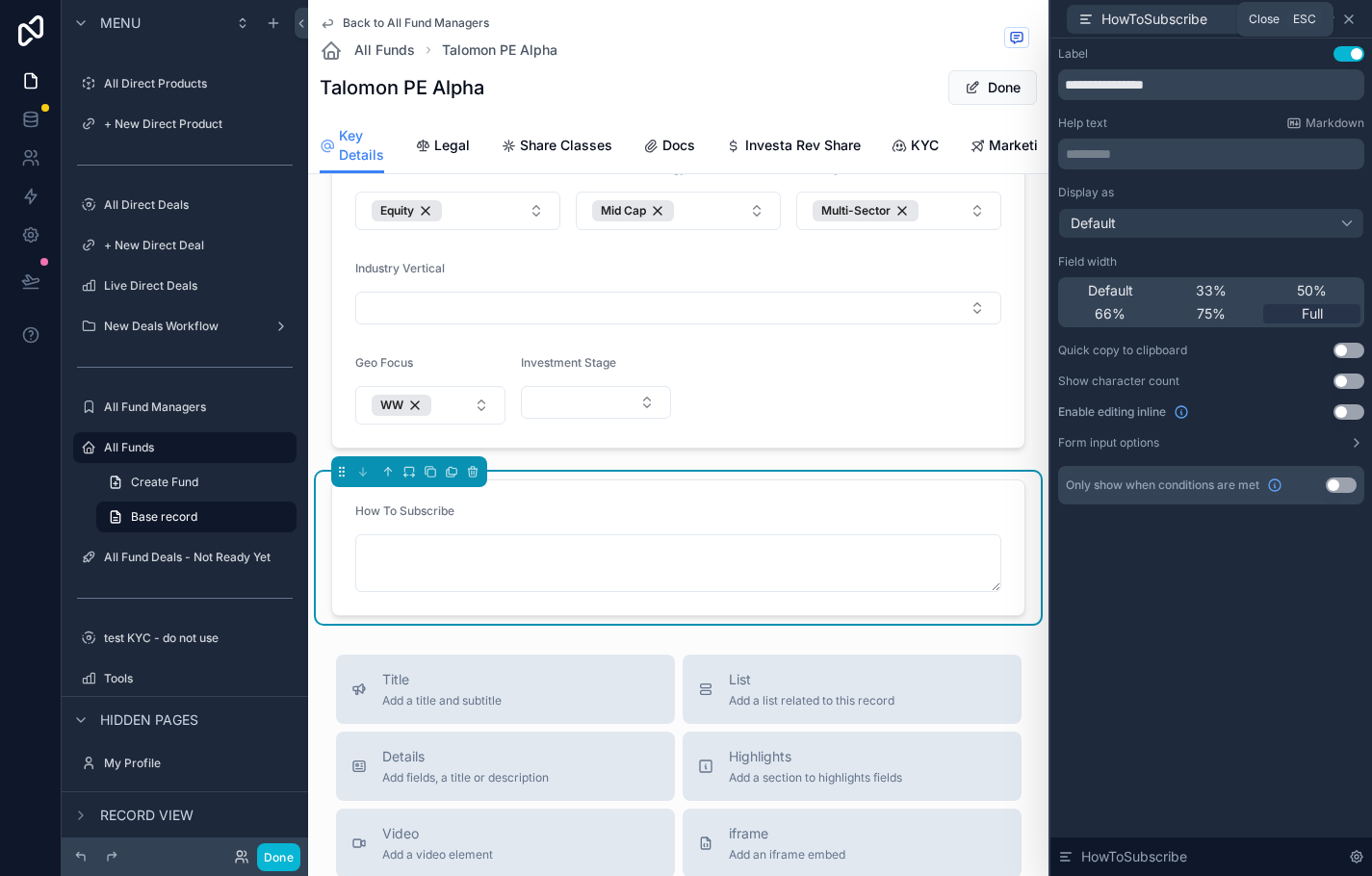 click 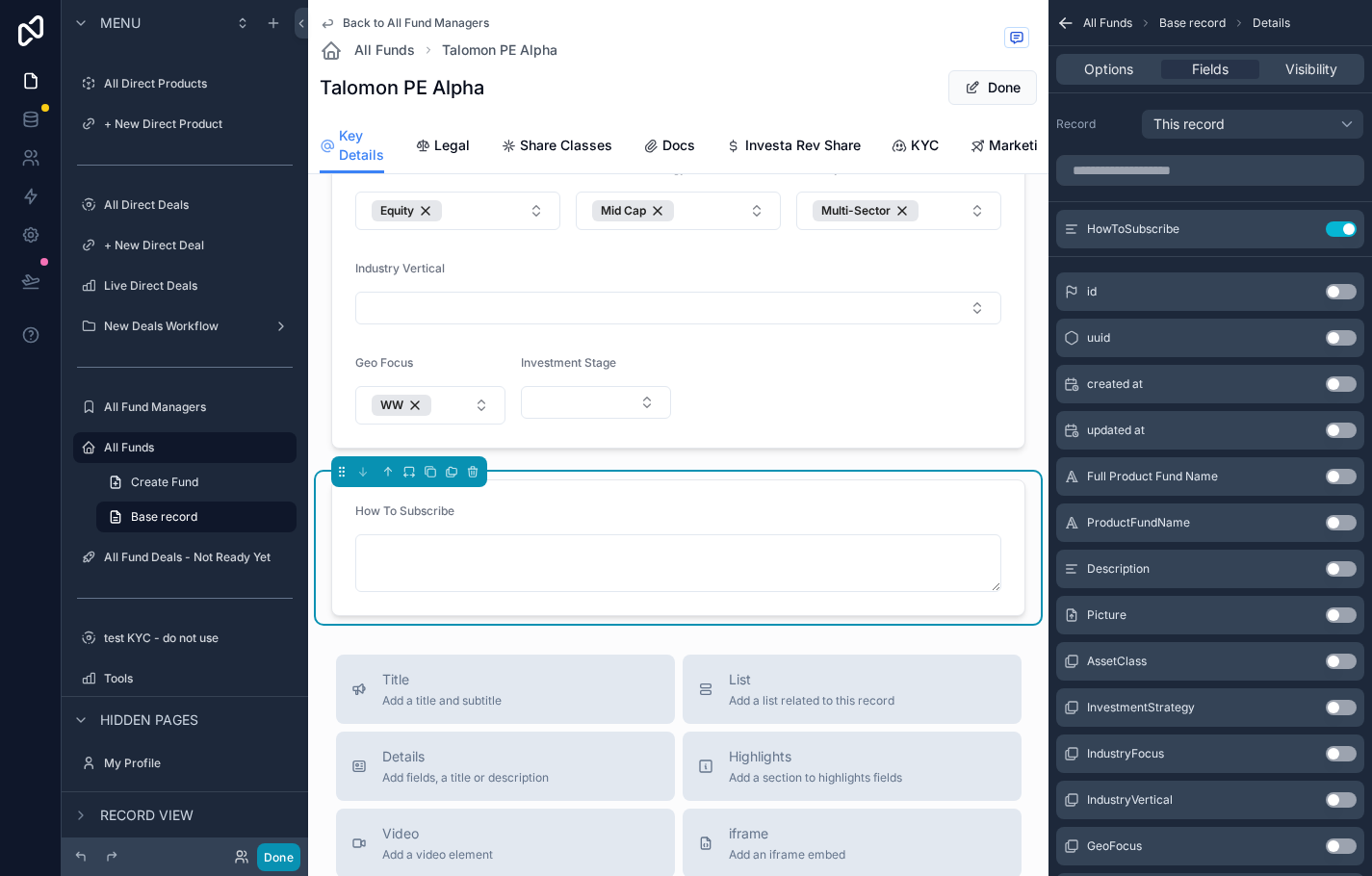 click on "Done" at bounding box center (278, 857) 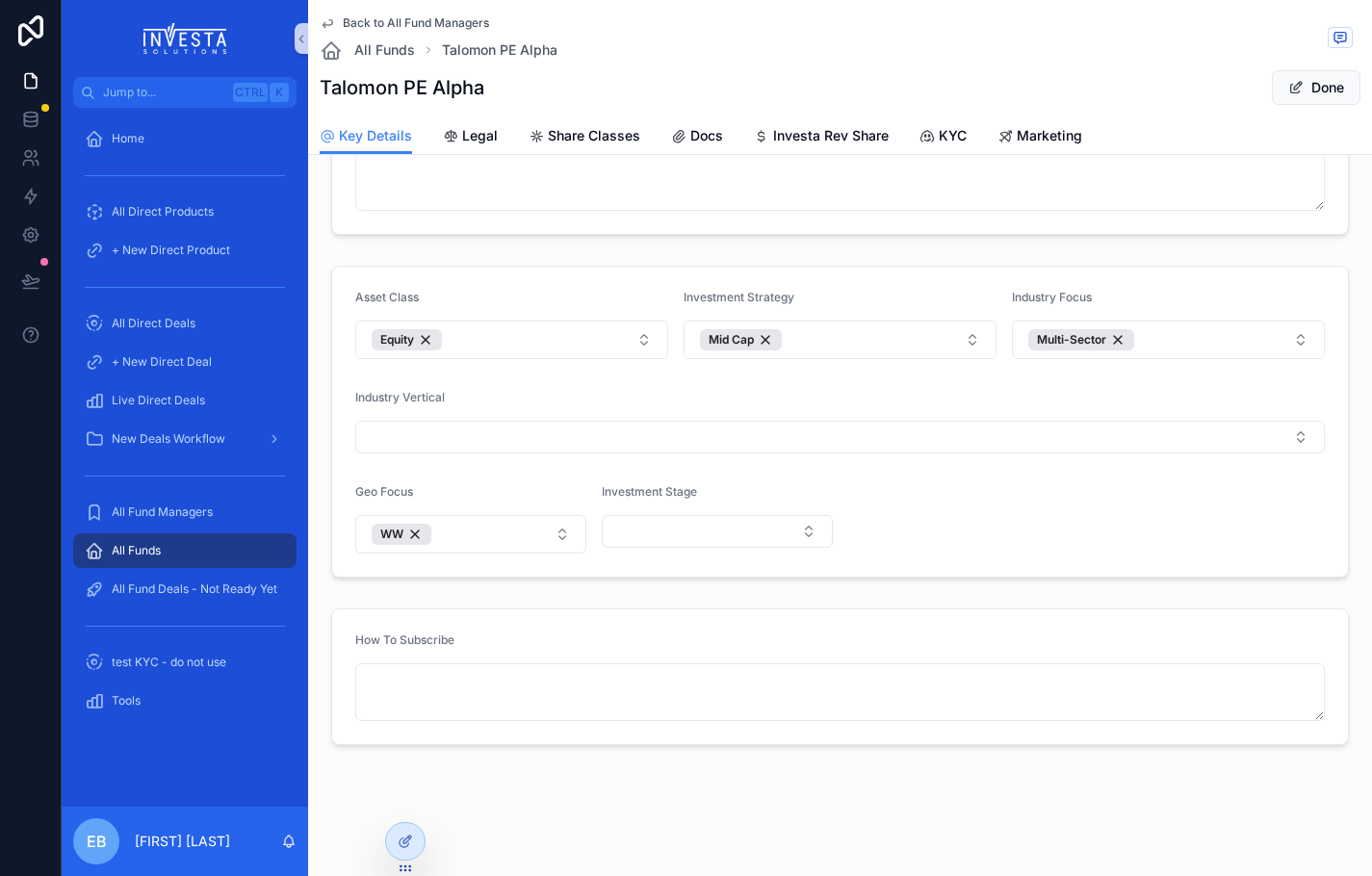 scroll, scrollTop: 686, scrollLeft: 0, axis: vertical 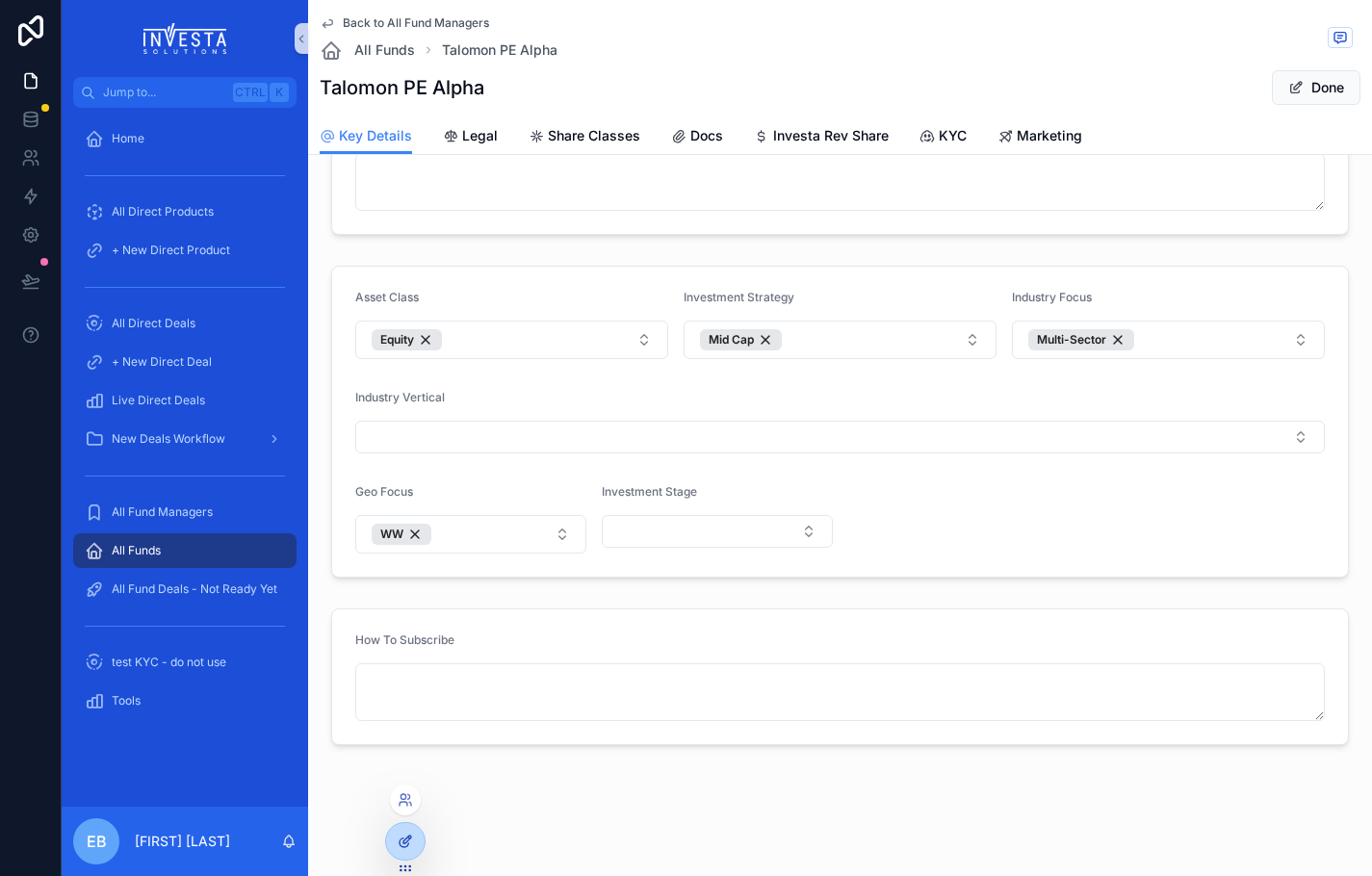 click at bounding box center [405, 841] 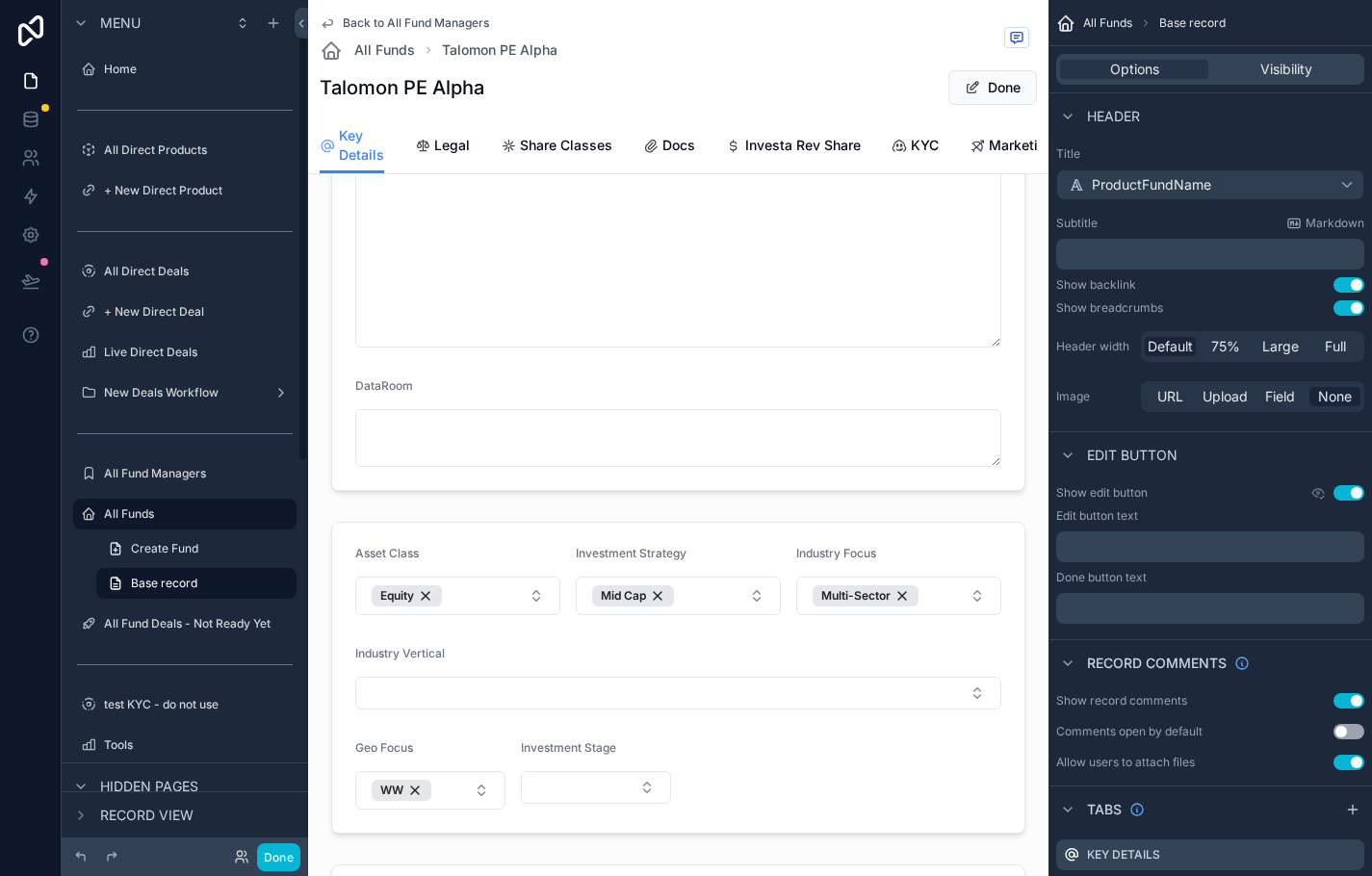 scroll, scrollTop: 1071, scrollLeft: 0, axis: vertical 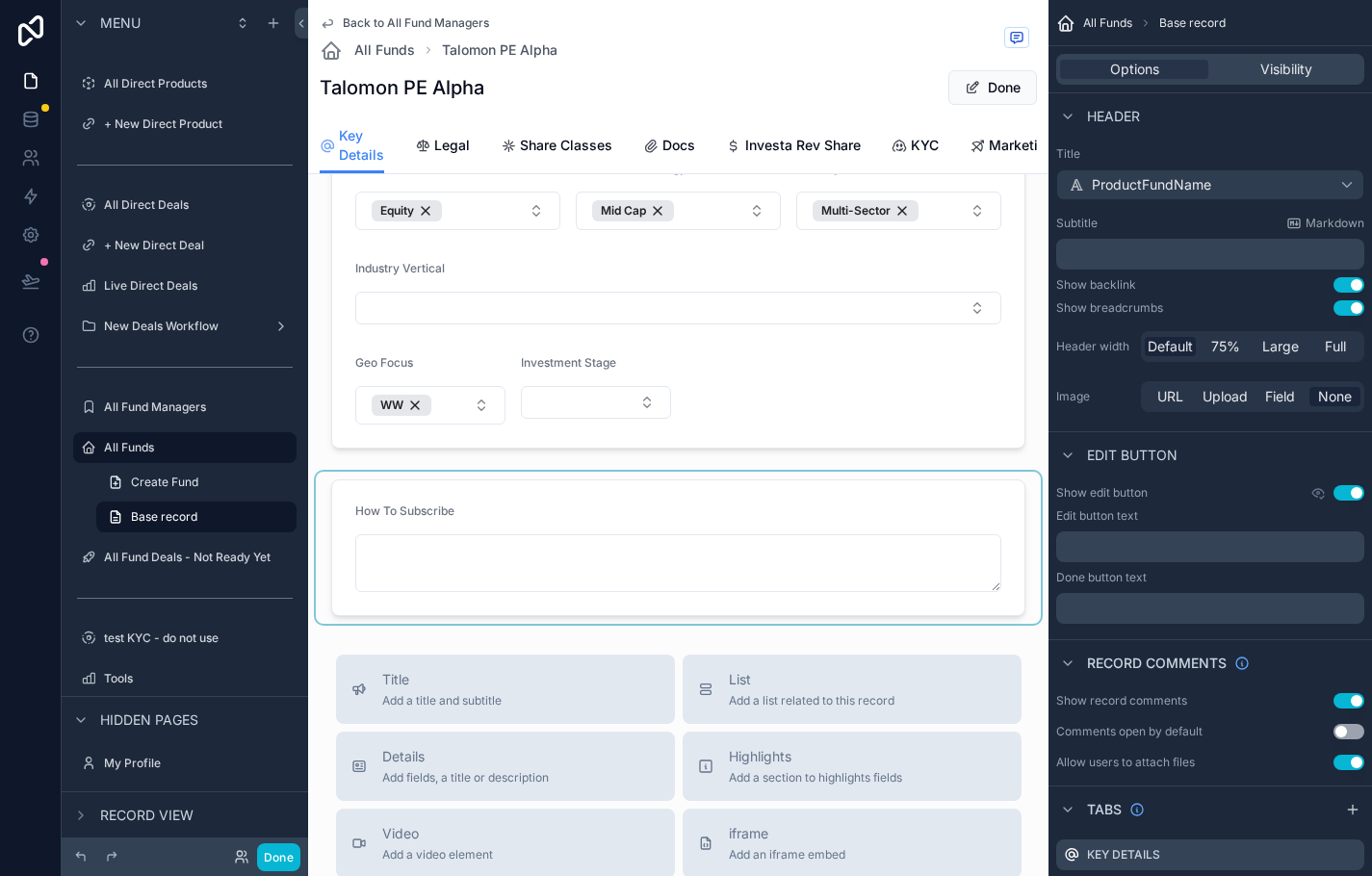 click at bounding box center [678, 548] 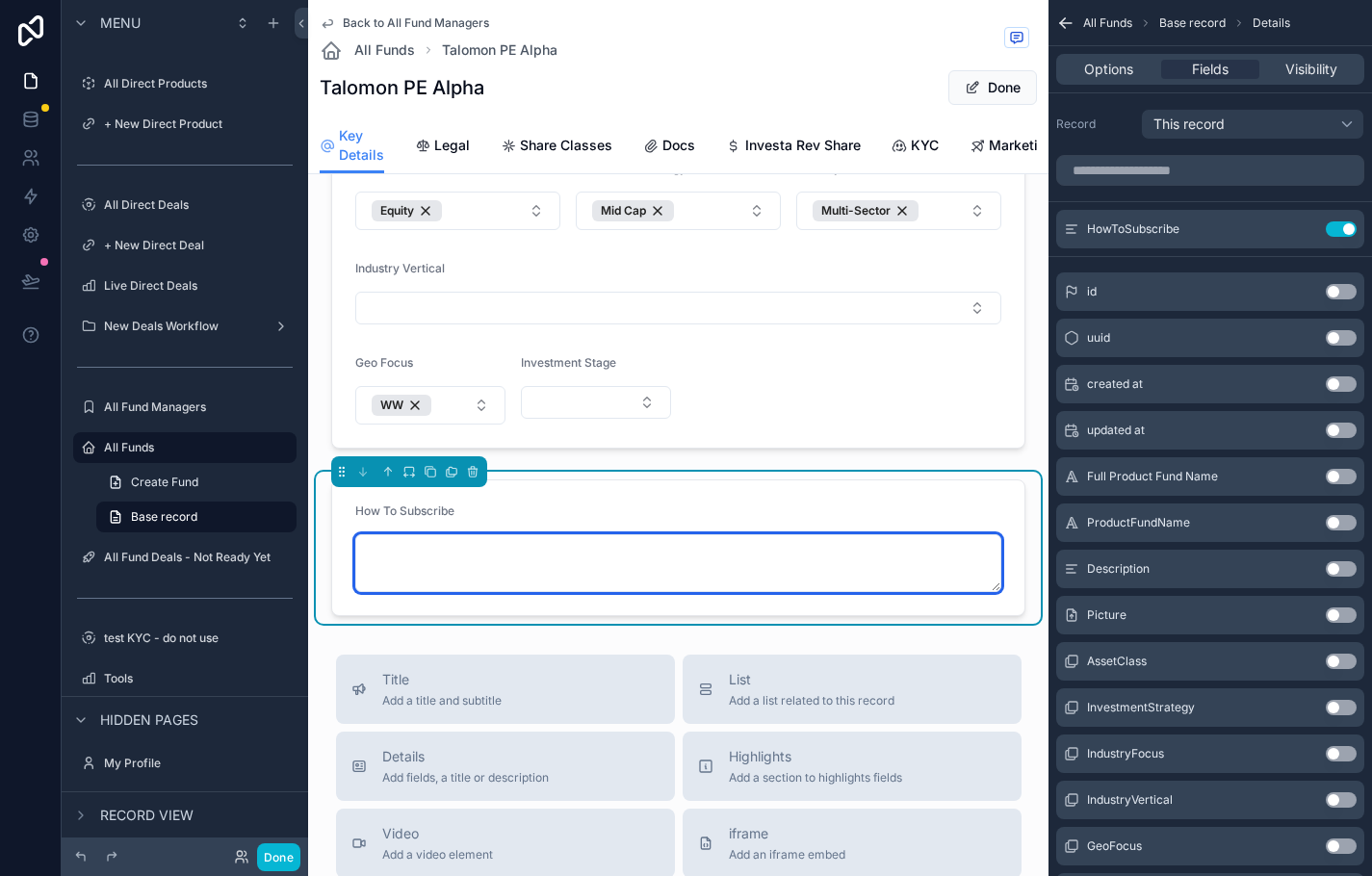 click at bounding box center (678, 563) 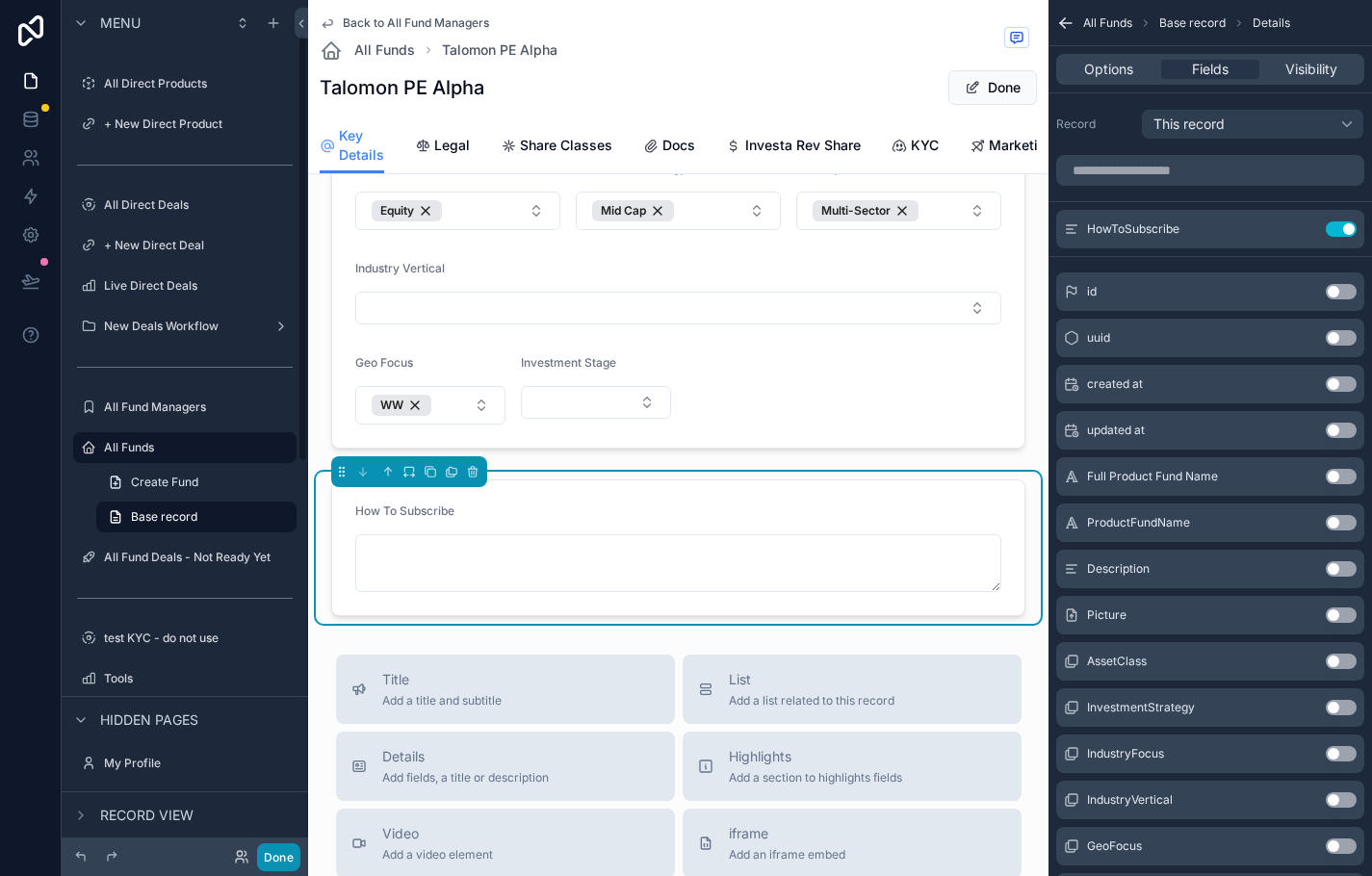 click on "Done" at bounding box center [278, 857] 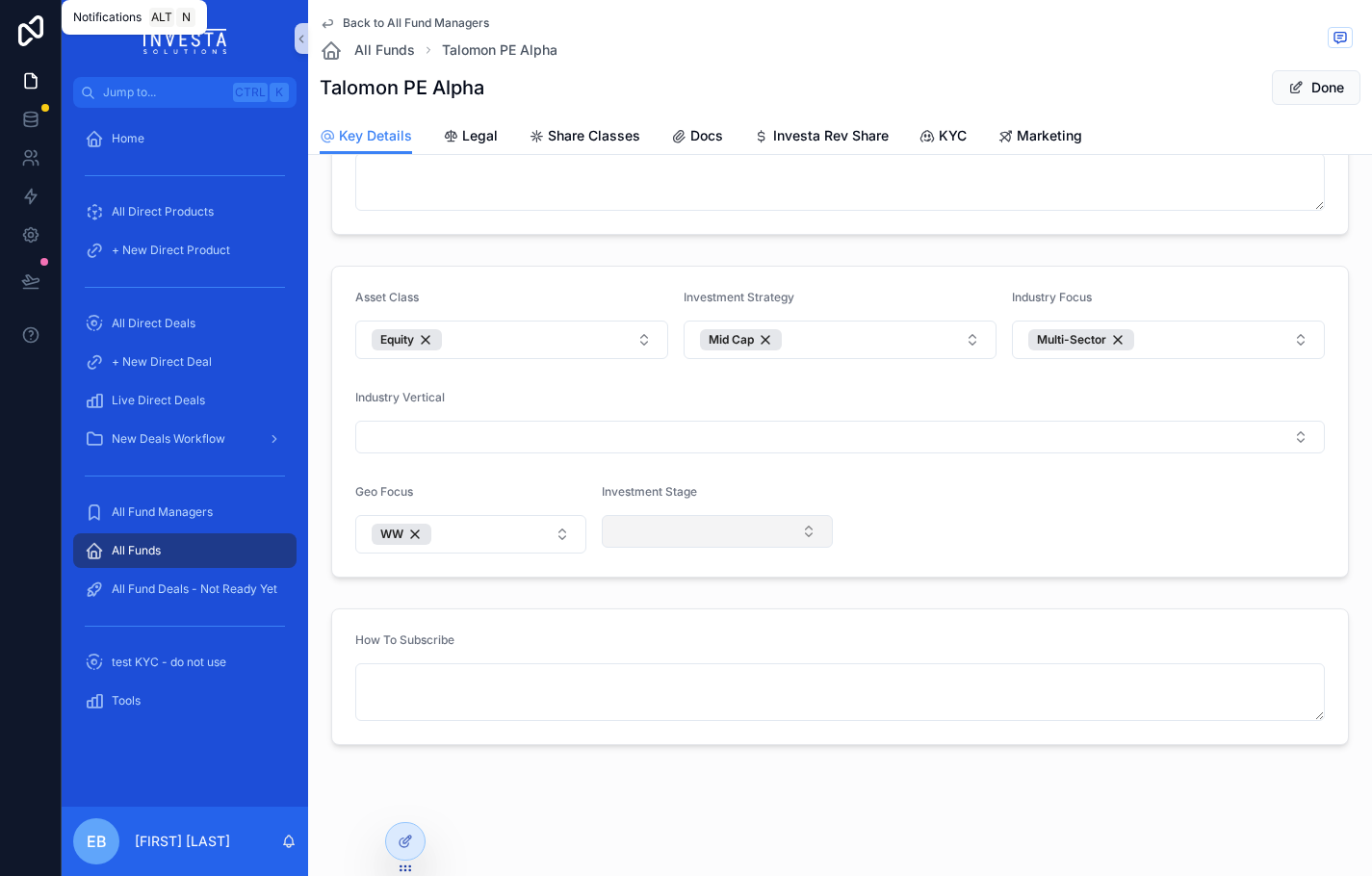 scroll, scrollTop: 686, scrollLeft: 0, axis: vertical 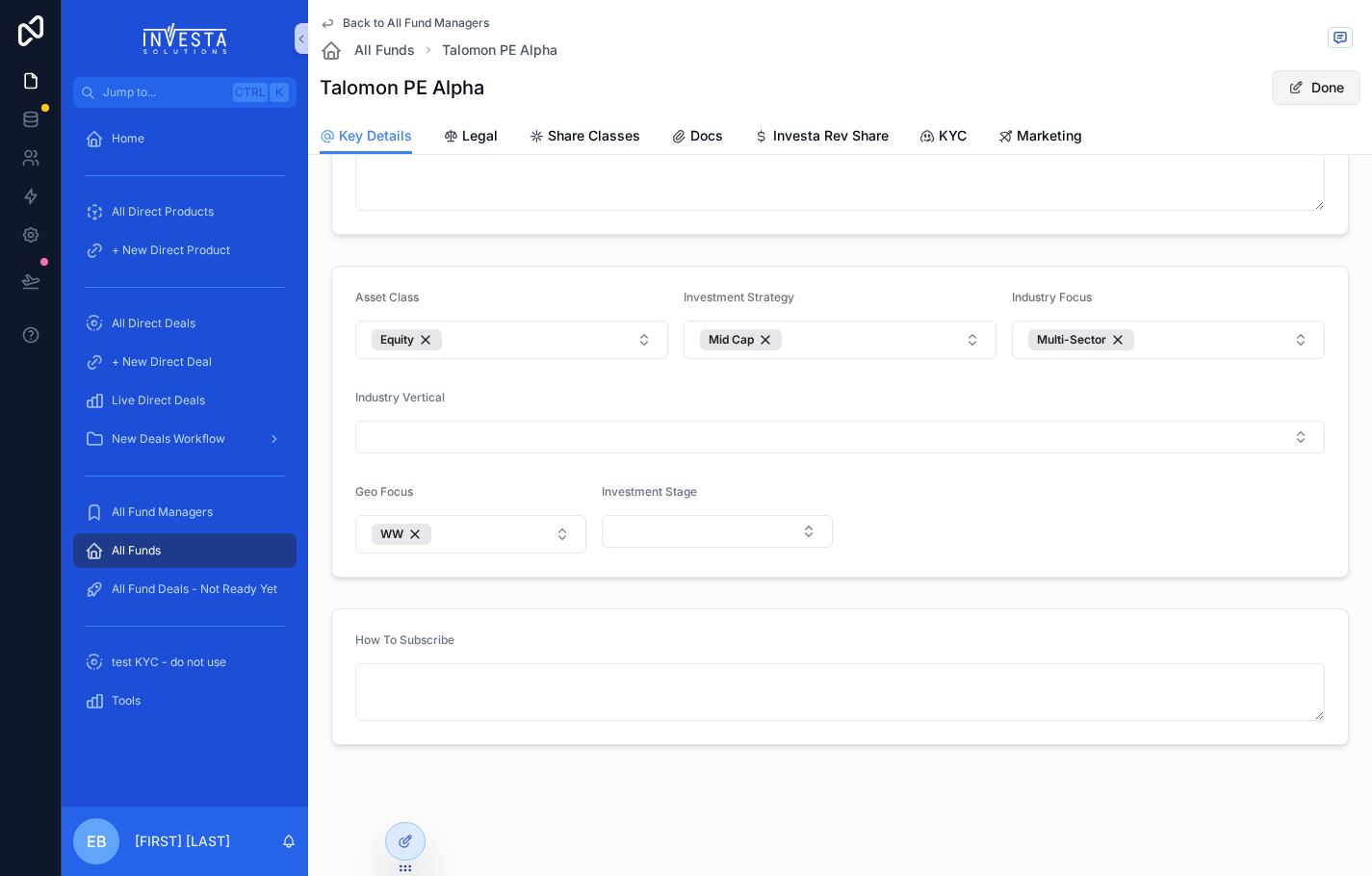 click on "Done" at bounding box center (1316, 88) 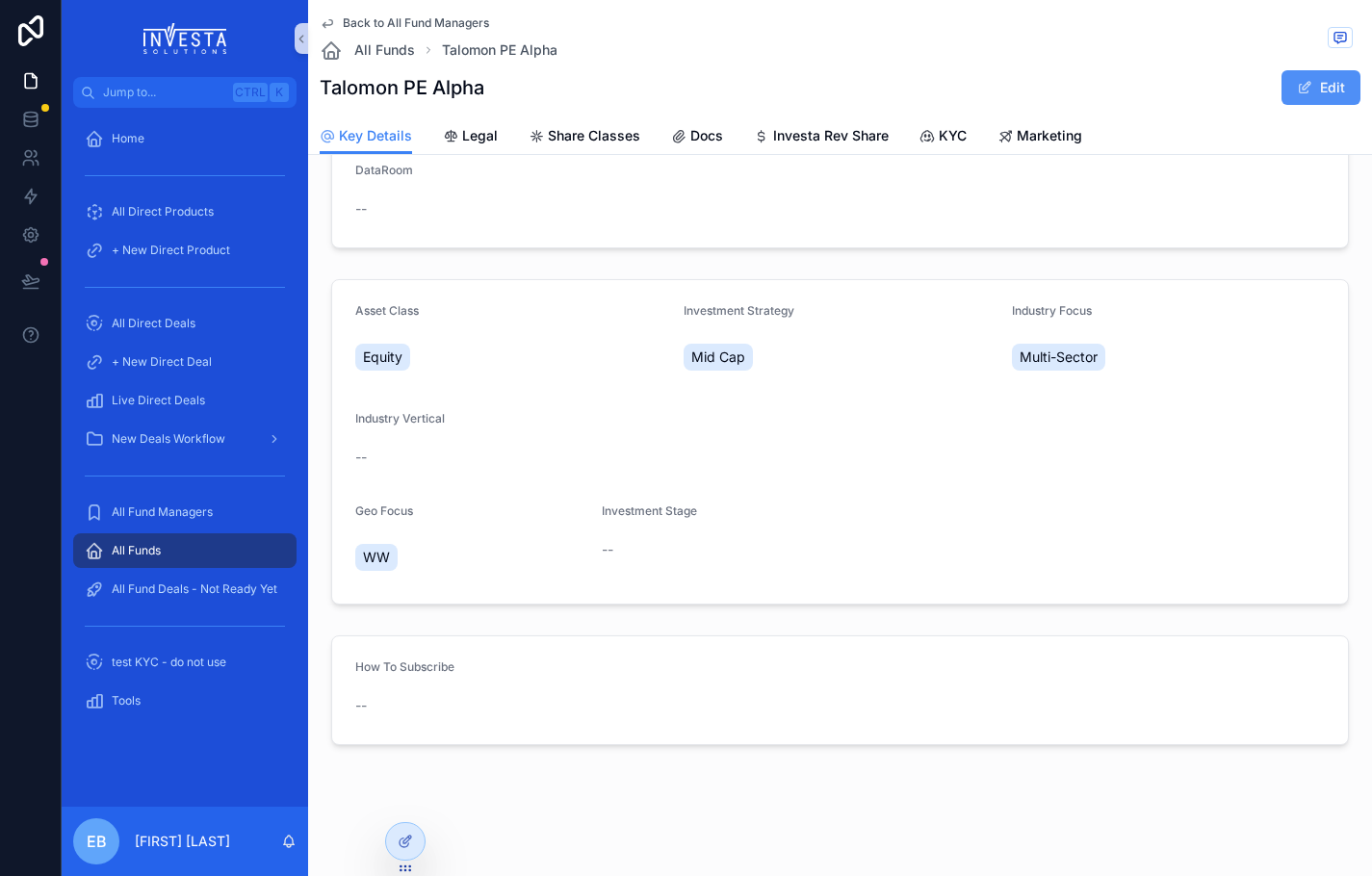 click at bounding box center [1305, 88] 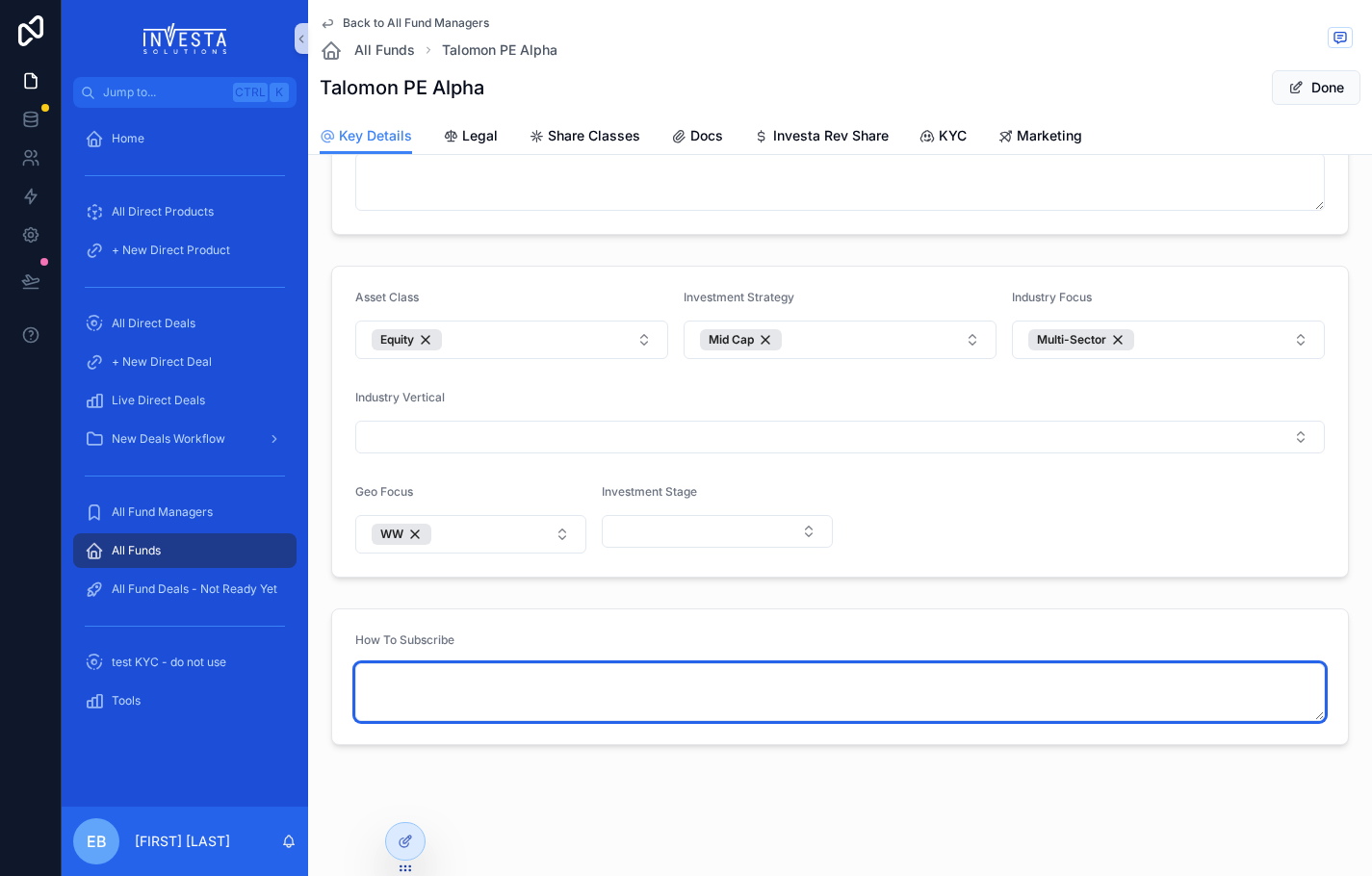click at bounding box center (840, 692) 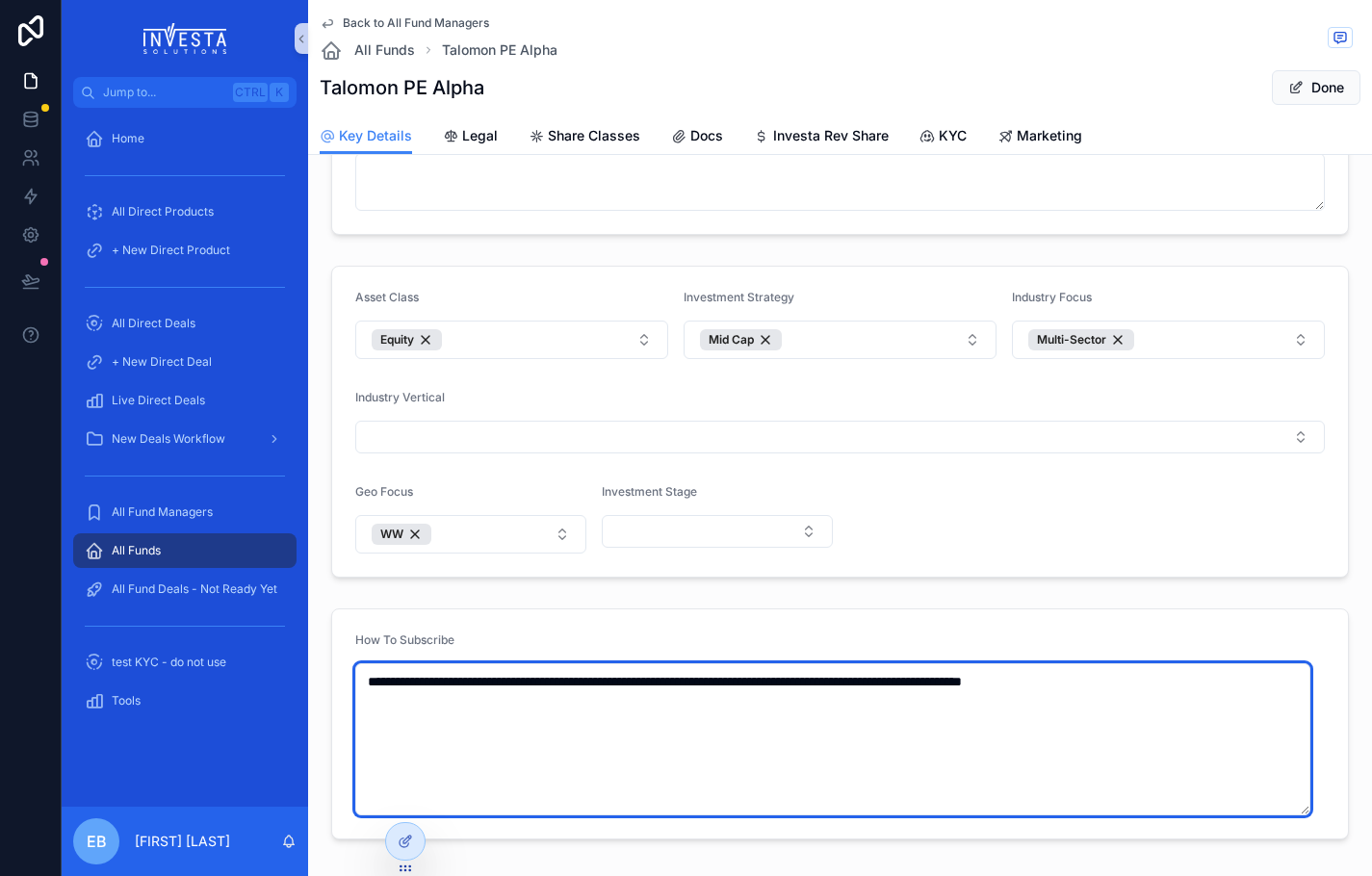 click on "**********" at bounding box center (833, 739) 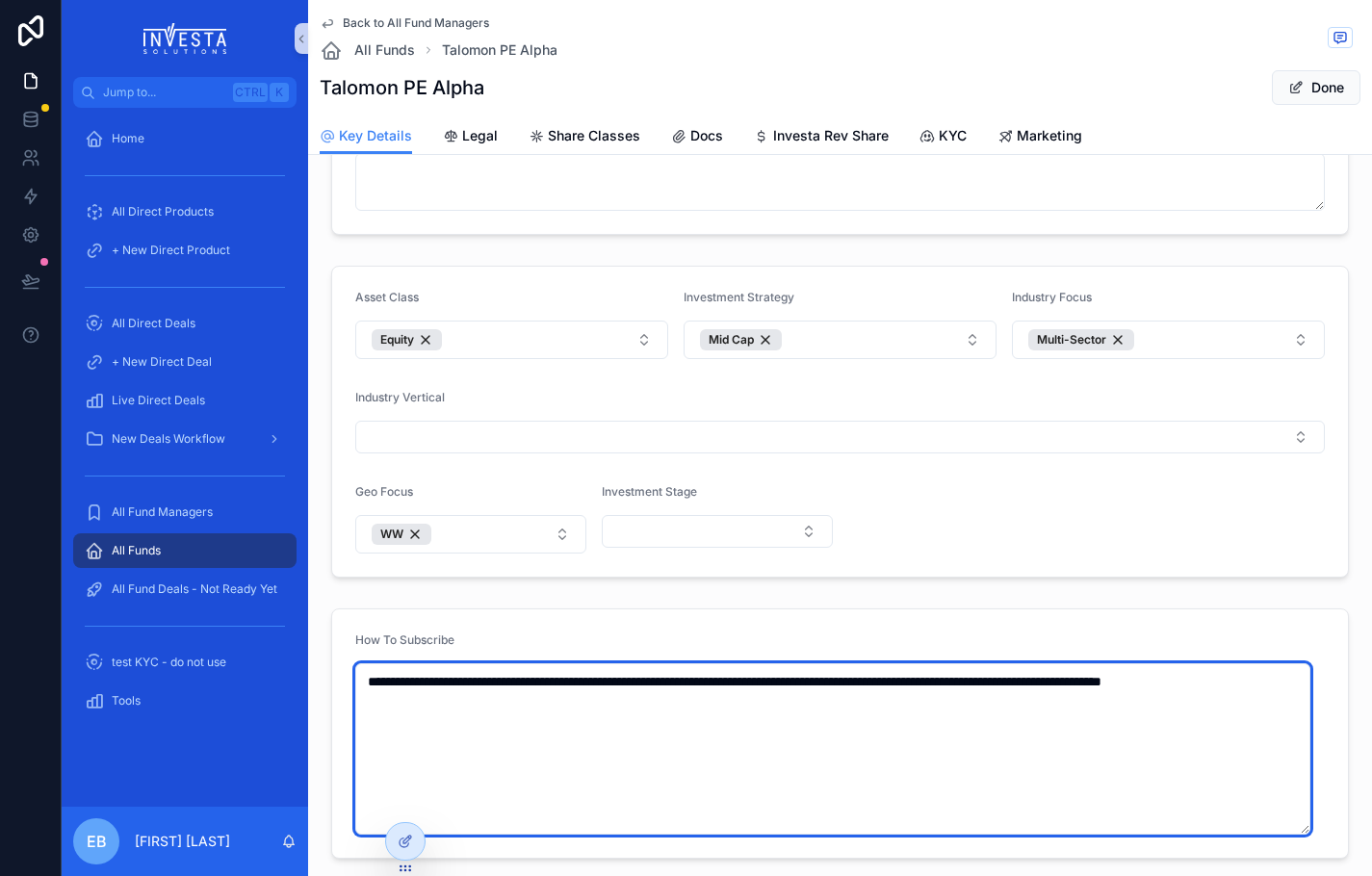 paste on "**********" 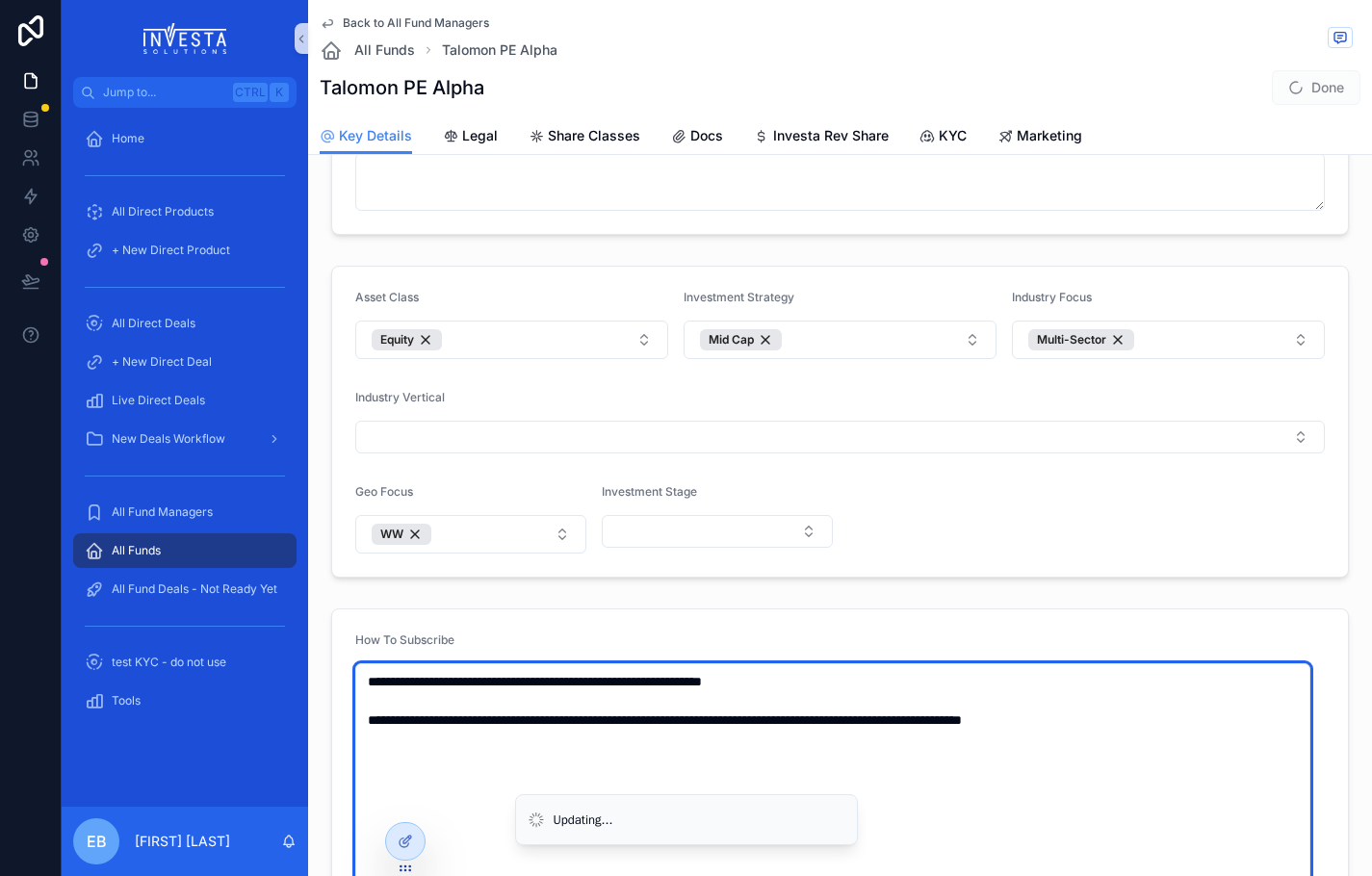 click on "**********" at bounding box center (833, 787) 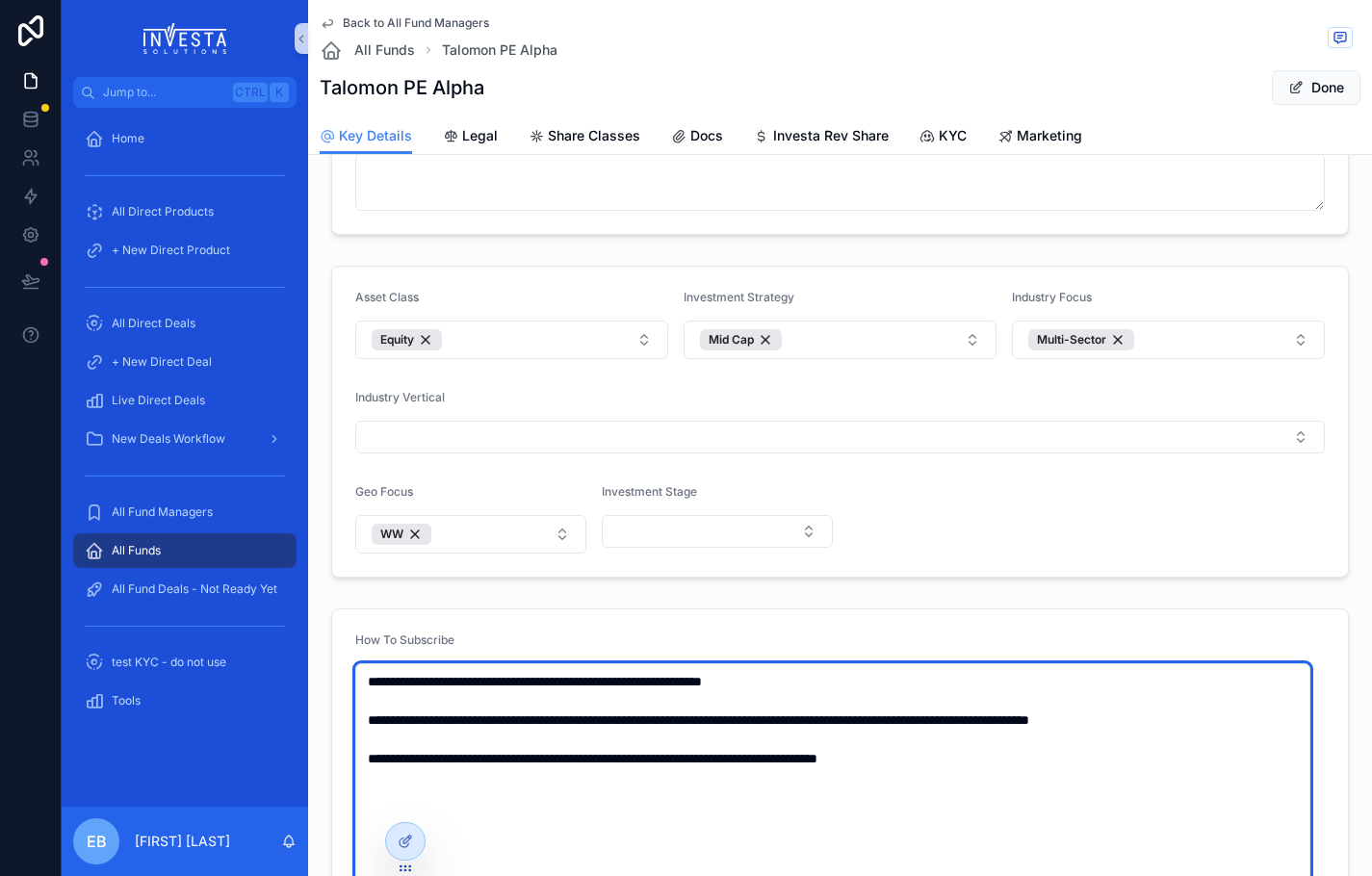 click on "**********" at bounding box center (833, 845) 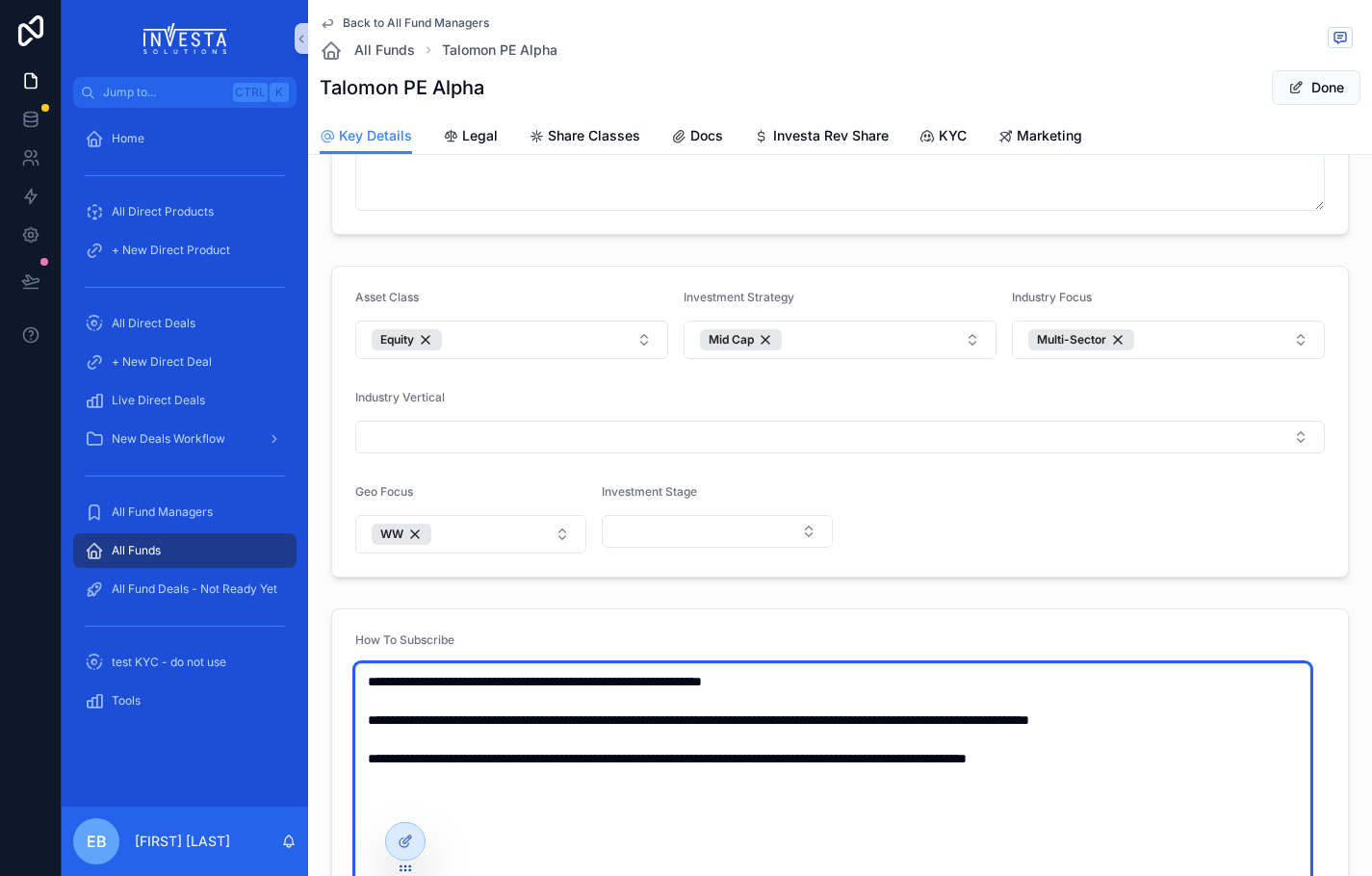 click on "**********" at bounding box center [833, 864] 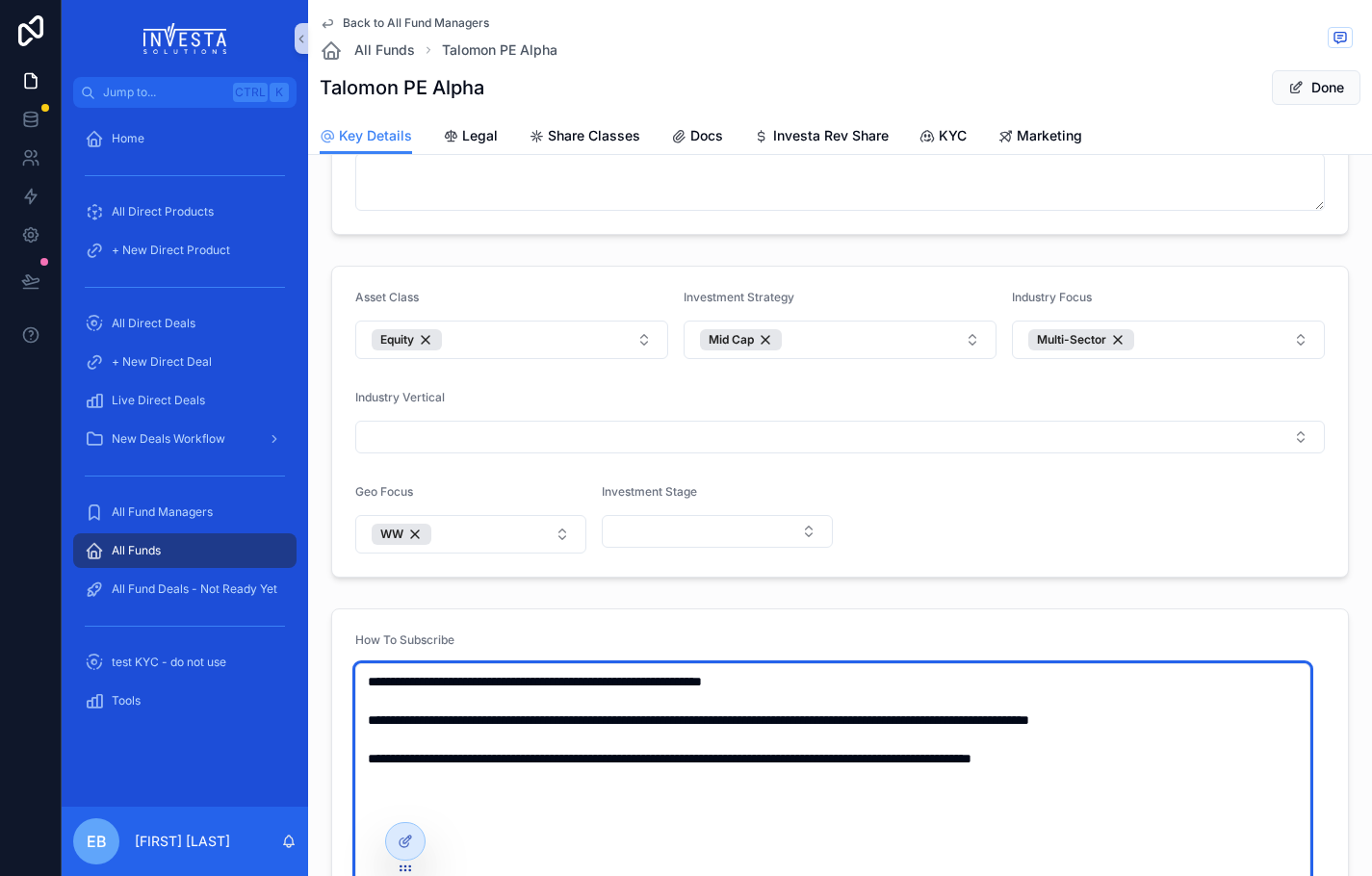 paste on "**********" 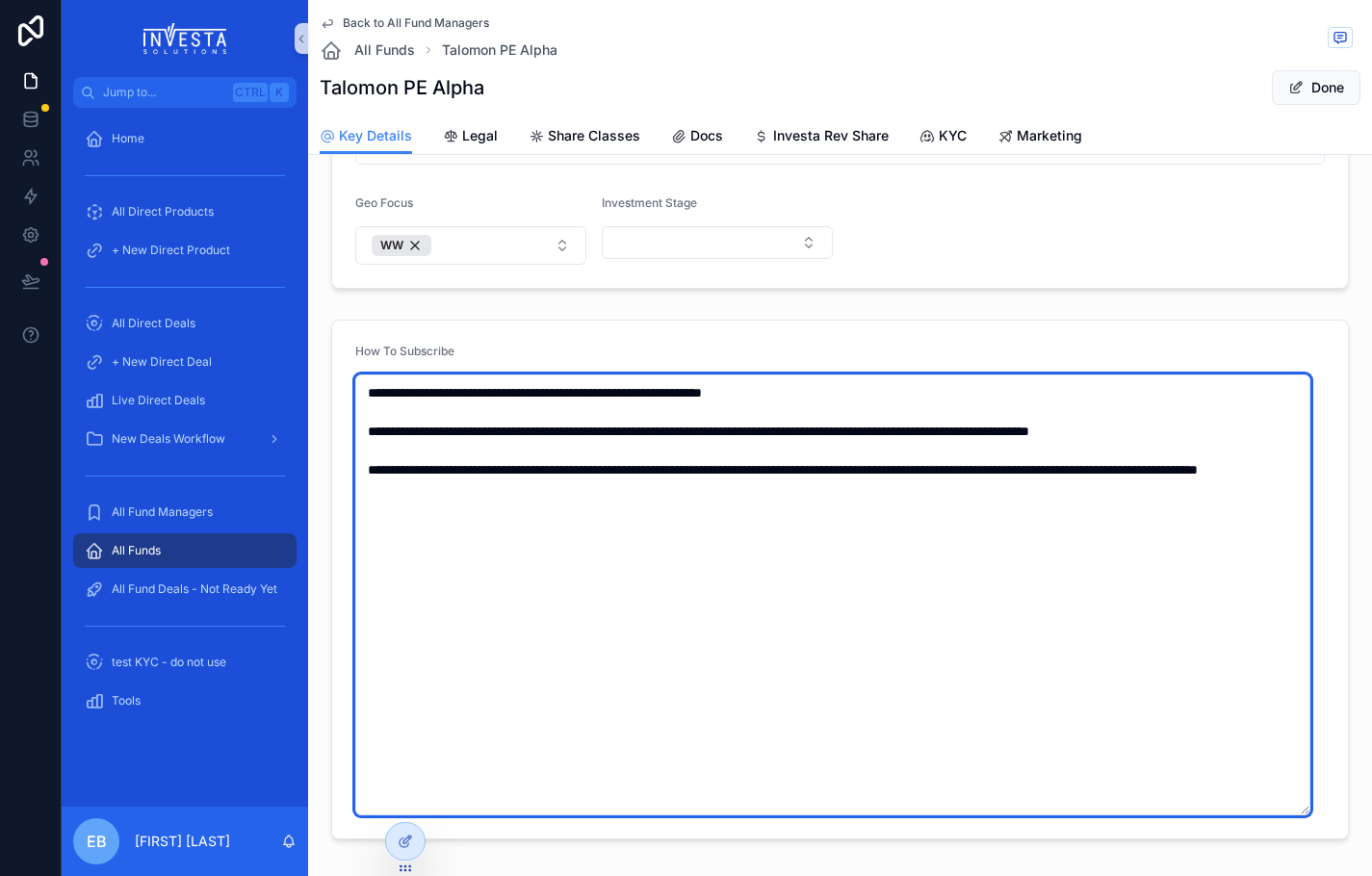 scroll, scrollTop: 1069, scrollLeft: 0, axis: vertical 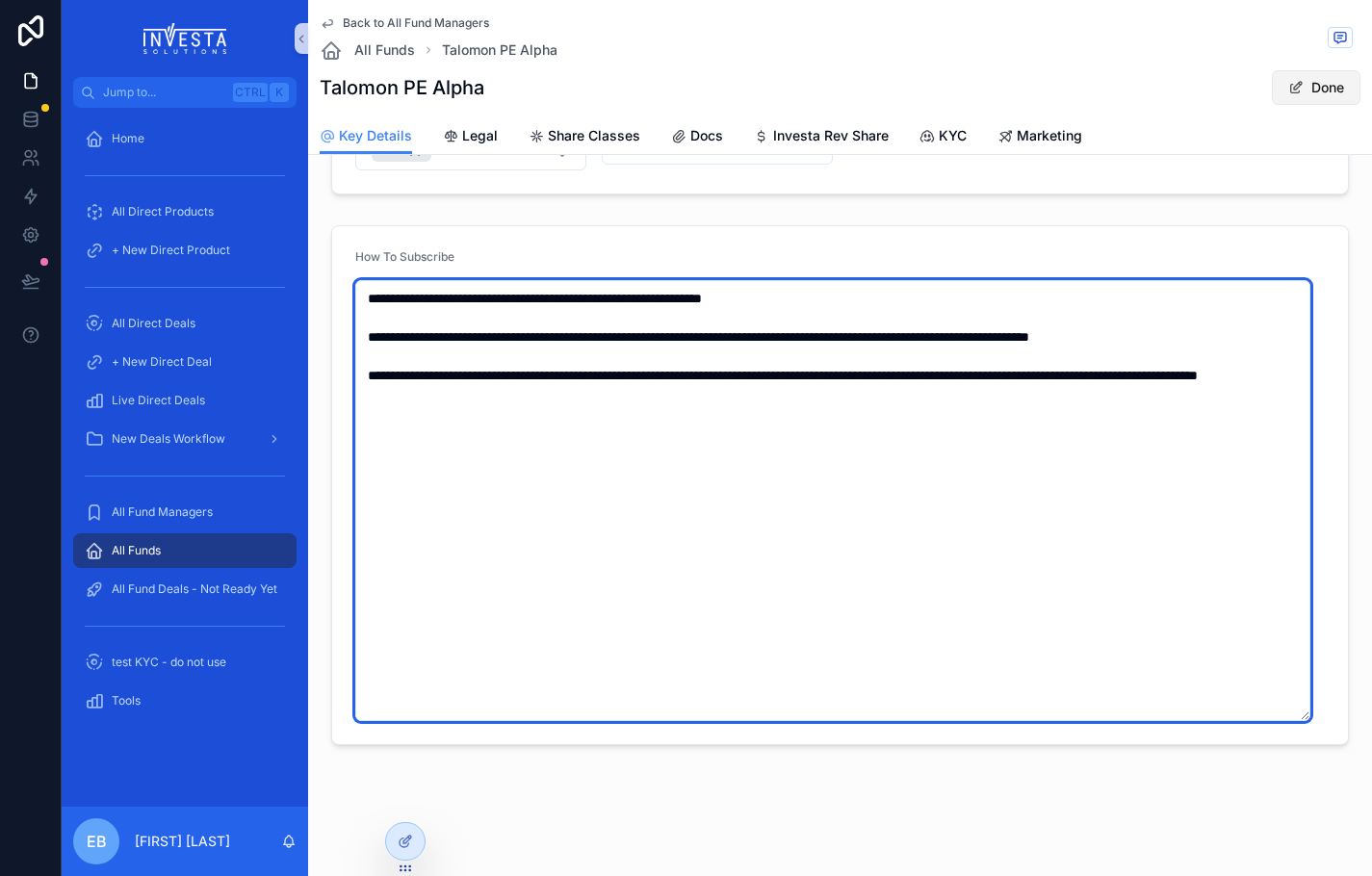 type on "**********" 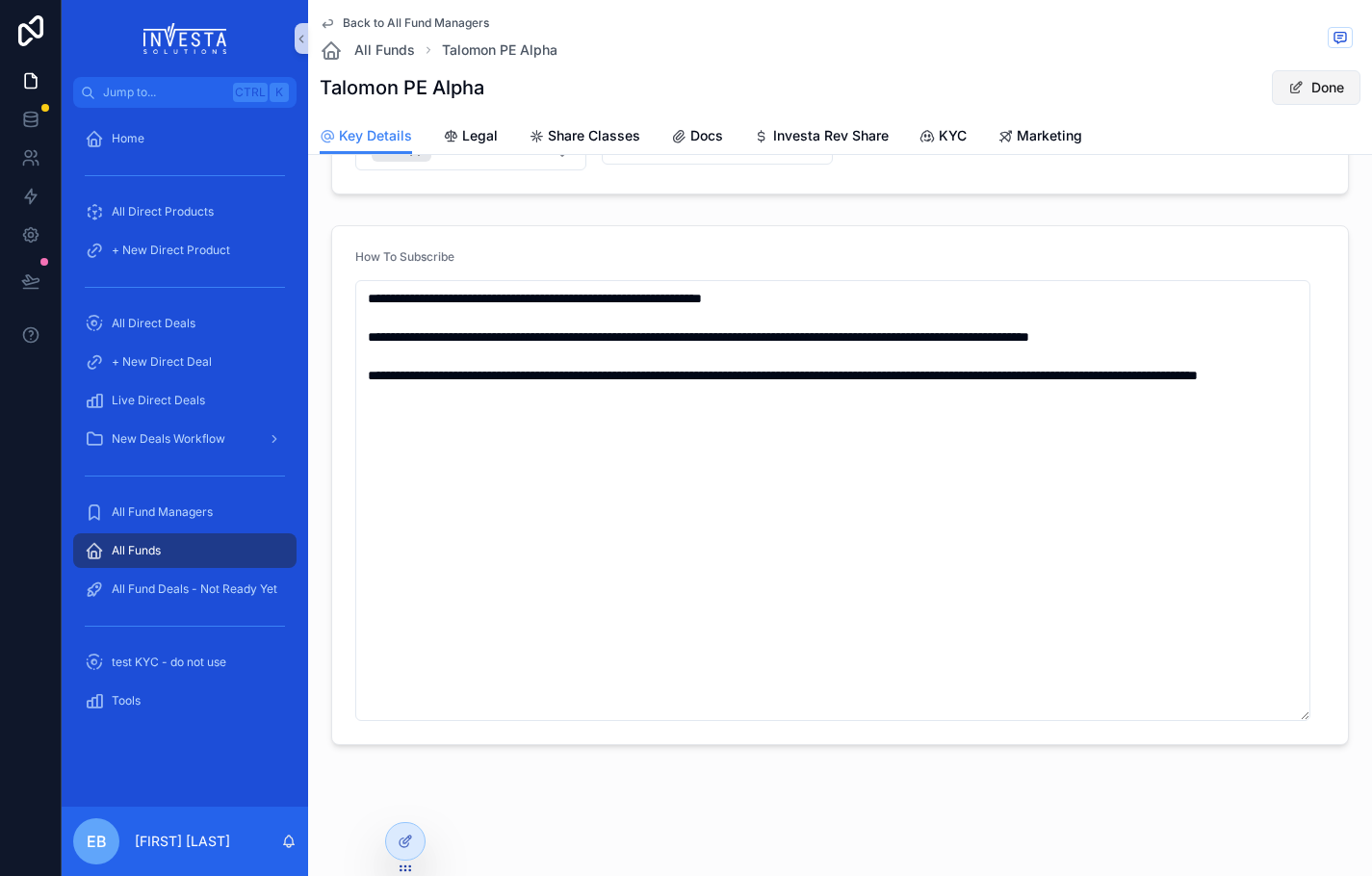 click on "Done" at bounding box center (1316, 88) 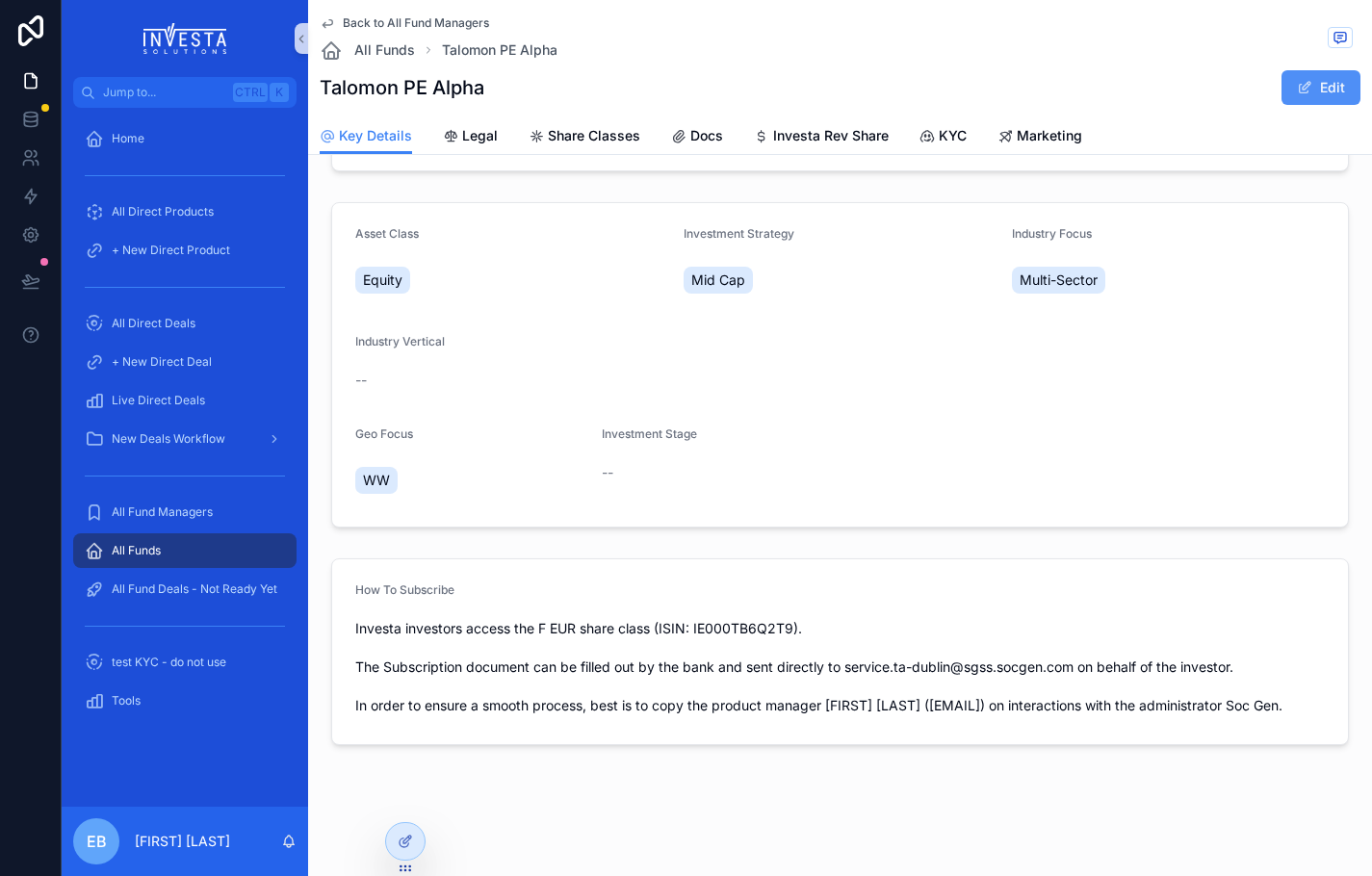 scroll, scrollTop: 521, scrollLeft: 0, axis: vertical 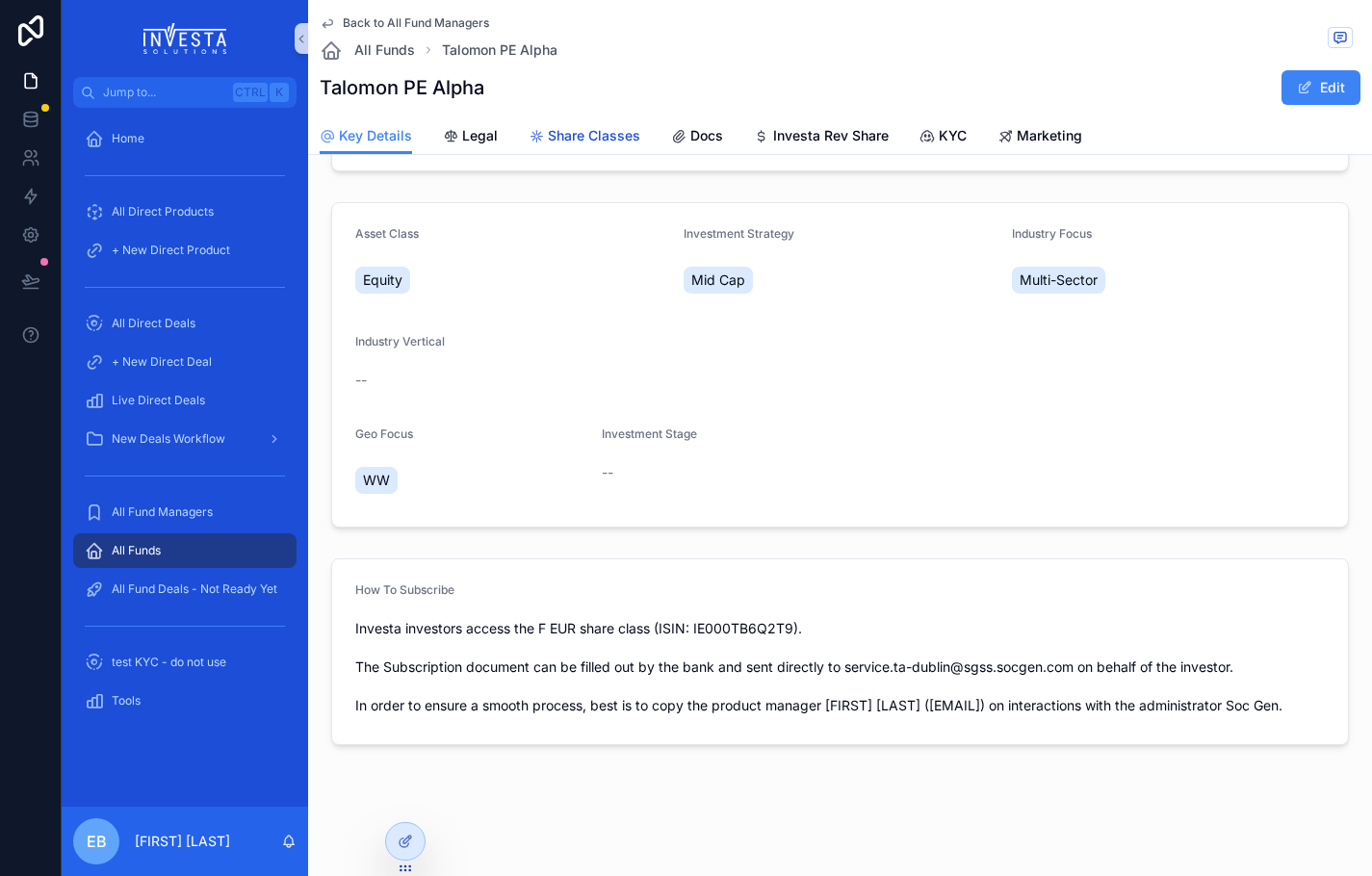 click on "Share Classes" at bounding box center [594, 136] 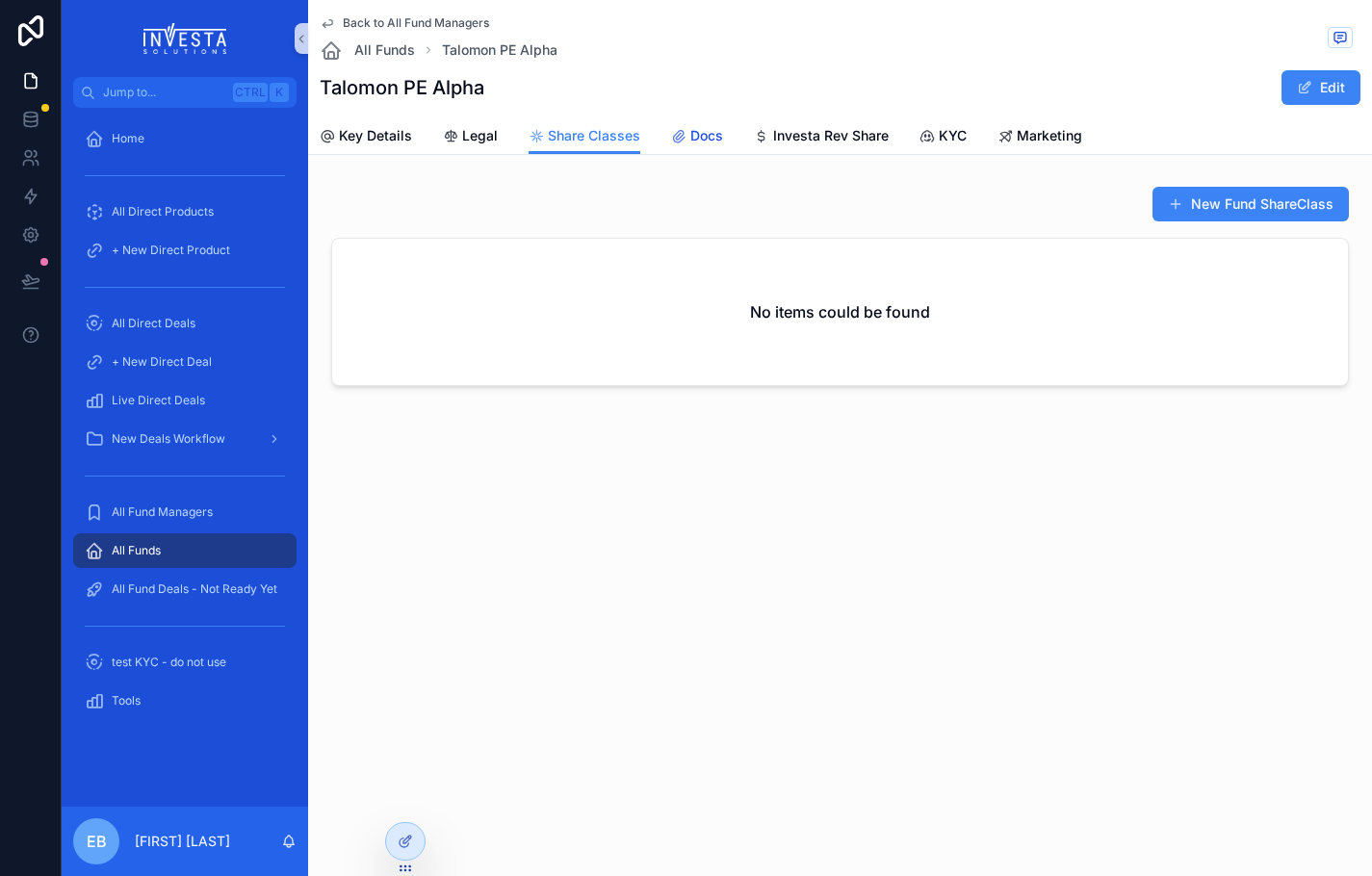 click on "Docs" at bounding box center (697, 138) 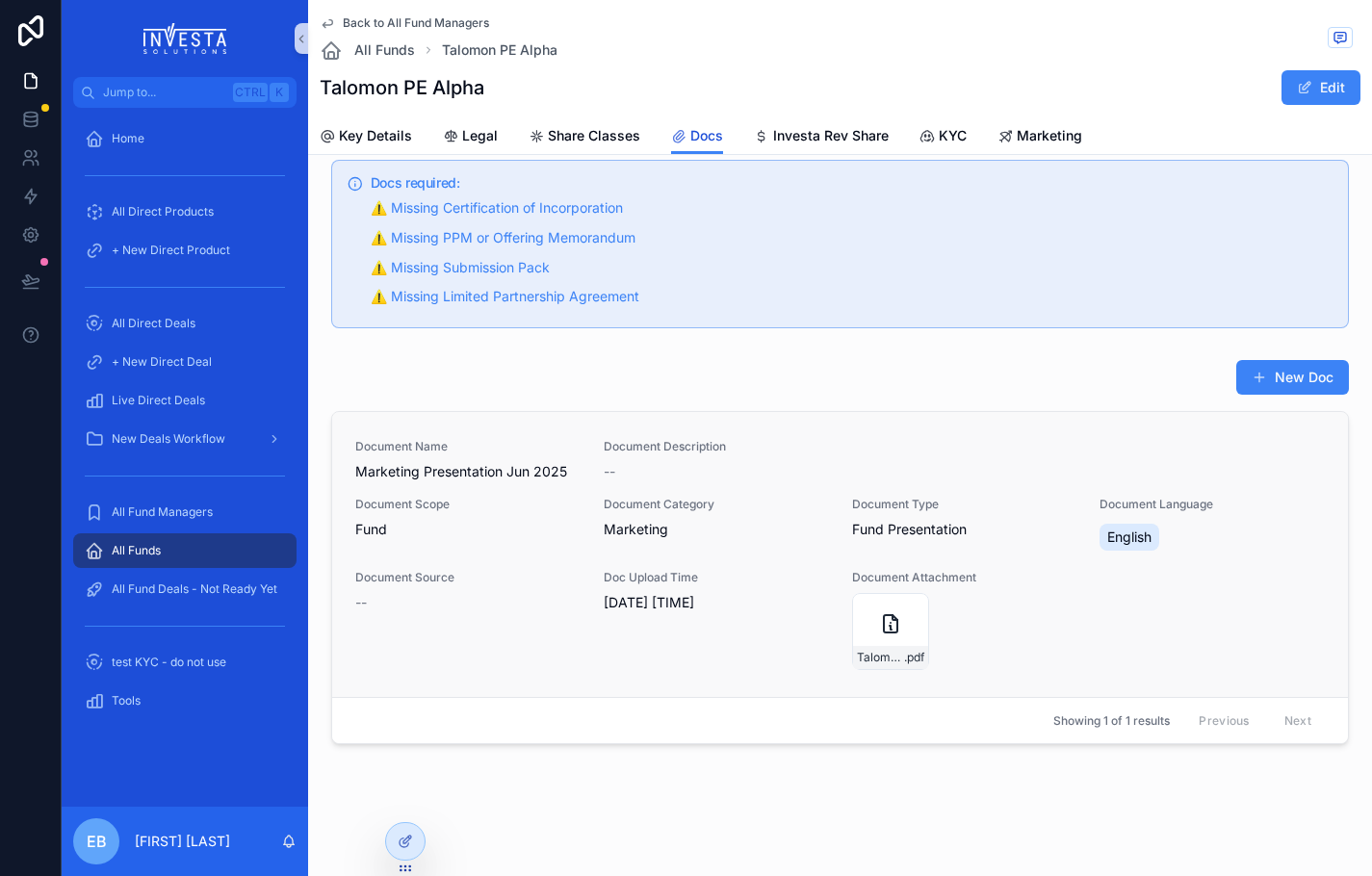 scroll, scrollTop: 33, scrollLeft: 0, axis: vertical 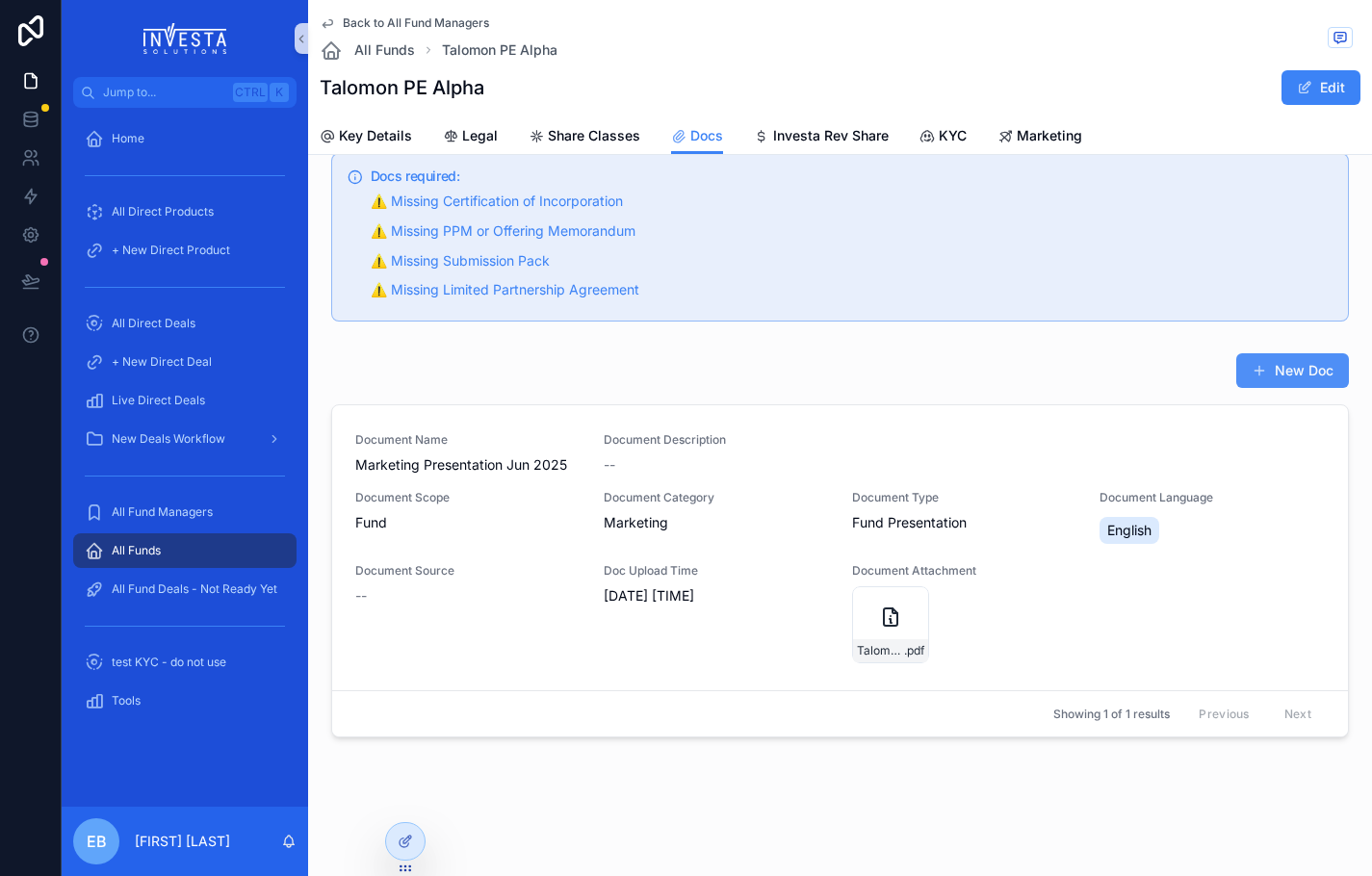 click on "New Doc" at bounding box center (1292, 371) 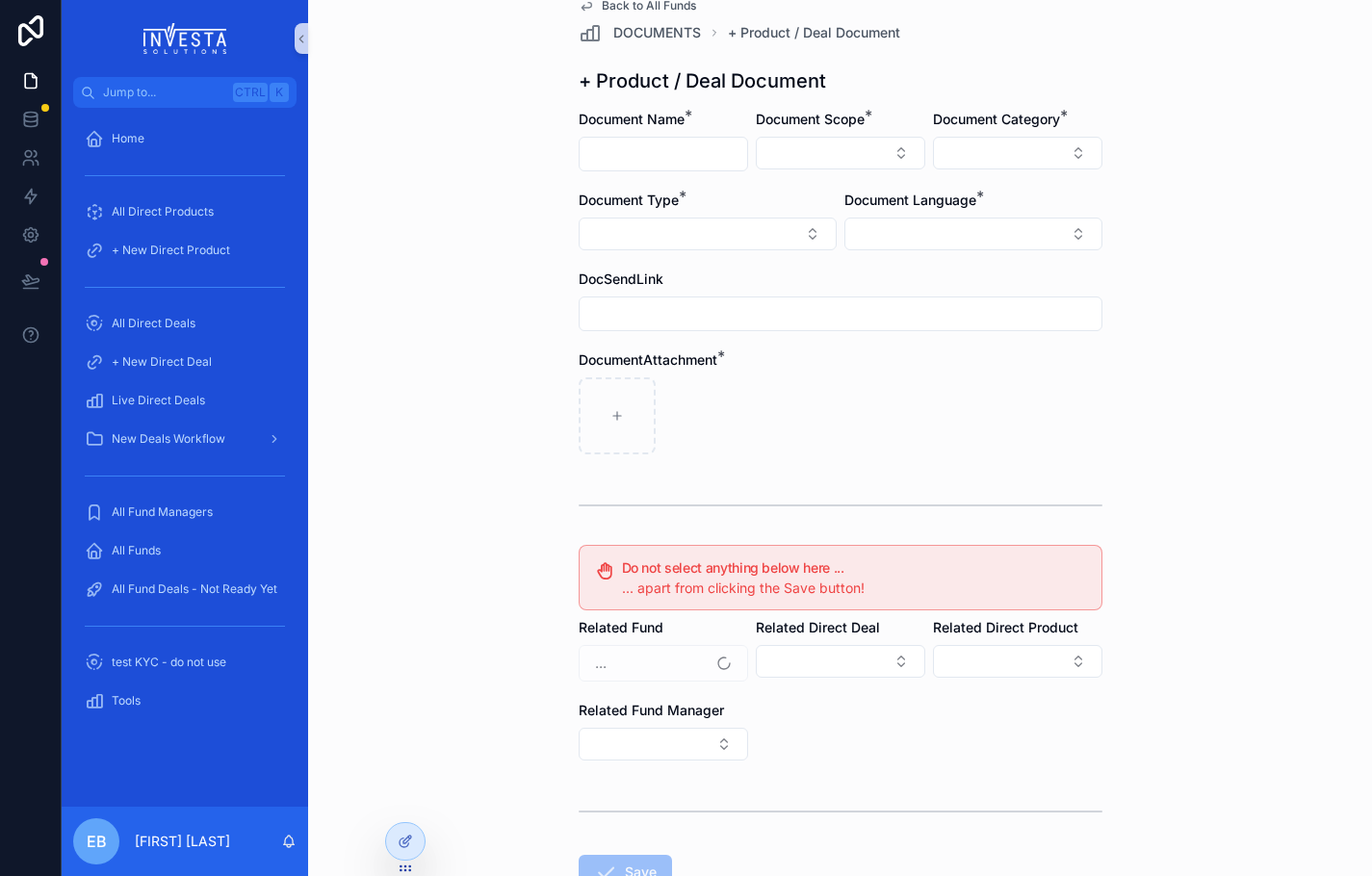 scroll, scrollTop: 0, scrollLeft: 0, axis: both 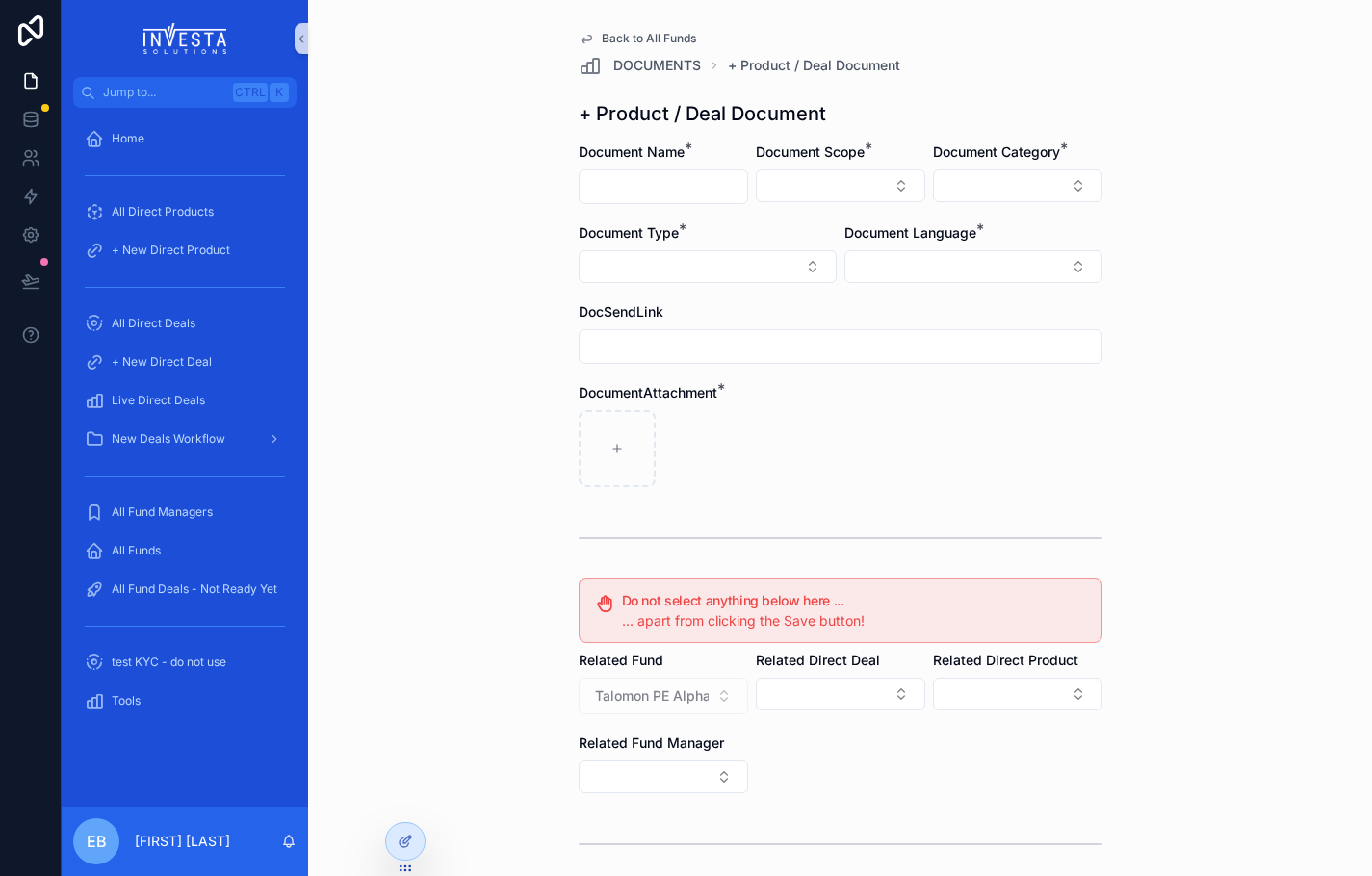 click at bounding box center (663, 187) 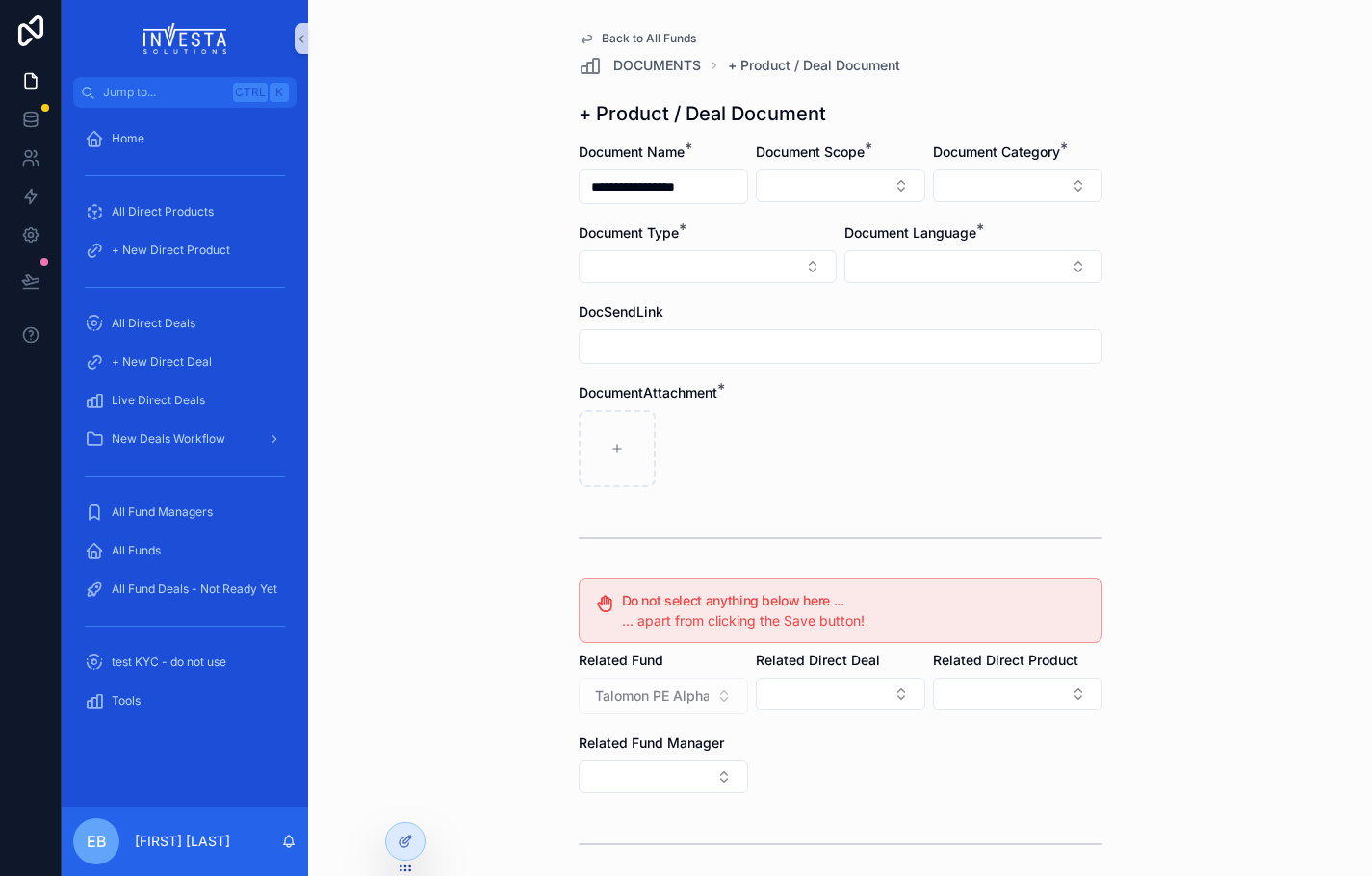 click on "**********" at bounding box center (663, 187) 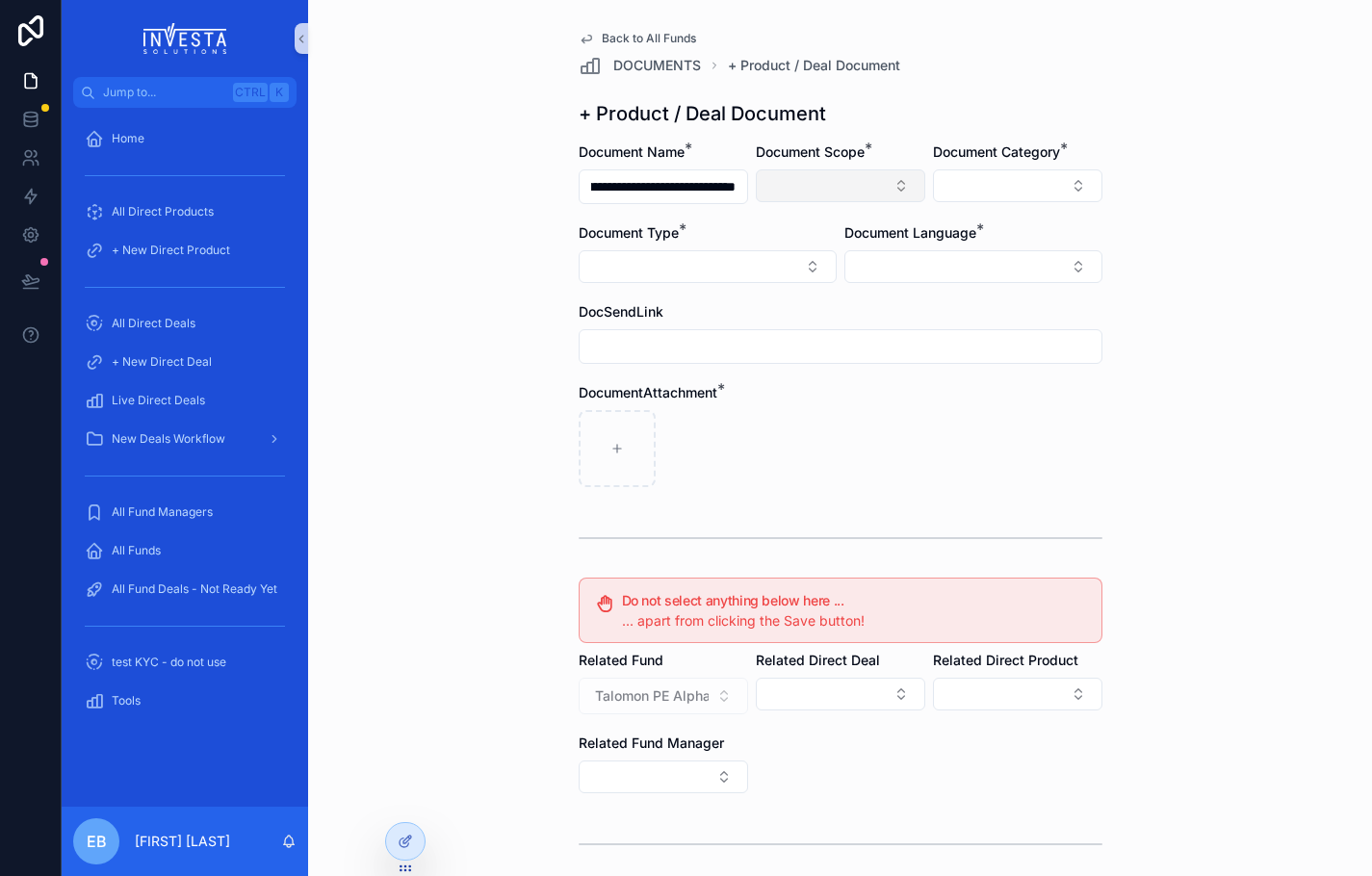scroll, scrollTop: 0, scrollLeft: 144, axis: horizontal 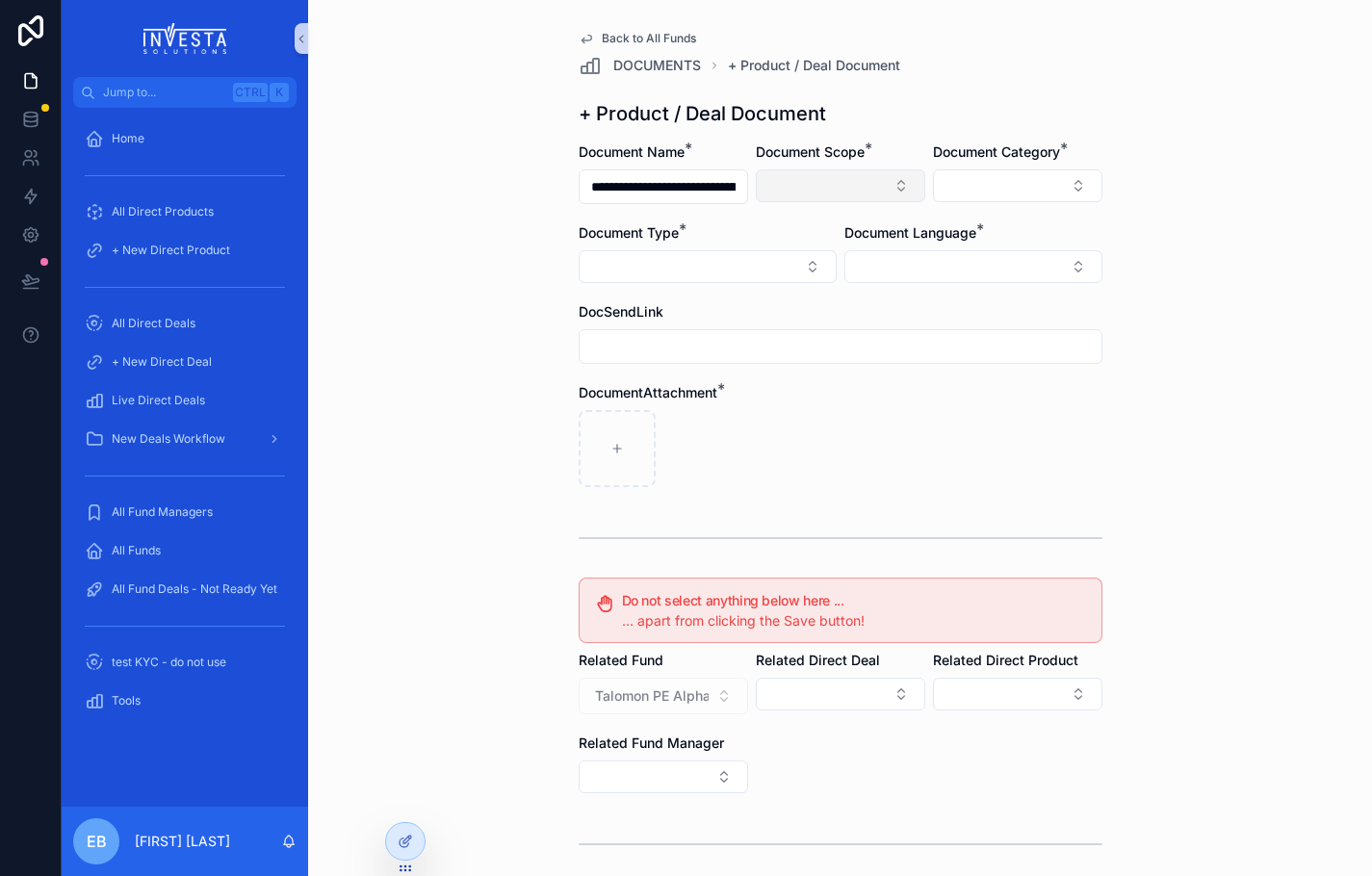 click at bounding box center [841, 186] 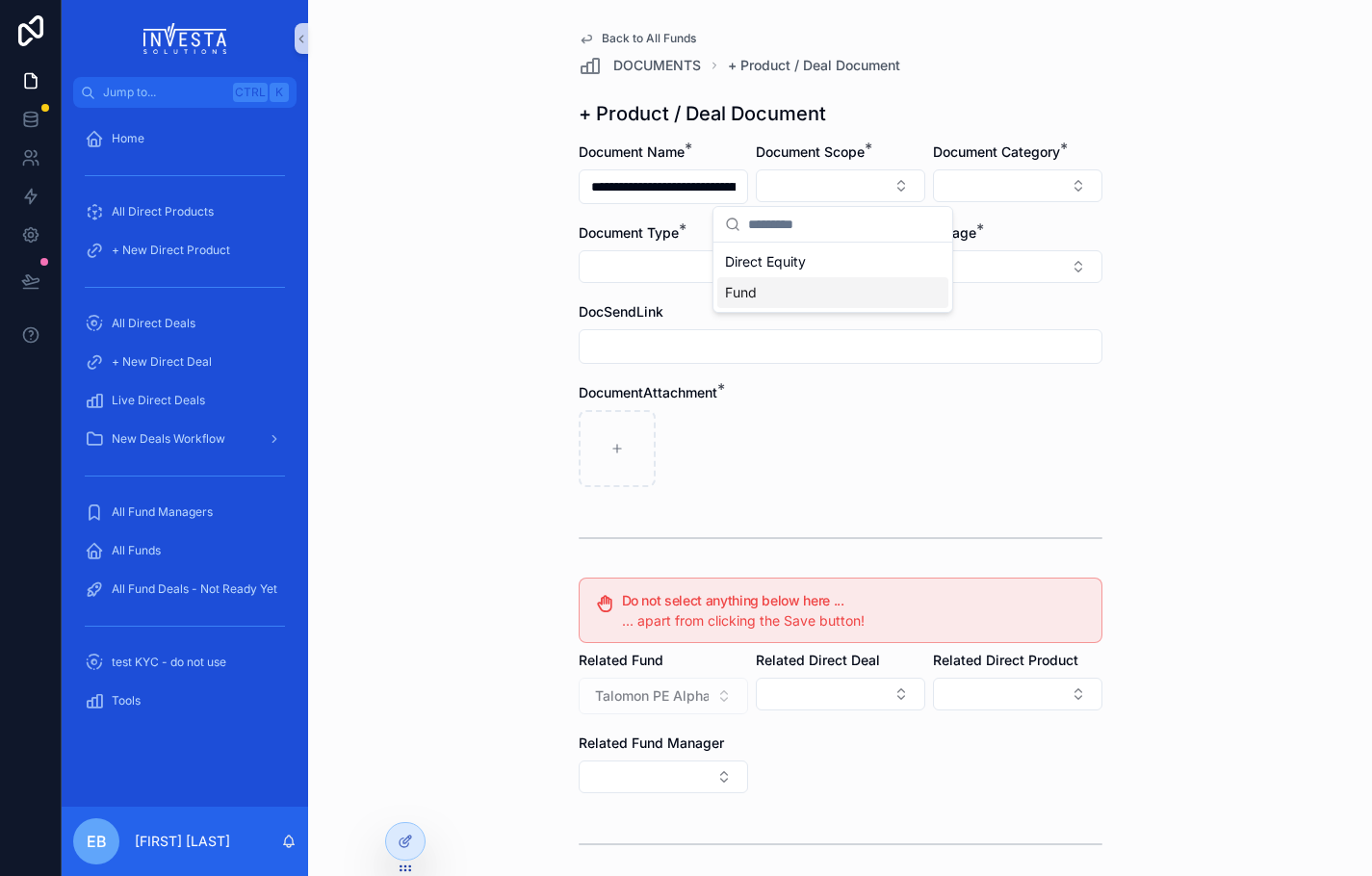 click on "Fund" at bounding box center (833, 293) 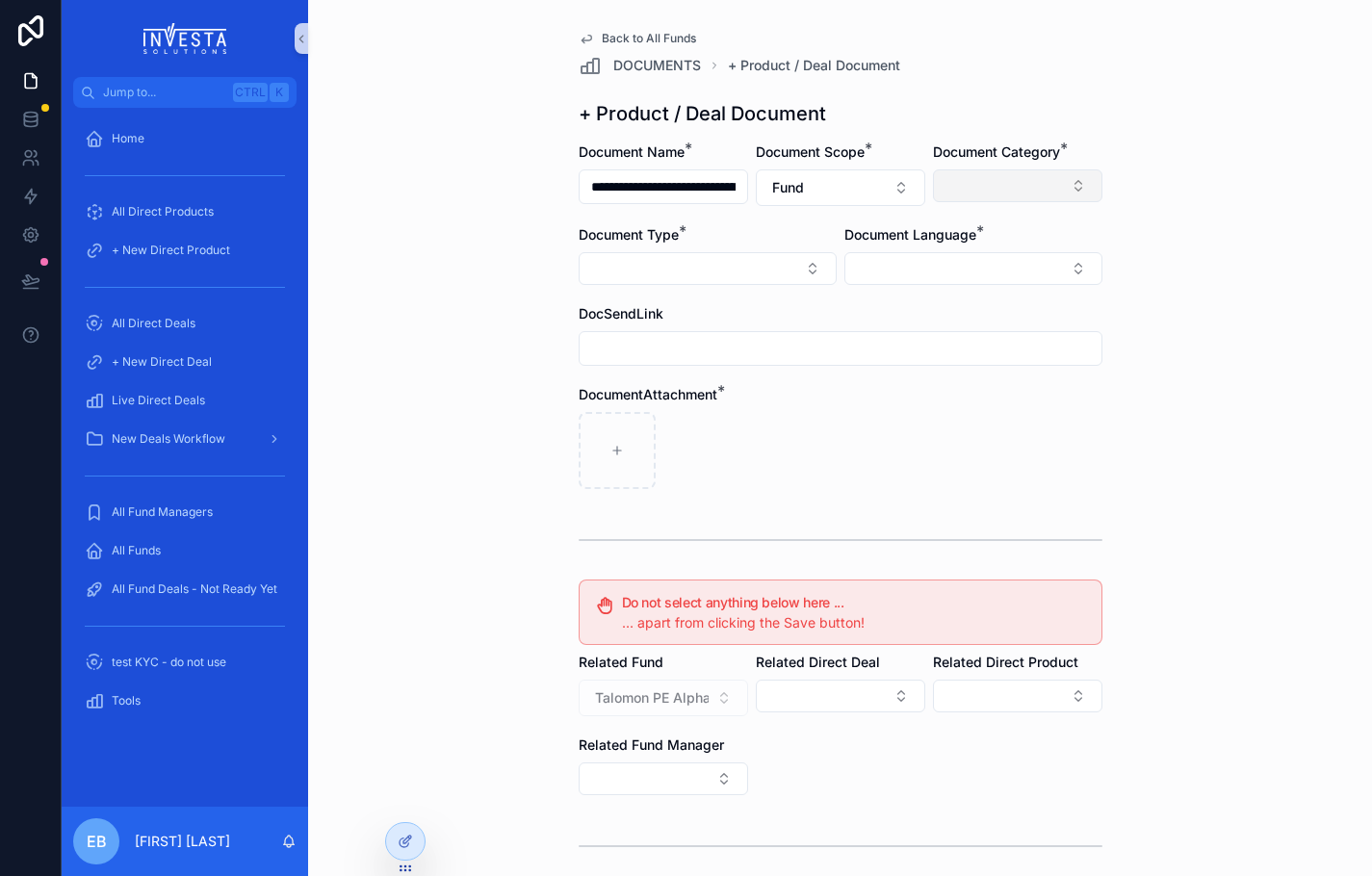 click at bounding box center [1018, 186] 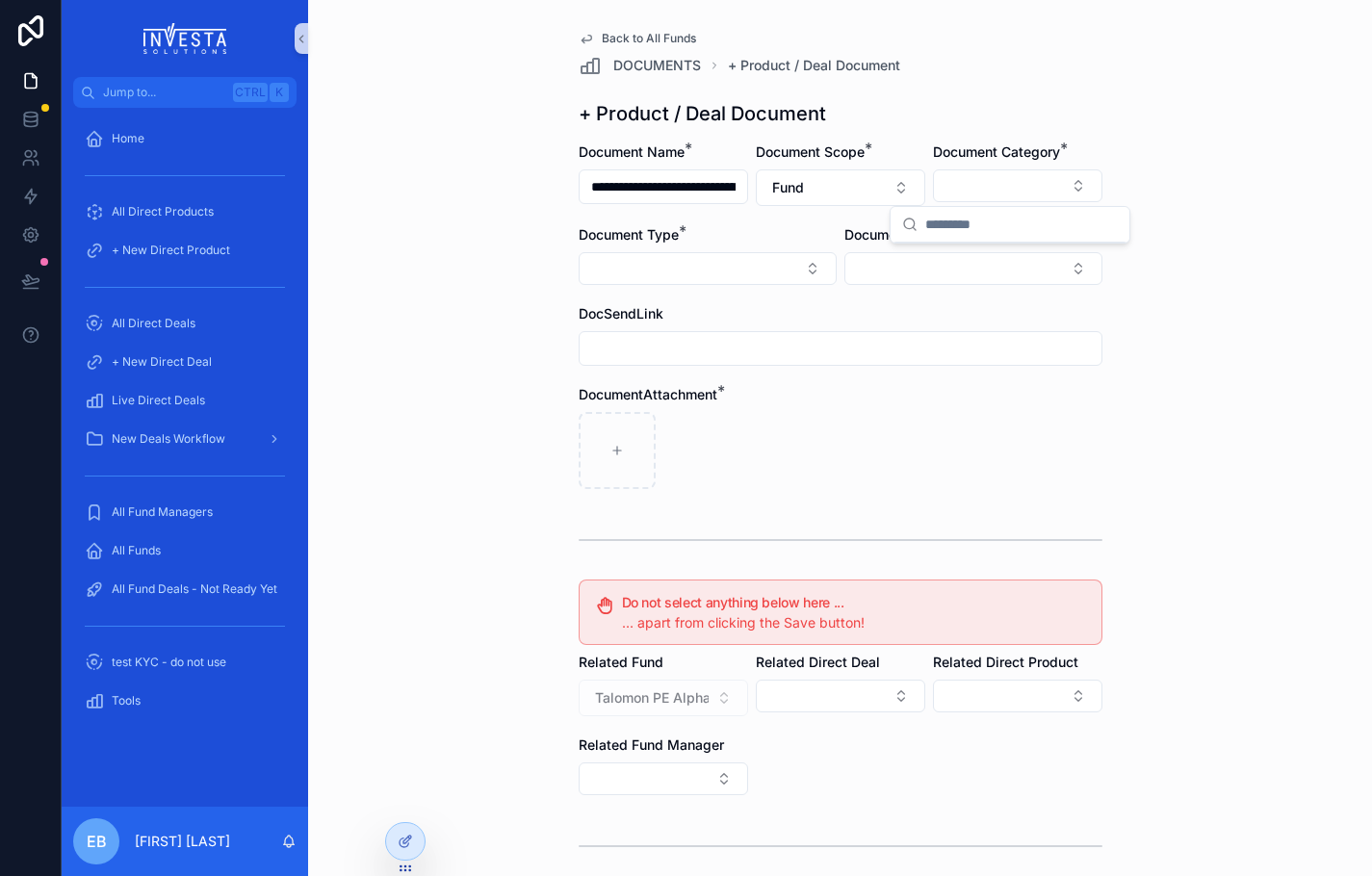 click on "**********" at bounding box center [840, 438] 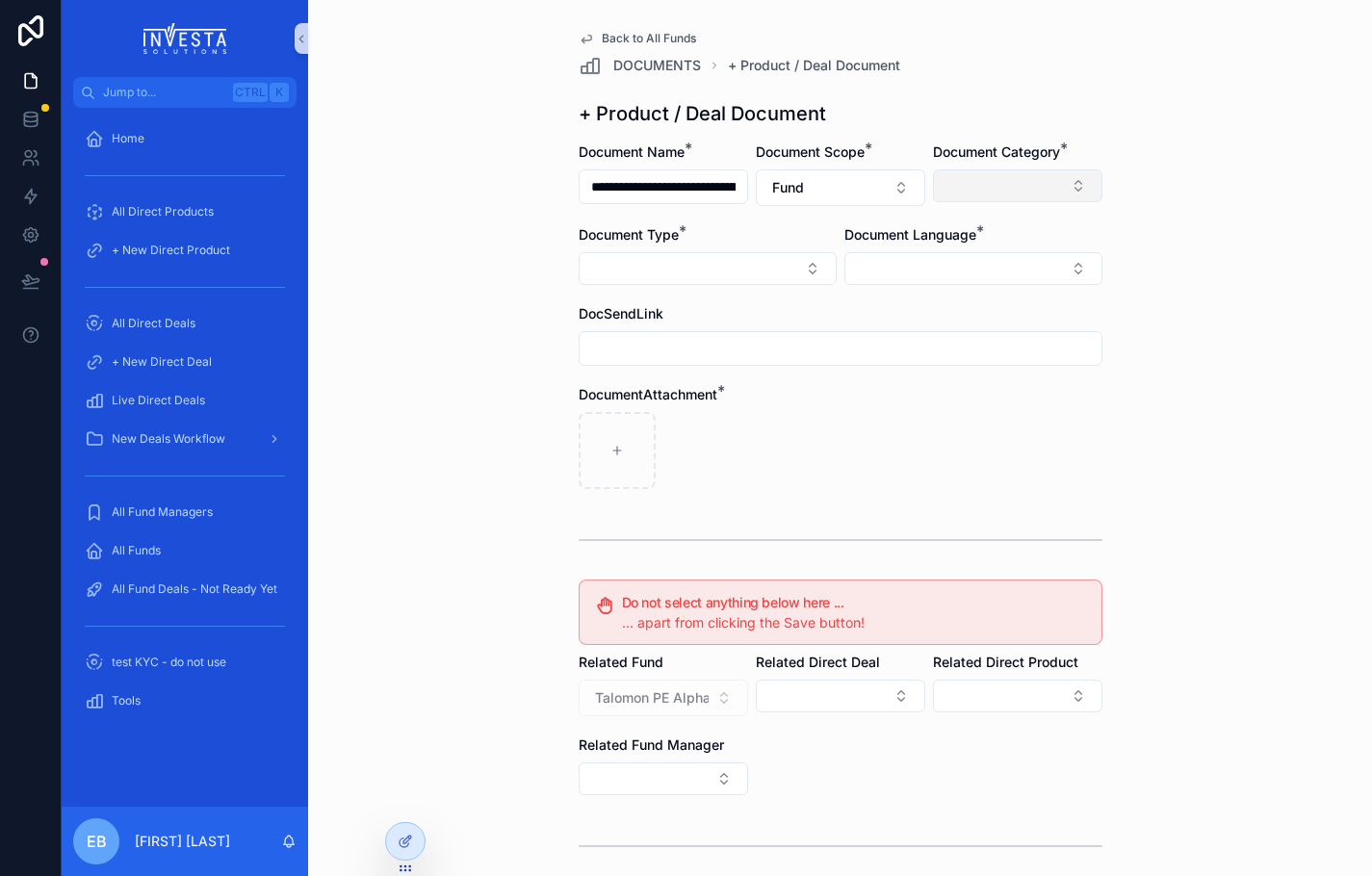 click at bounding box center (1018, 186) 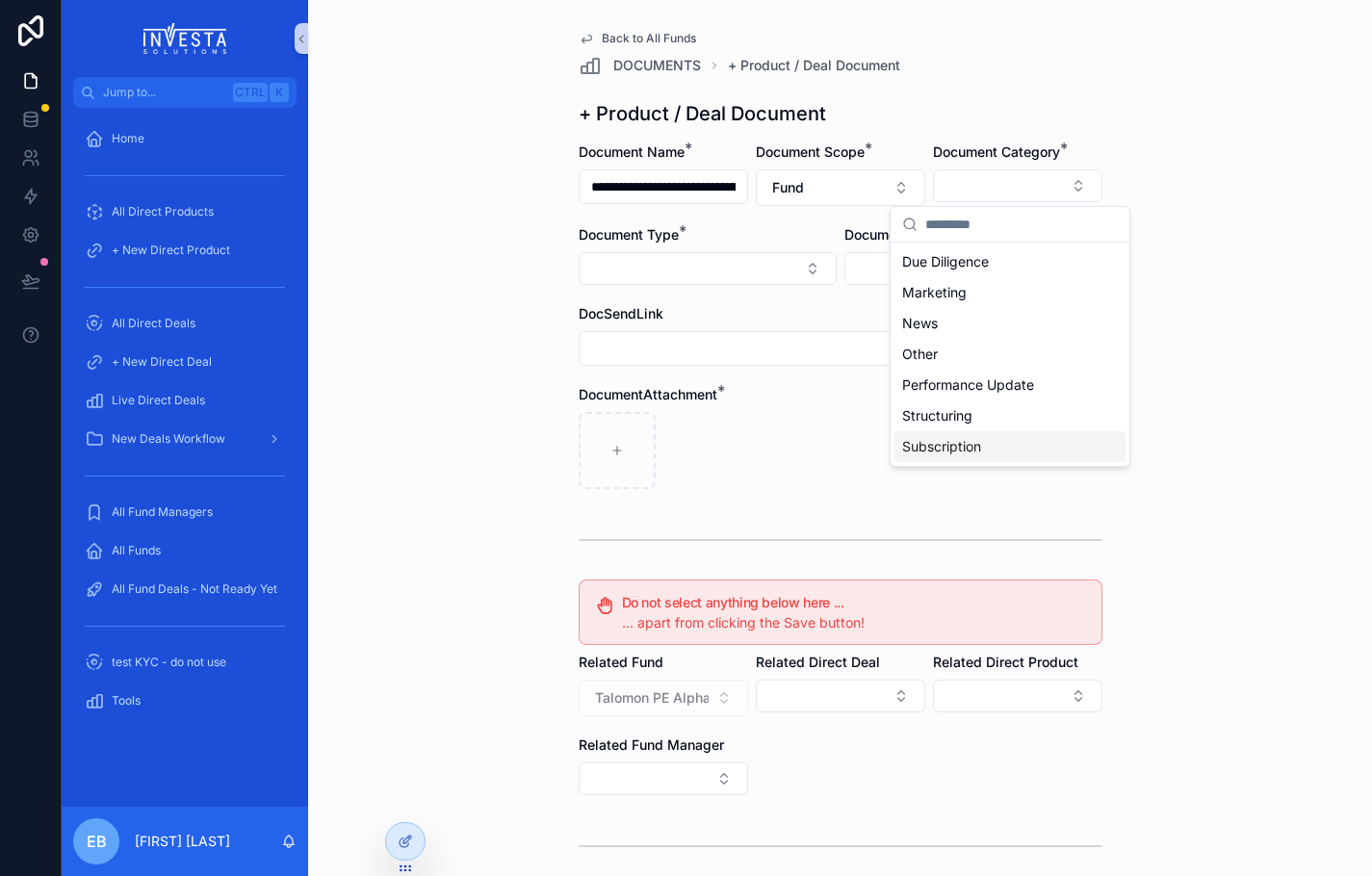 click on "Subscription" at bounding box center [942, 447] 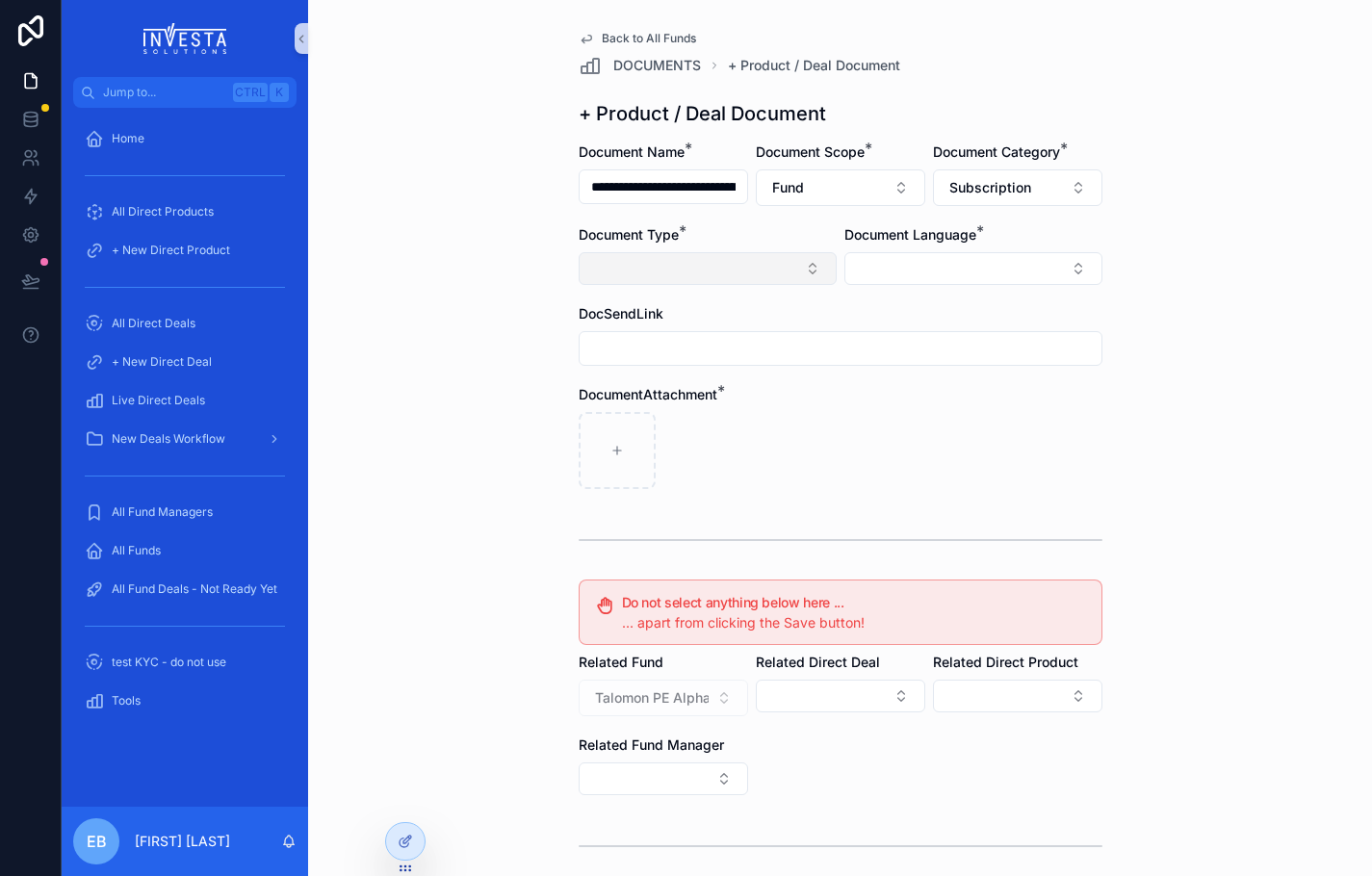 click at bounding box center [708, 269] 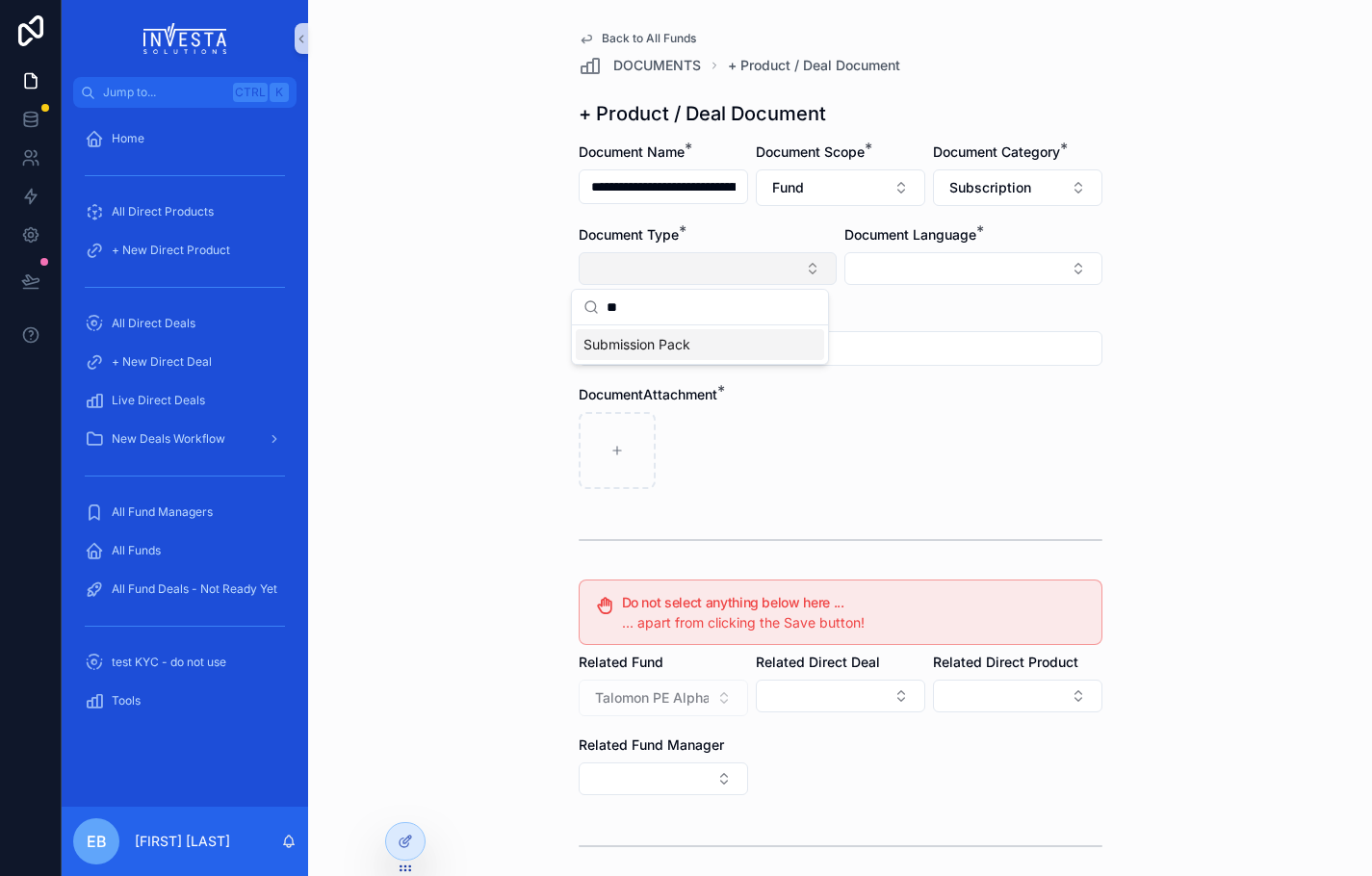 type on "*" 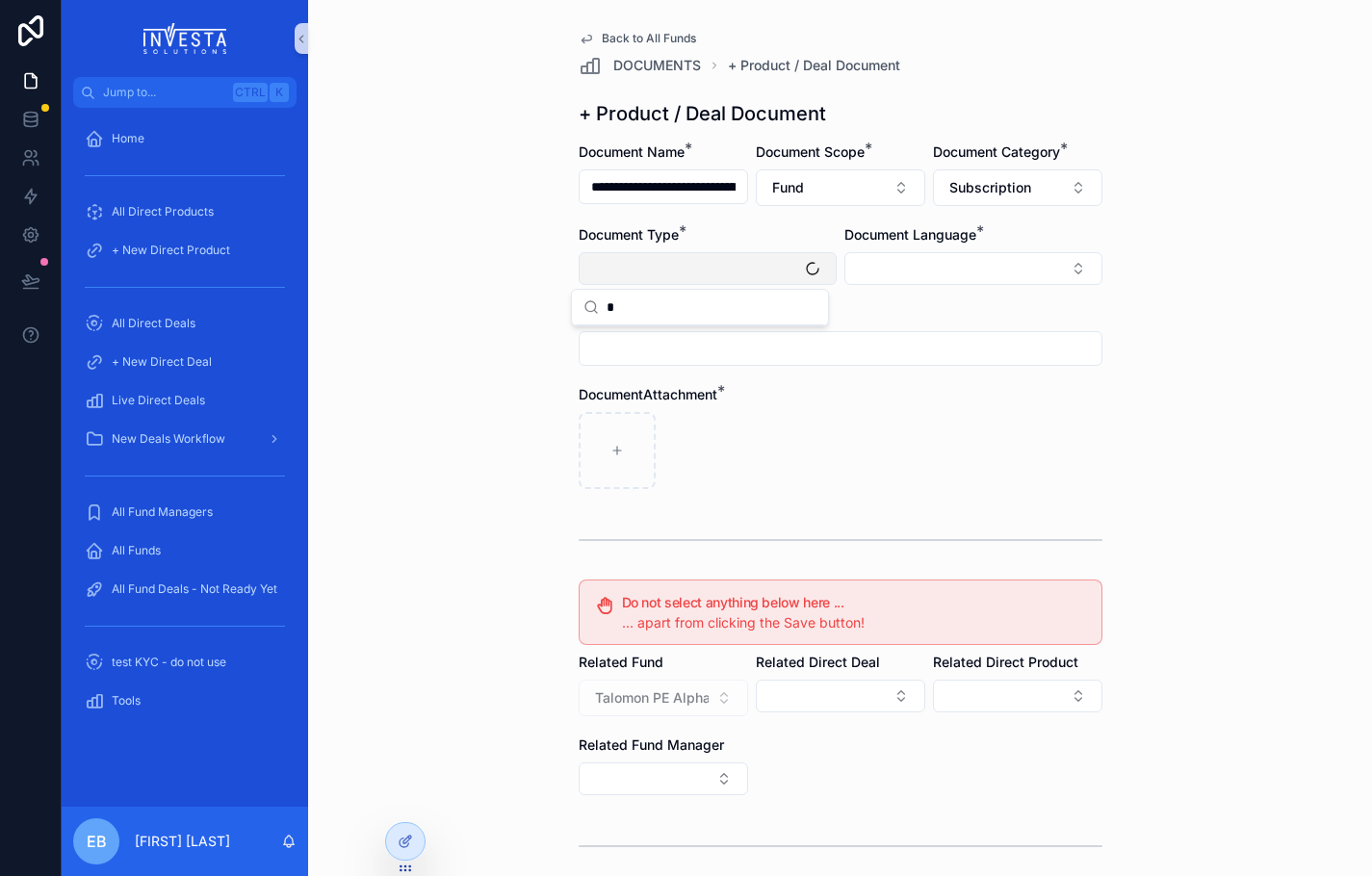 type 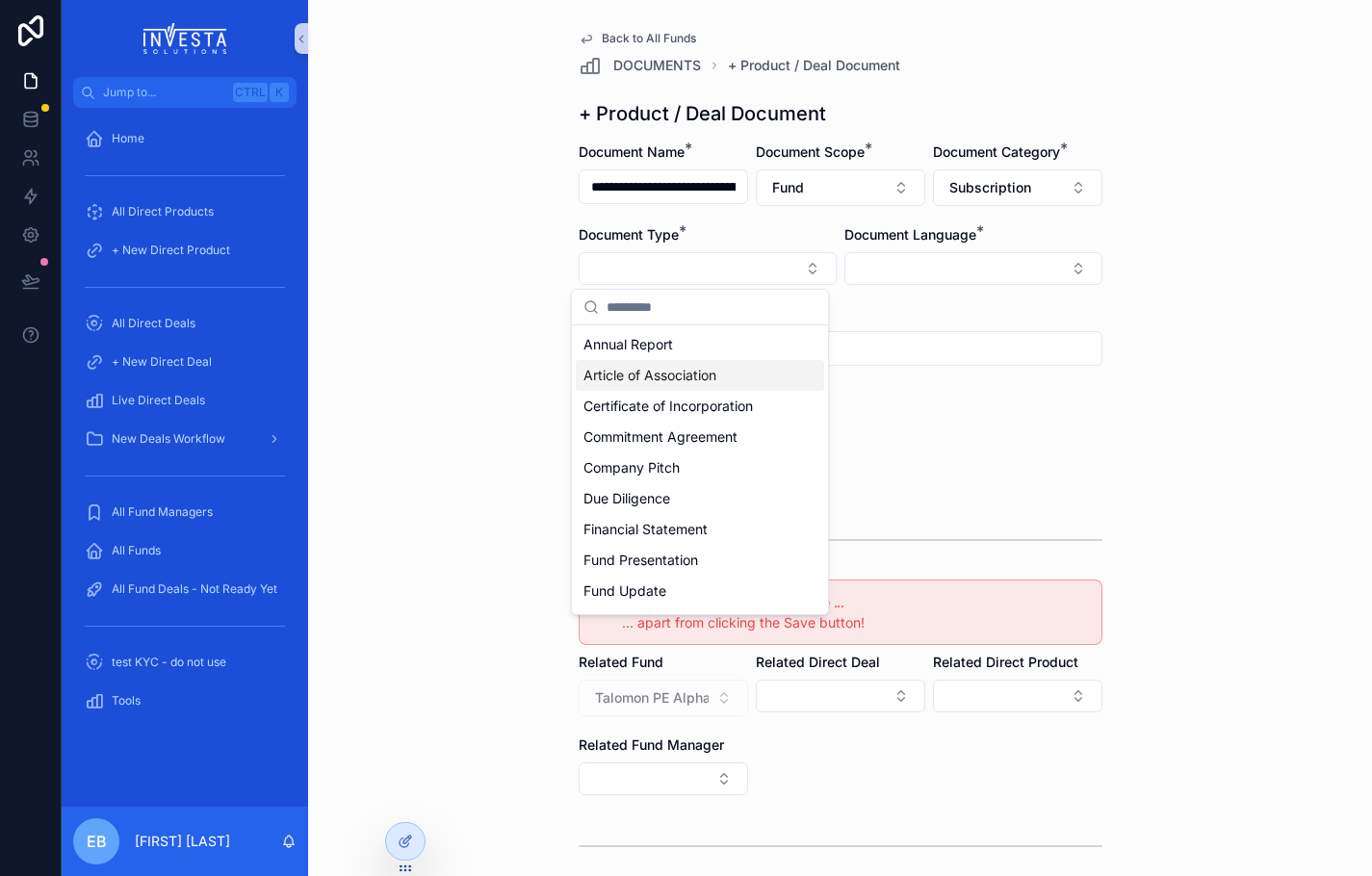 click on "**********" at bounding box center (840, 438) 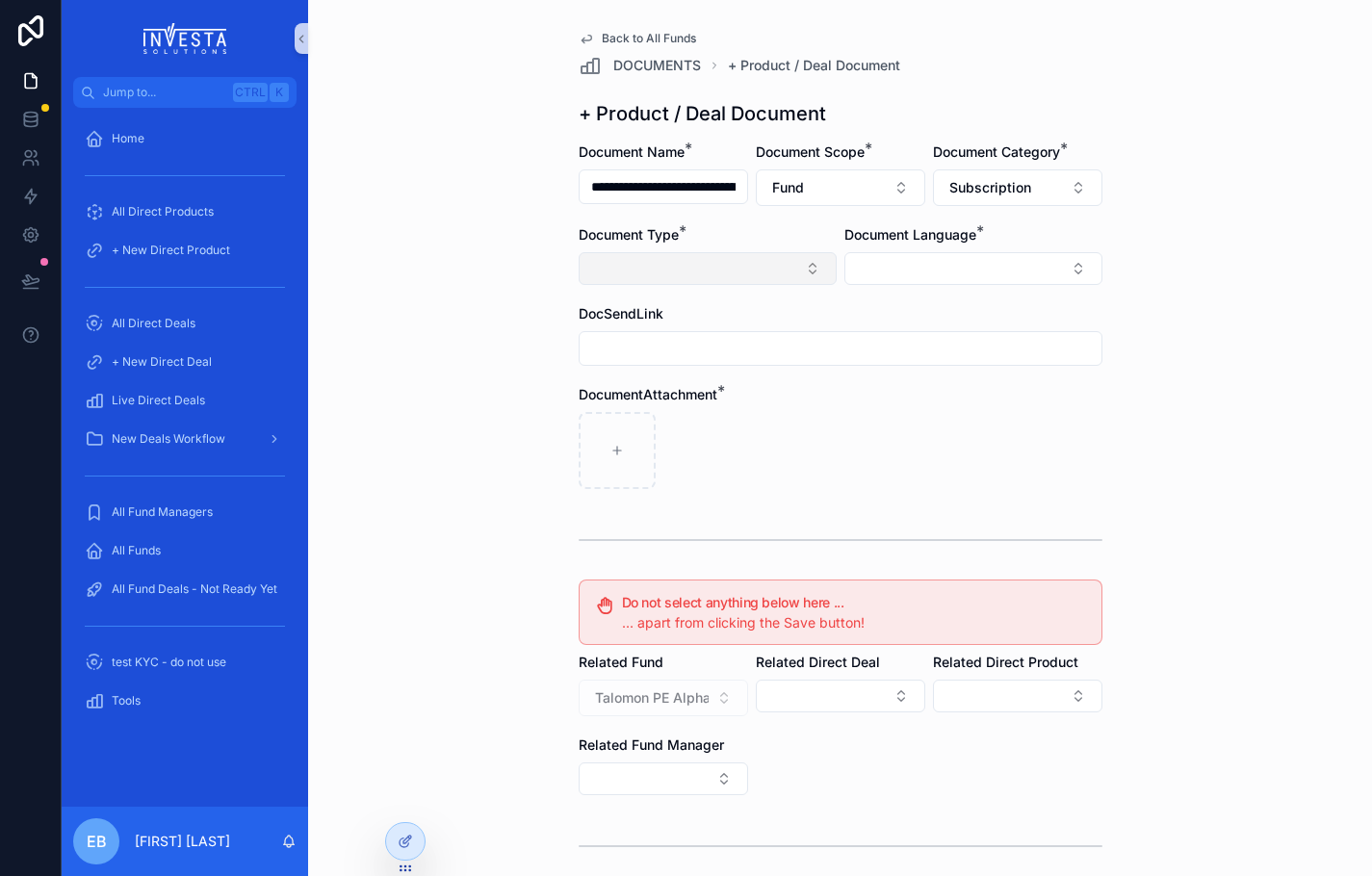 click at bounding box center (708, 269) 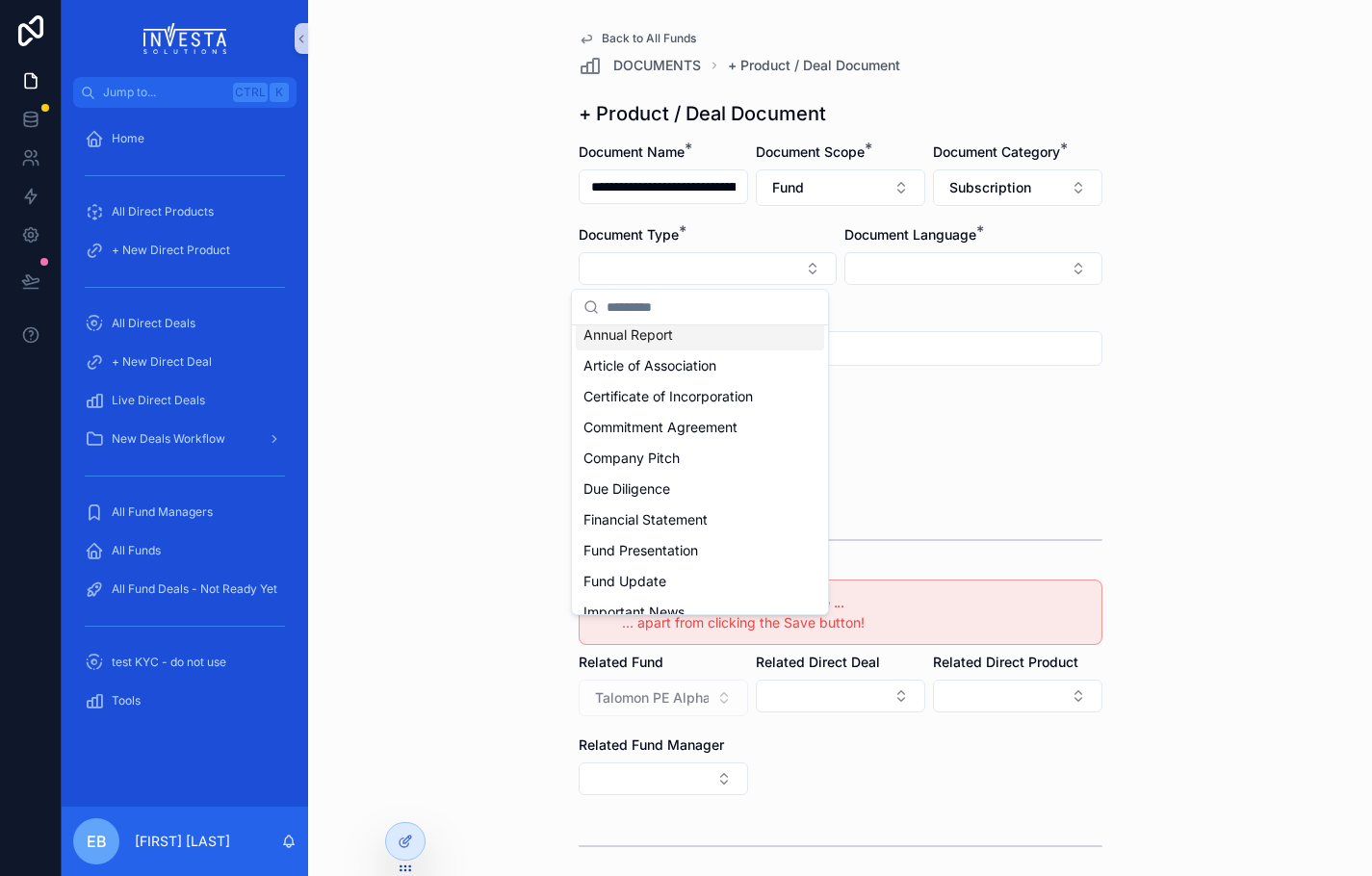 scroll, scrollTop: 0, scrollLeft: 0, axis: both 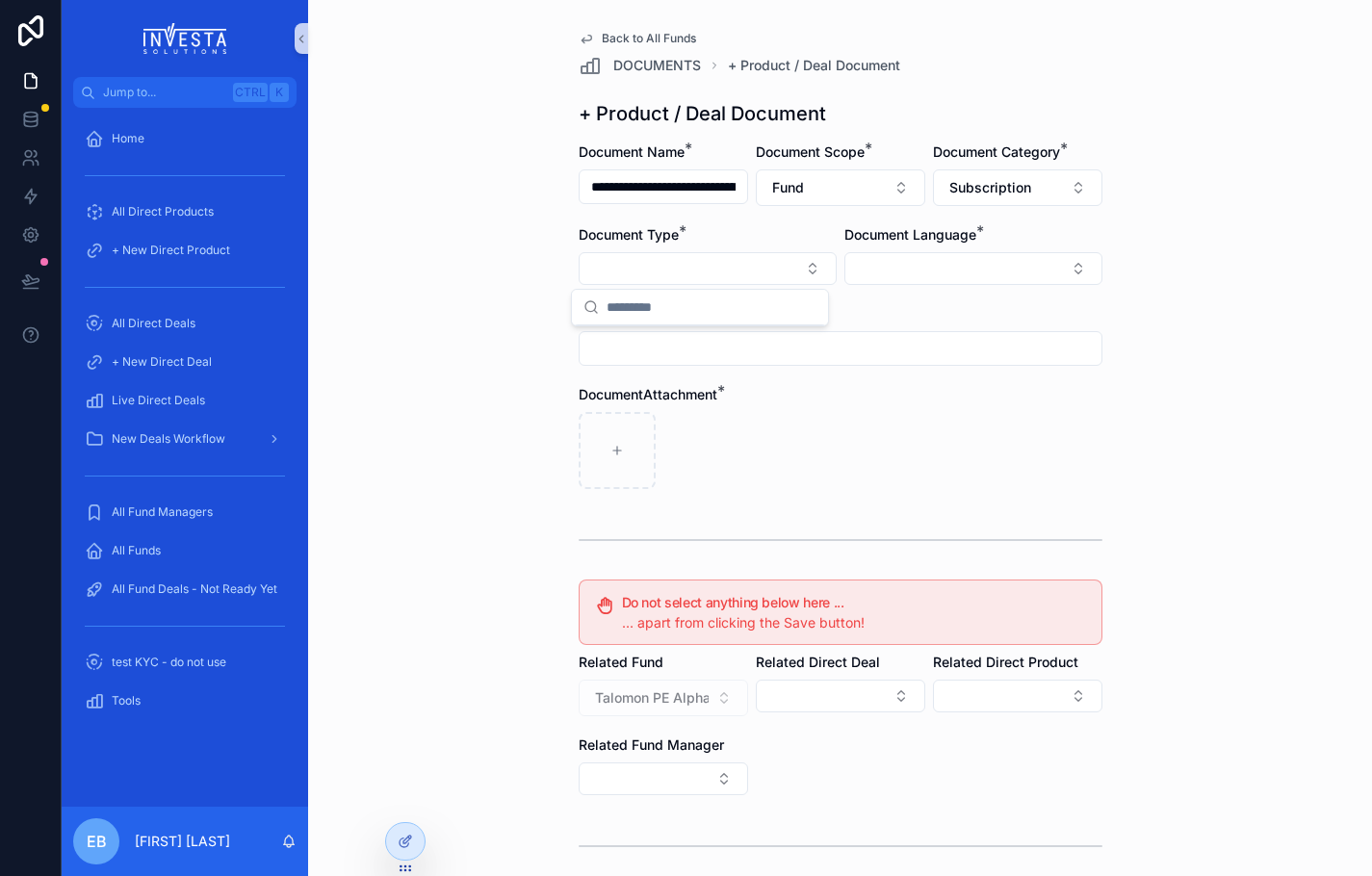 click on "DocSendLink" at bounding box center (841, 314) 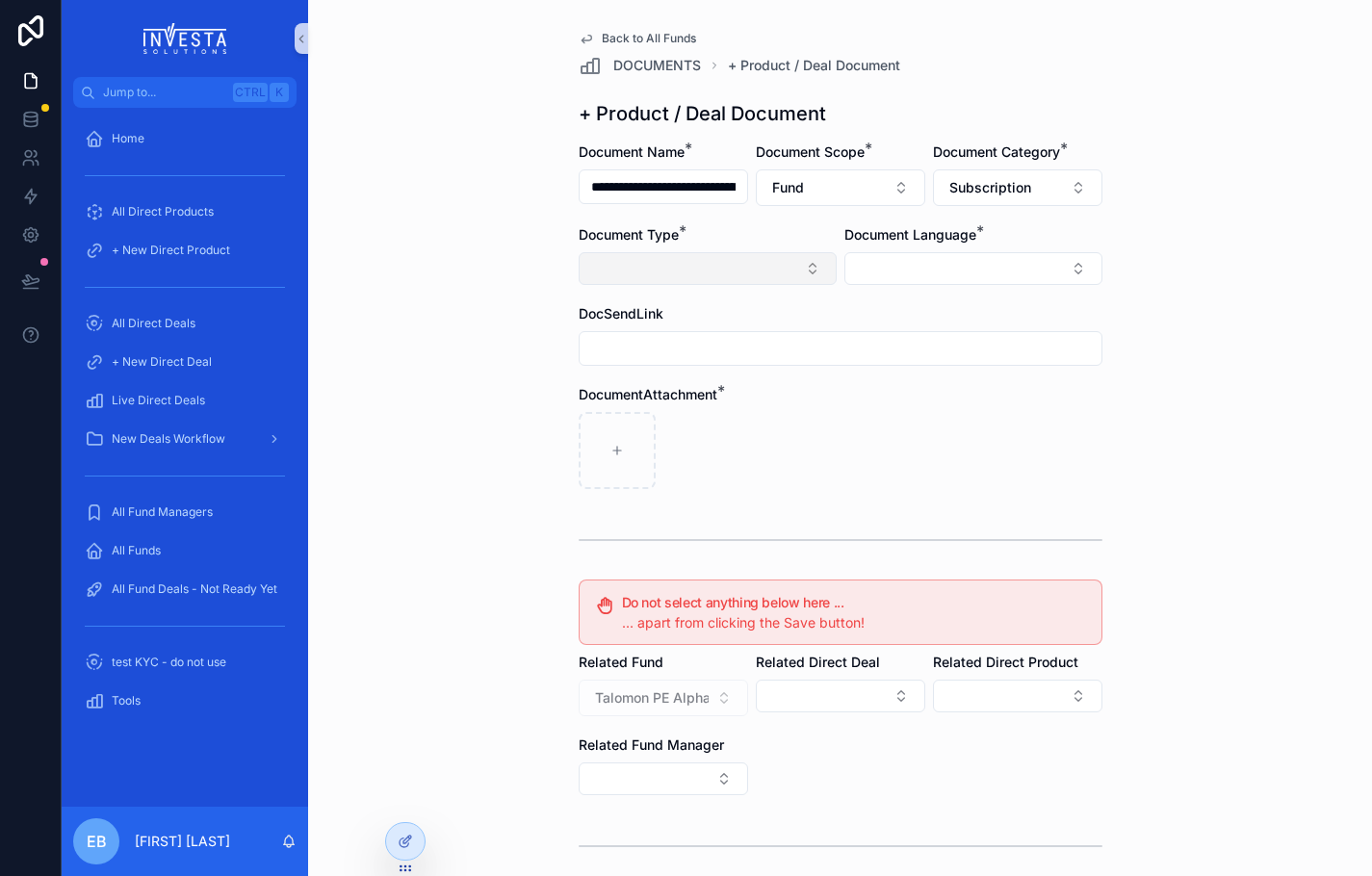 click at bounding box center [708, 269] 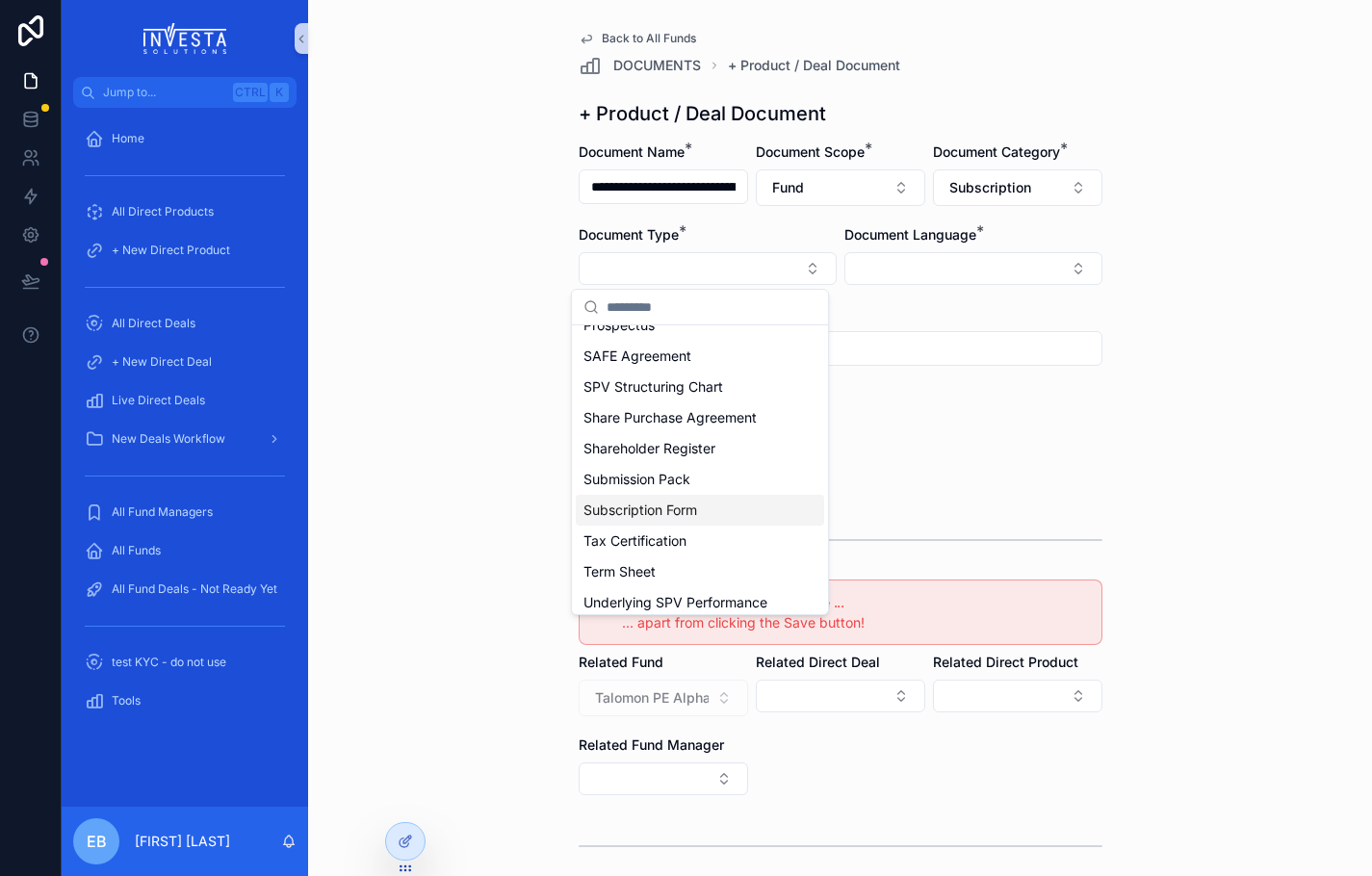 scroll, scrollTop: 744, scrollLeft: 0, axis: vertical 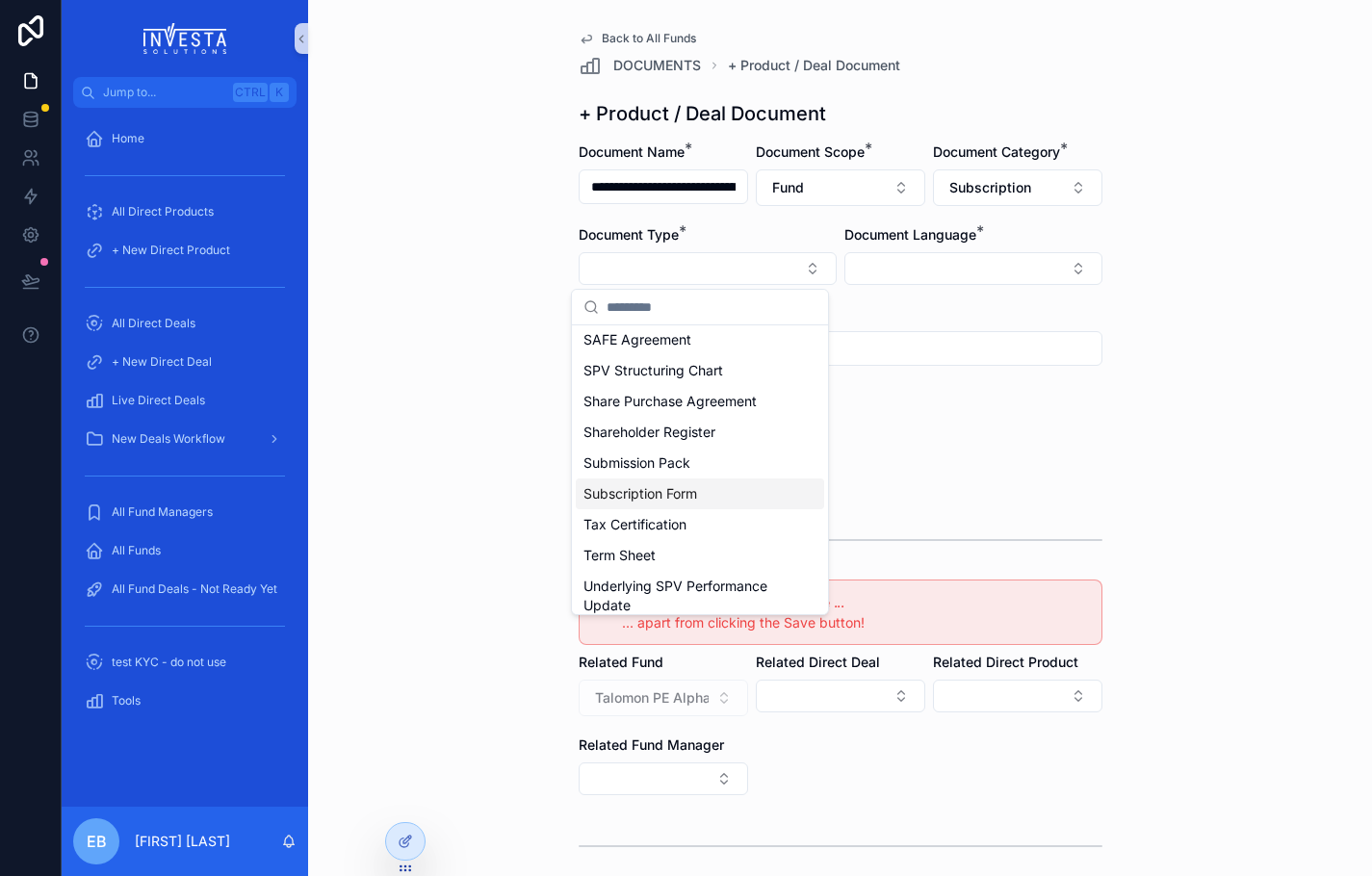 click on "Subscription Form" at bounding box center (700, 494) 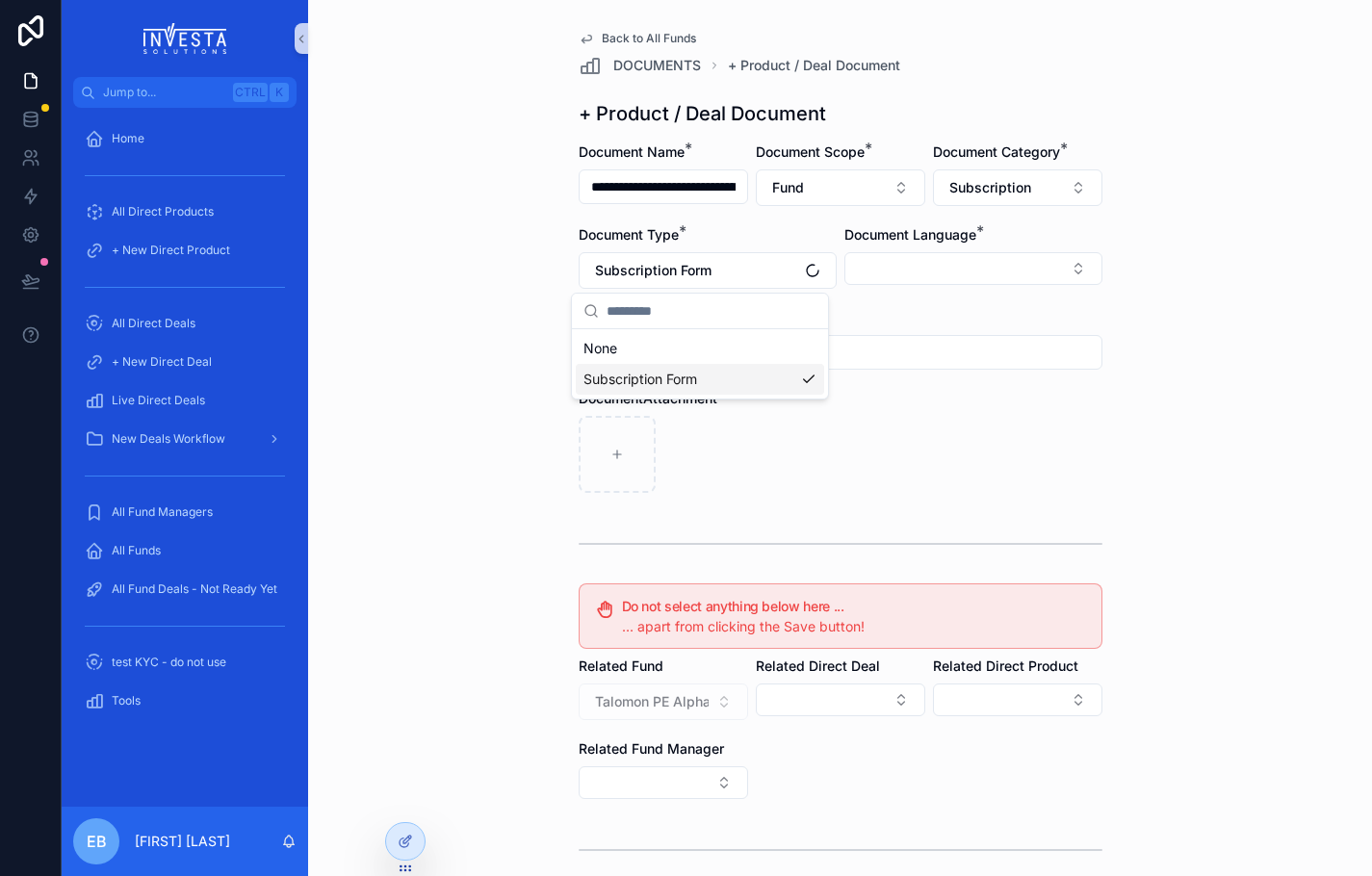 scroll, scrollTop: 0, scrollLeft: 0, axis: both 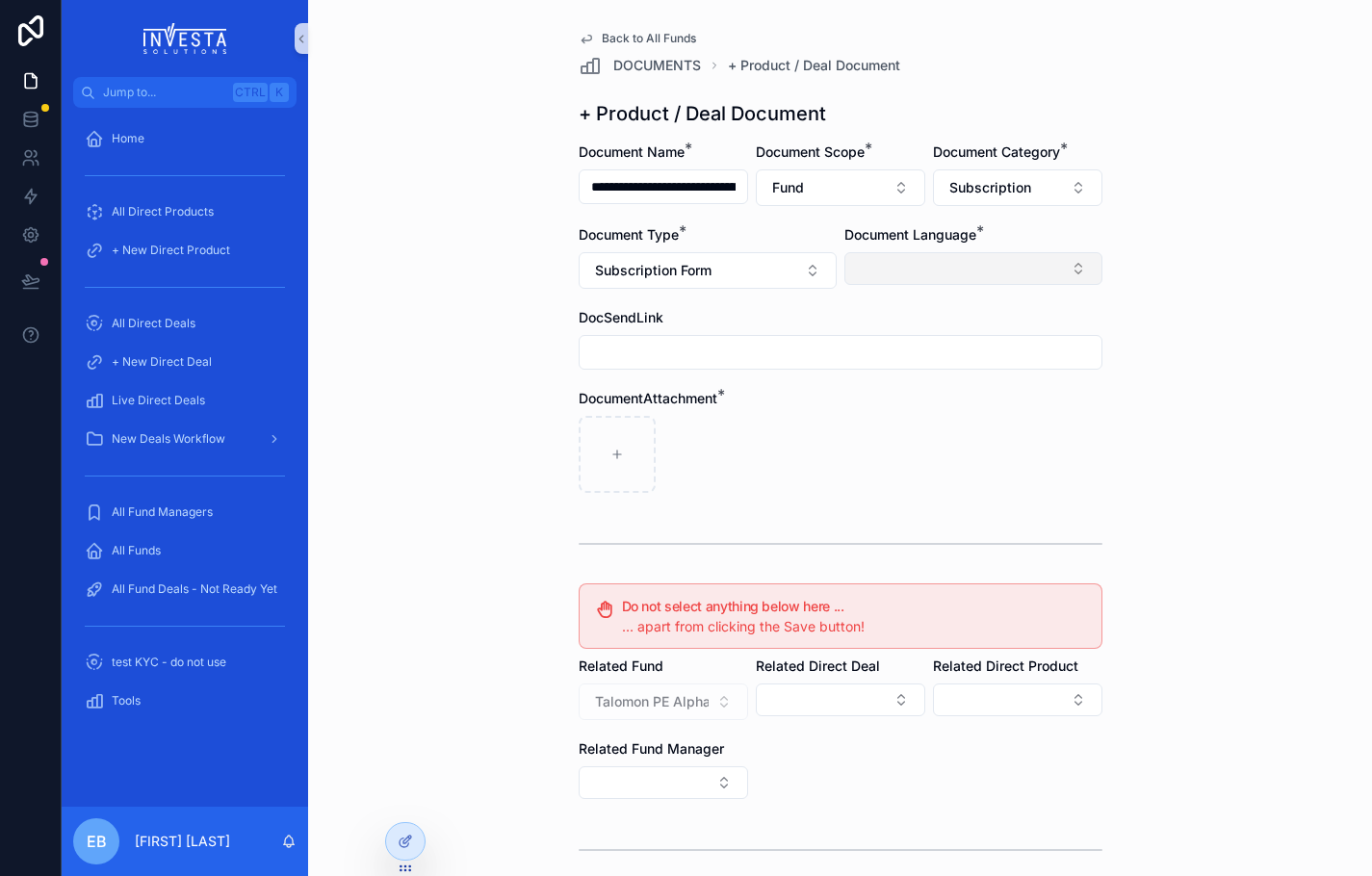click at bounding box center [973, 269] 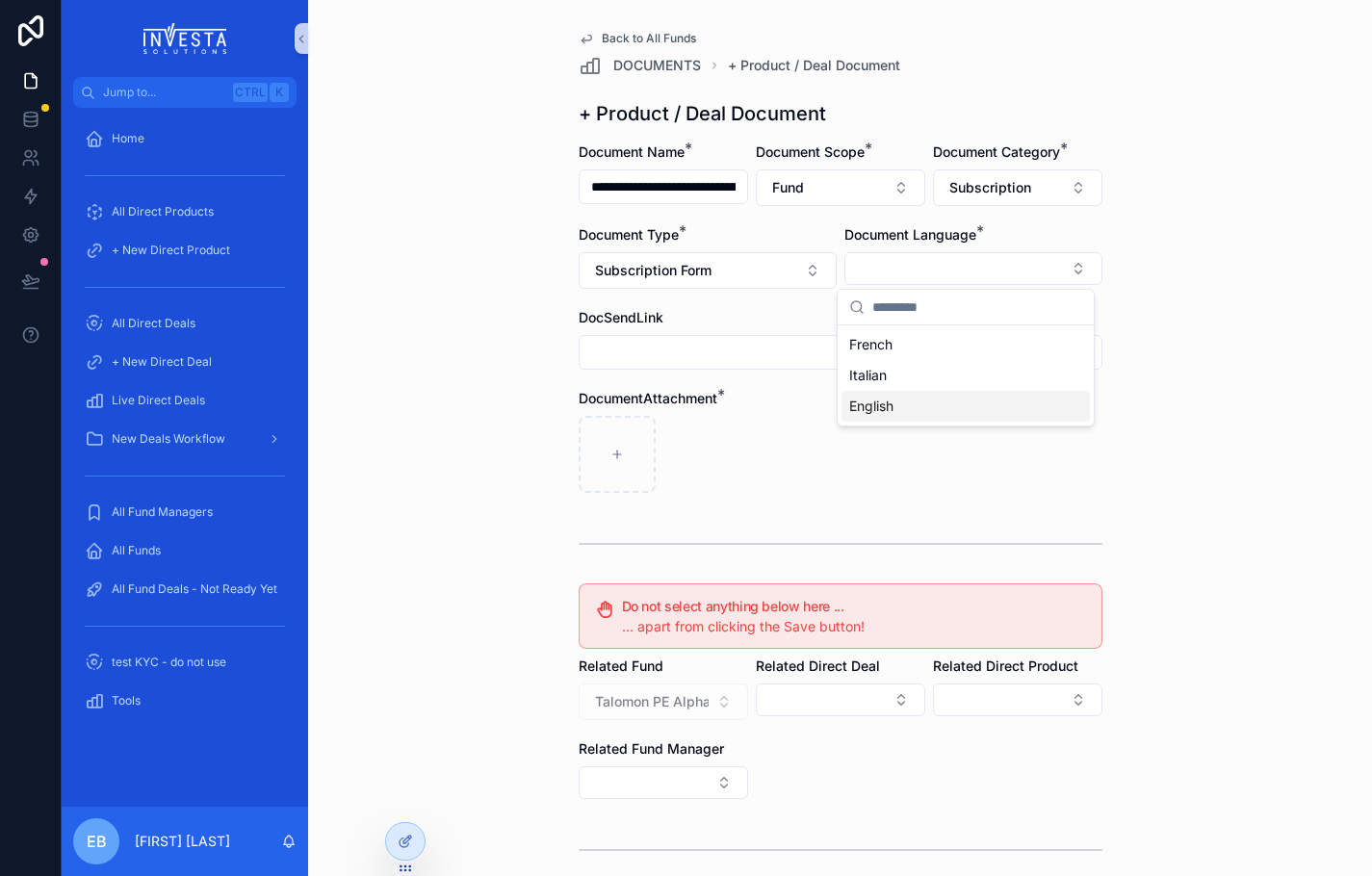 click on "English" at bounding box center [966, 406] 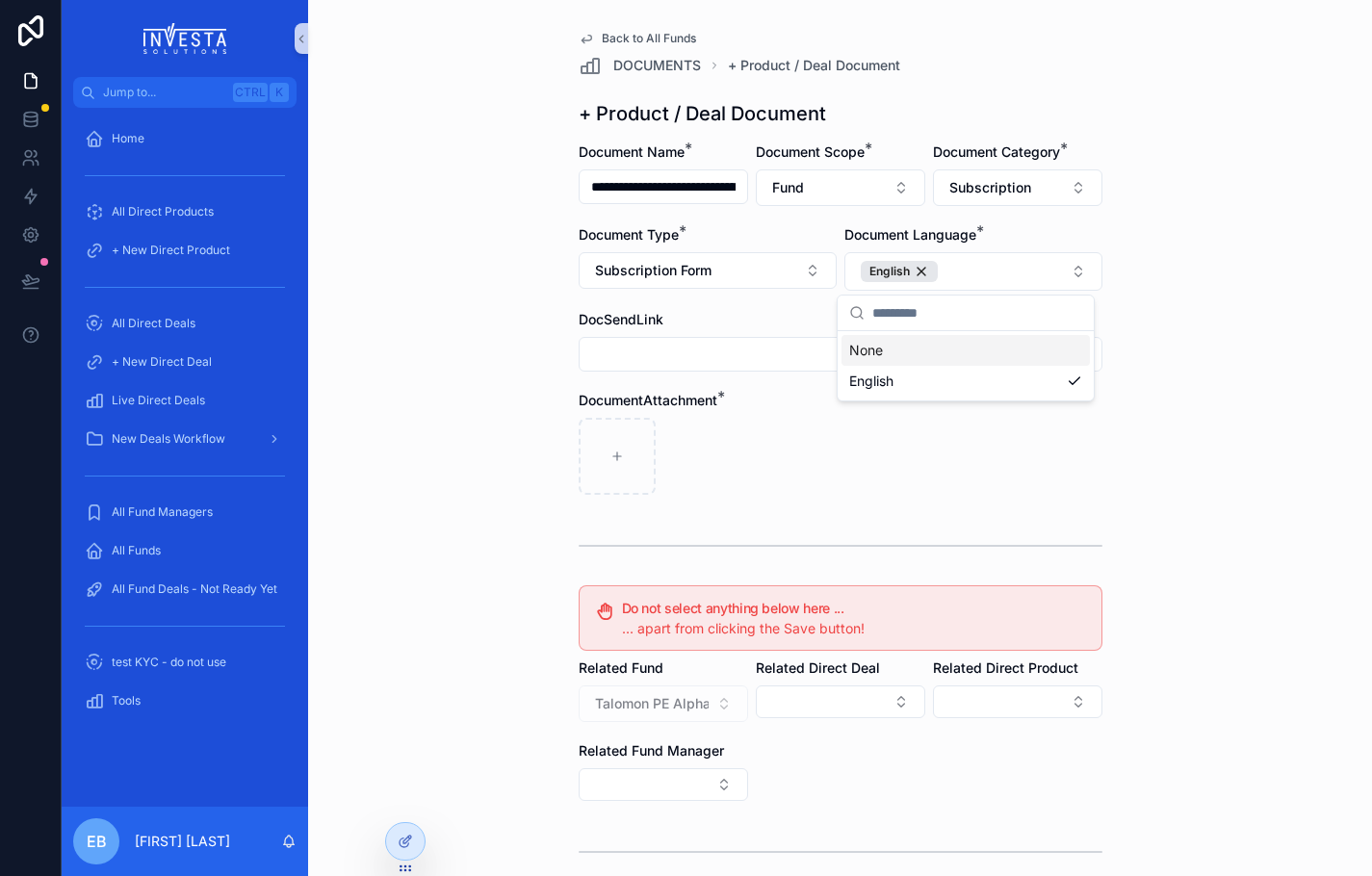 click on "**********" at bounding box center (840, 438) 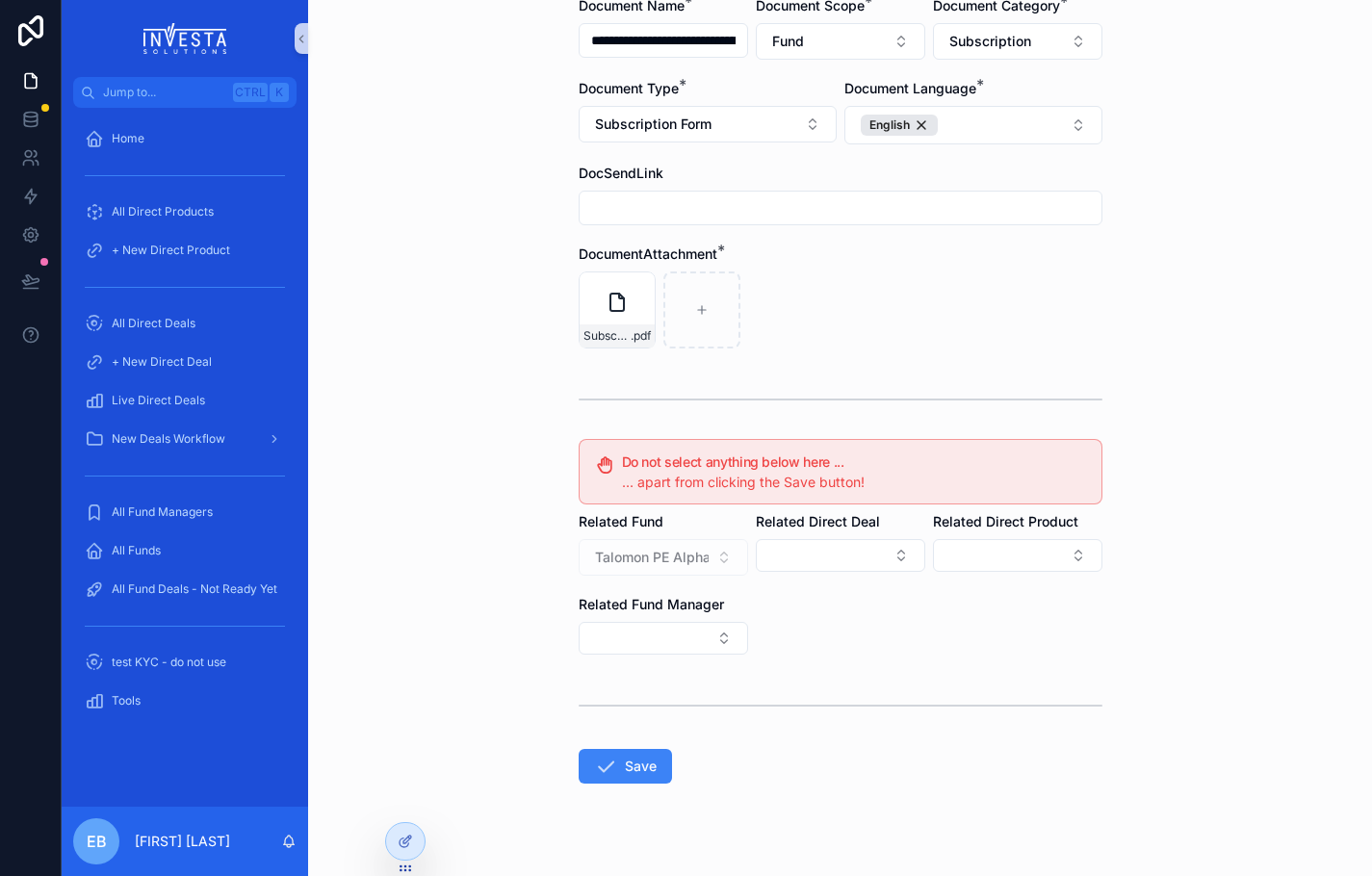 scroll, scrollTop: 177, scrollLeft: 0, axis: vertical 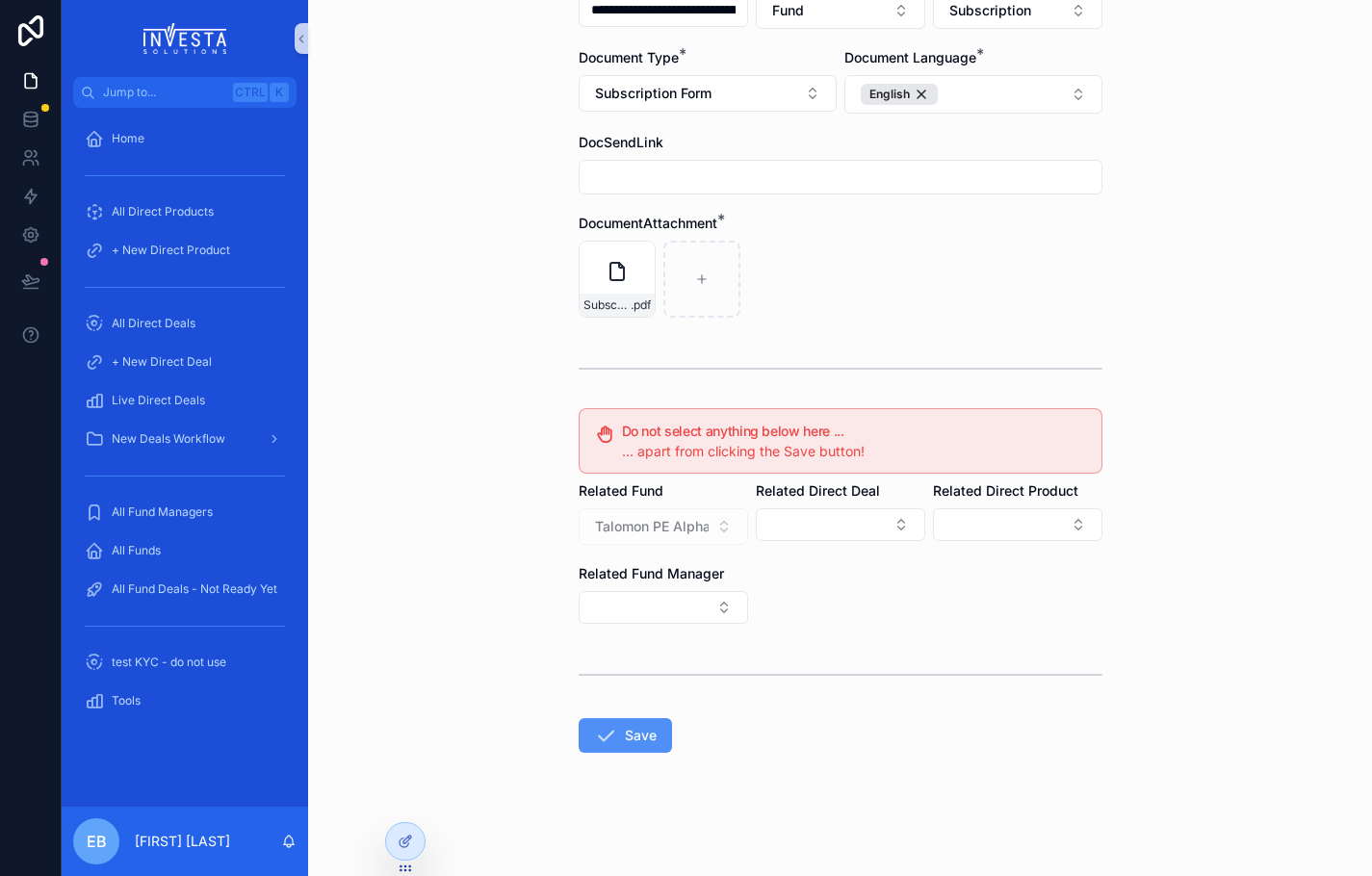 click on "Save" at bounding box center [625, 735] 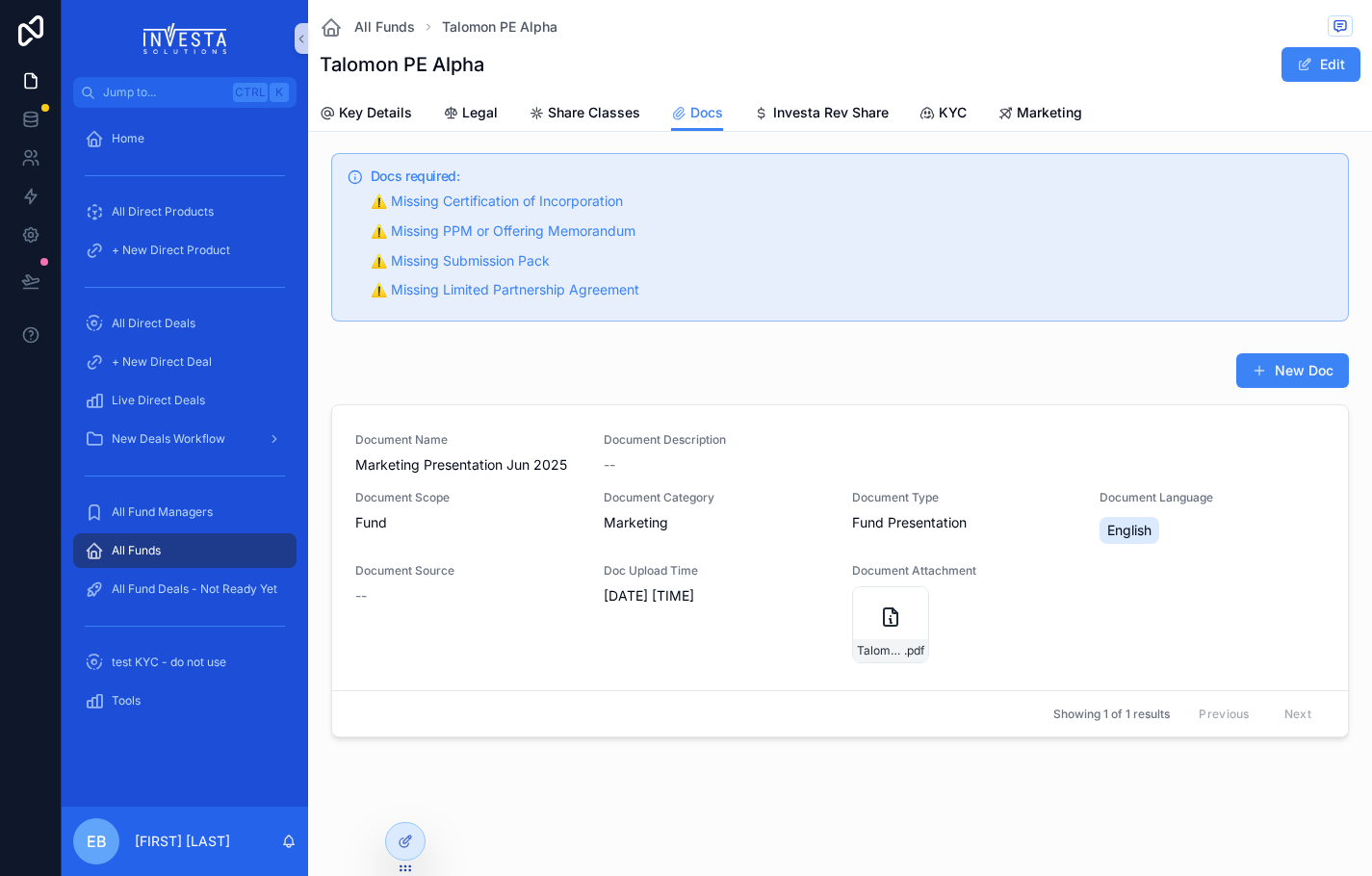 scroll, scrollTop: 177, scrollLeft: 0, axis: vertical 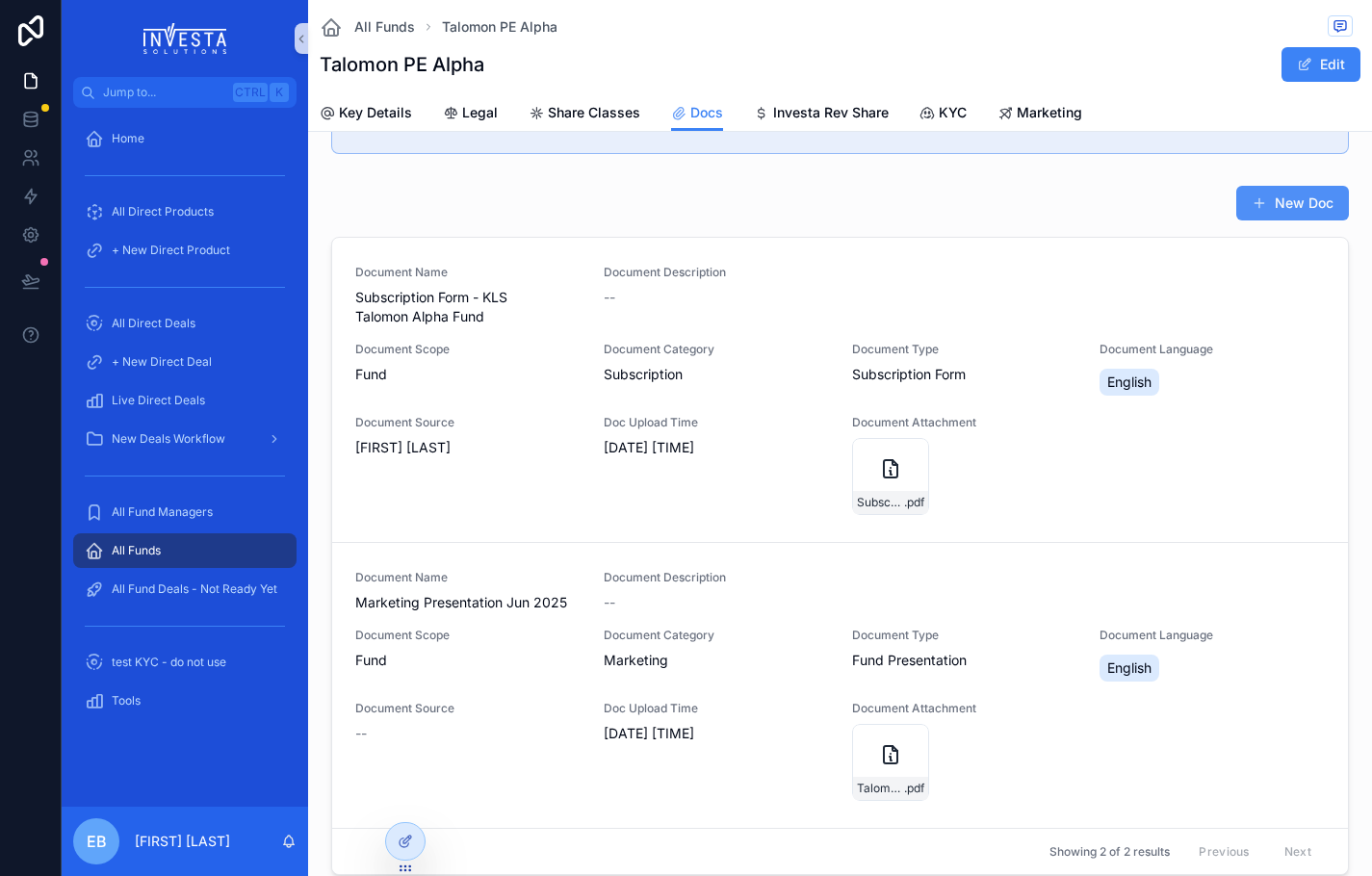 click on "New Doc" at bounding box center [1292, 203] 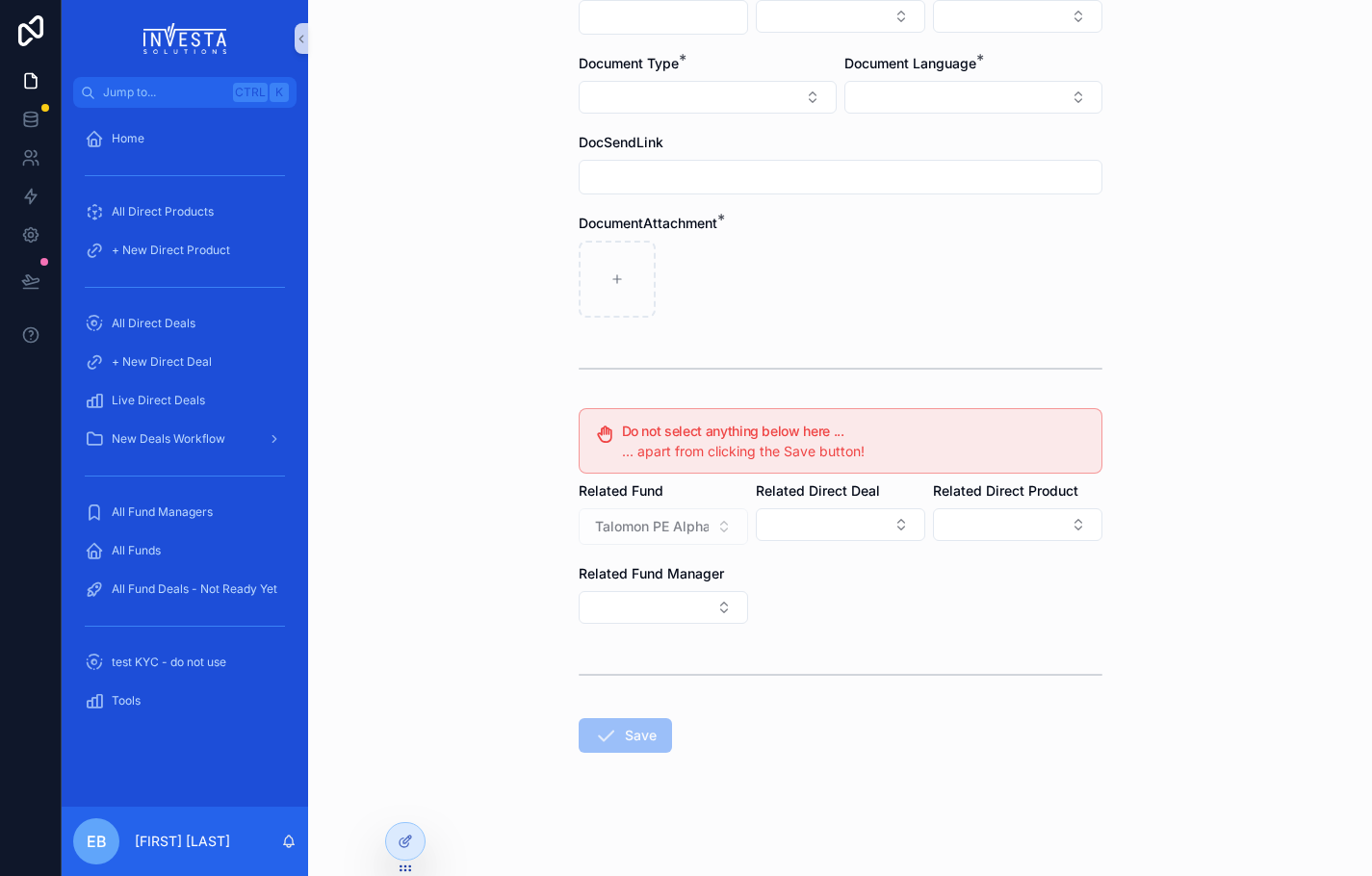 scroll, scrollTop: 0, scrollLeft: 0, axis: both 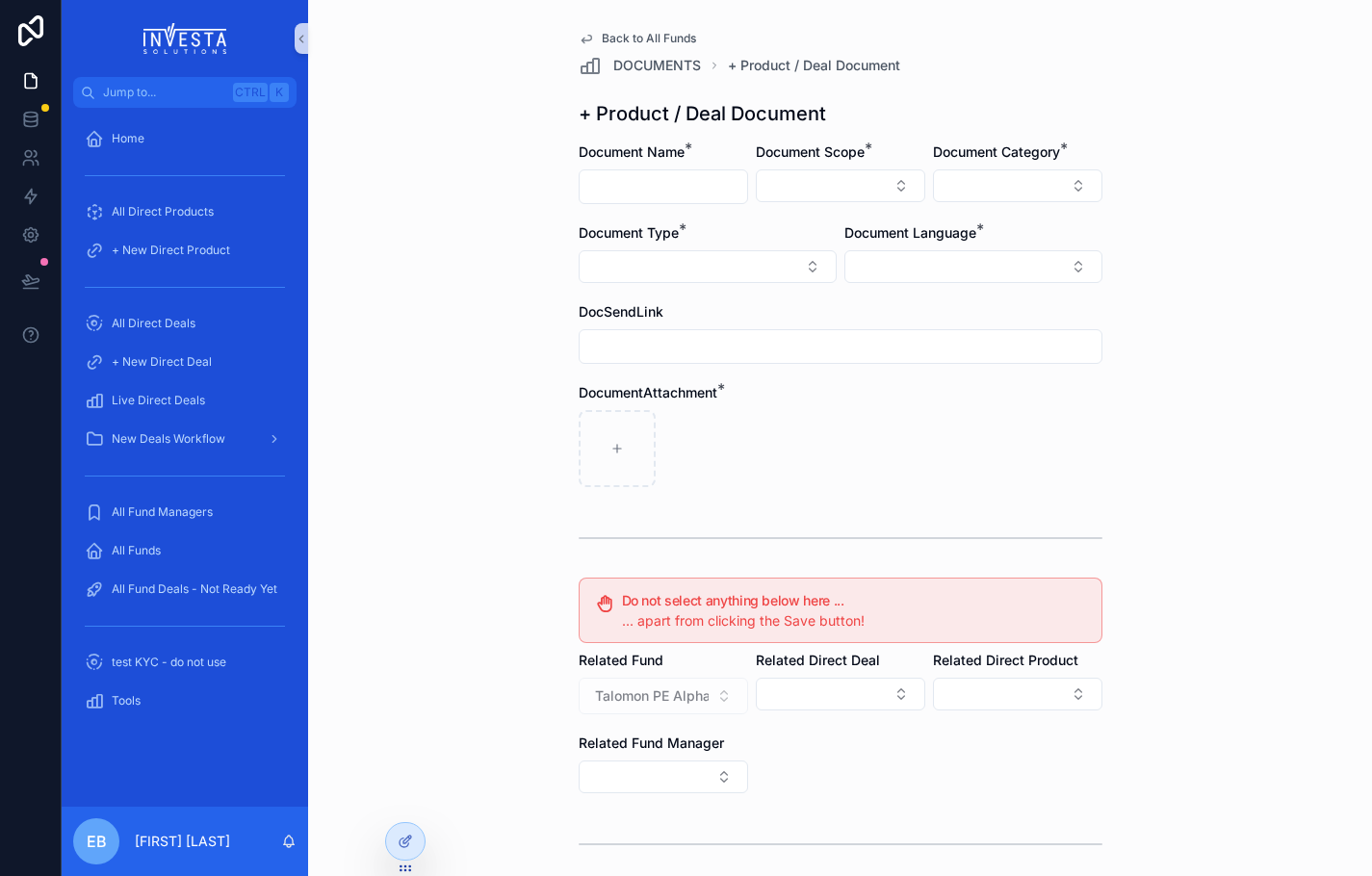 click at bounding box center (663, 187) 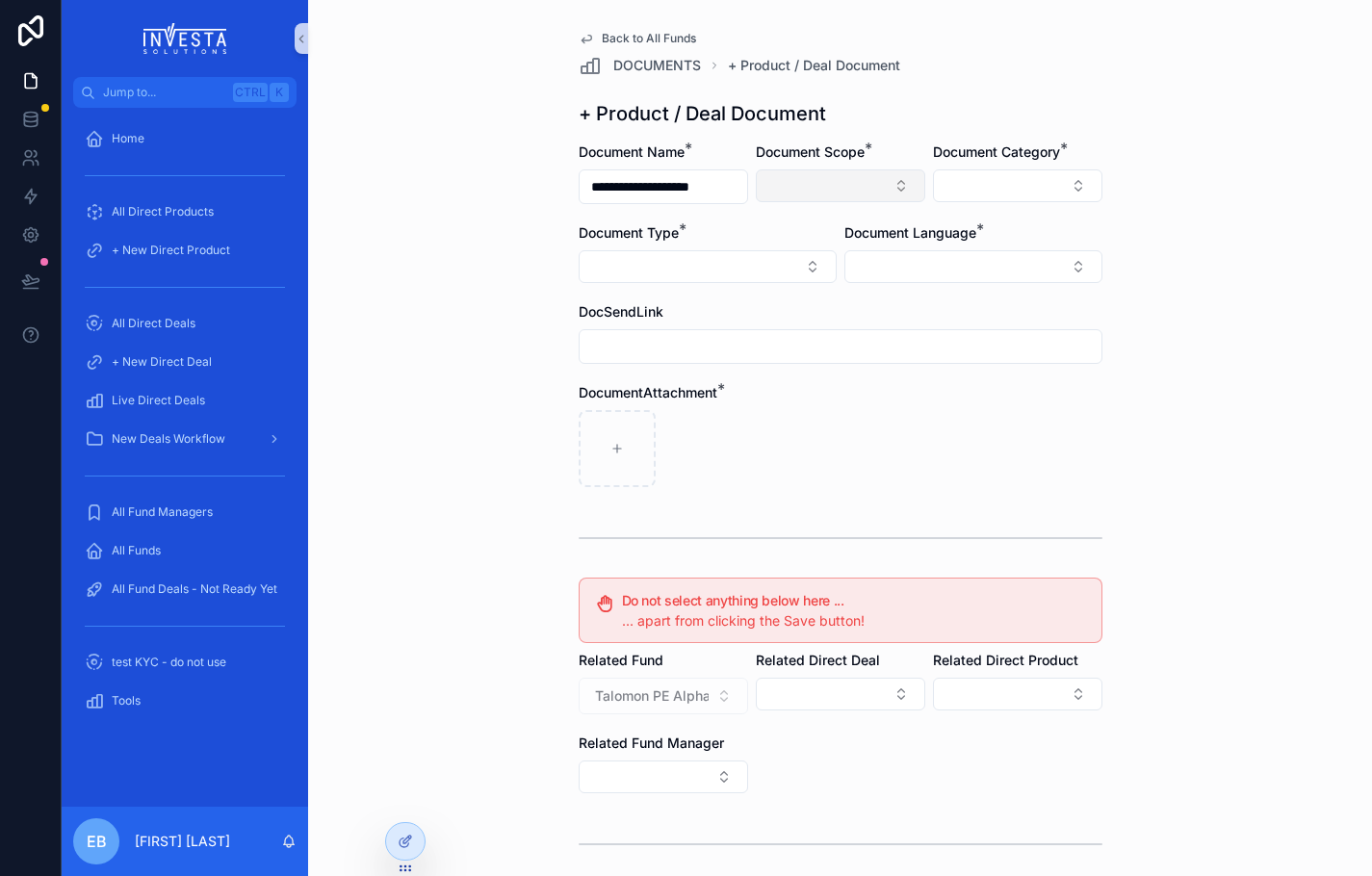 type on "**********" 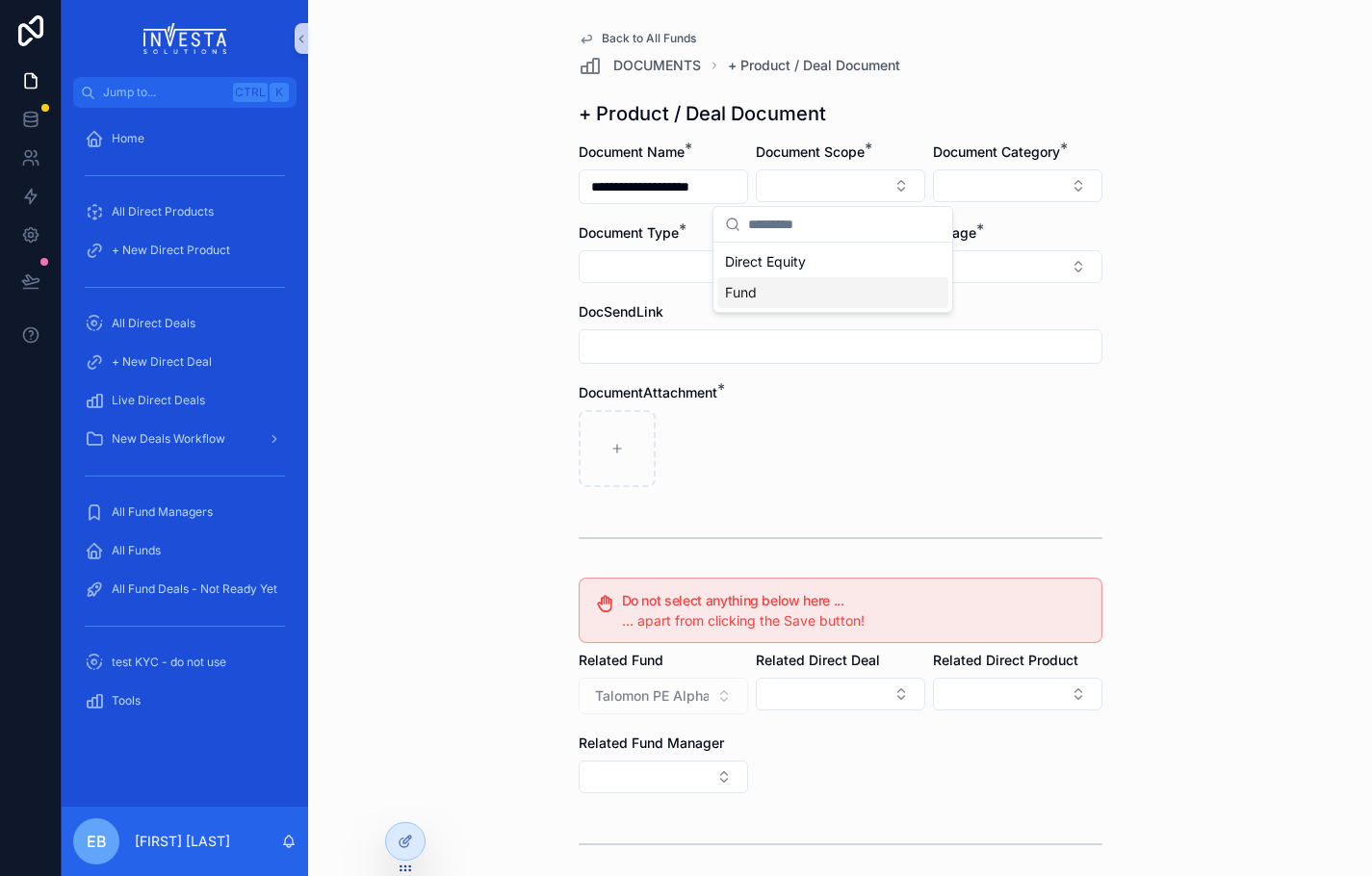 click on "Fund" at bounding box center (833, 293) 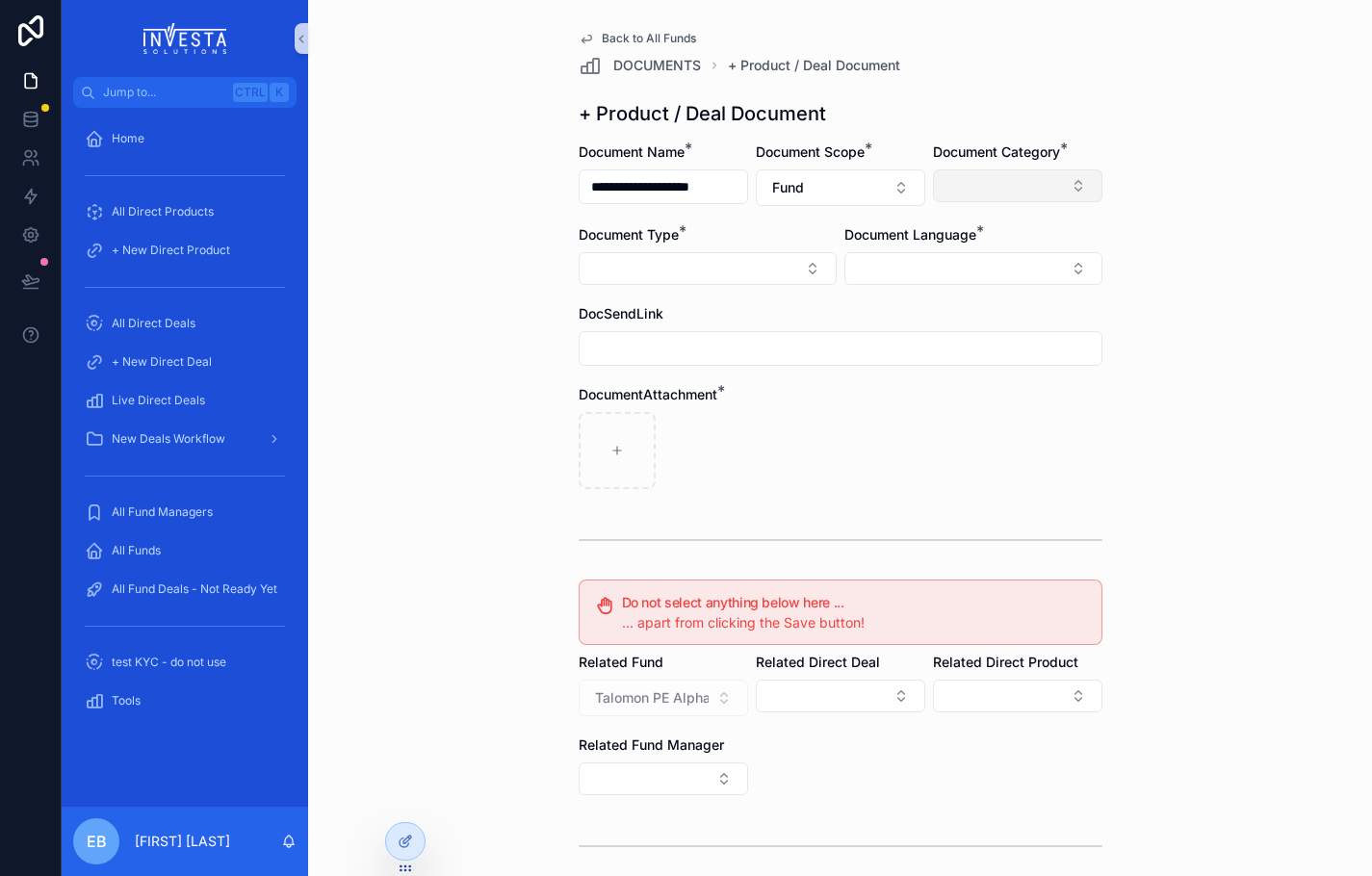 click at bounding box center (1018, 186) 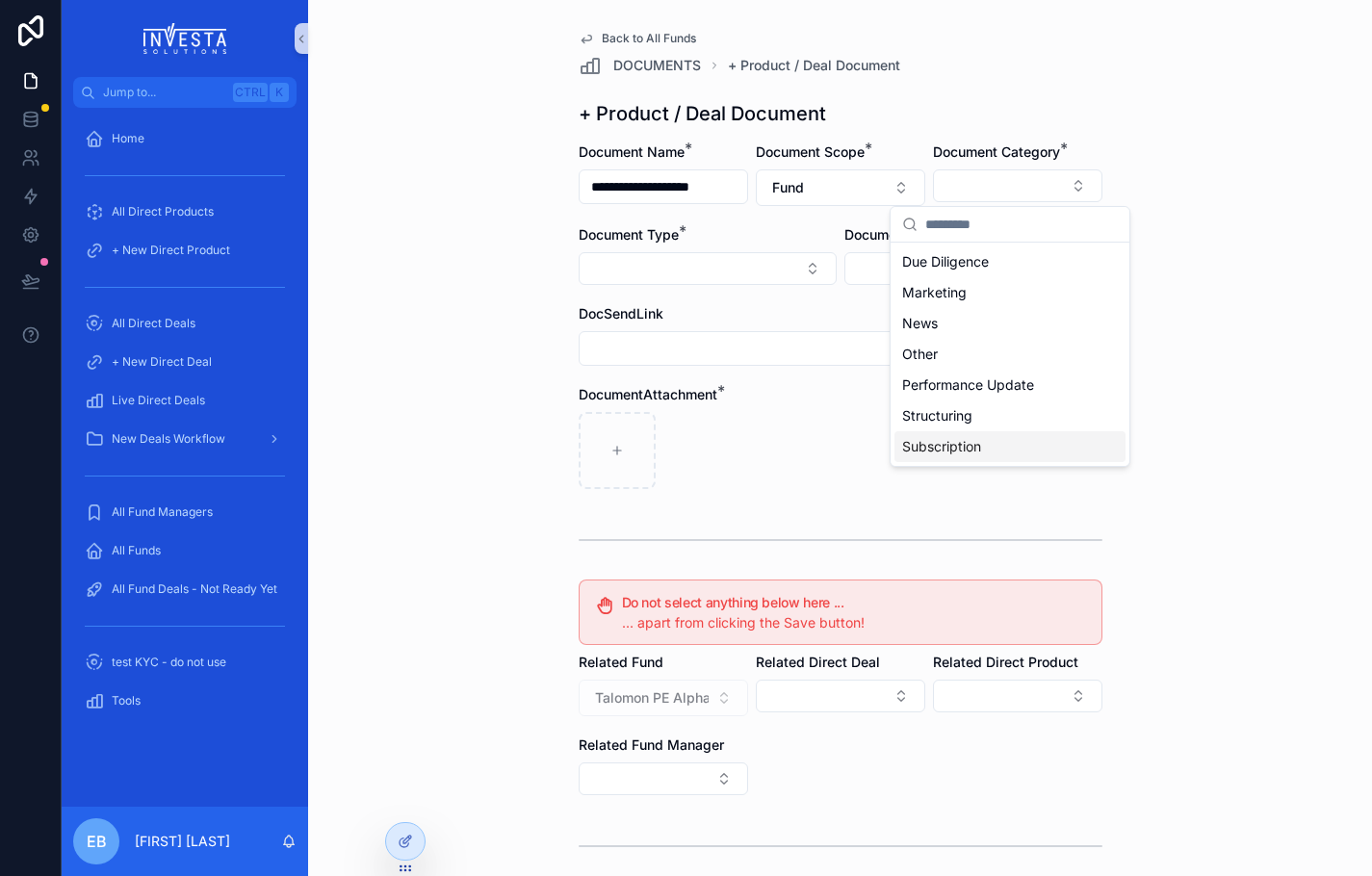 click on "Subscription" at bounding box center [942, 447] 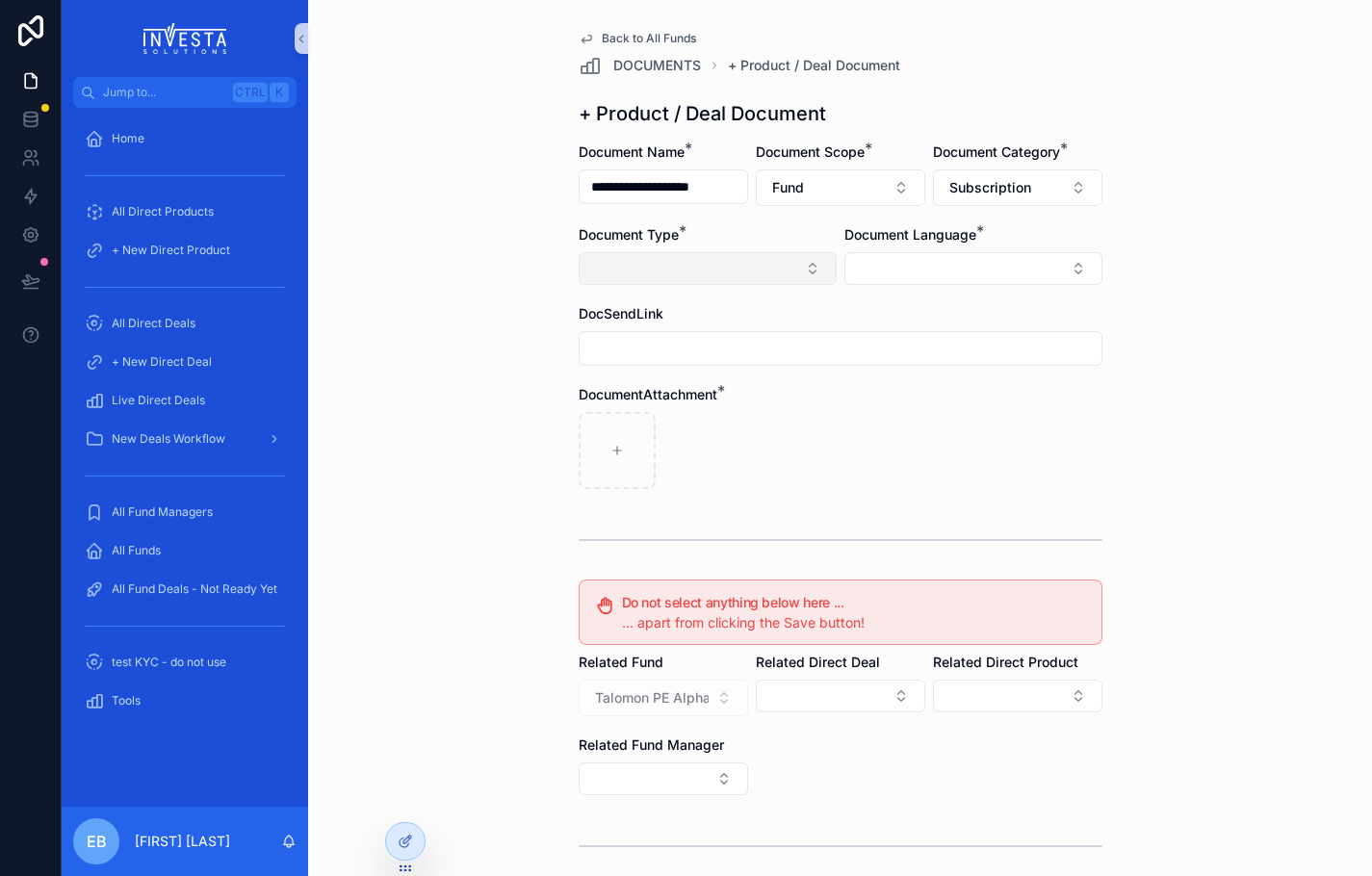 click at bounding box center (708, 269) 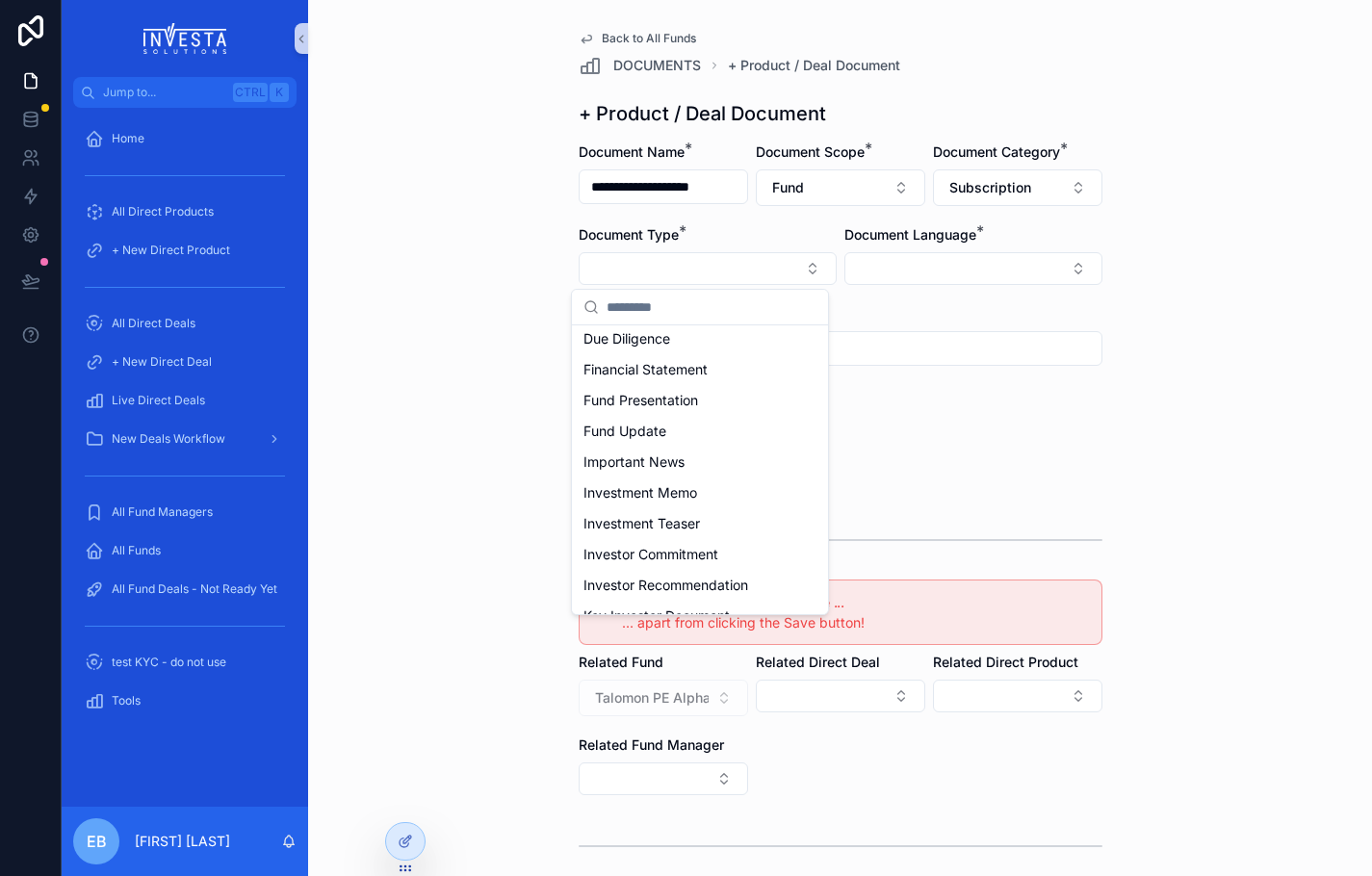 scroll, scrollTop: 290, scrollLeft: 0, axis: vertical 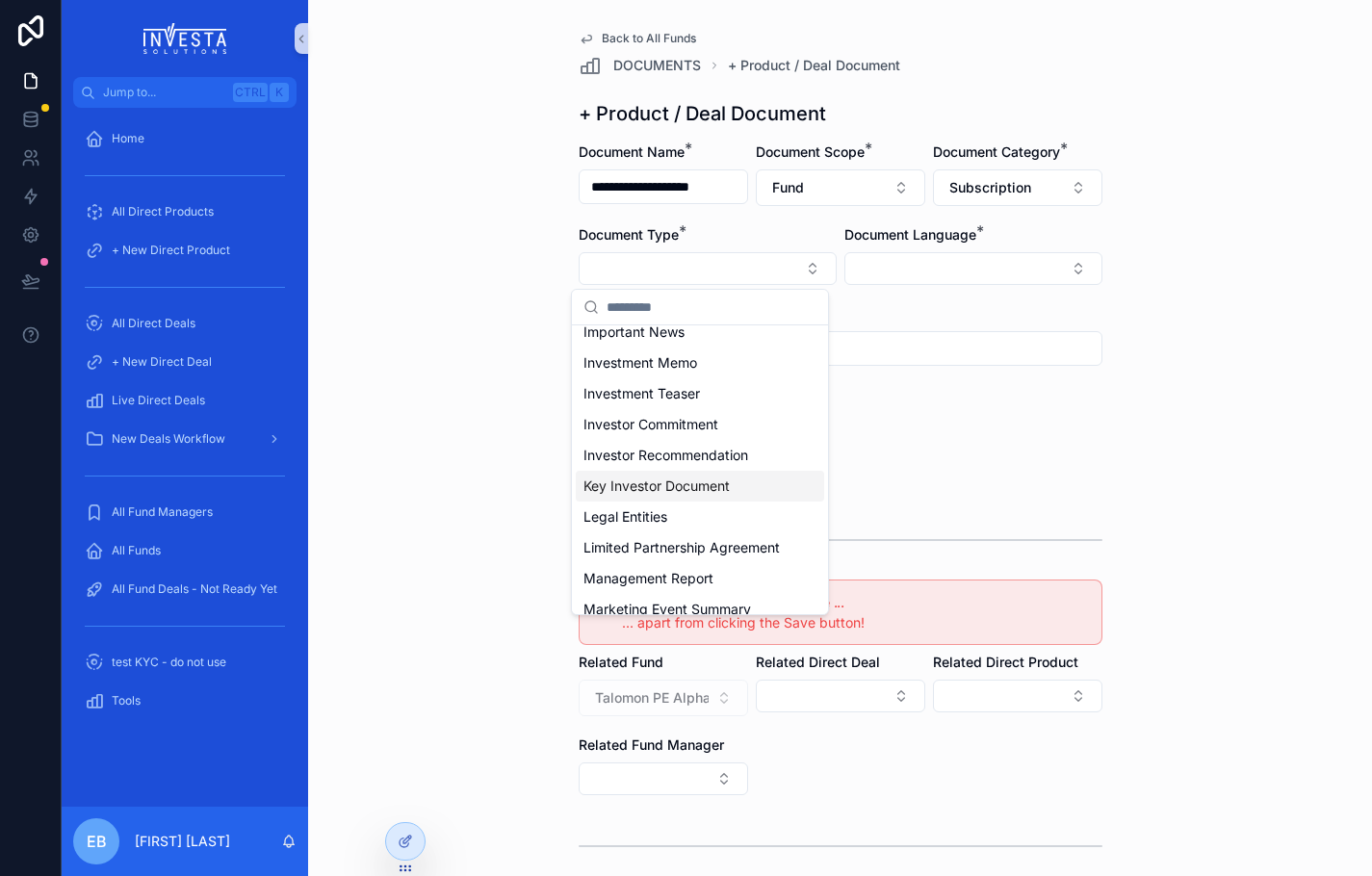 click on "Key Investor Document" at bounding box center (657, 486) 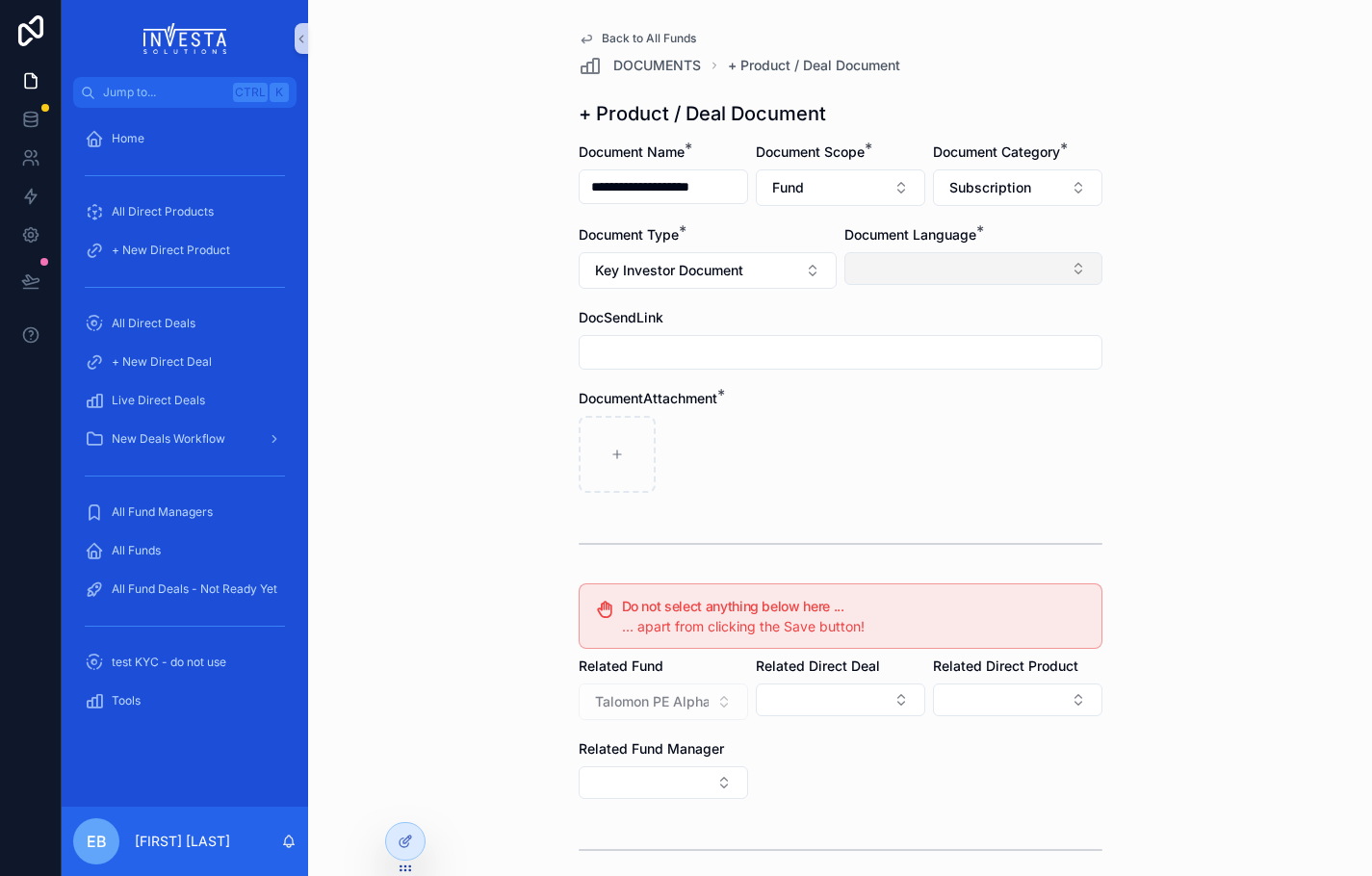 click at bounding box center (973, 269) 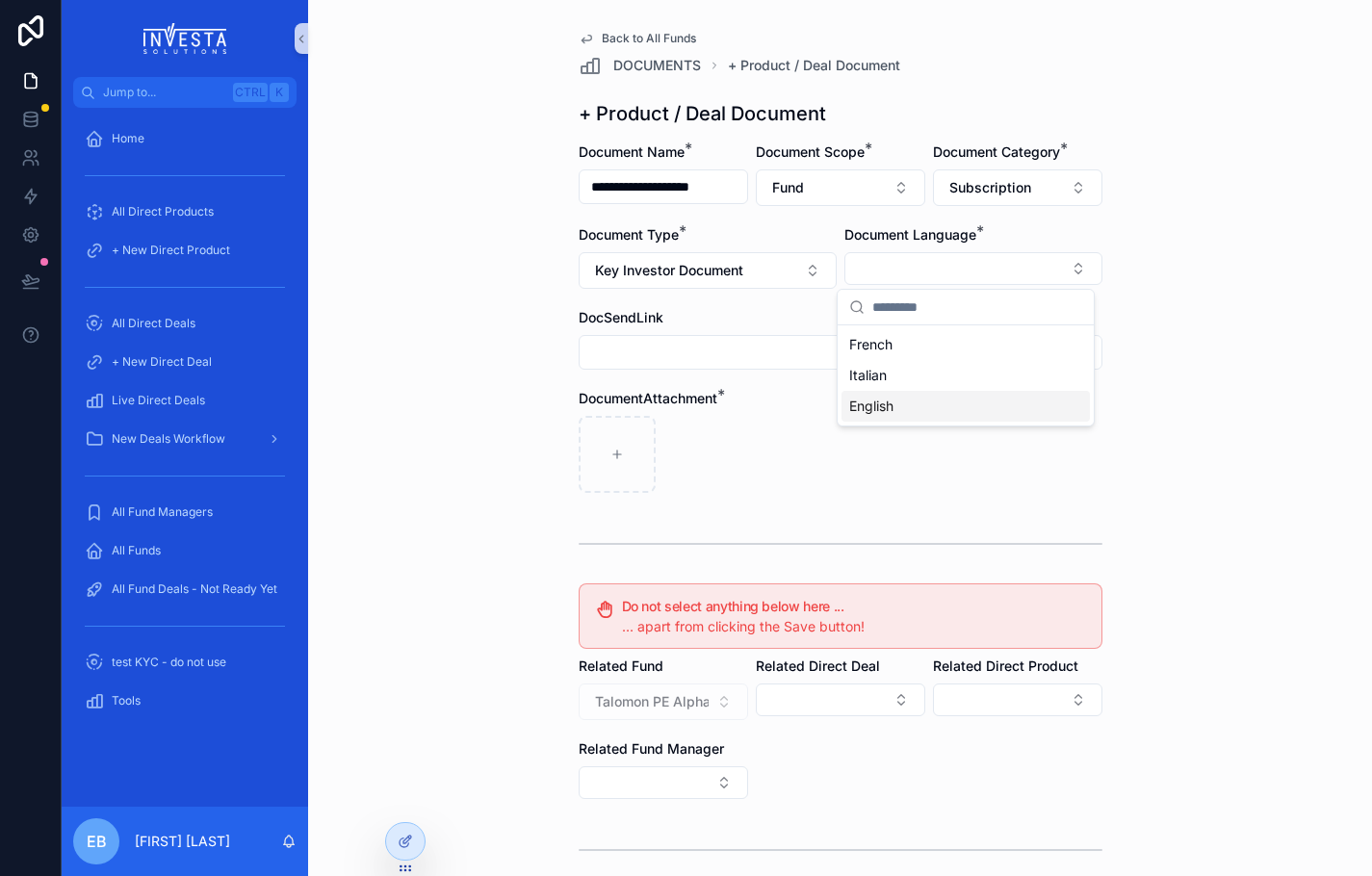 click on "English" at bounding box center [871, 406] 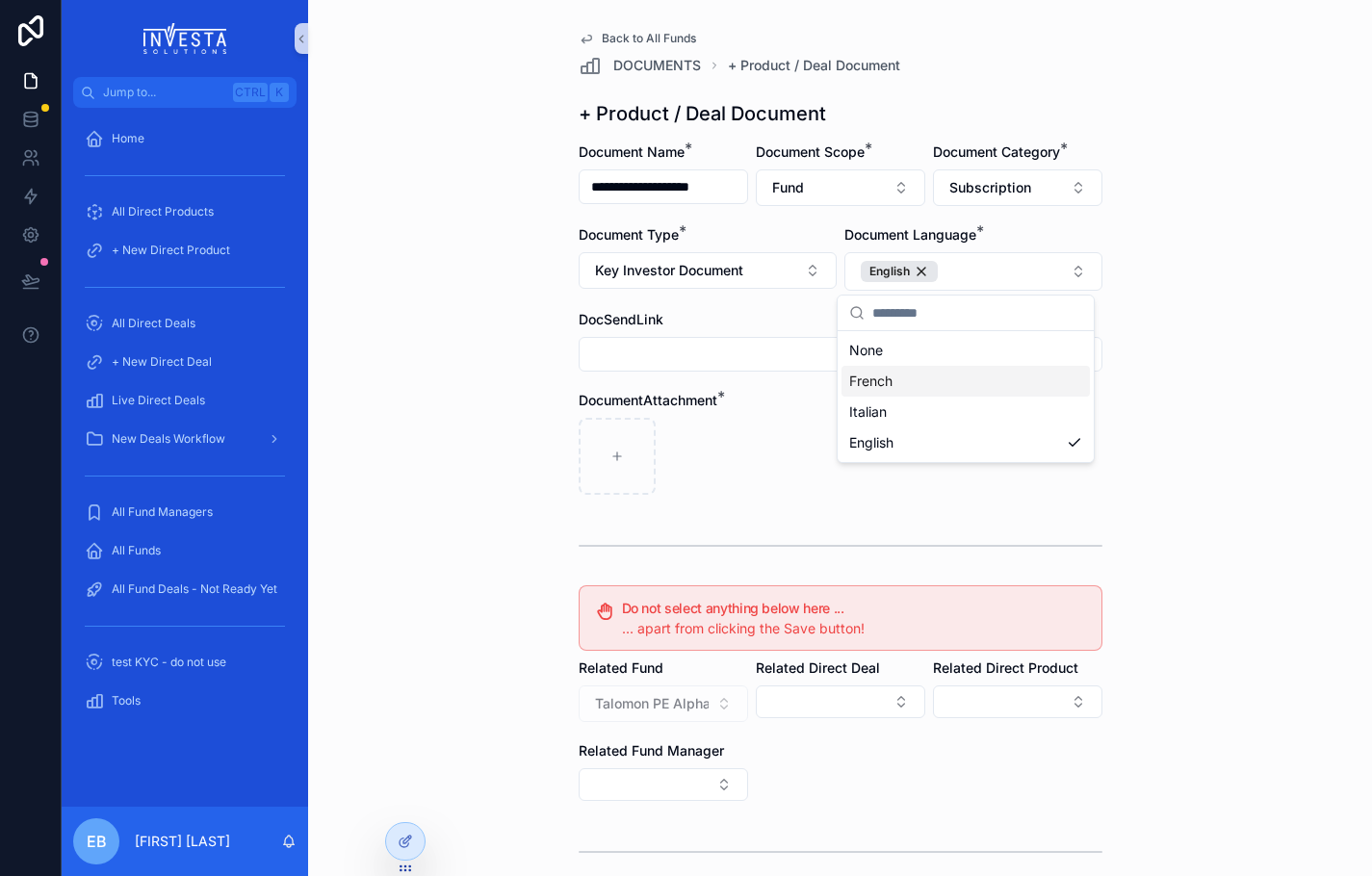 click on "**********" at bounding box center [840, 438] 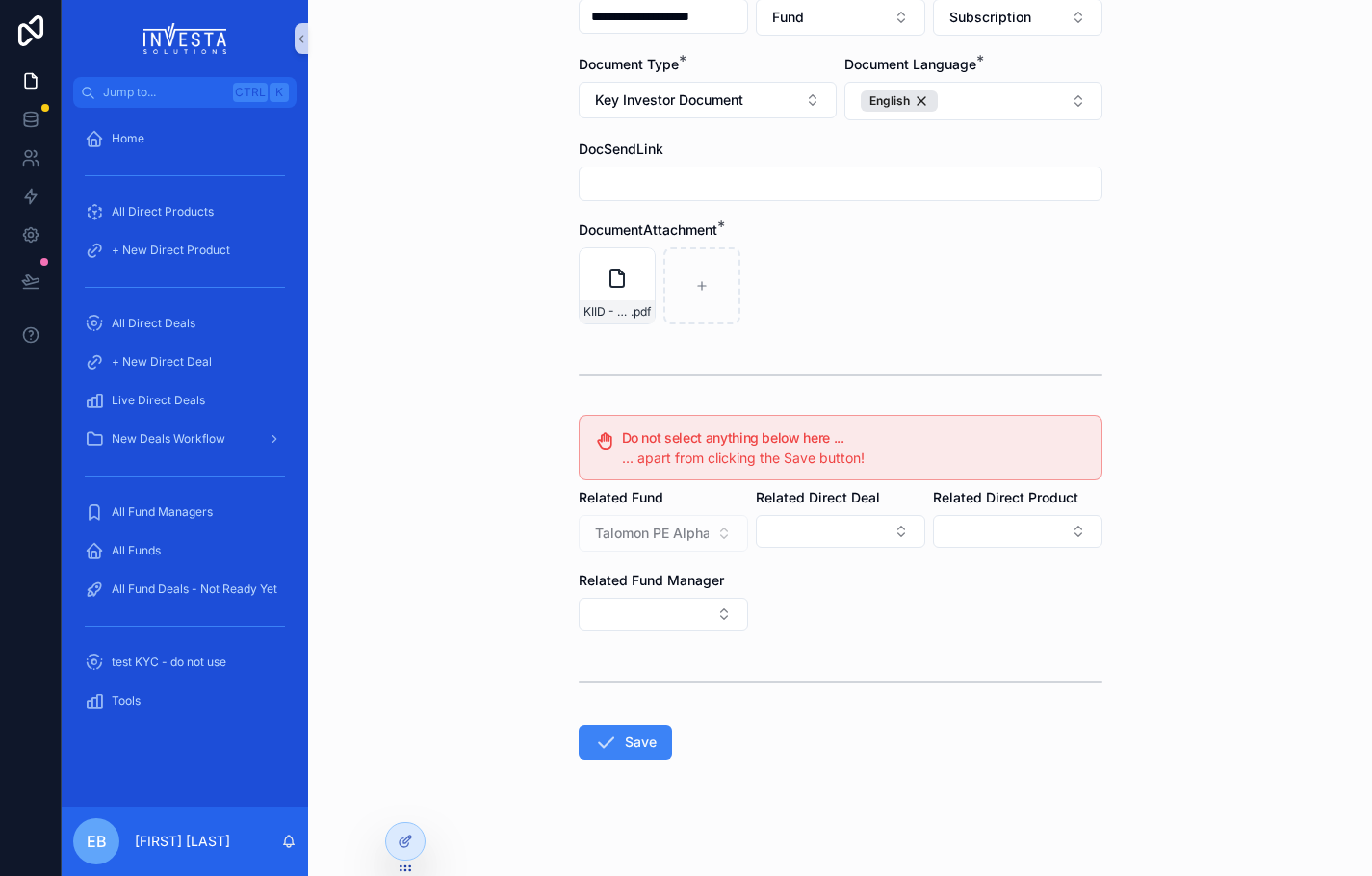 scroll, scrollTop: 177, scrollLeft: 0, axis: vertical 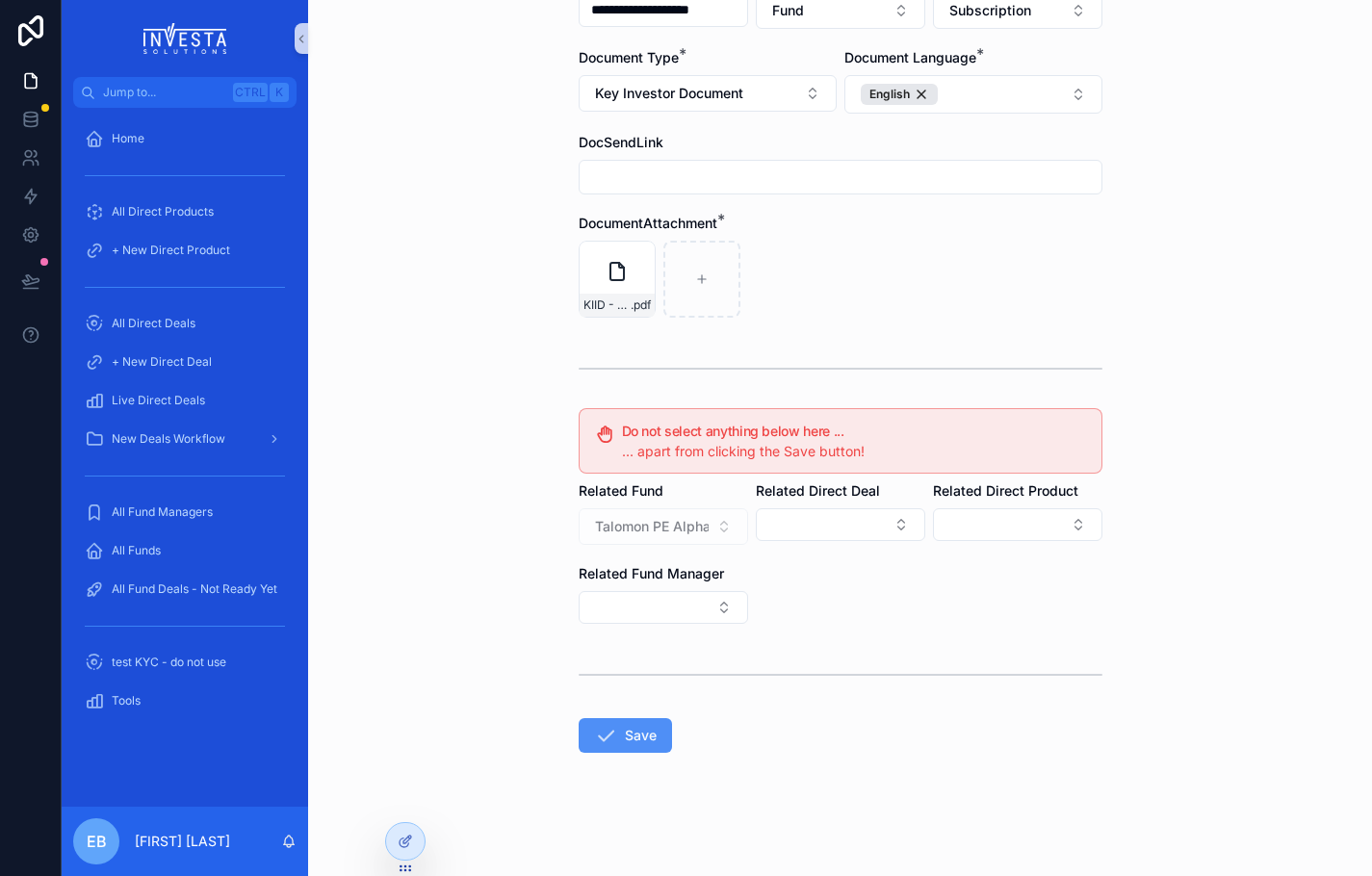 click on "Save" at bounding box center [625, 735] 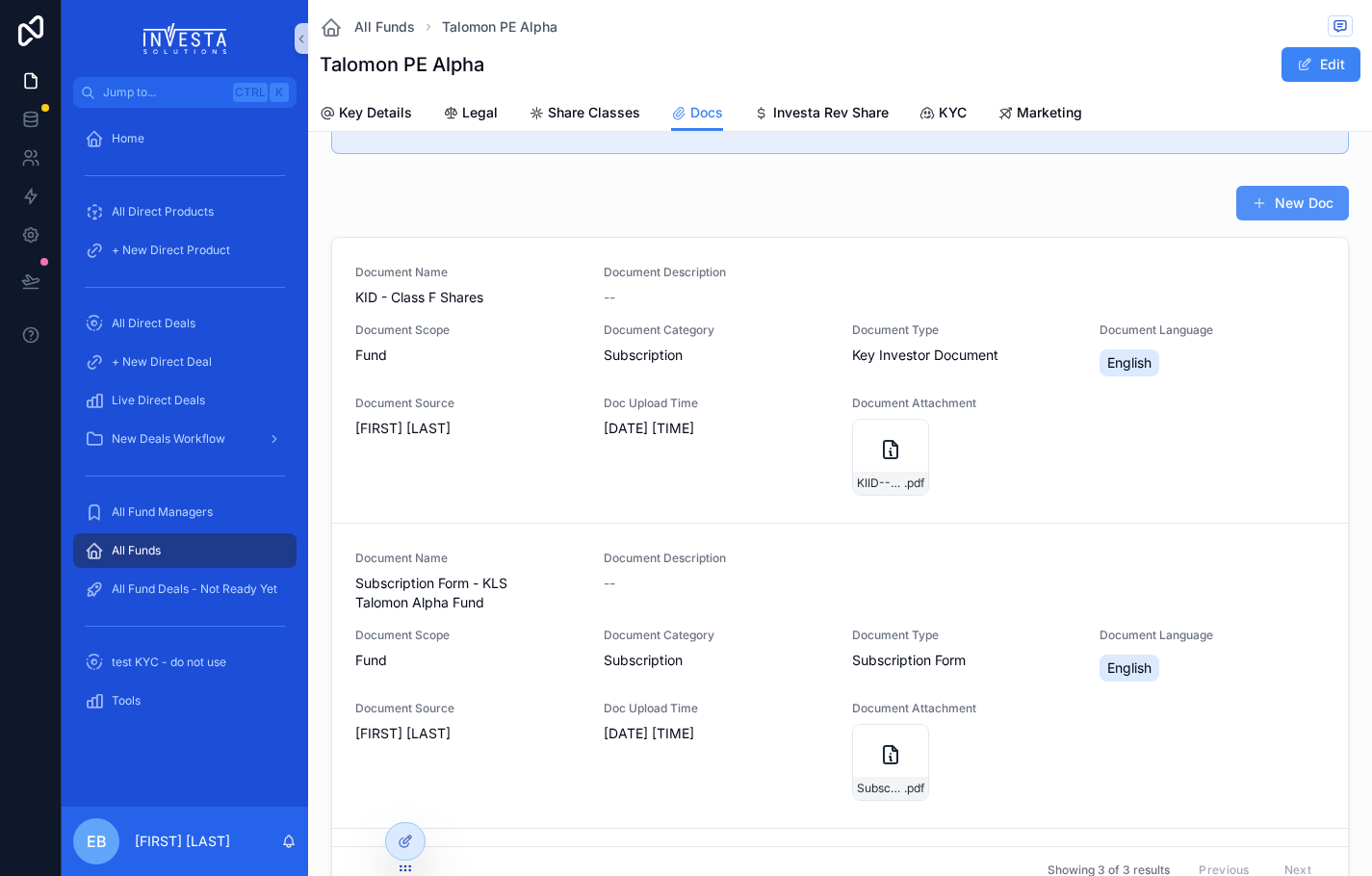 click on "New Doc" at bounding box center (1292, 203) 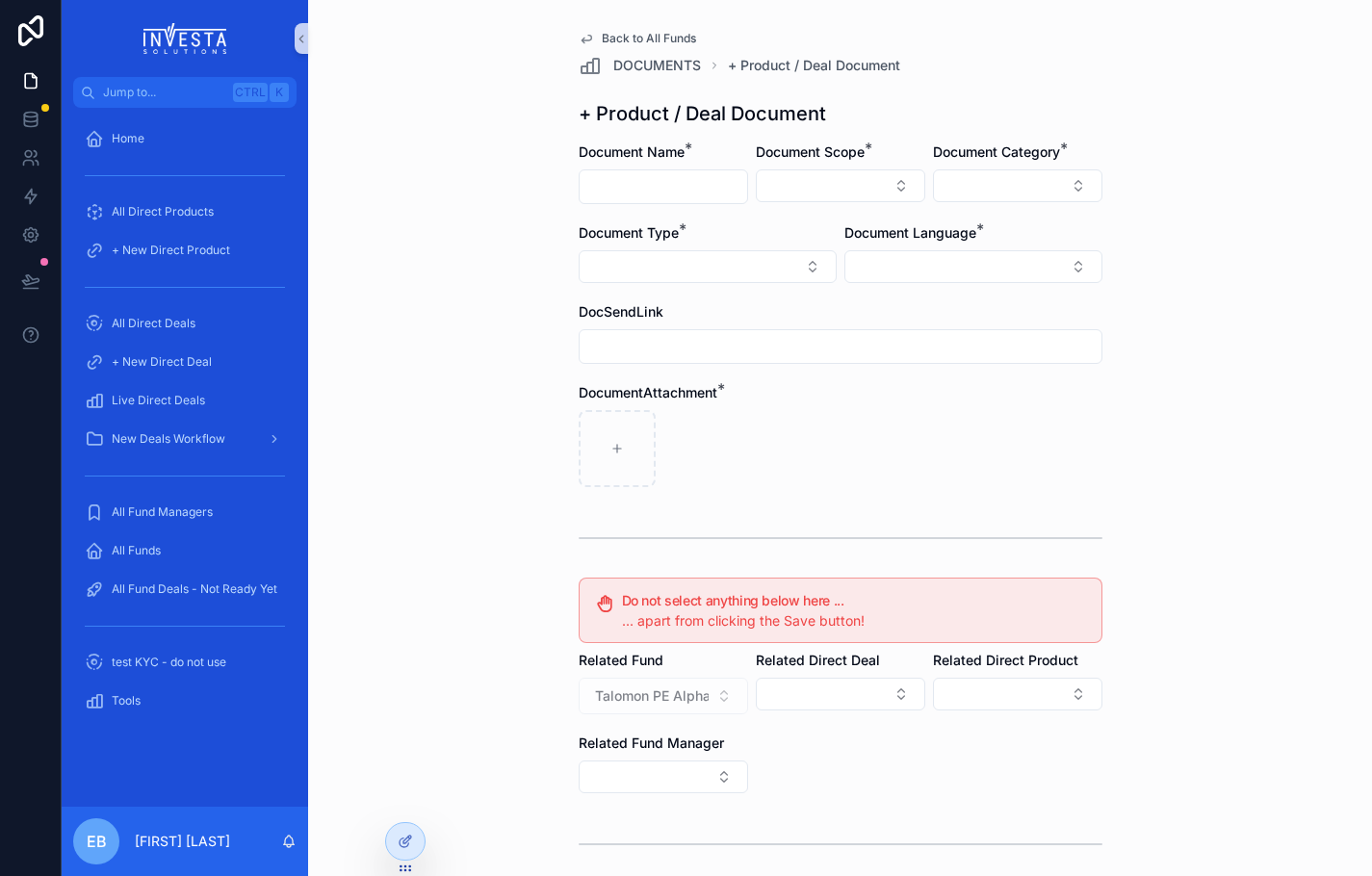 click at bounding box center [663, 187] 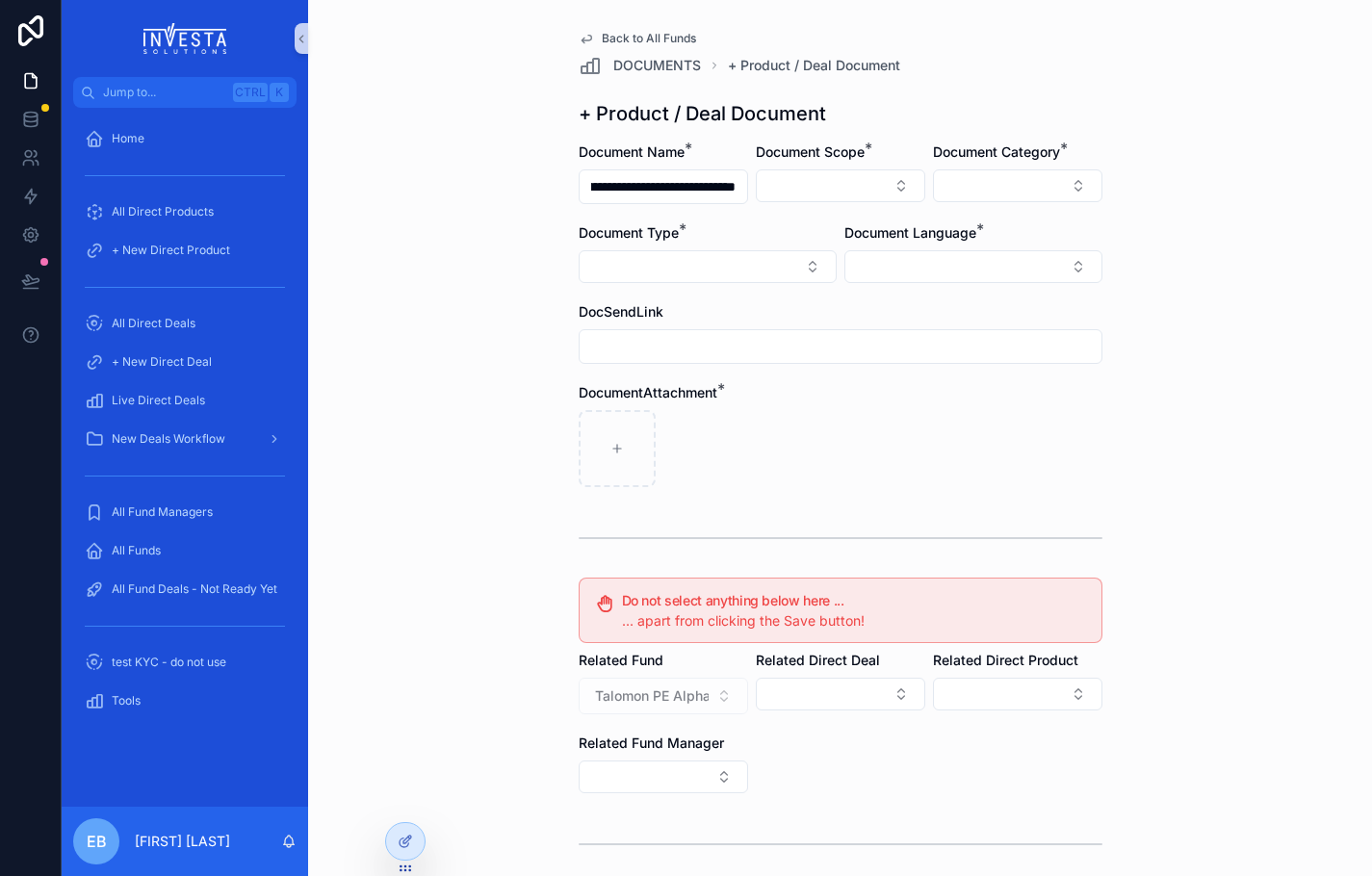scroll, scrollTop: 0, scrollLeft: 127, axis: horizontal 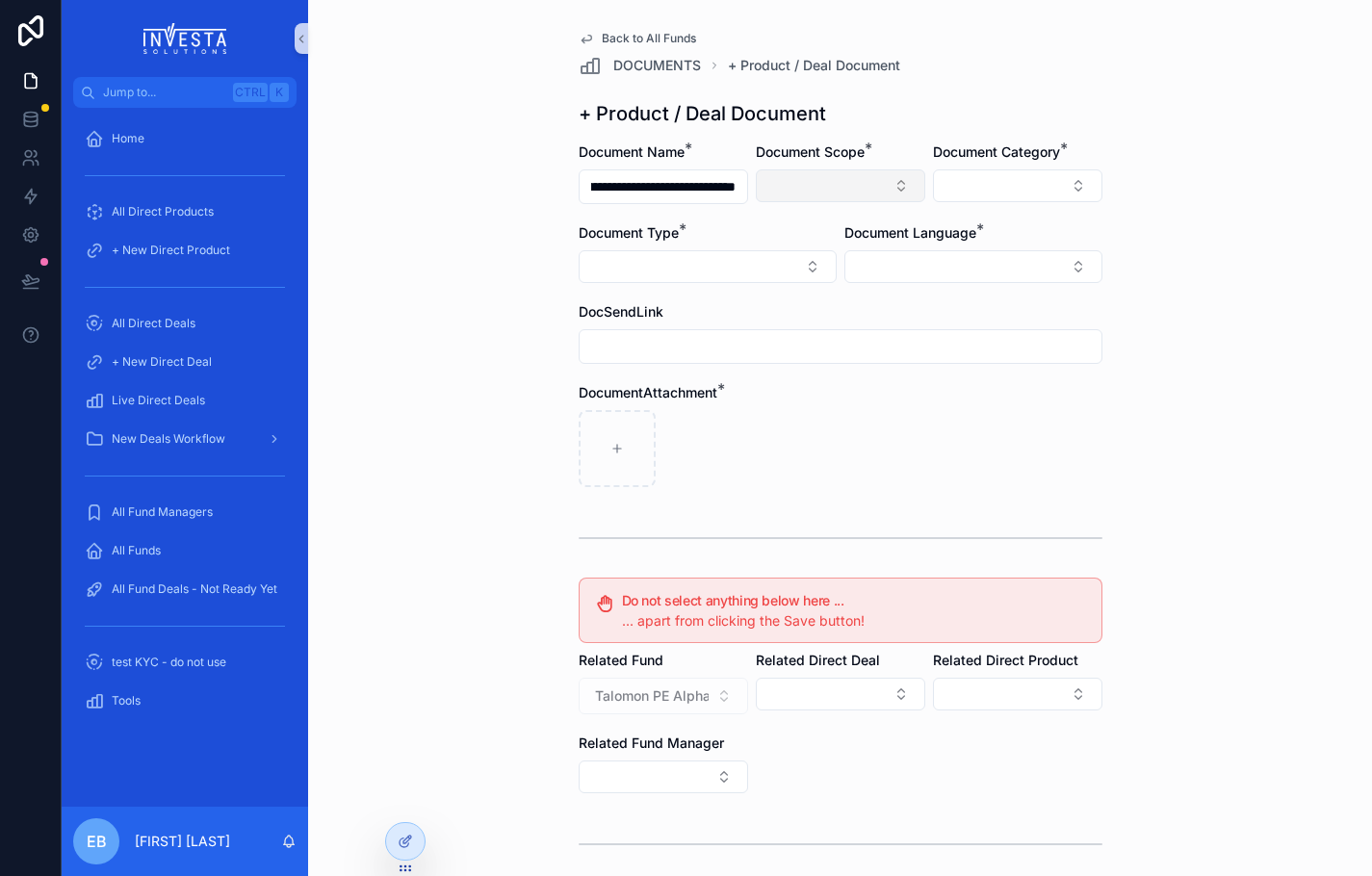 type on "**********" 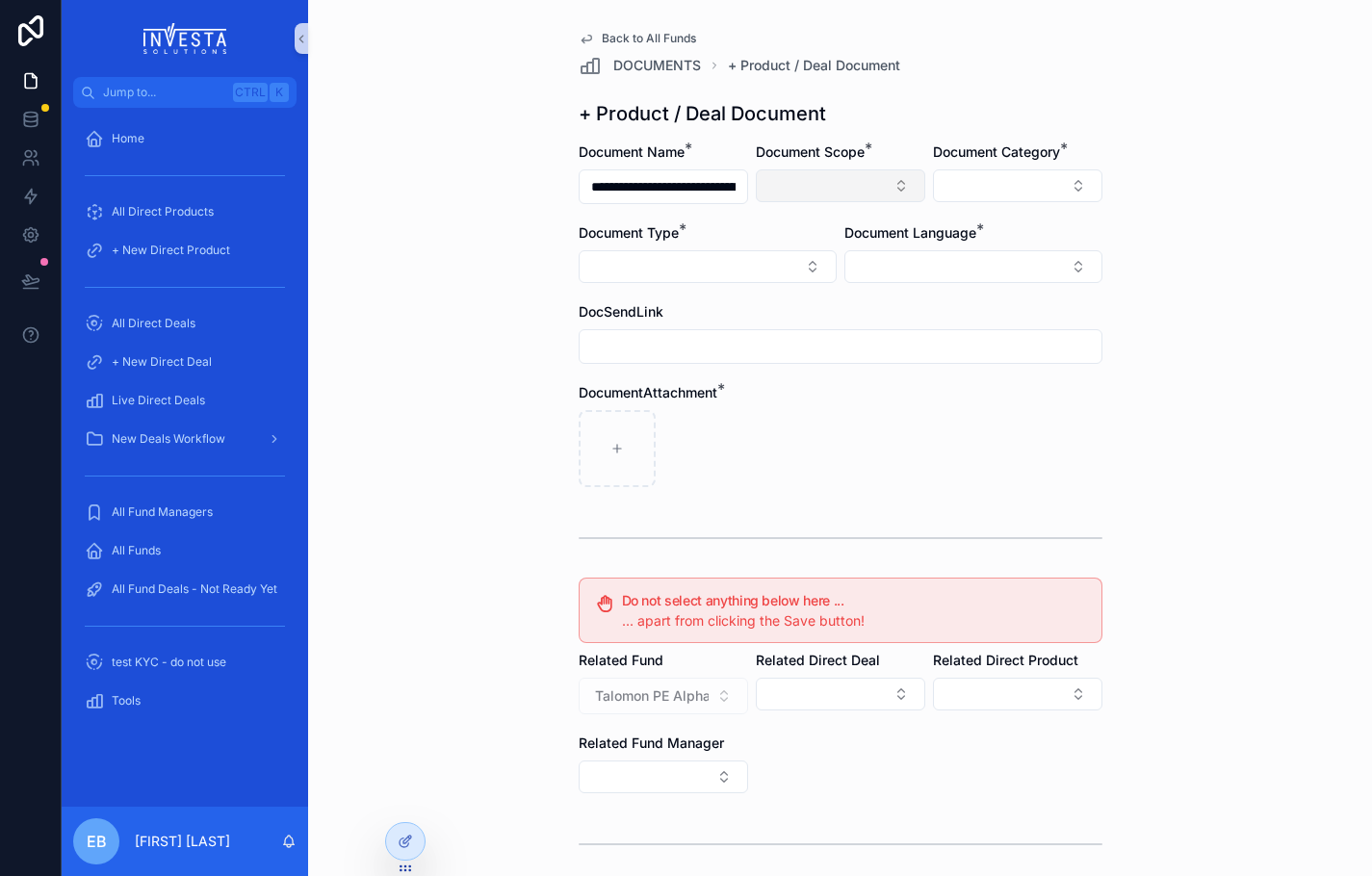 click at bounding box center [841, 186] 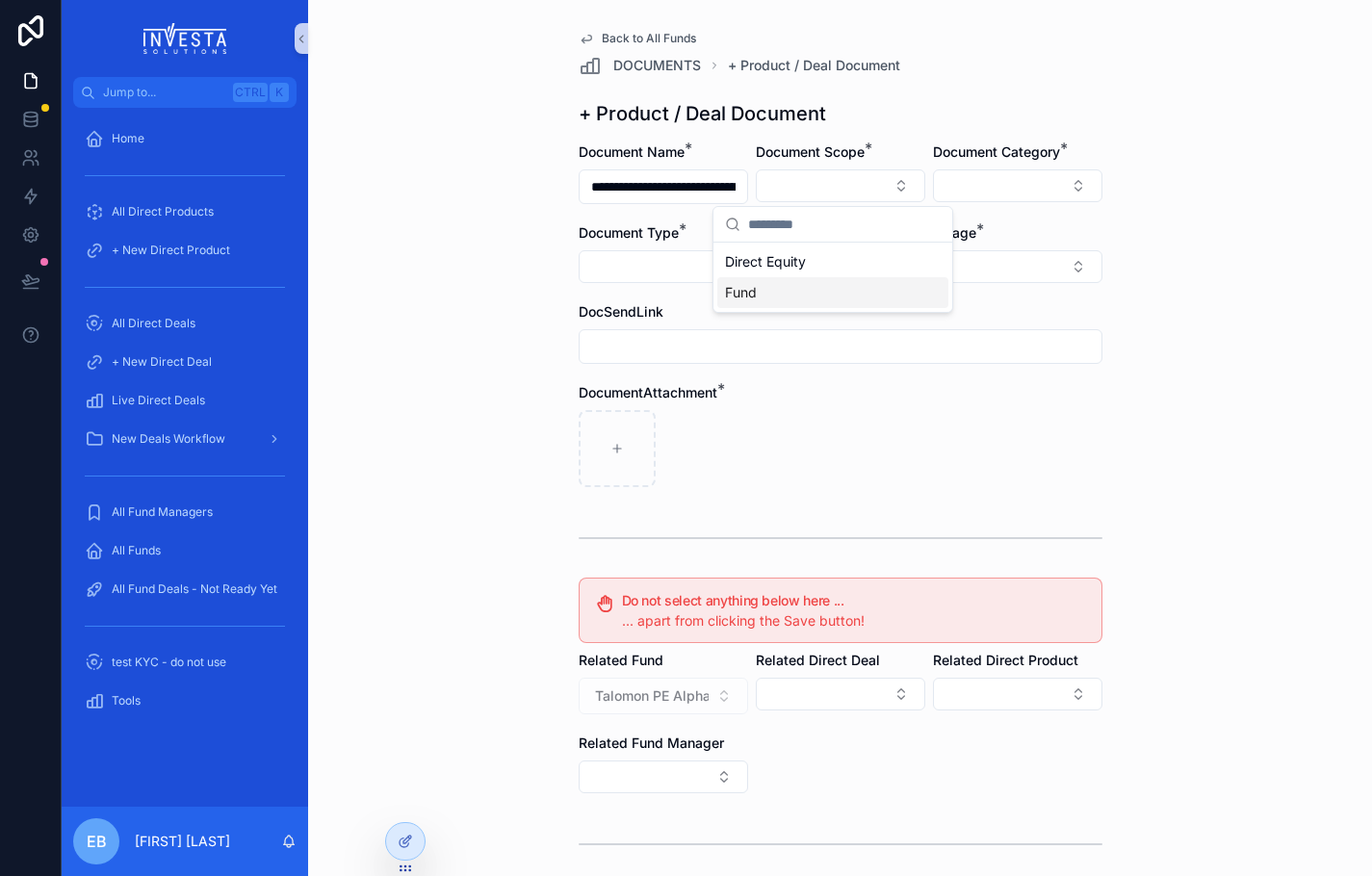 click on "Fund" at bounding box center [833, 293] 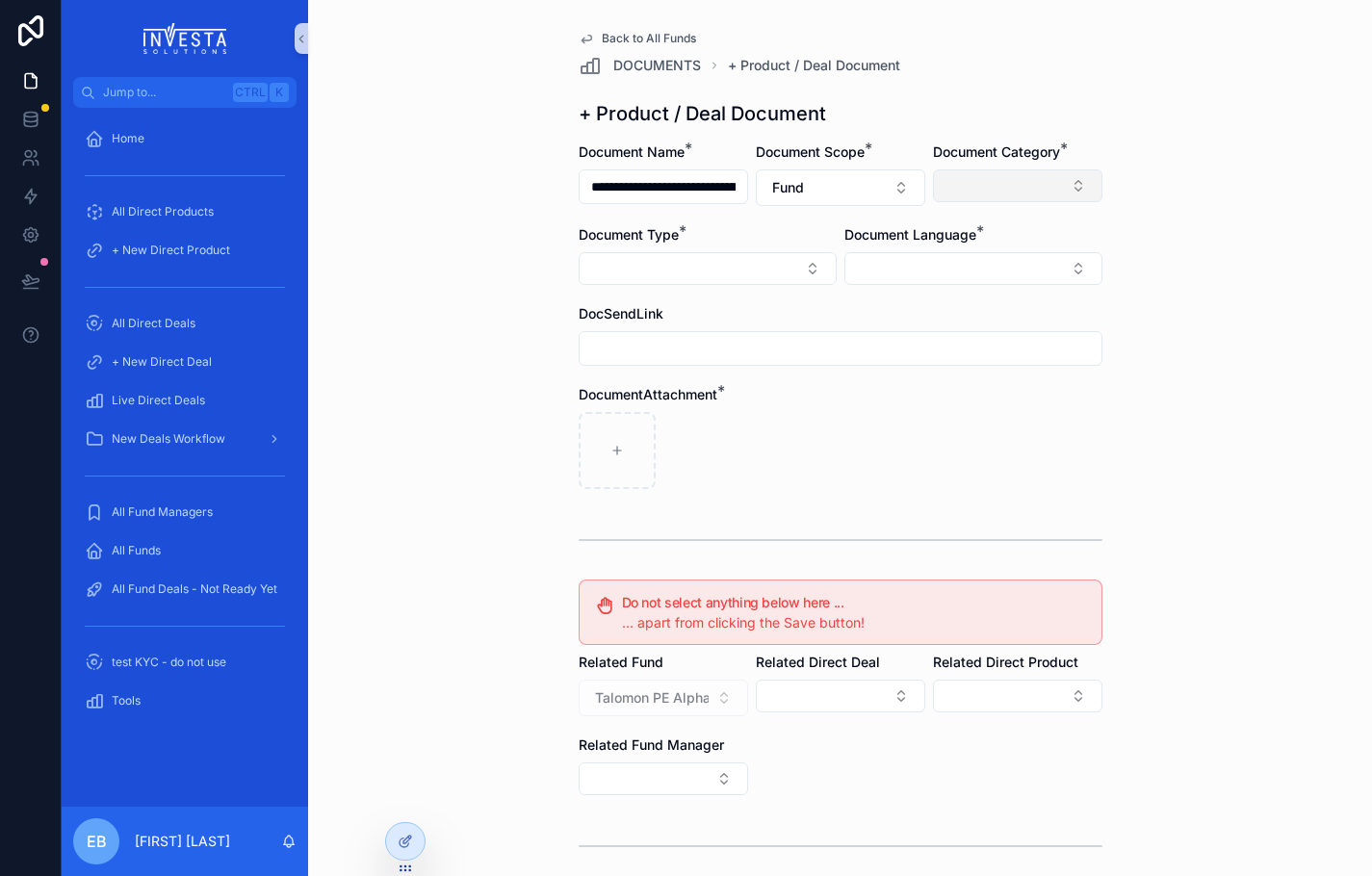 click at bounding box center (1018, 186) 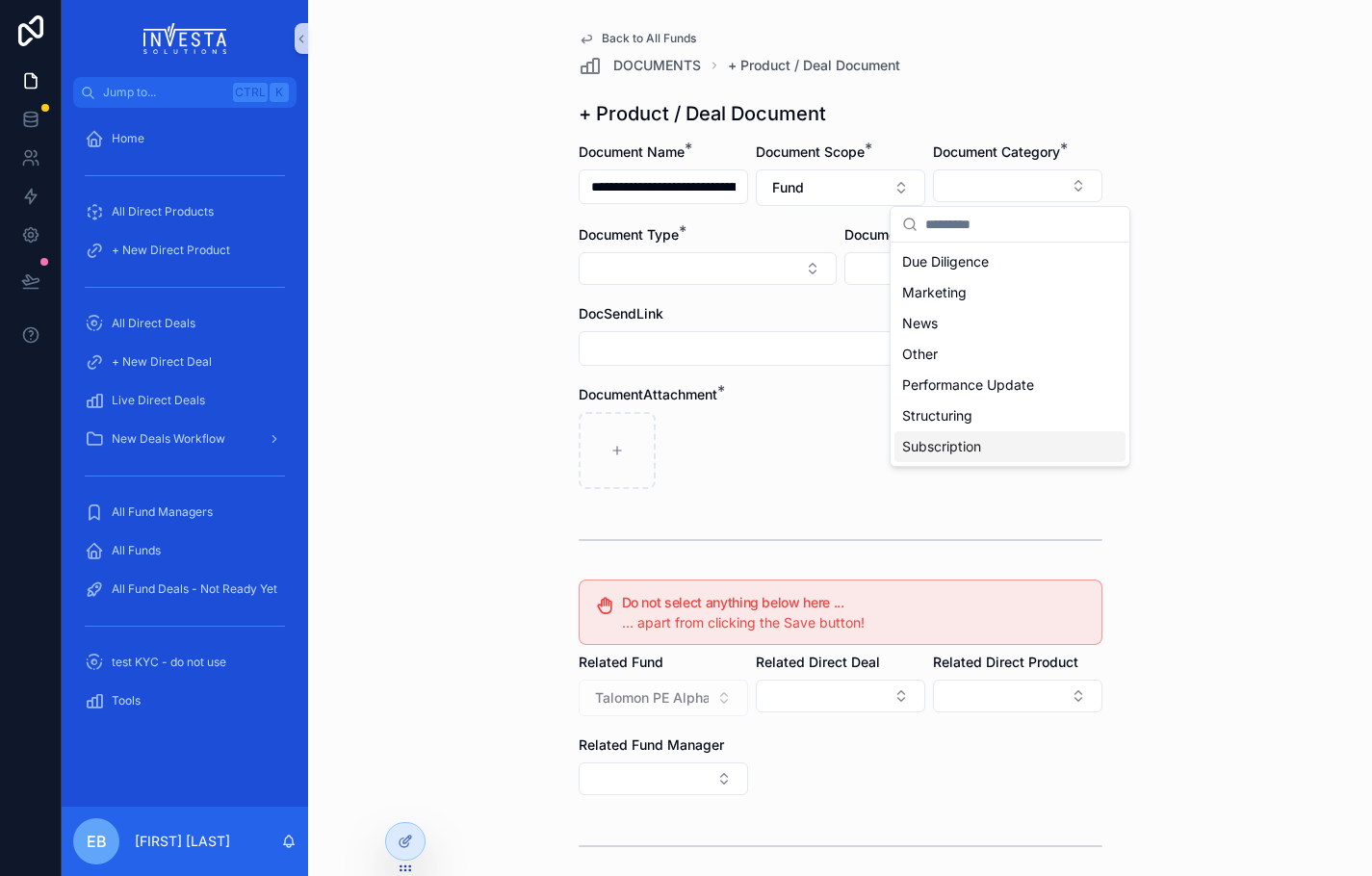 click on "Subscription" at bounding box center (942, 447) 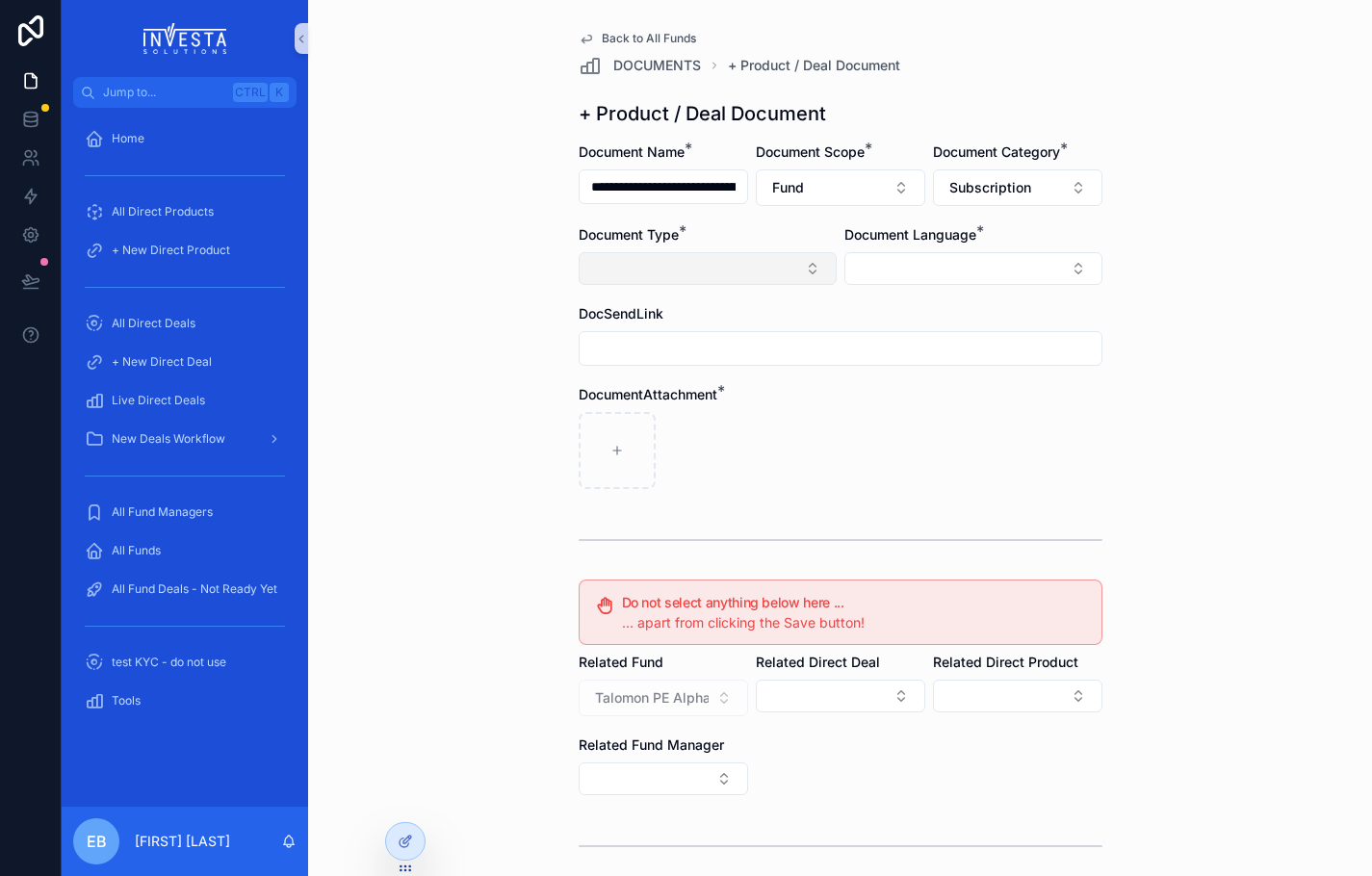 click at bounding box center (708, 269) 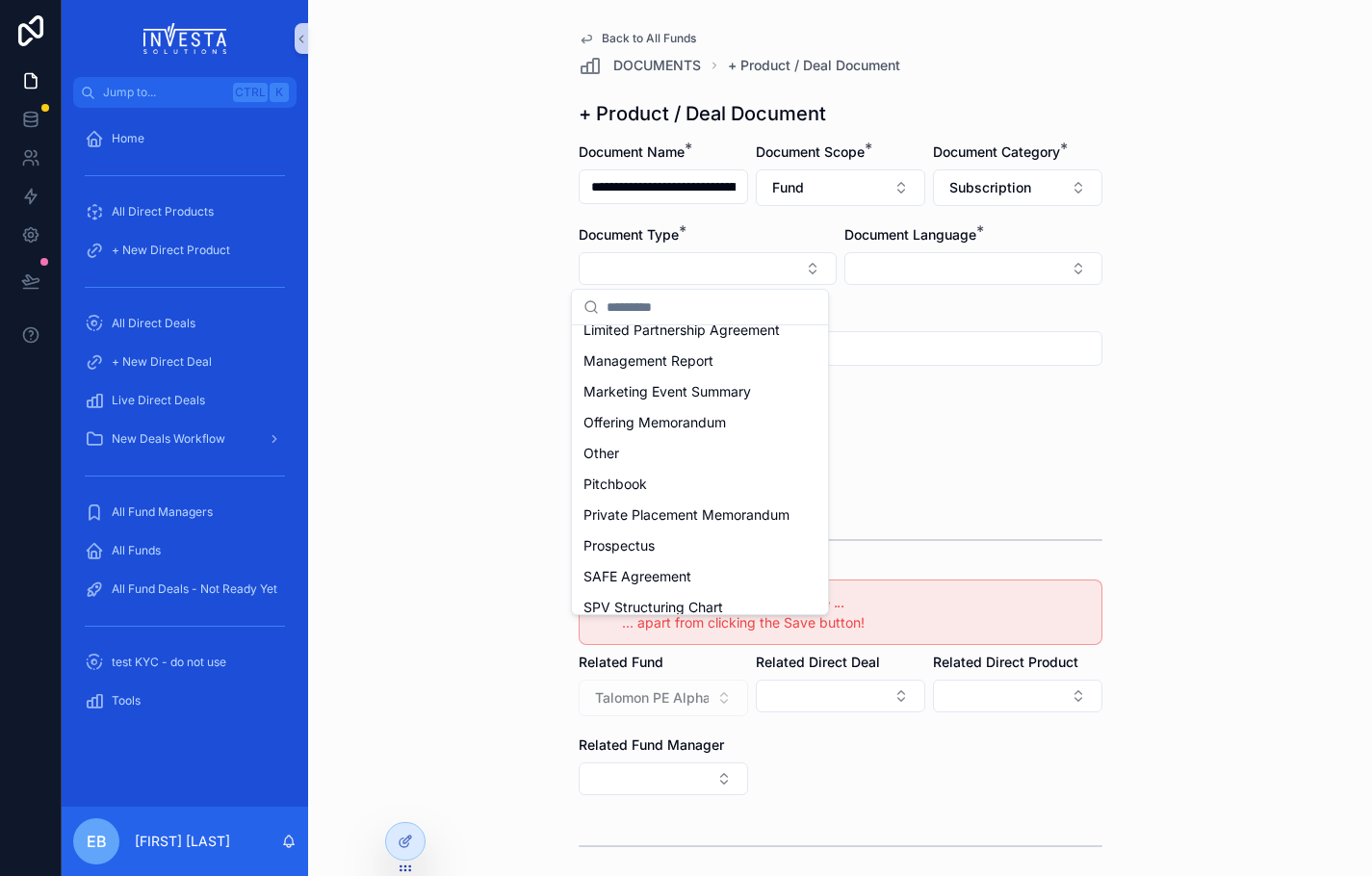 scroll, scrollTop: 560, scrollLeft: 0, axis: vertical 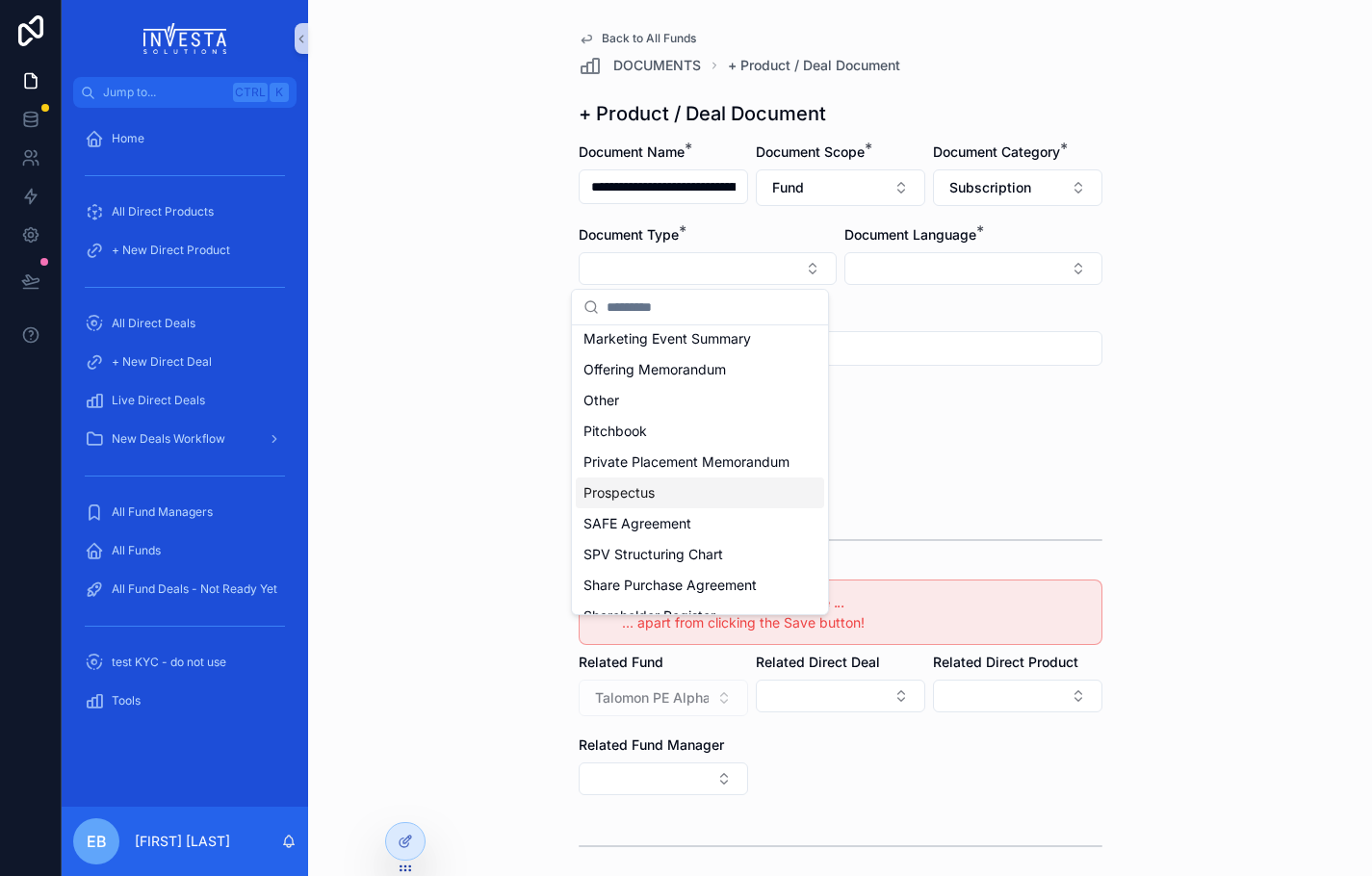 click on "Prospectus" at bounding box center [700, 493] 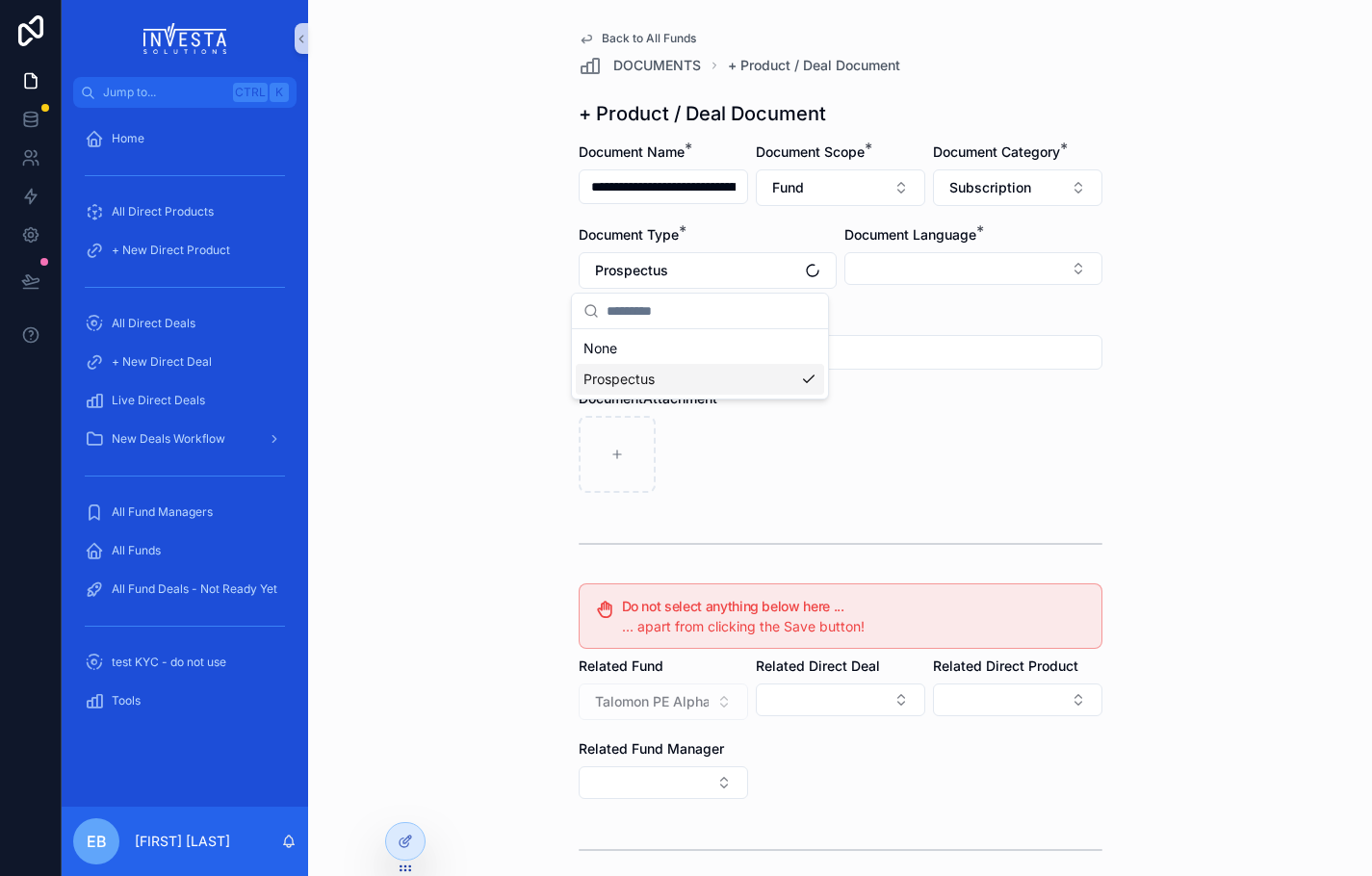 scroll, scrollTop: 0, scrollLeft: 0, axis: both 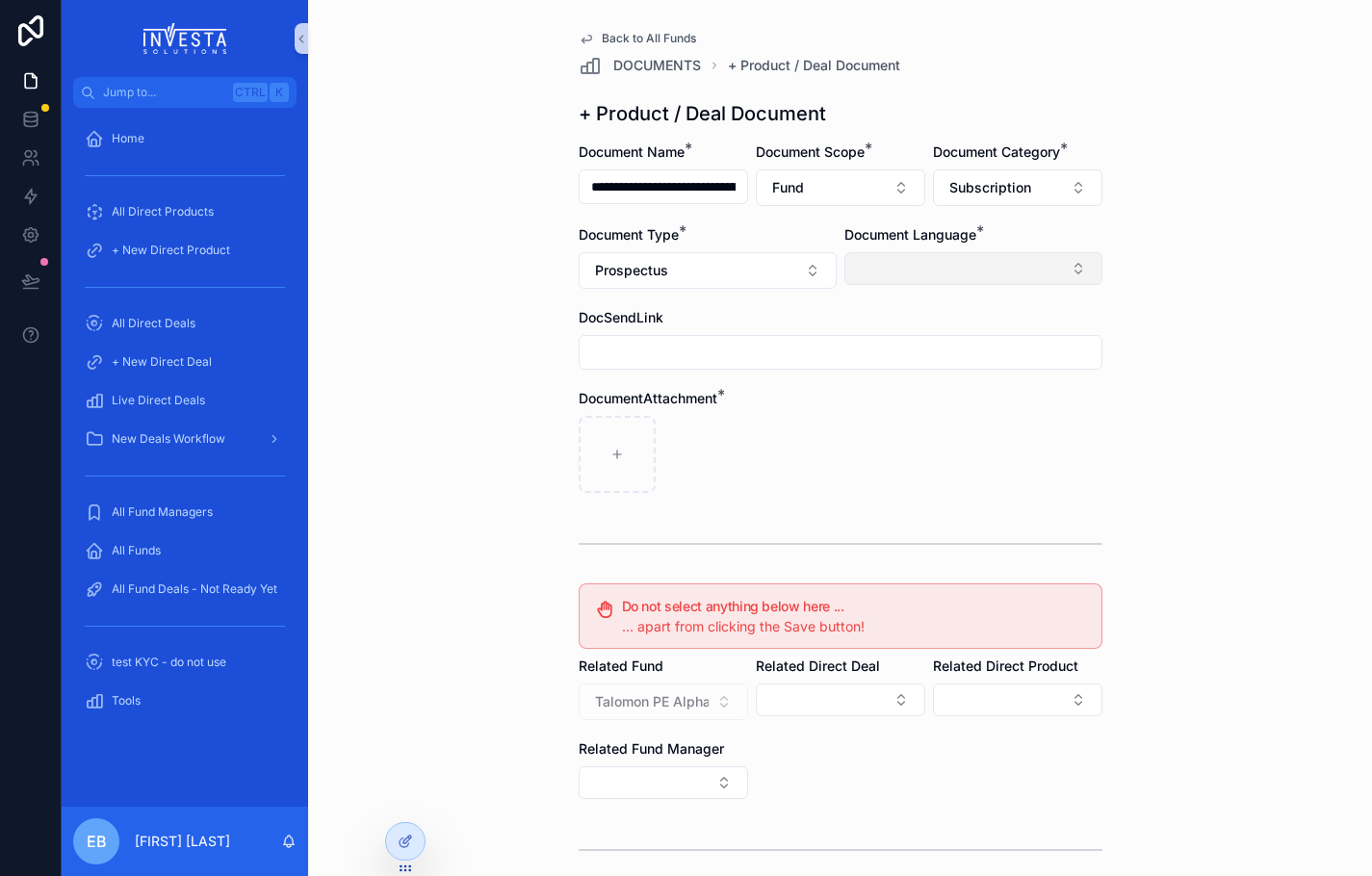 click at bounding box center [973, 269] 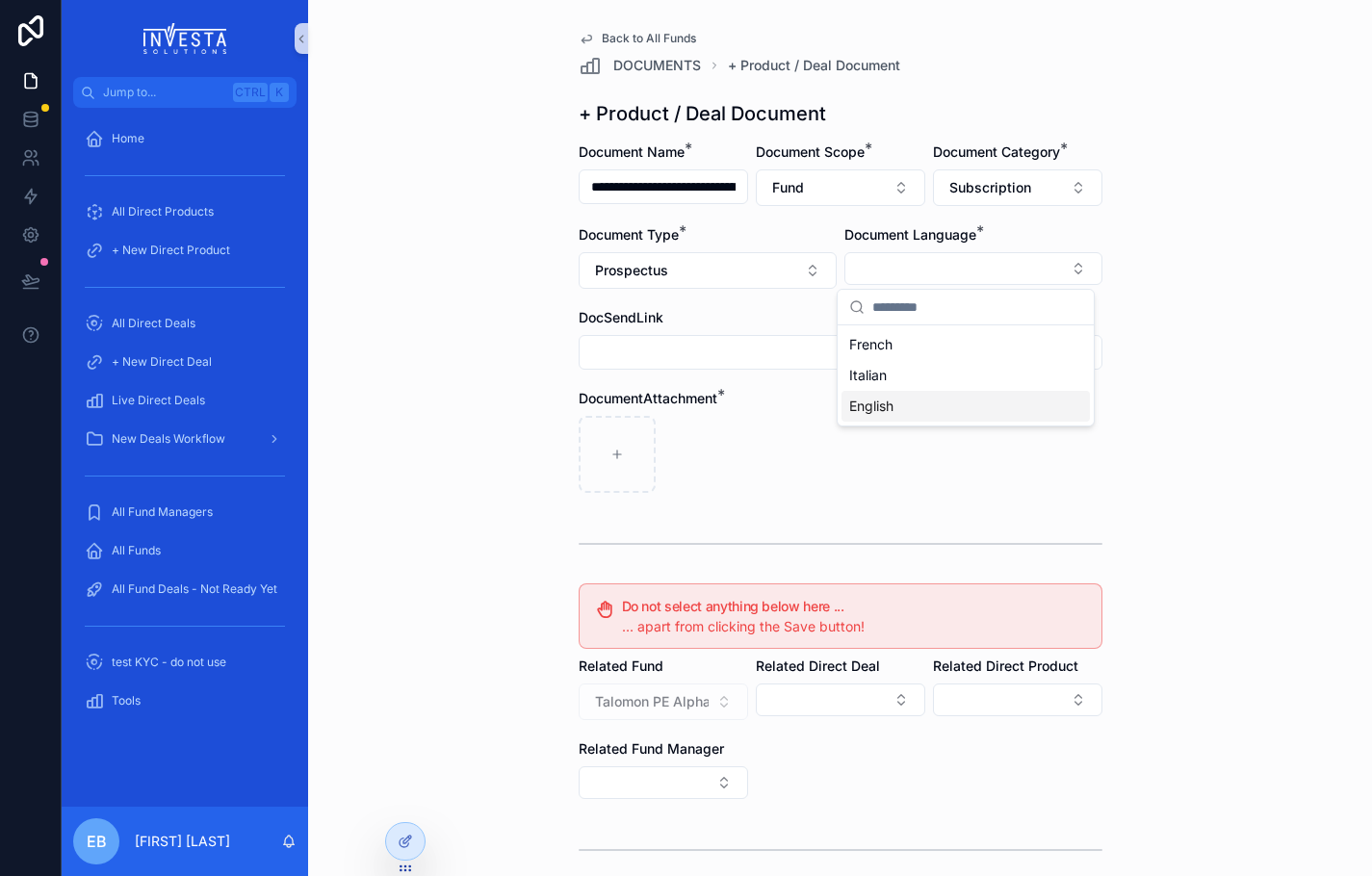 click on "English" at bounding box center [871, 406] 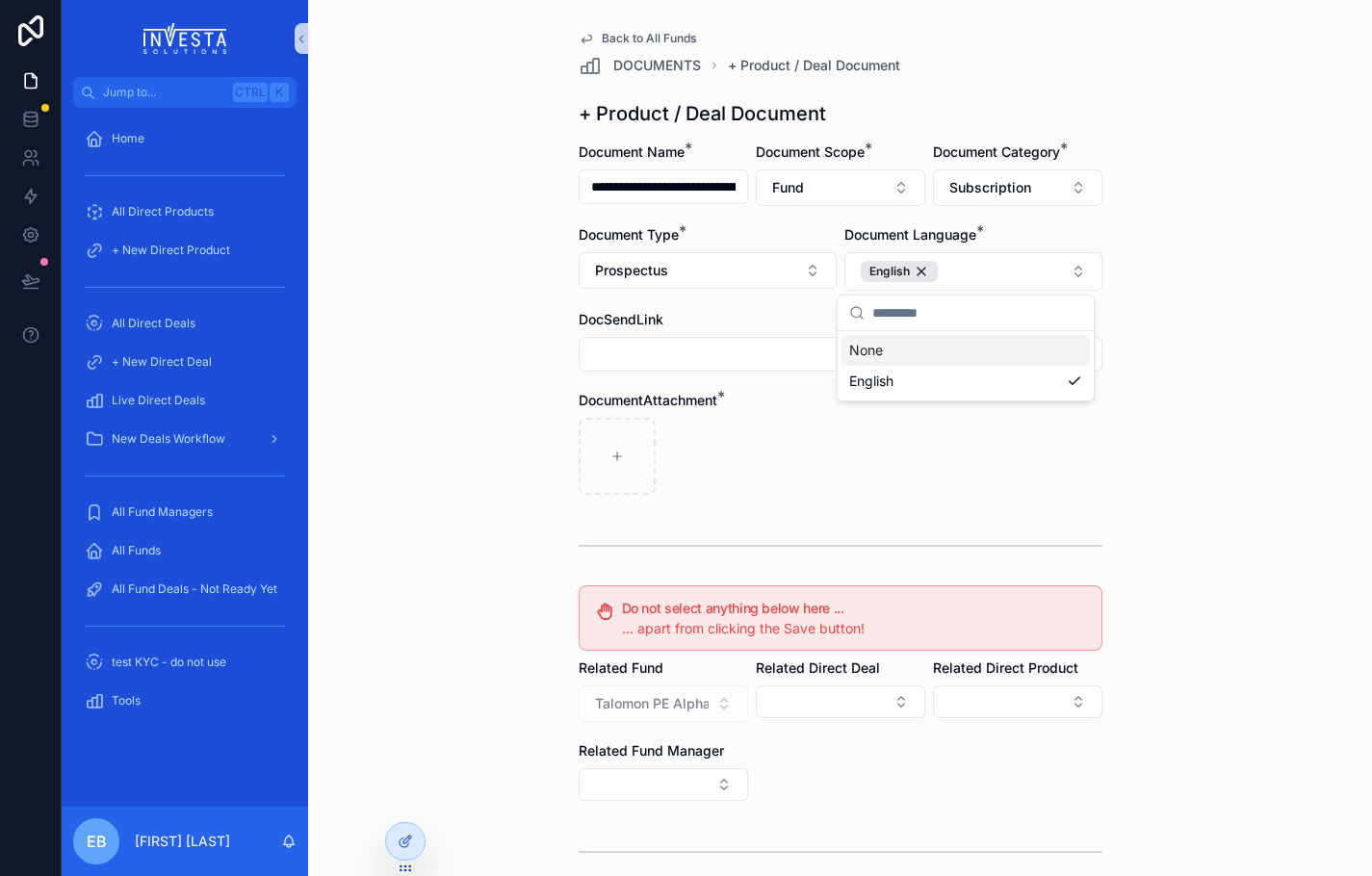click on "**********" at bounding box center (840, 438) 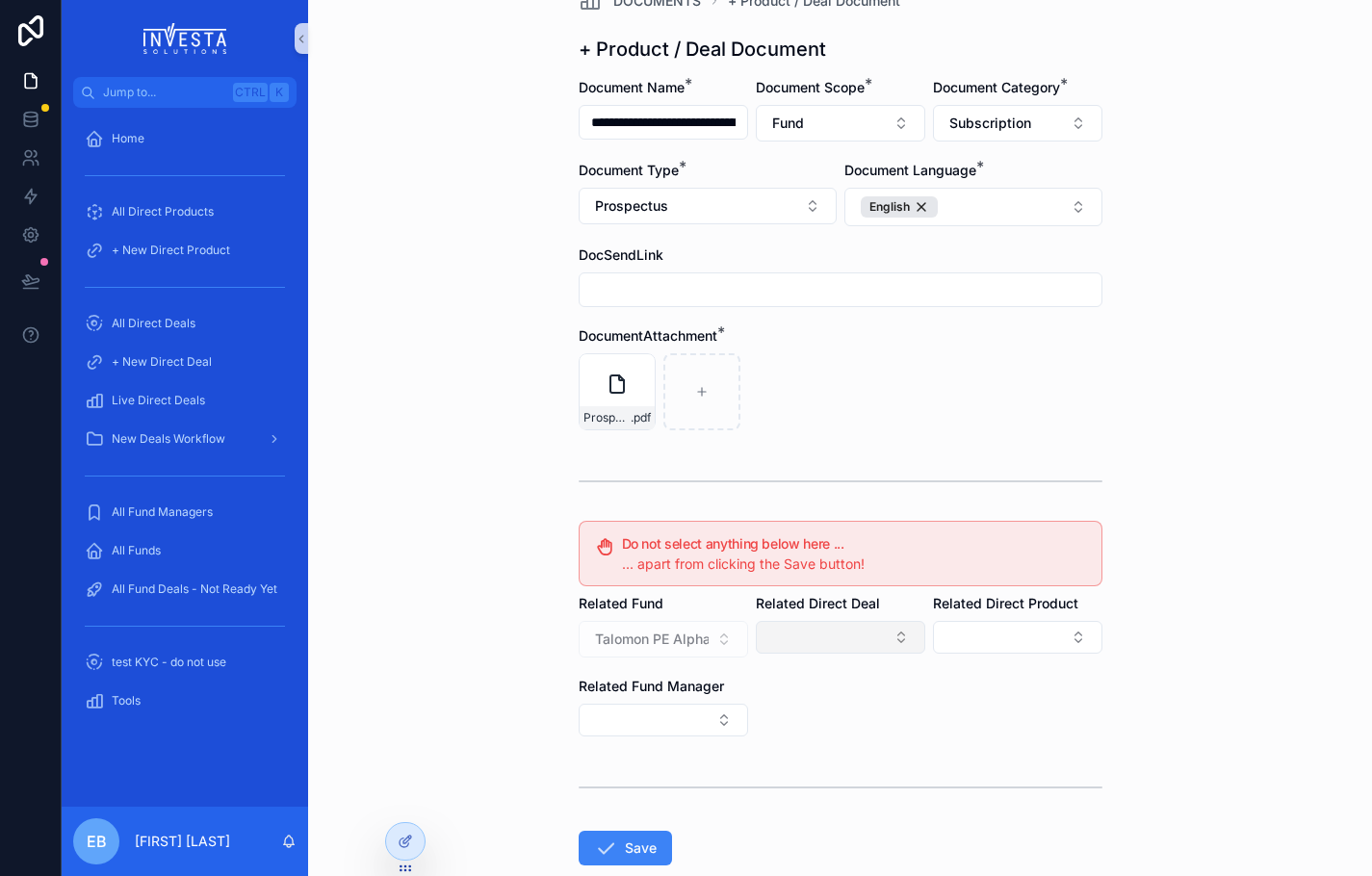 scroll, scrollTop: 96, scrollLeft: 0, axis: vertical 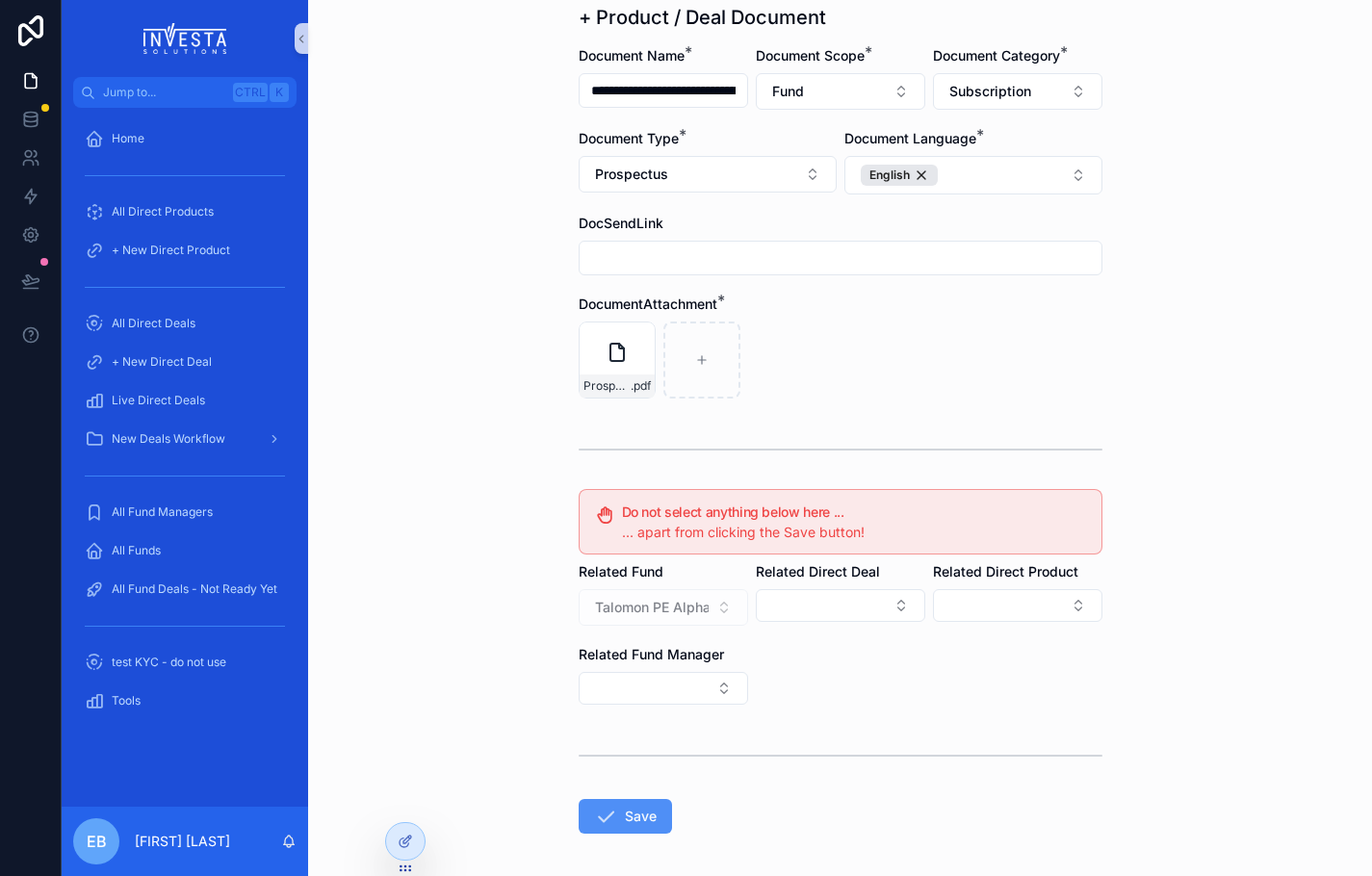 click on "Save" at bounding box center [625, 816] 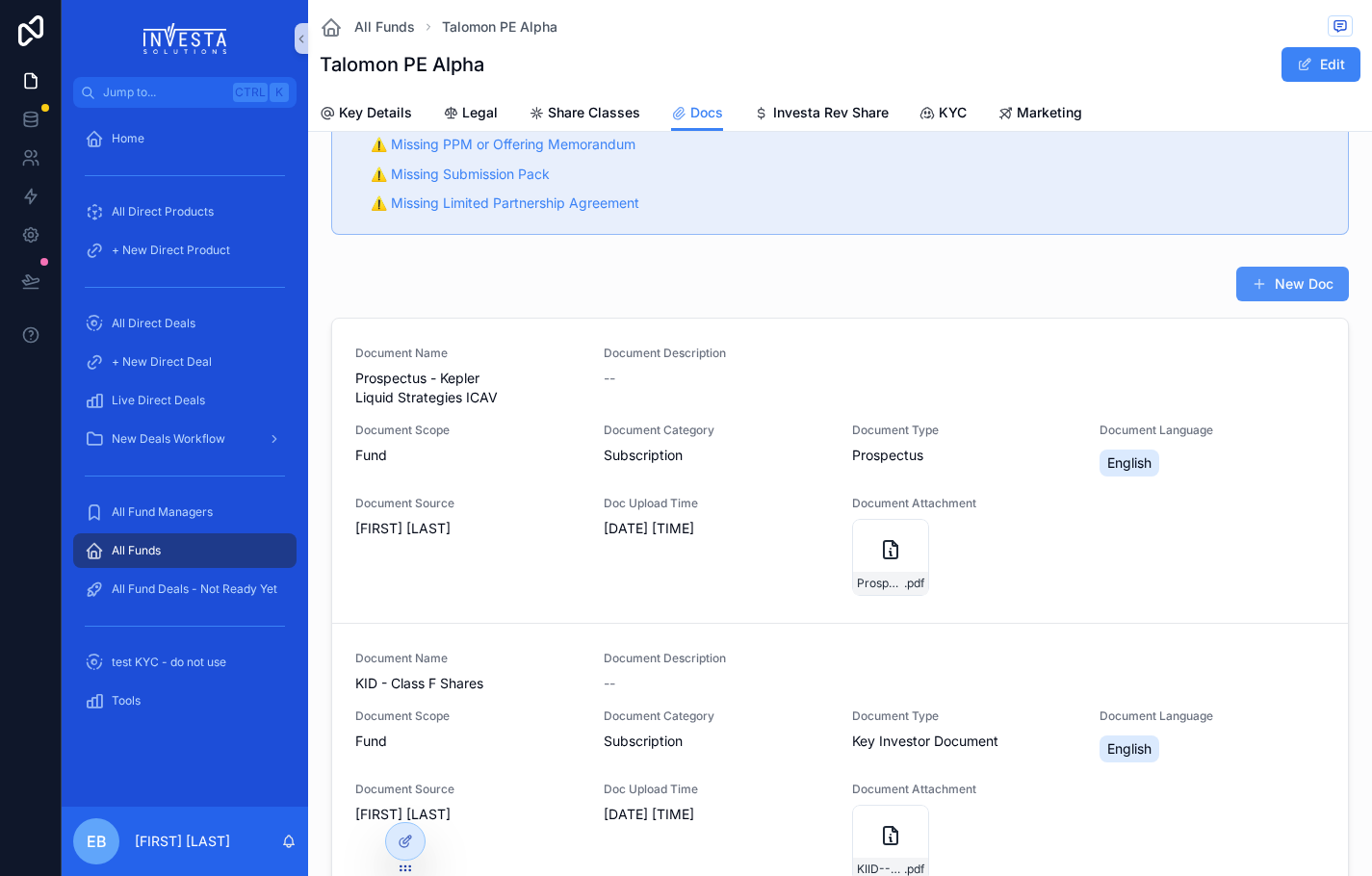 click on "New Doc" at bounding box center (1292, 284) 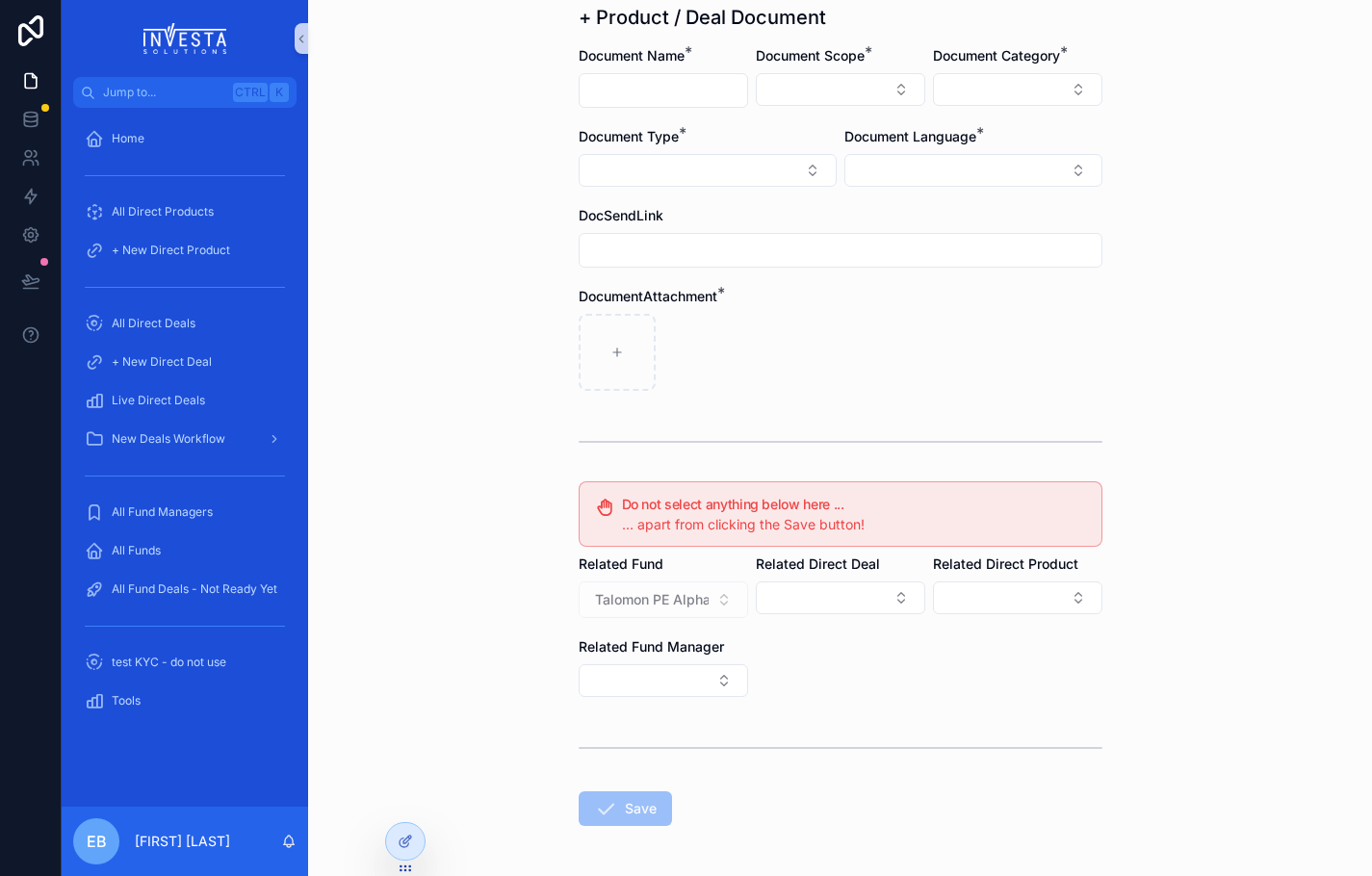 scroll, scrollTop: 0, scrollLeft: 0, axis: both 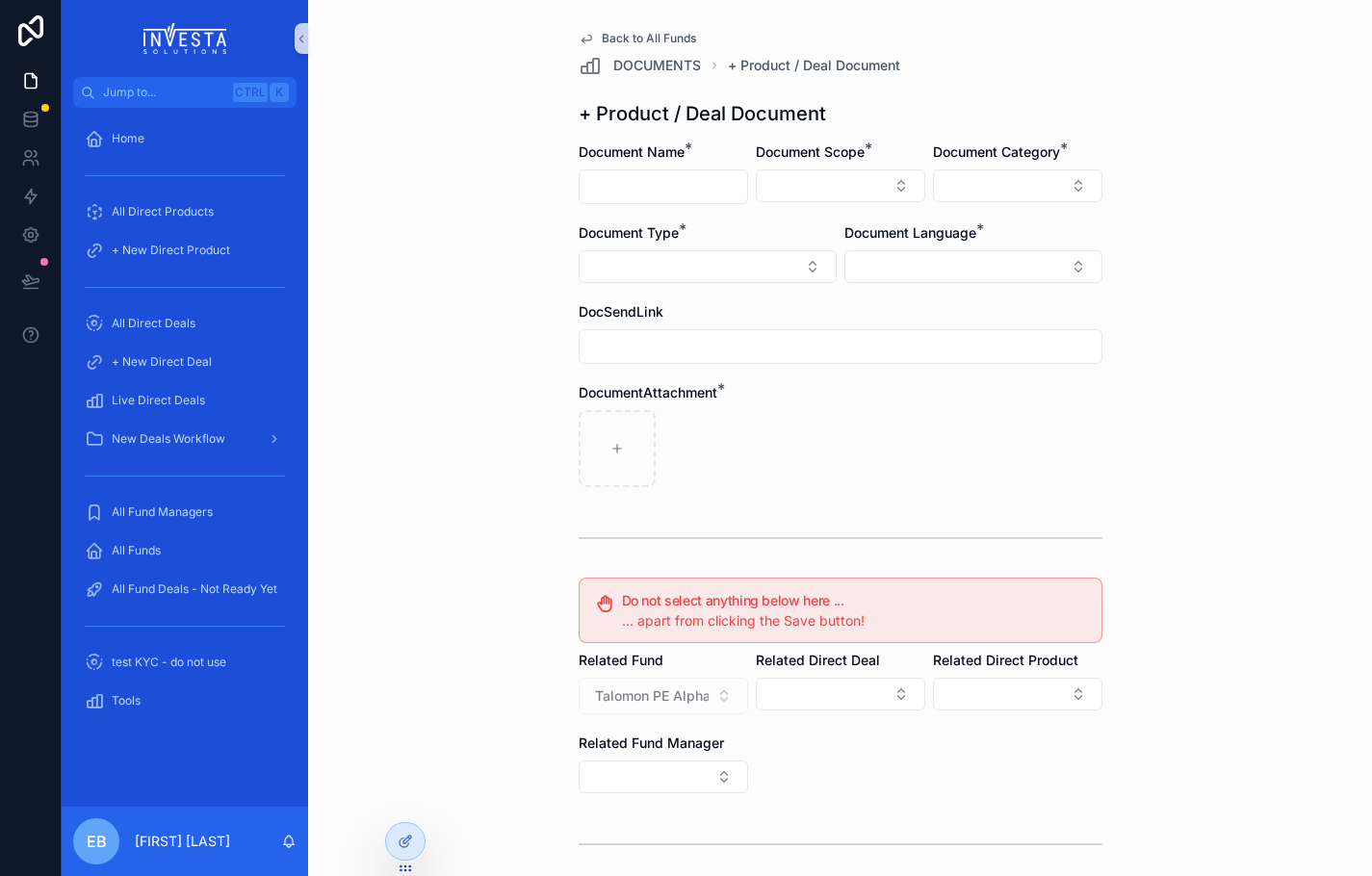 click at bounding box center [663, 187] 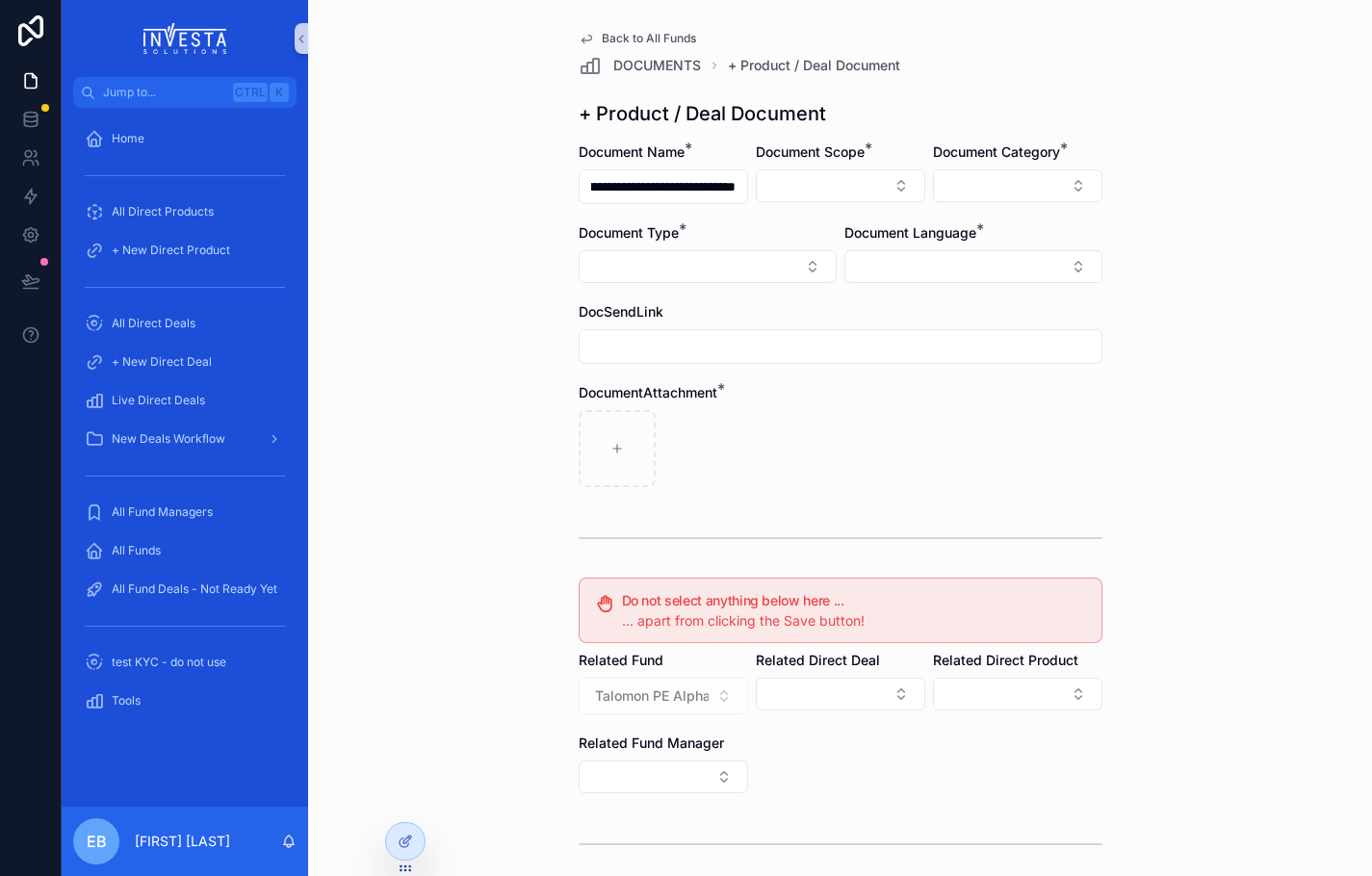 scroll, scrollTop: 0, scrollLeft: 103, axis: horizontal 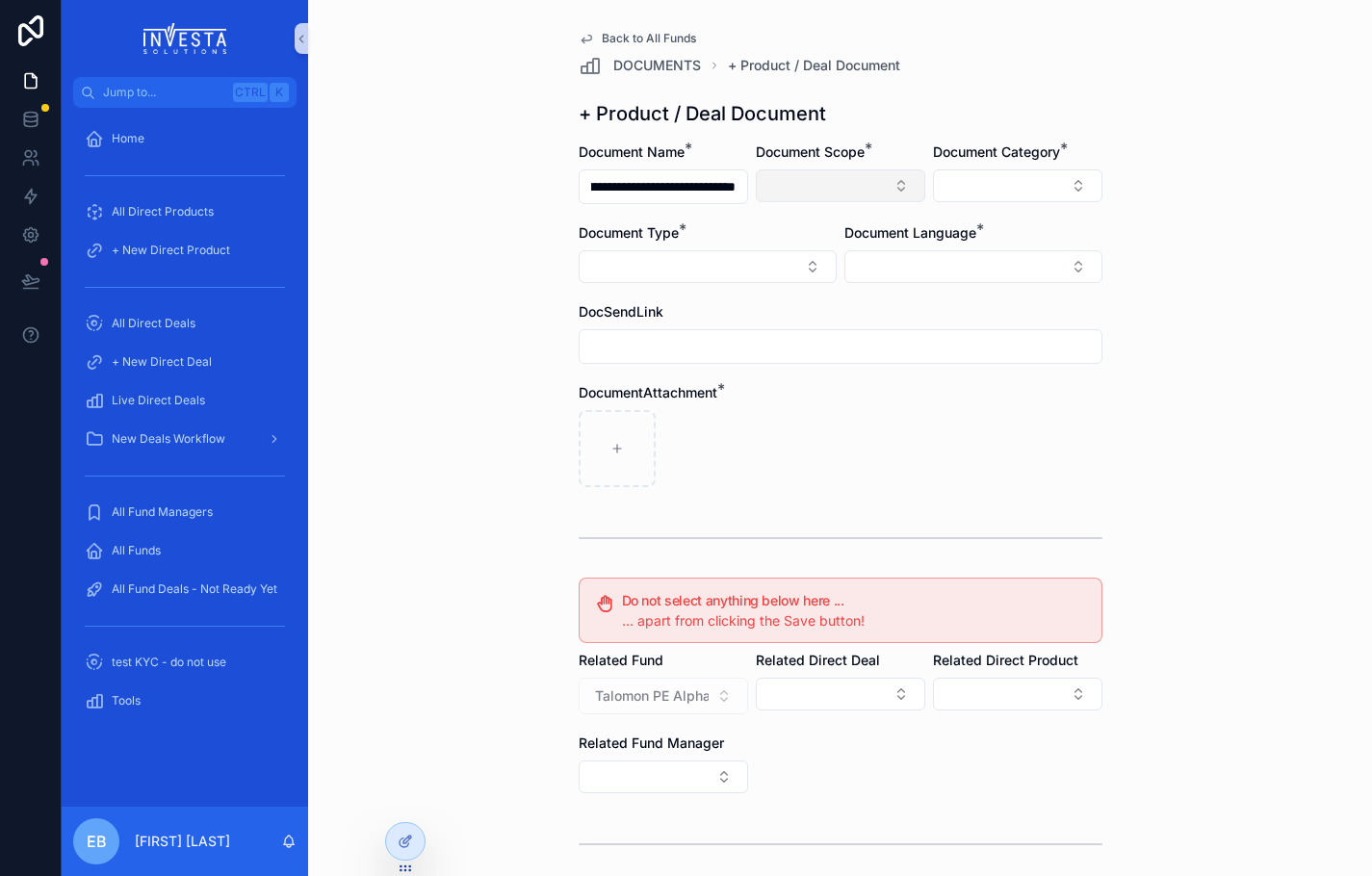 type on "**********" 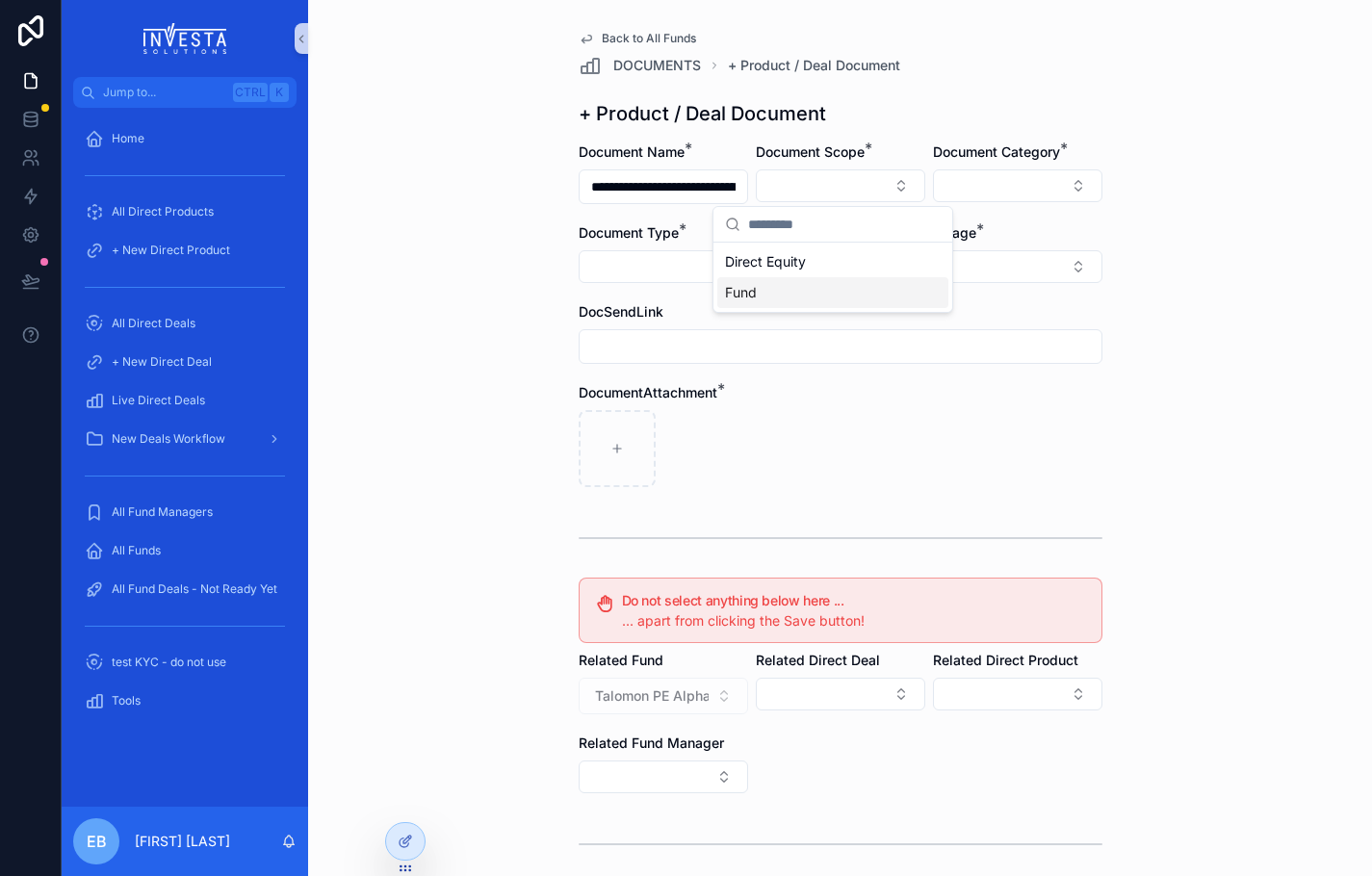 click on "Fund" at bounding box center (833, 293) 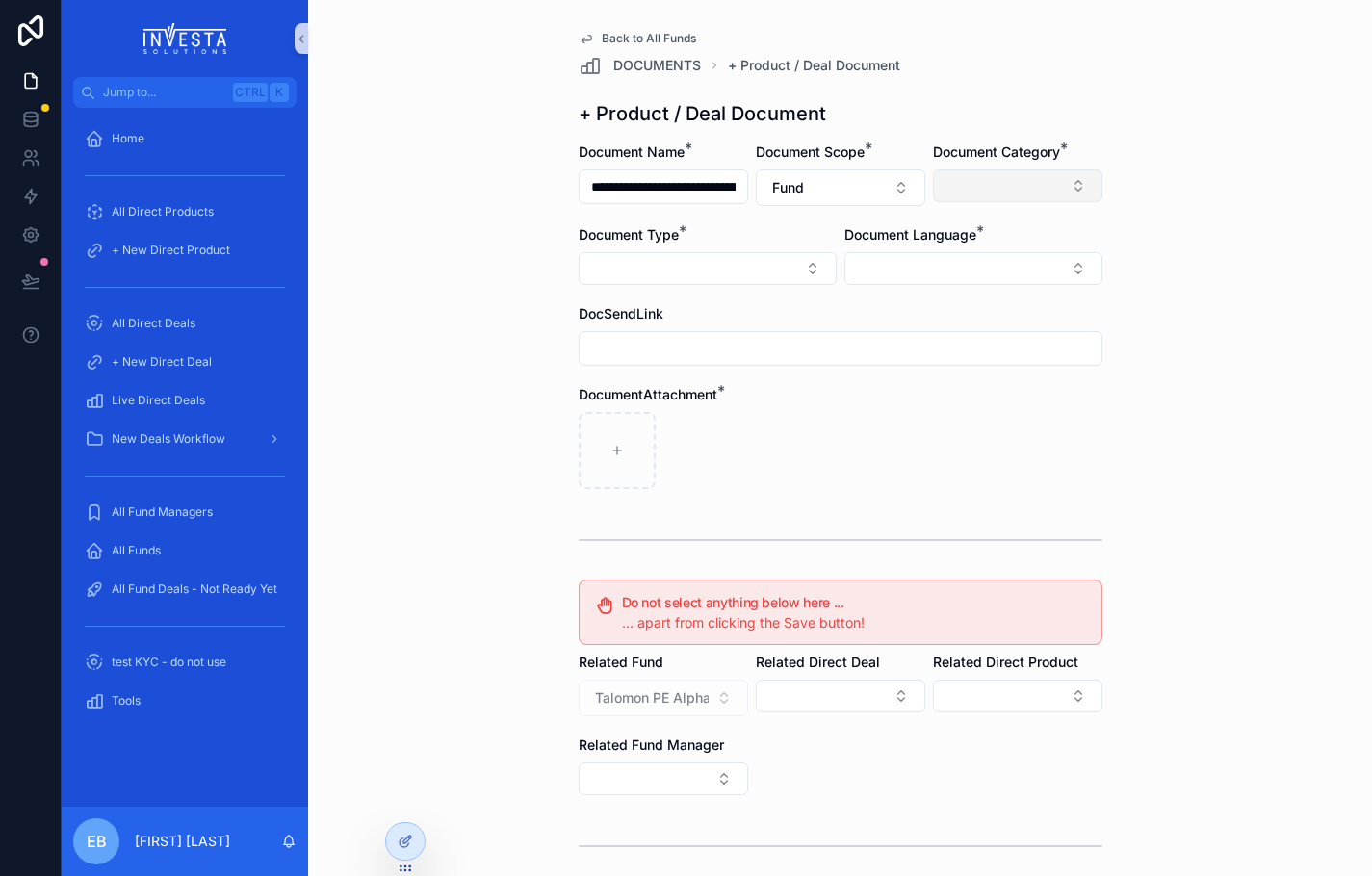 click at bounding box center [1018, 186] 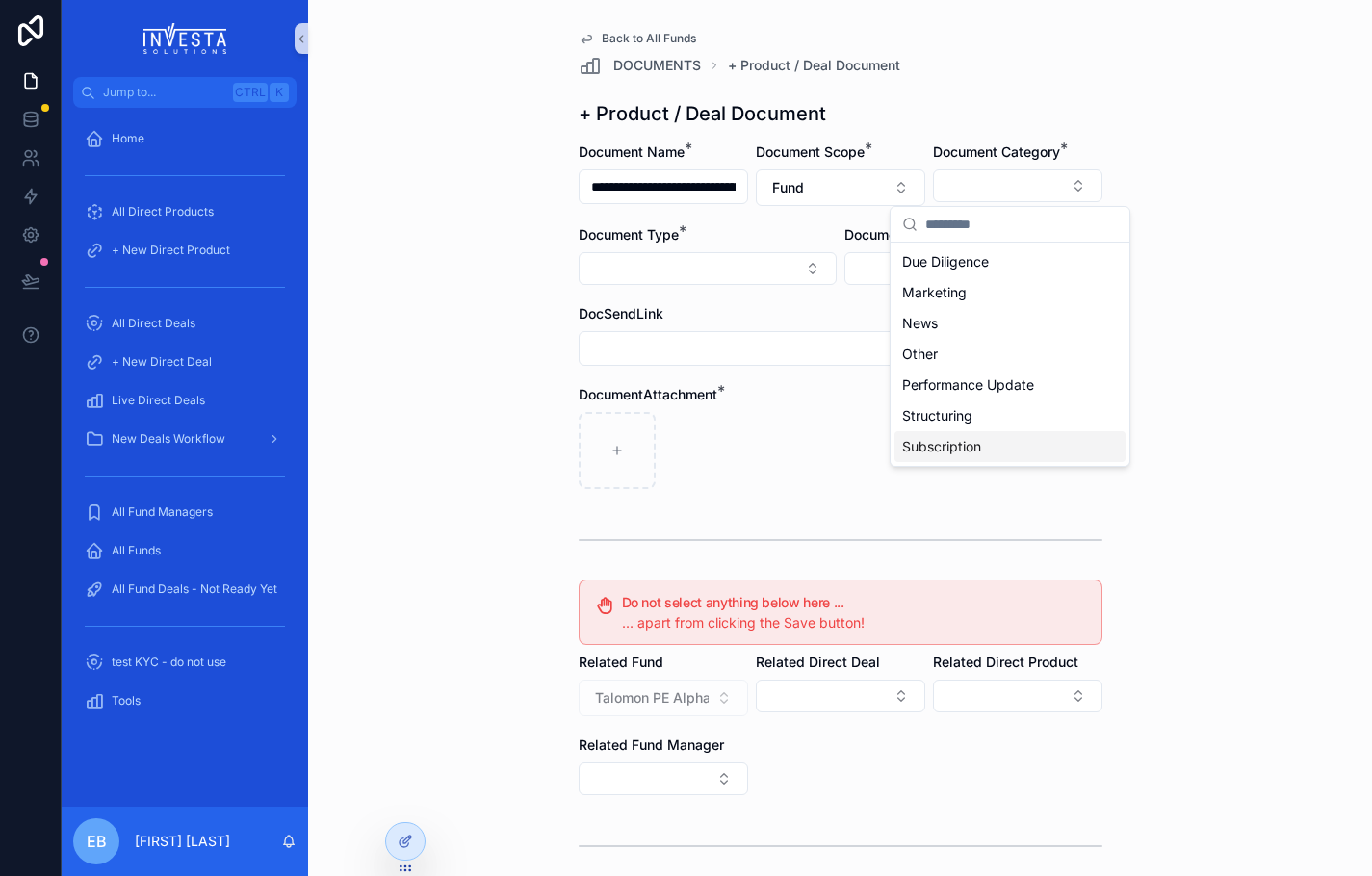 click on "Subscription" at bounding box center [942, 447] 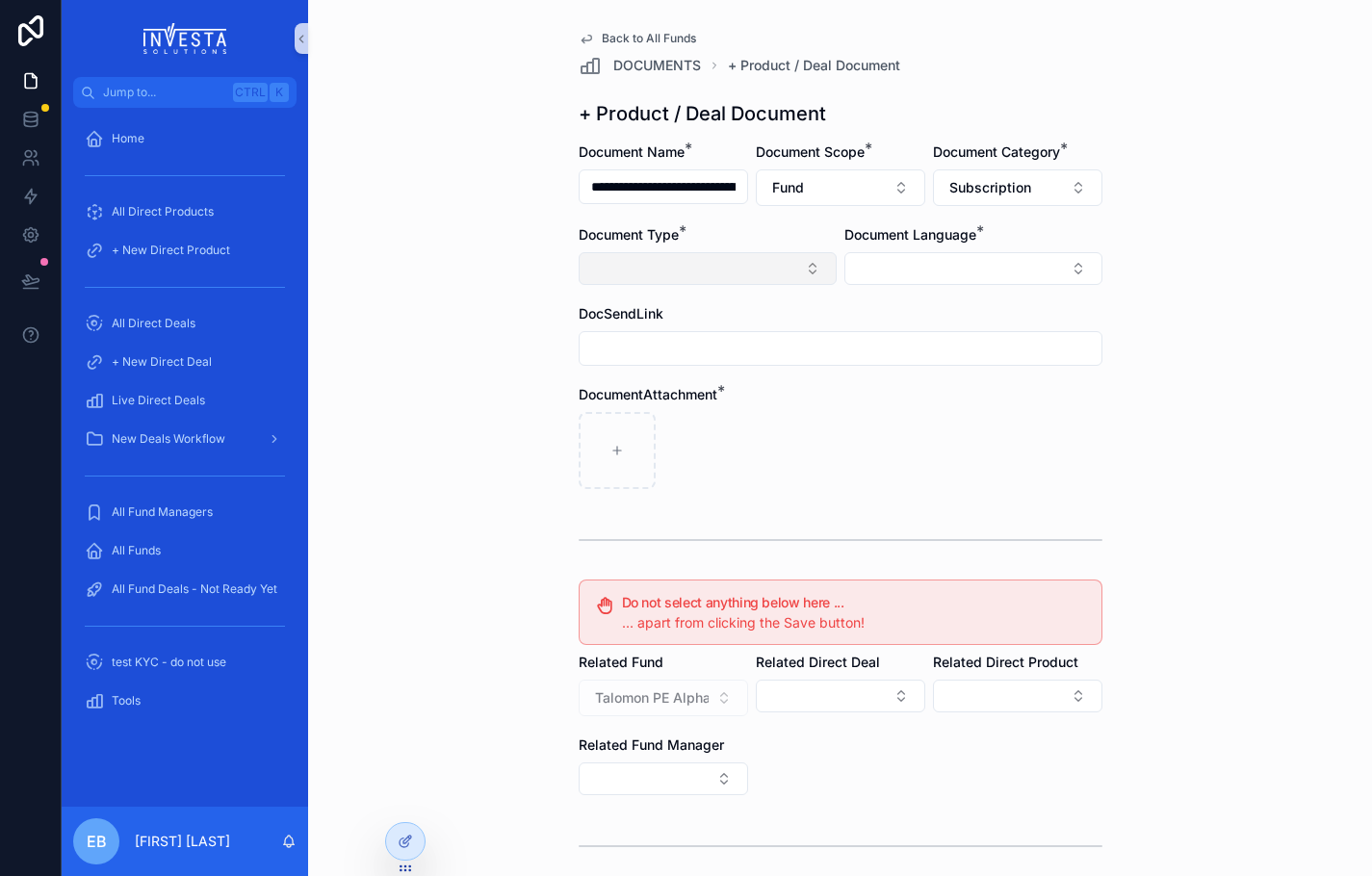 click at bounding box center (708, 269) 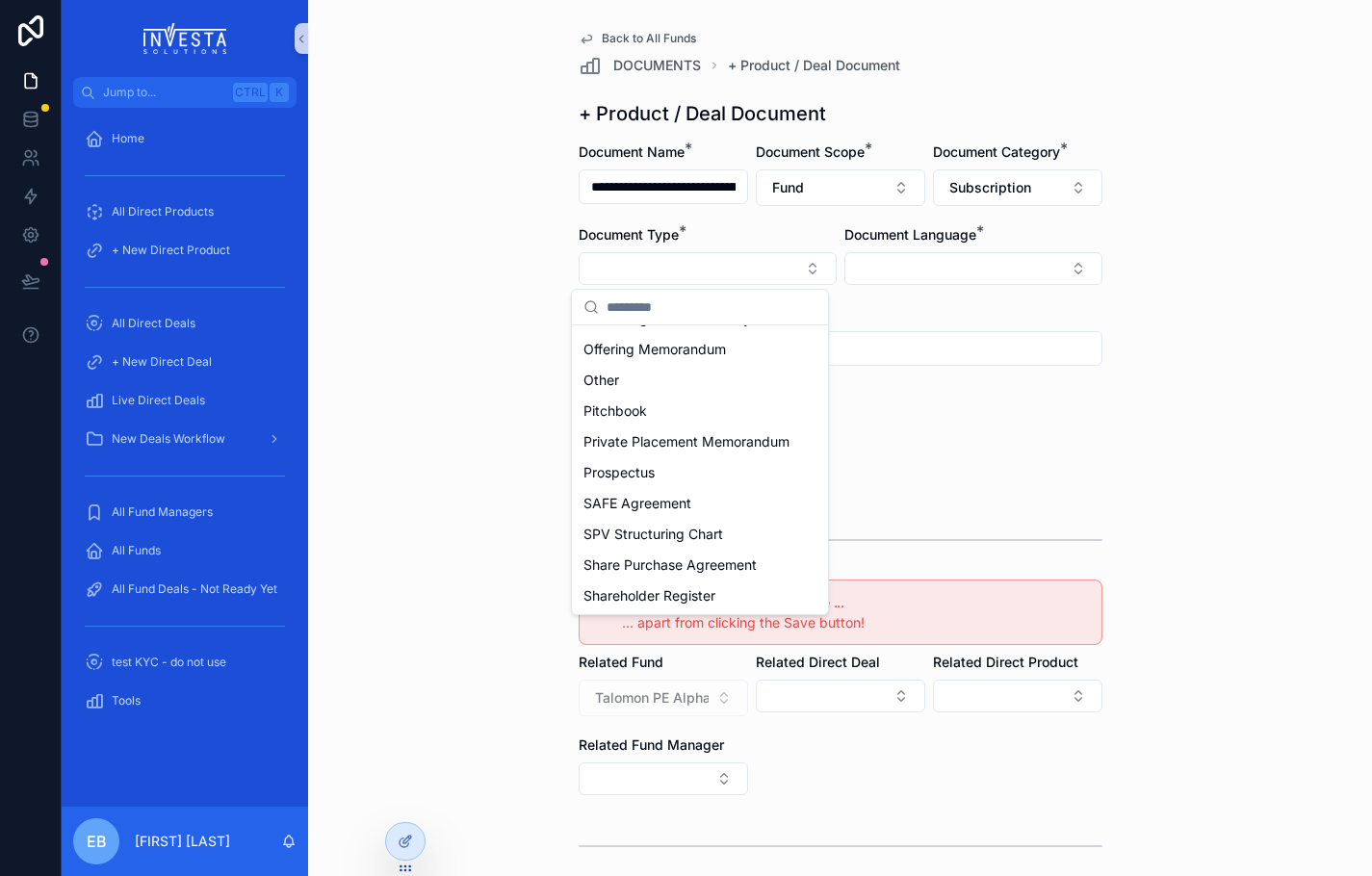 scroll, scrollTop: 585, scrollLeft: 0, axis: vertical 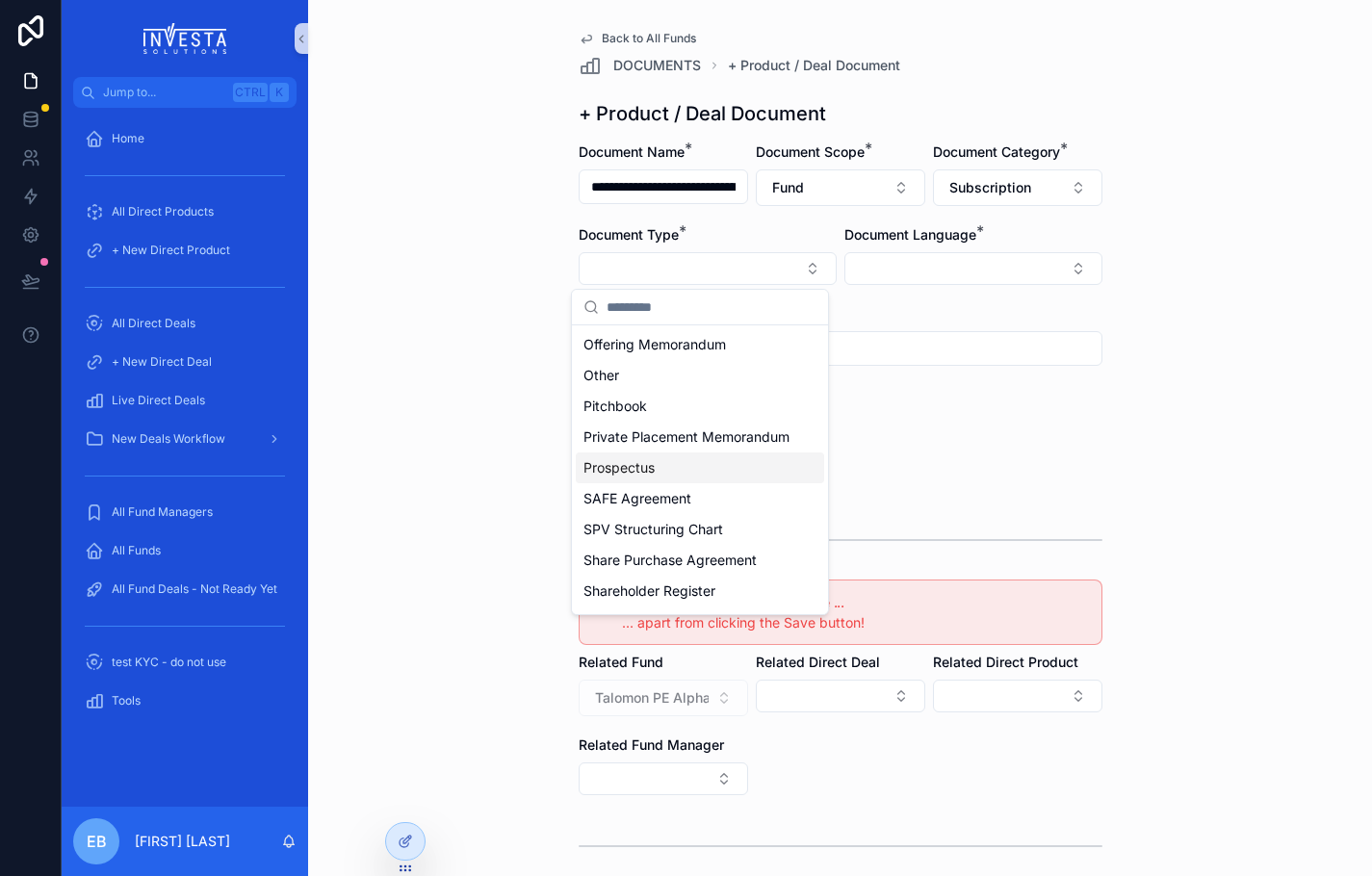 click on "Prospectus" at bounding box center (700, 468) 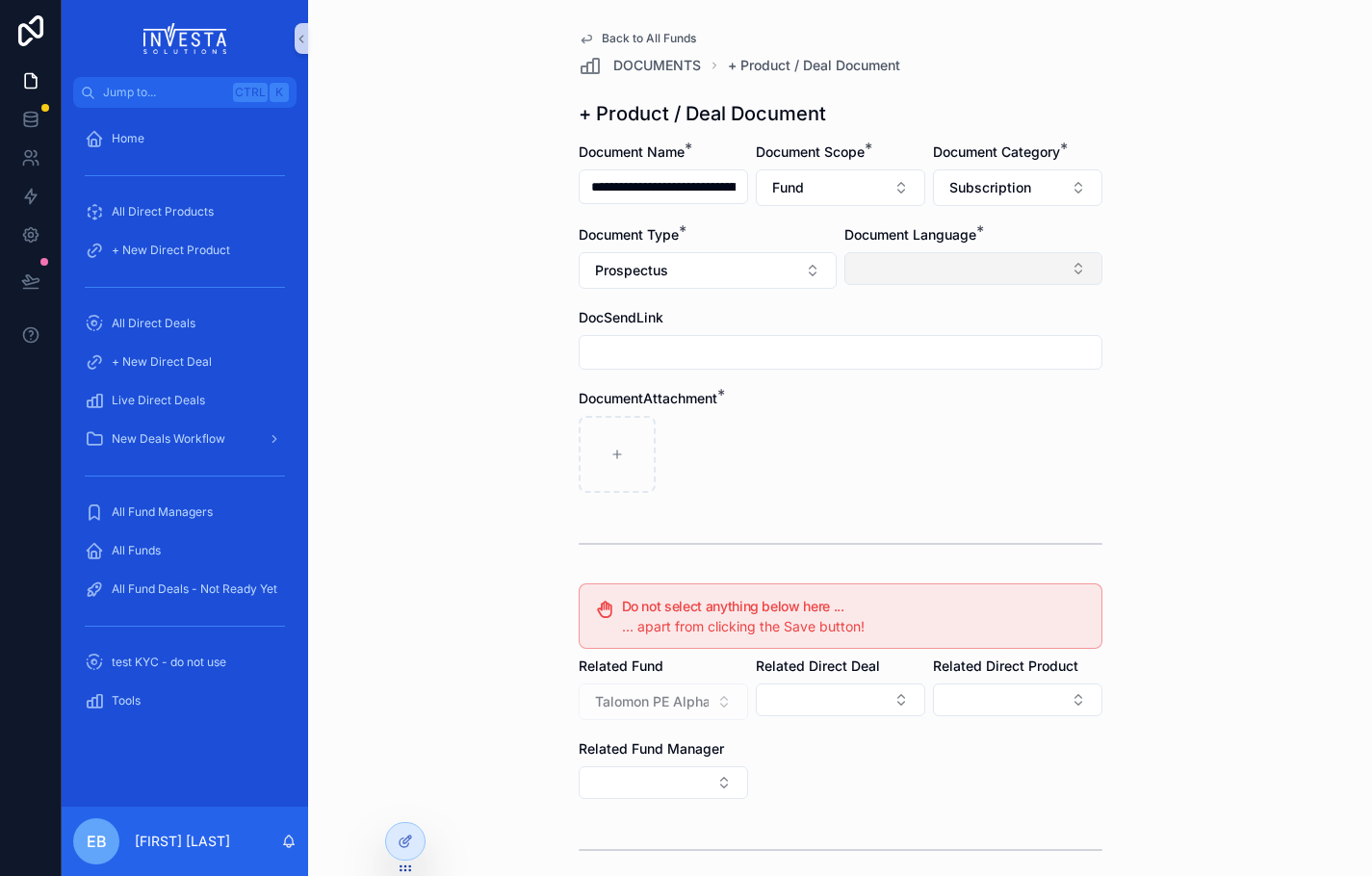 click at bounding box center [973, 269] 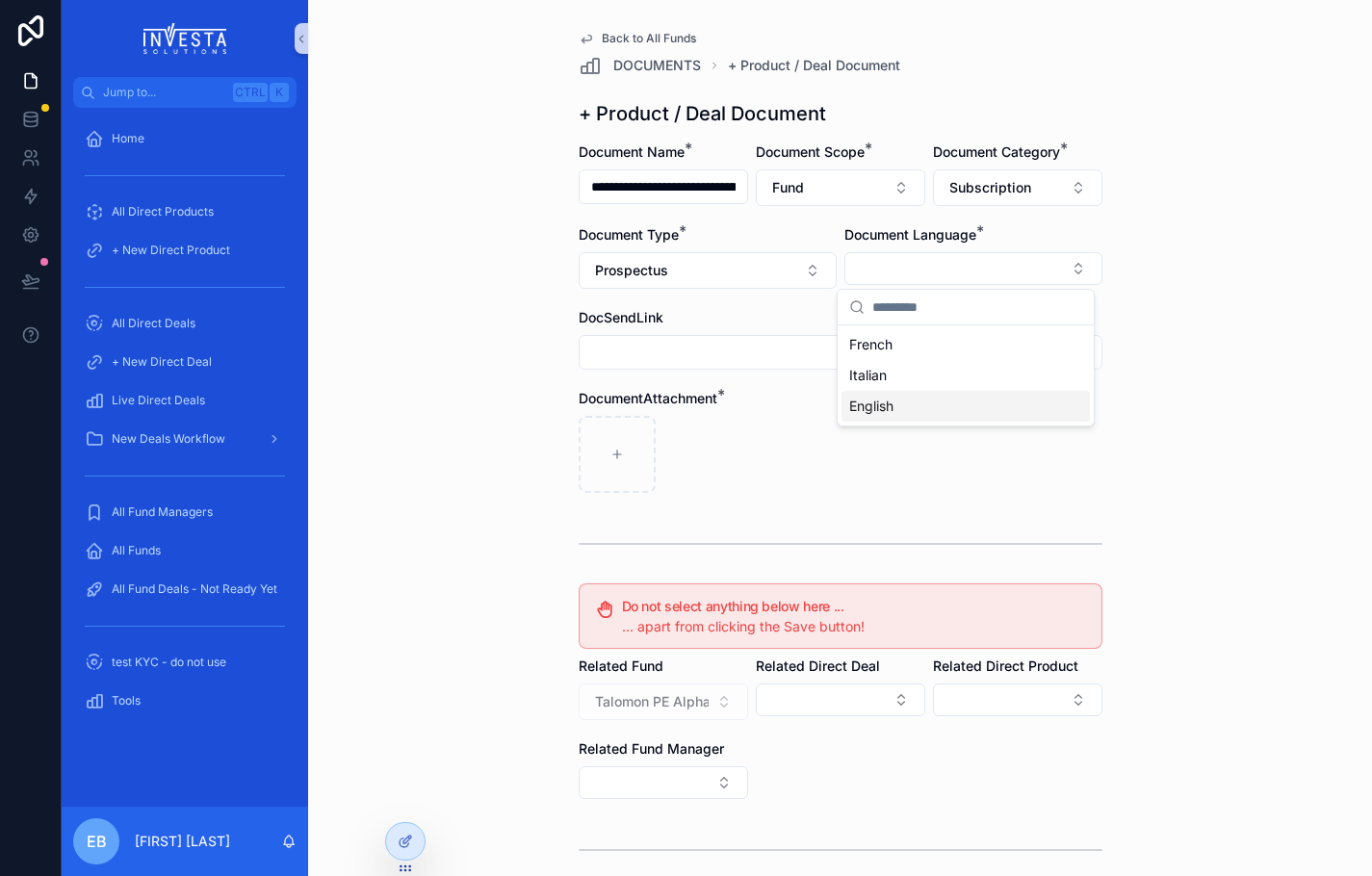 click on "English" at bounding box center [871, 406] 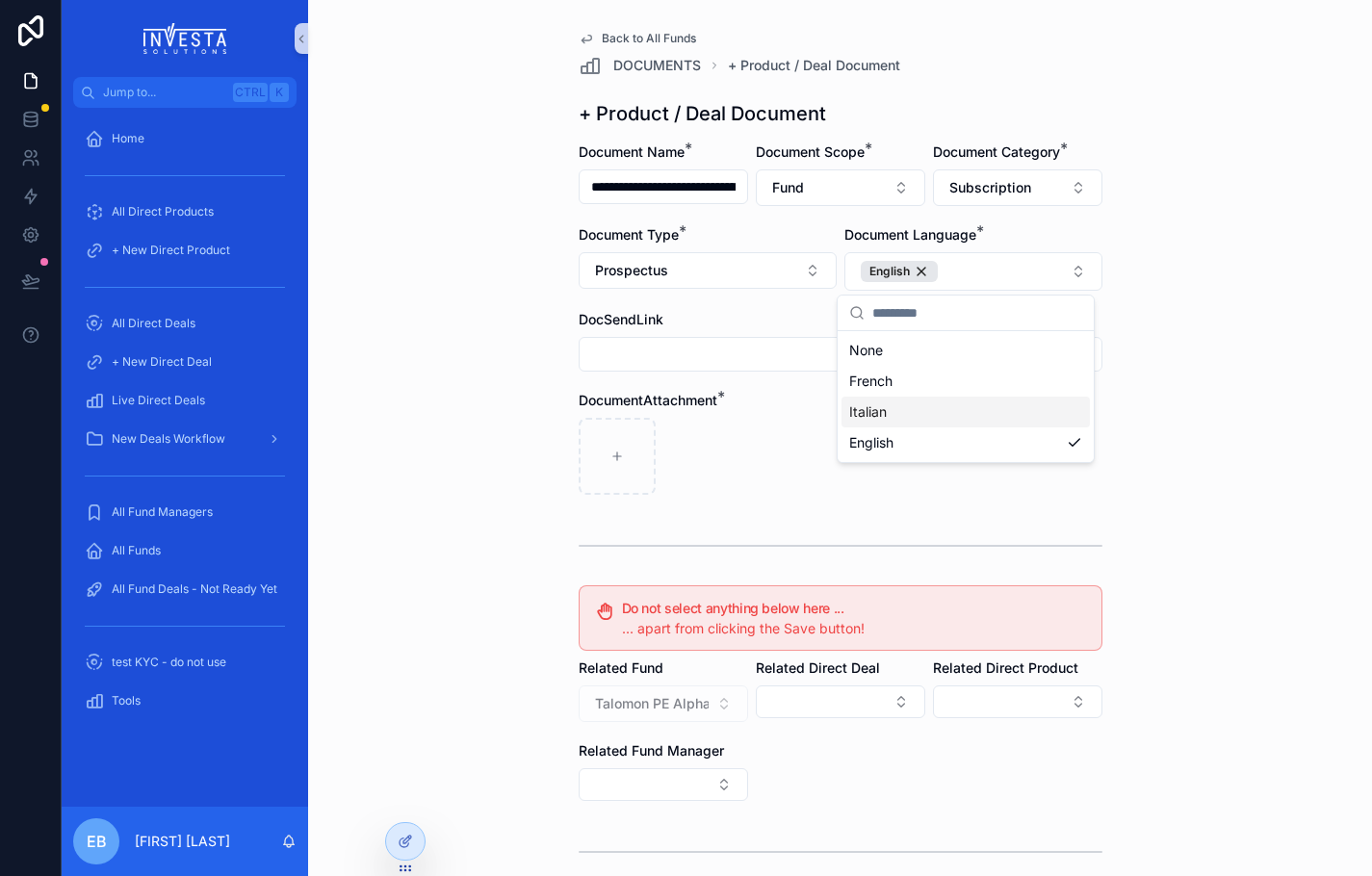 click on "DocumentAttachment *" at bounding box center [841, 400] 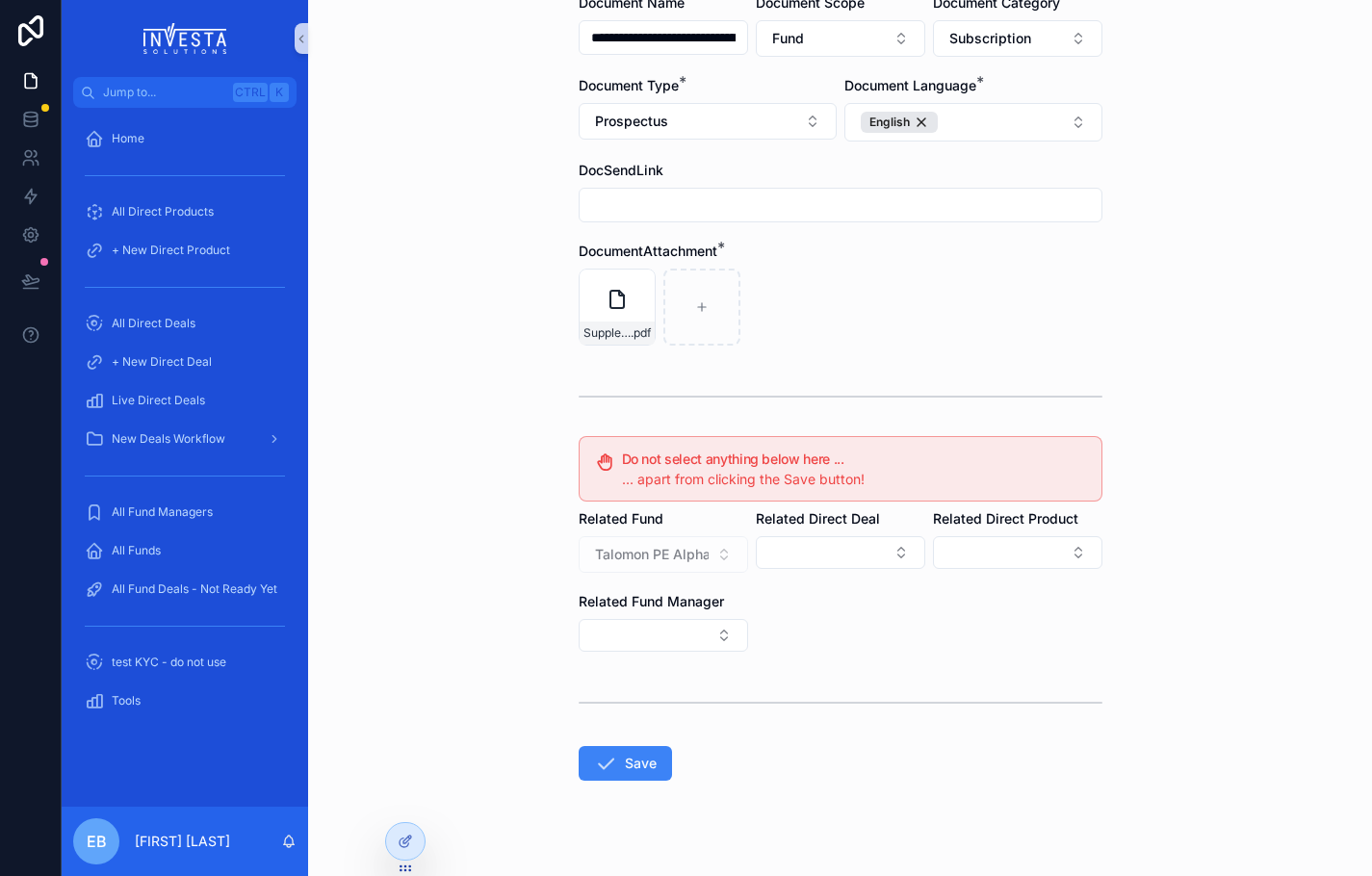 scroll, scrollTop: 177, scrollLeft: 0, axis: vertical 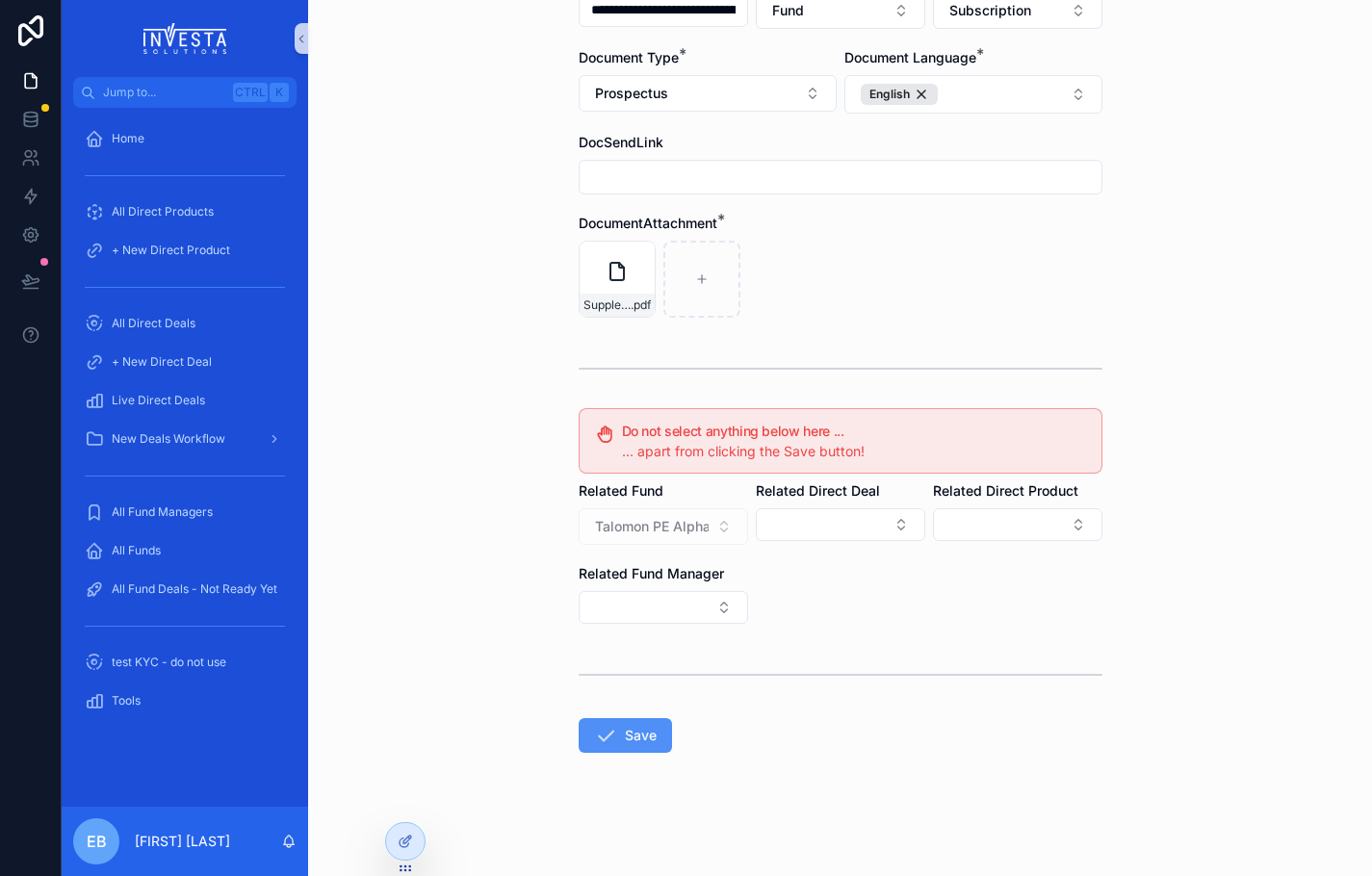 click on "Save" at bounding box center (625, 735) 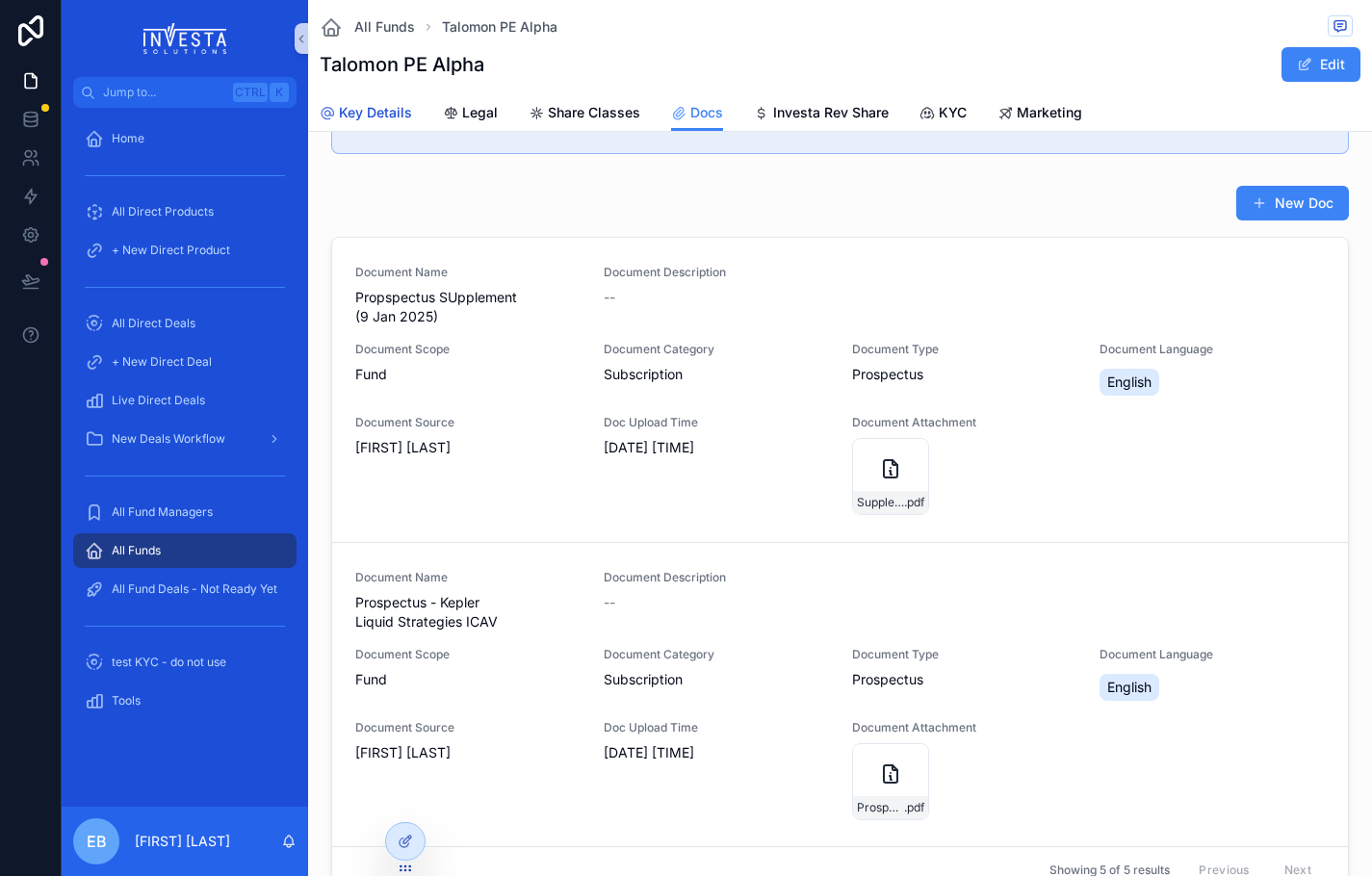 click on "Key Details" at bounding box center (375, 113) 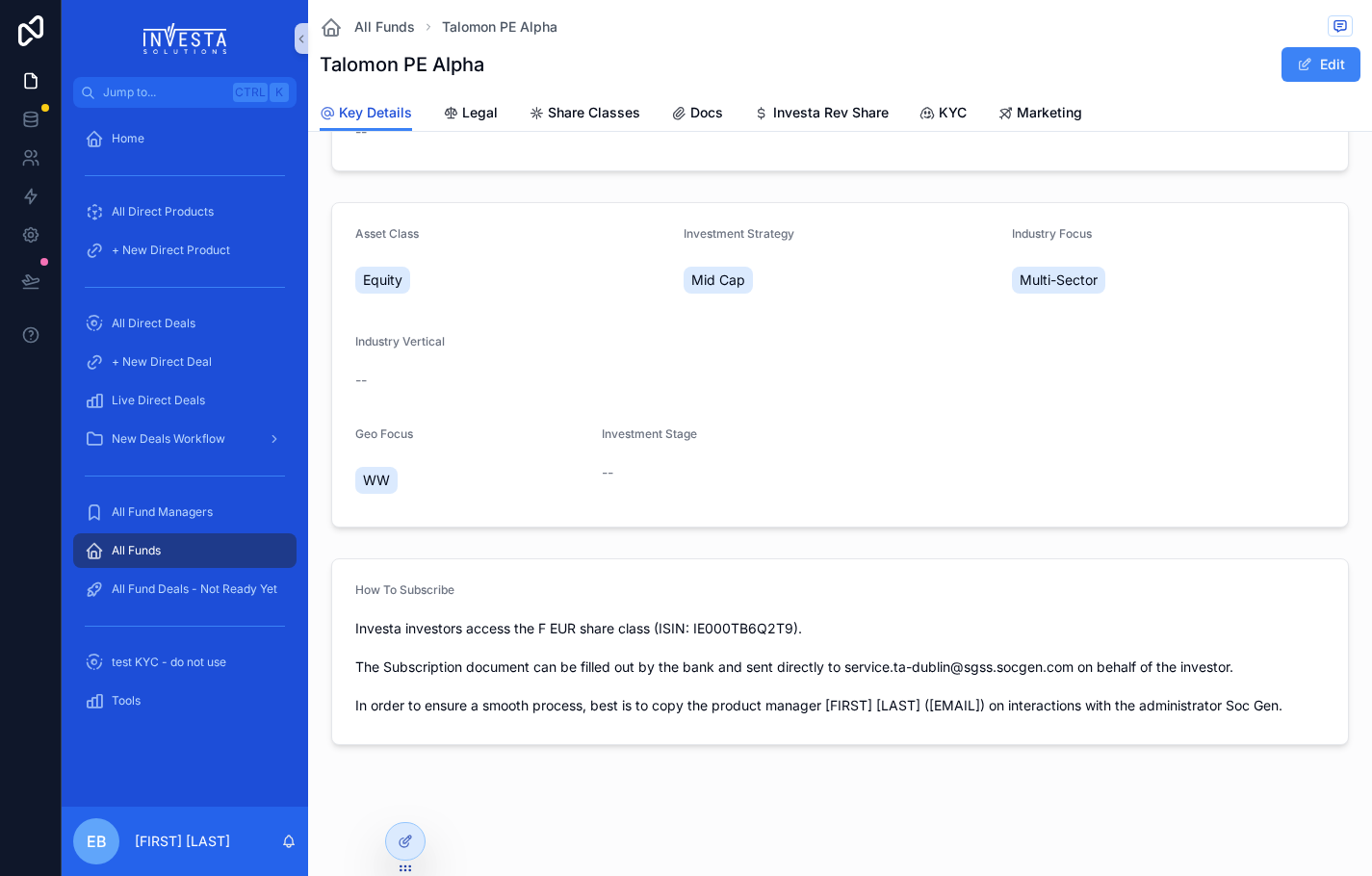 scroll, scrollTop: 498, scrollLeft: 0, axis: vertical 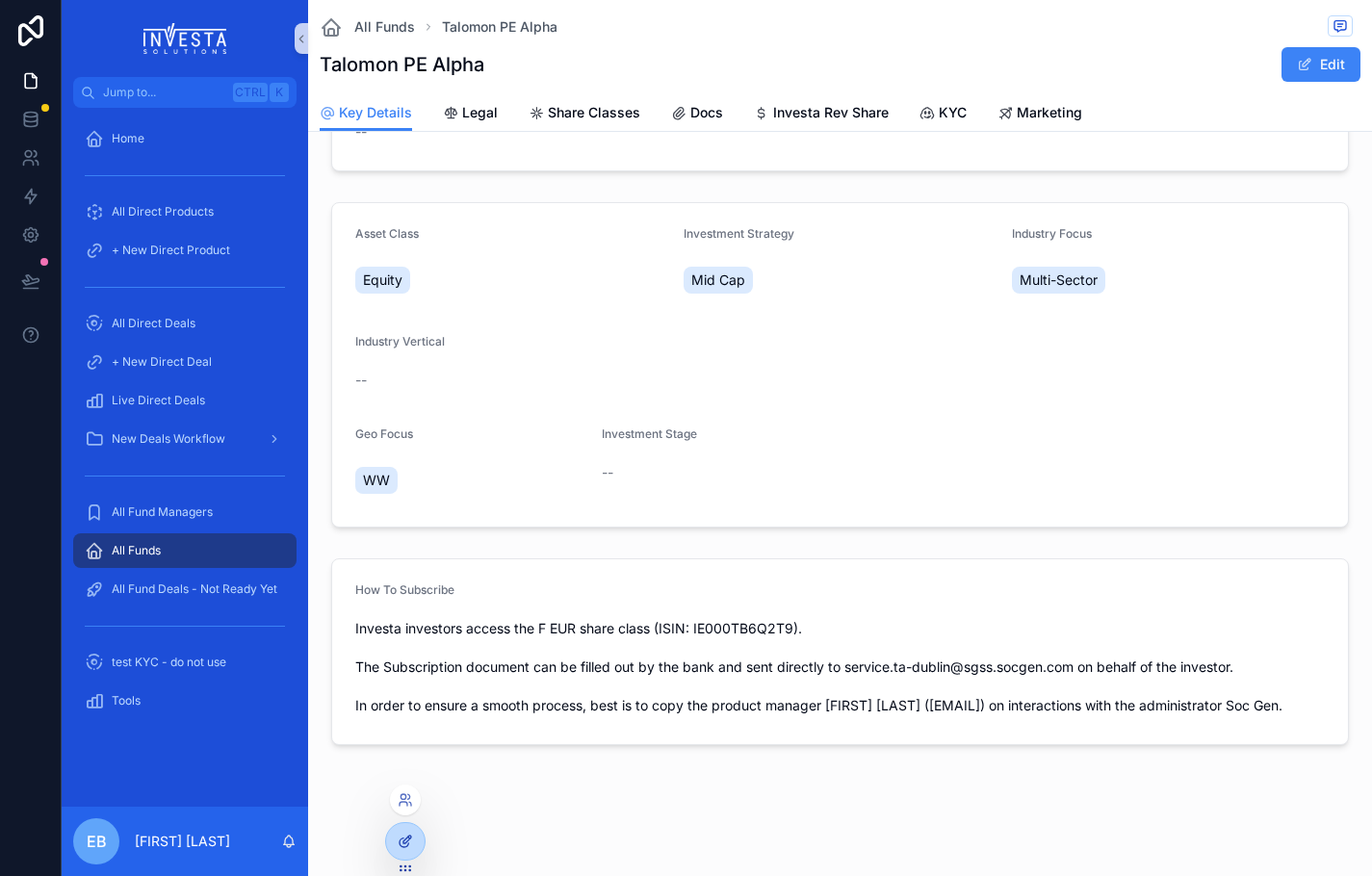 click at bounding box center (405, 841) 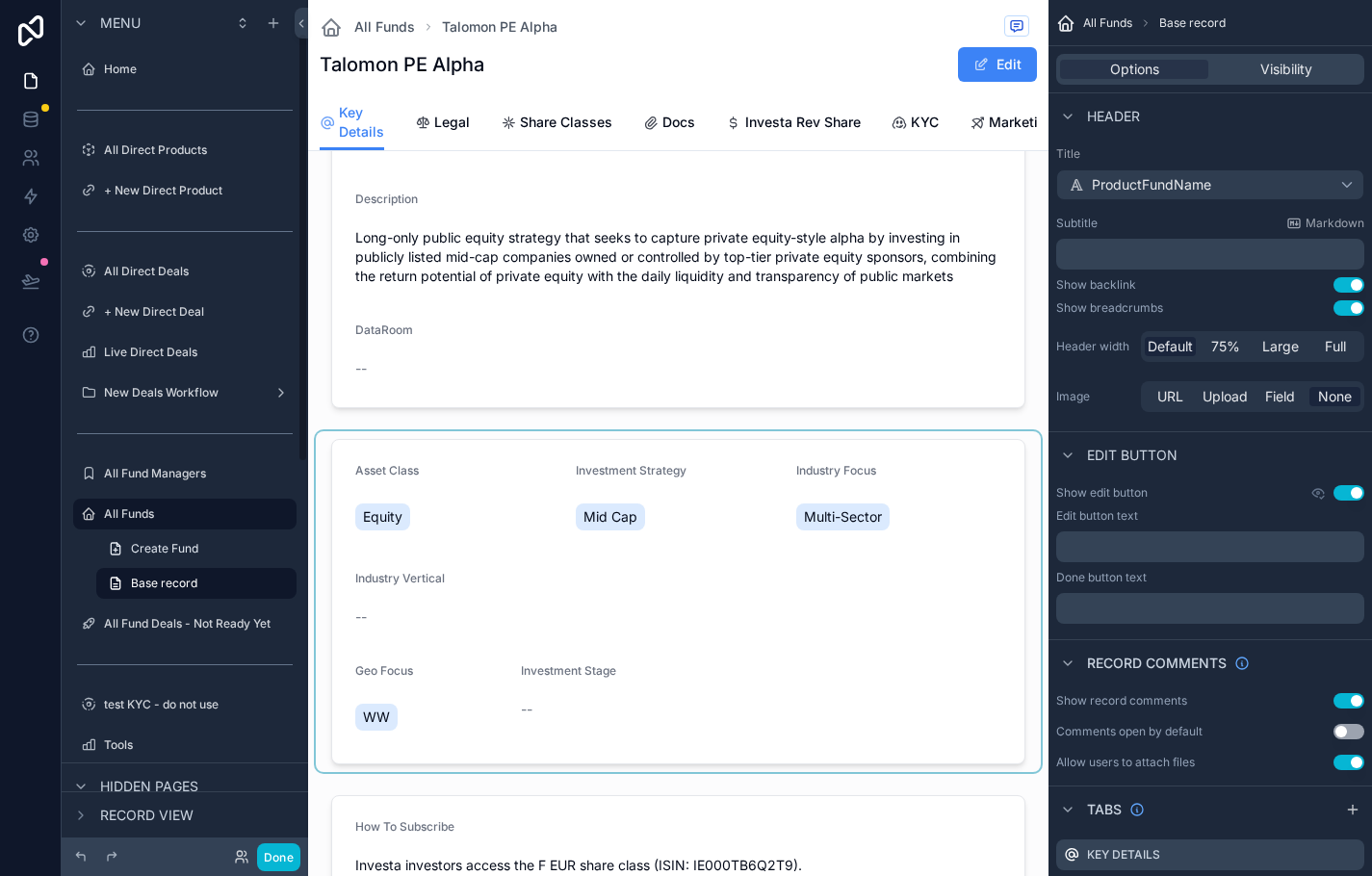 scroll, scrollTop: 66, scrollLeft: 0, axis: vertical 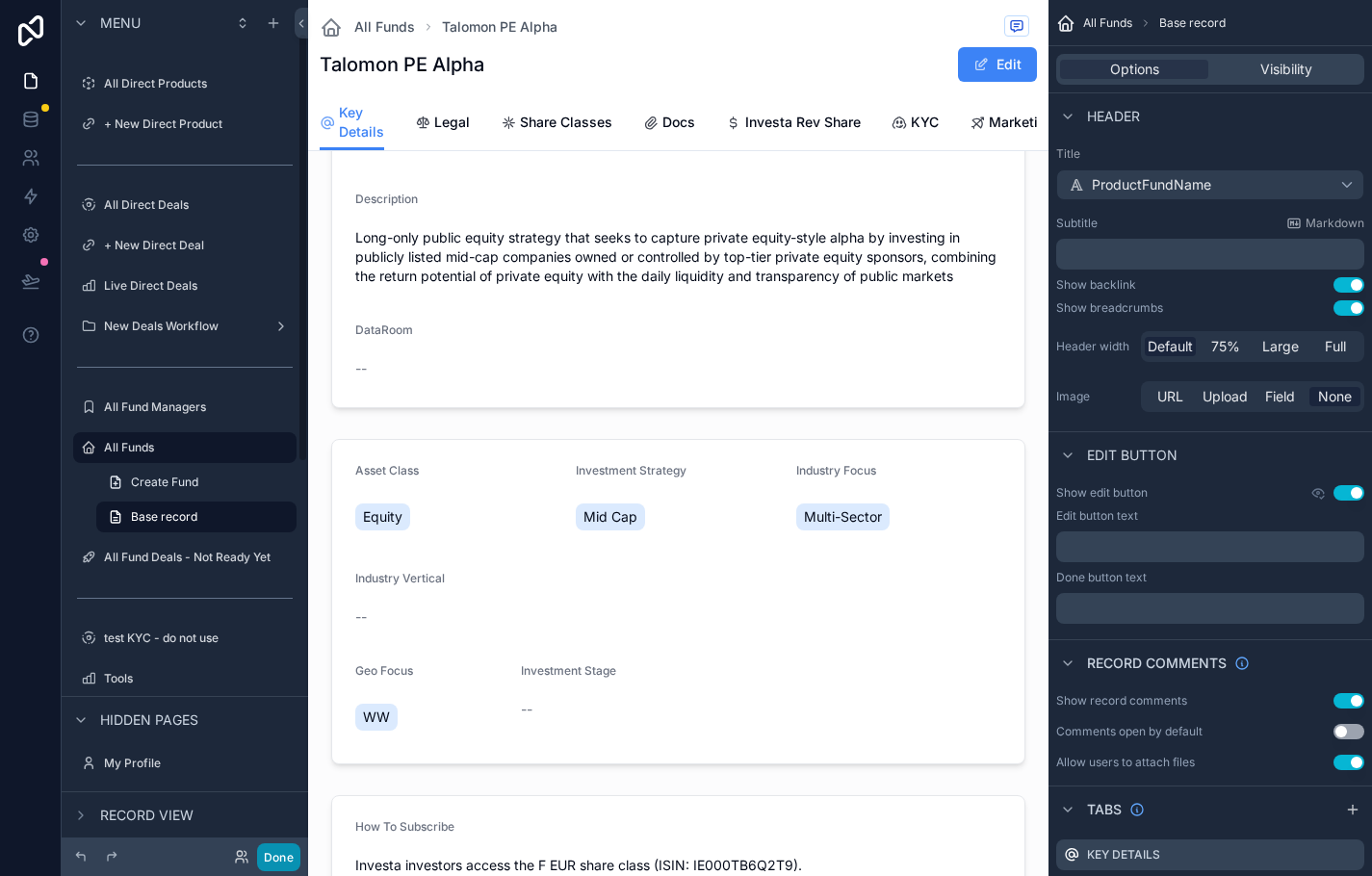 click on "Done" at bounding box center (278, 857) 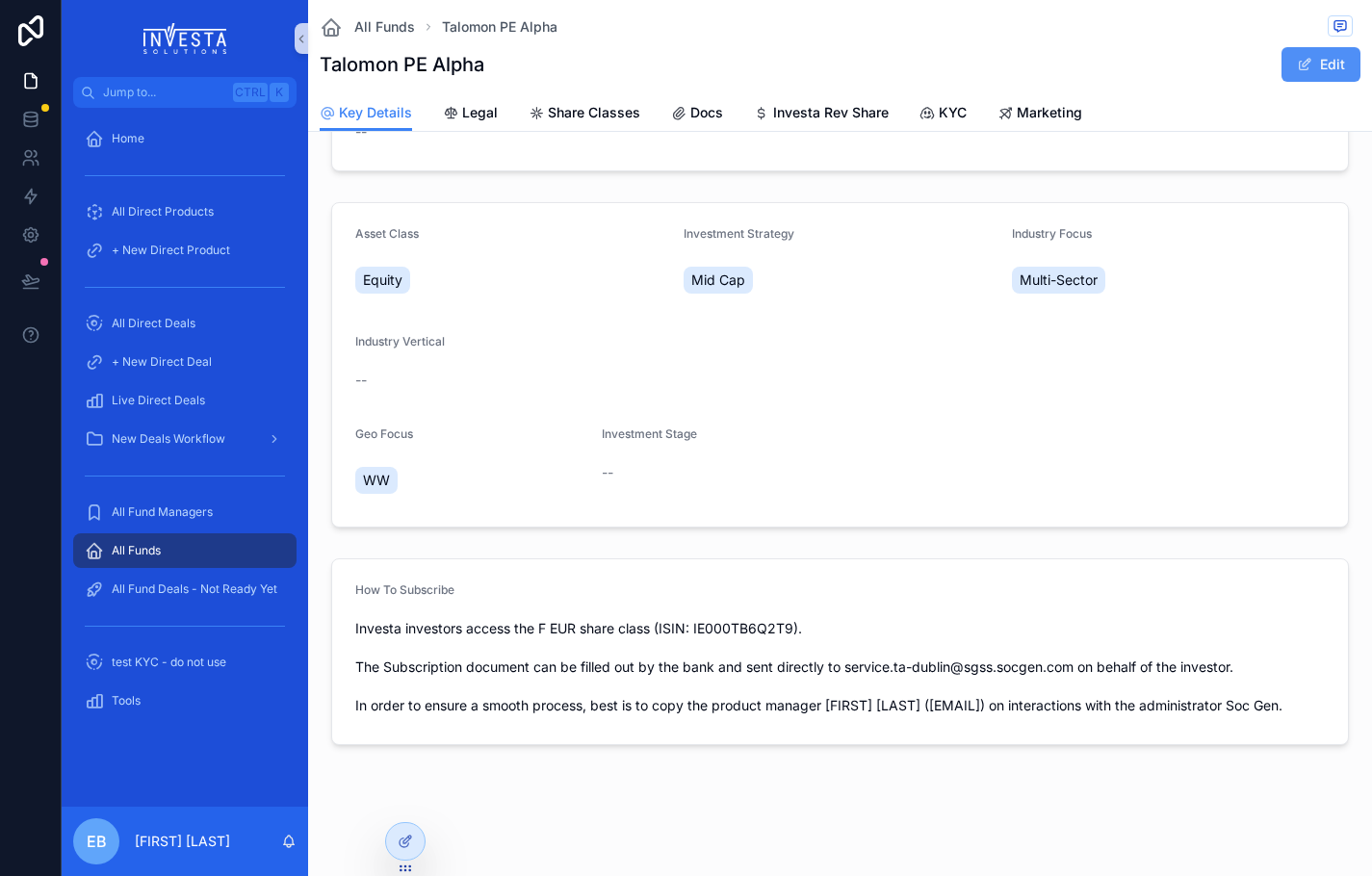 click on "Edit" at bounding box center (1321, 64) 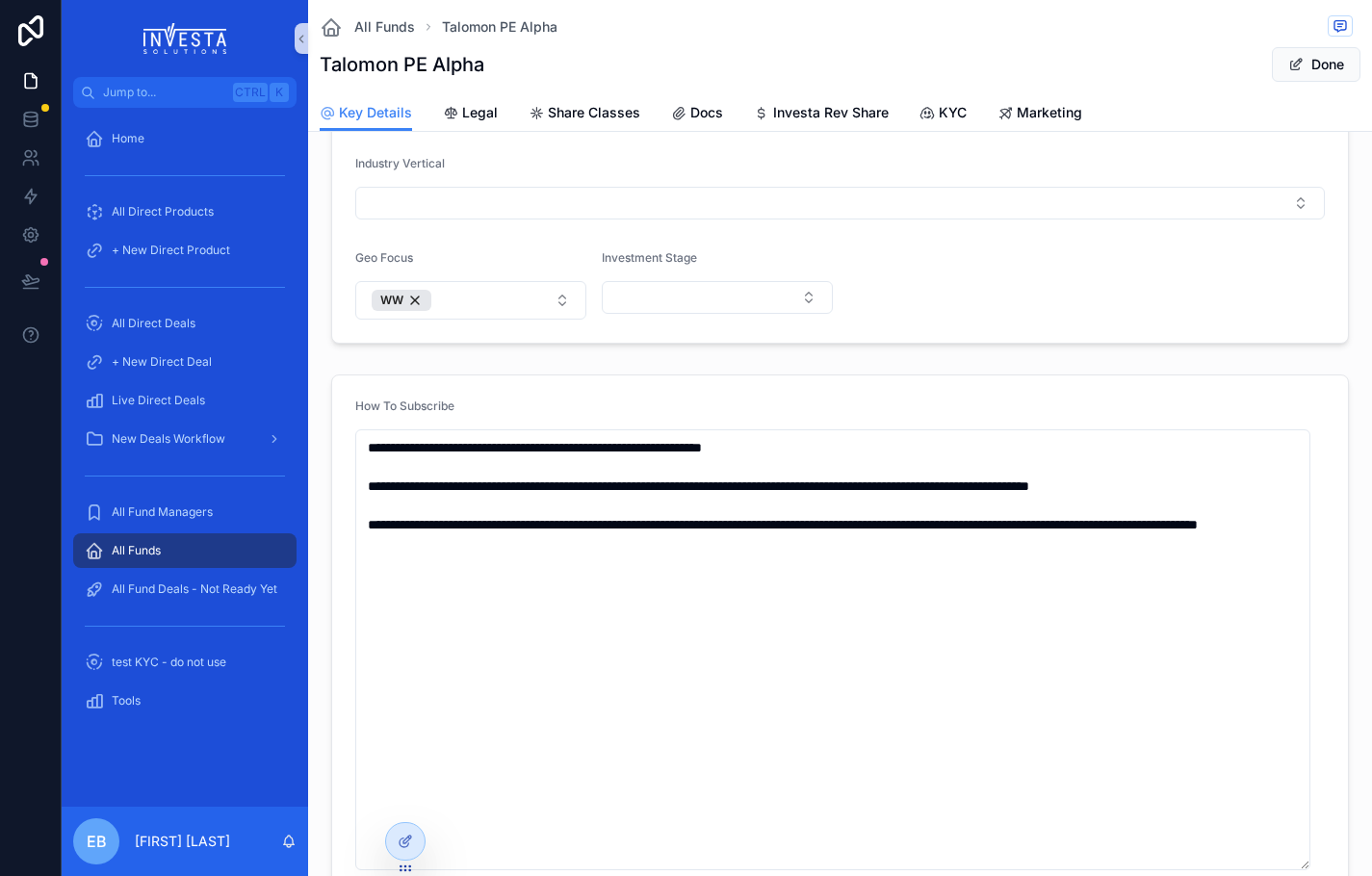 scroll, scrollTop: 1046, scrollLeft: 0, axis: vertical 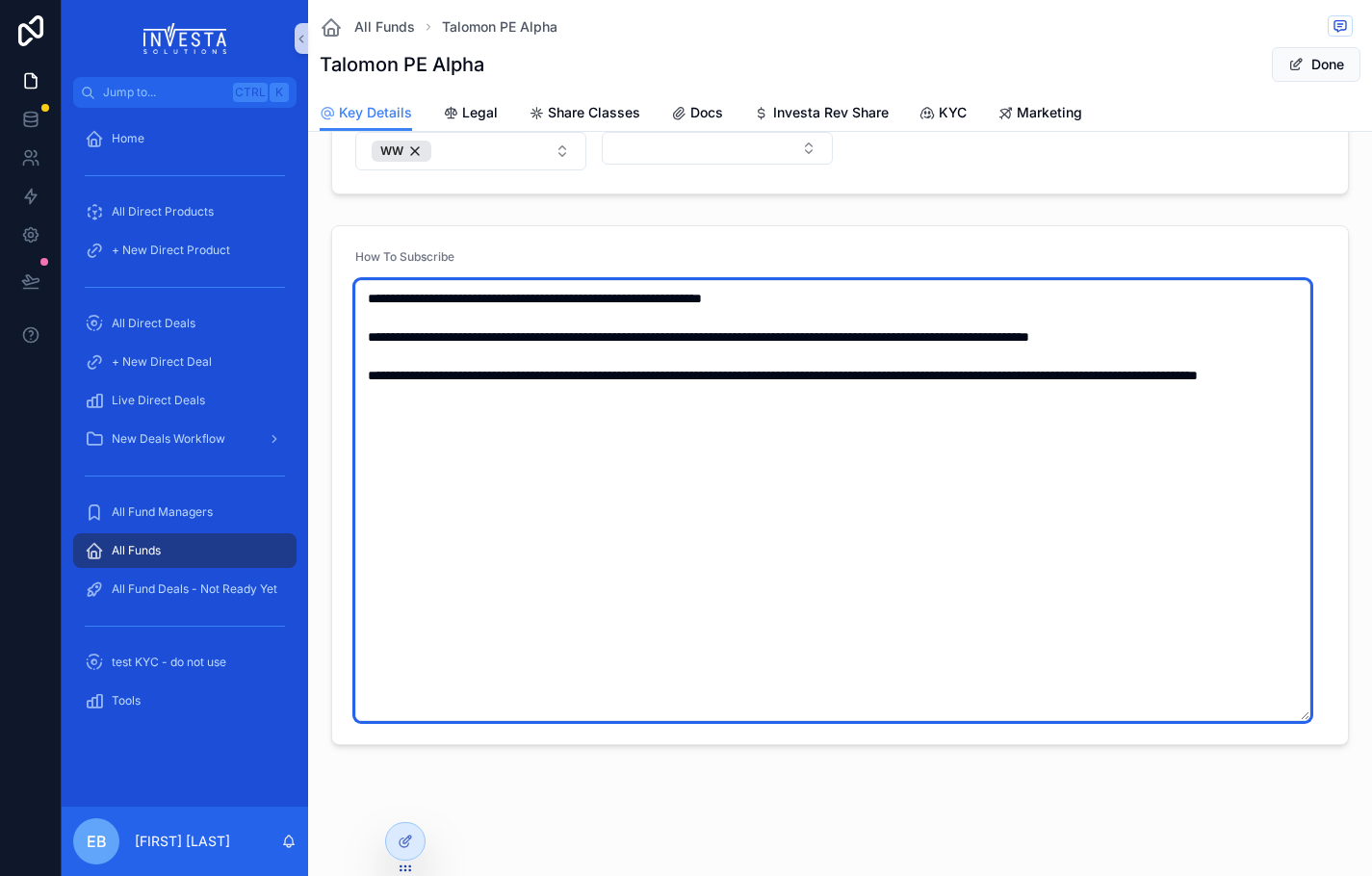 click on "**********" at bounding box center [833, 501] 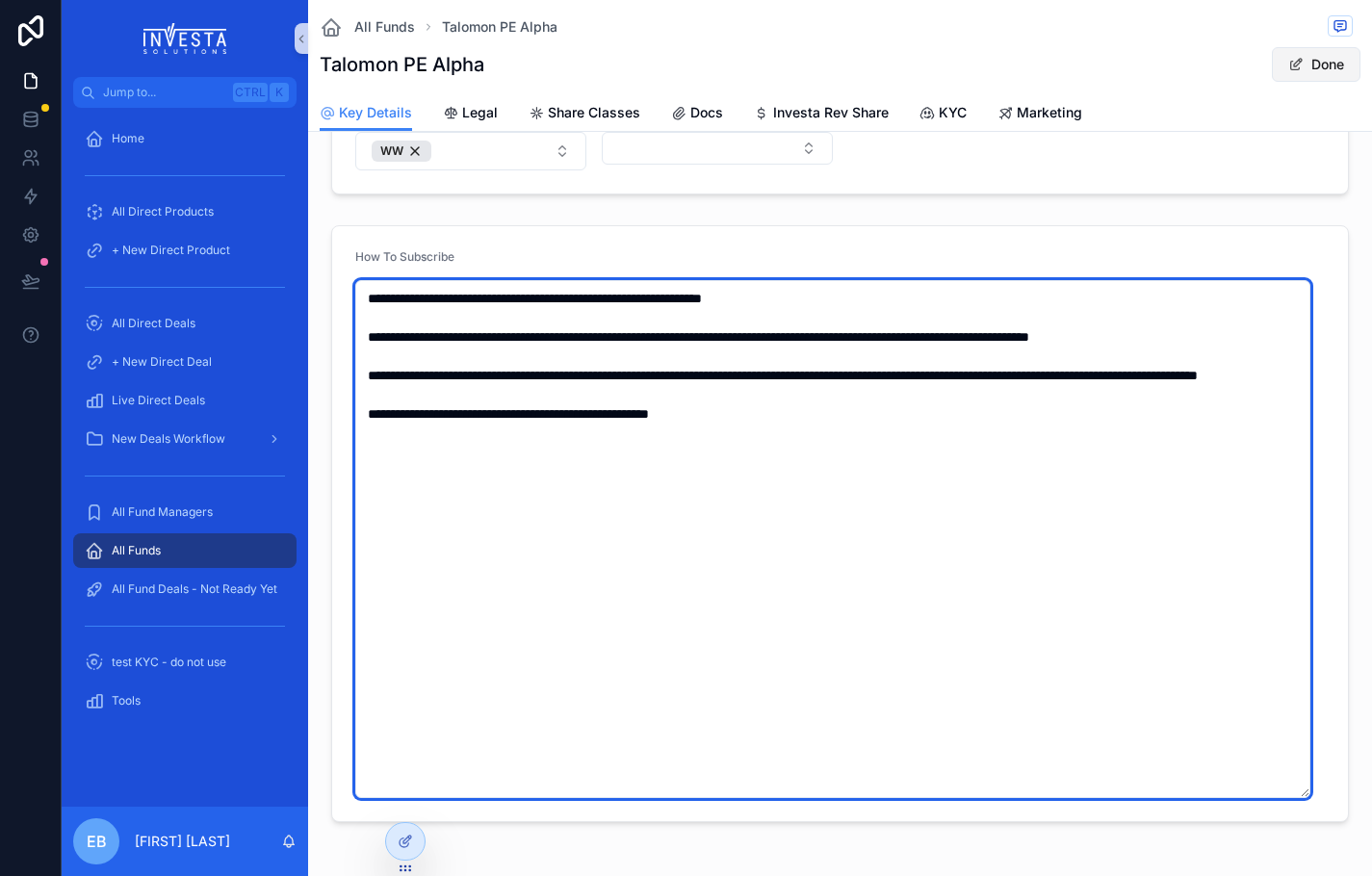 type on "**********" 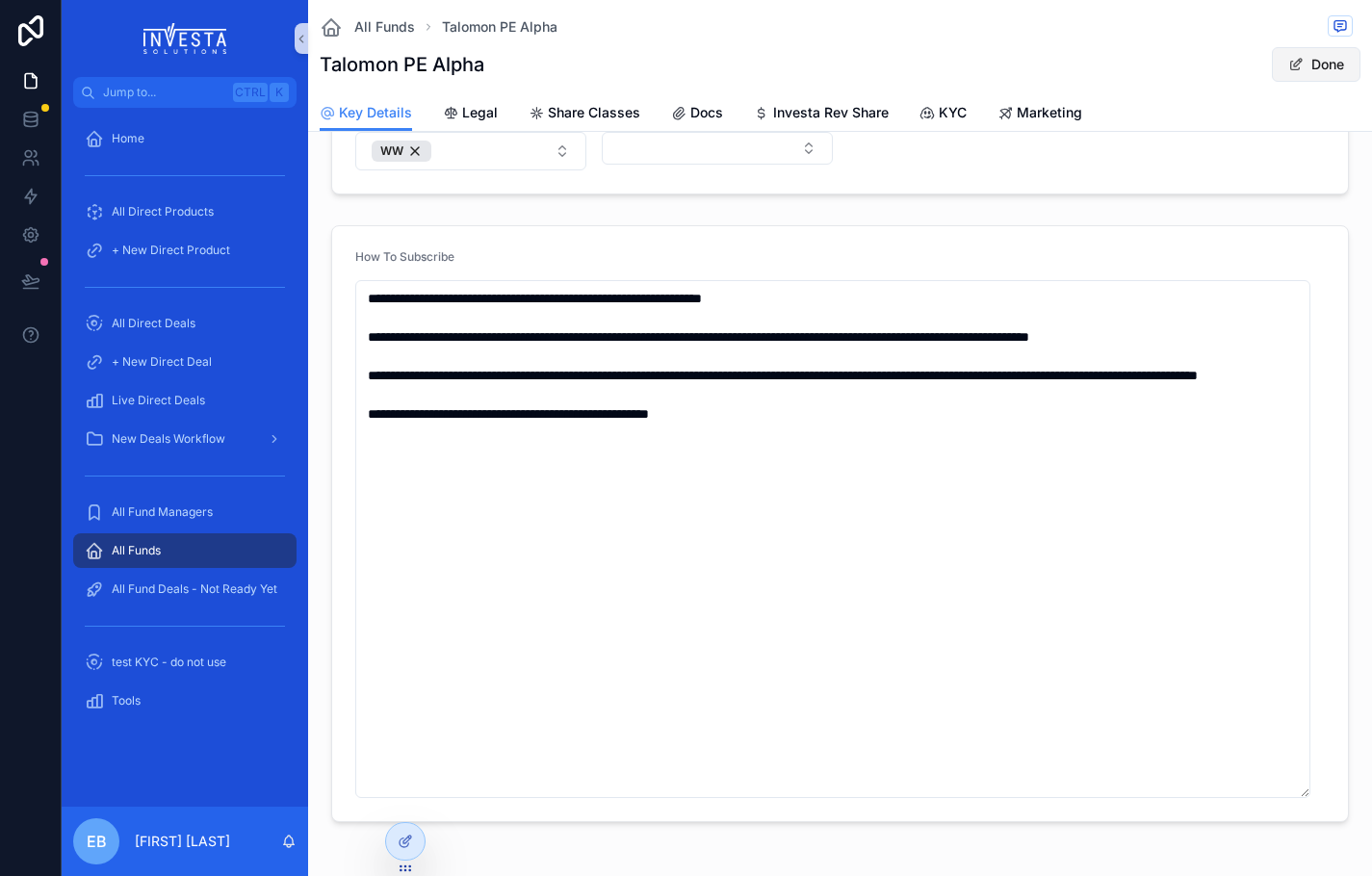 click at bounding box center [1296, 64] 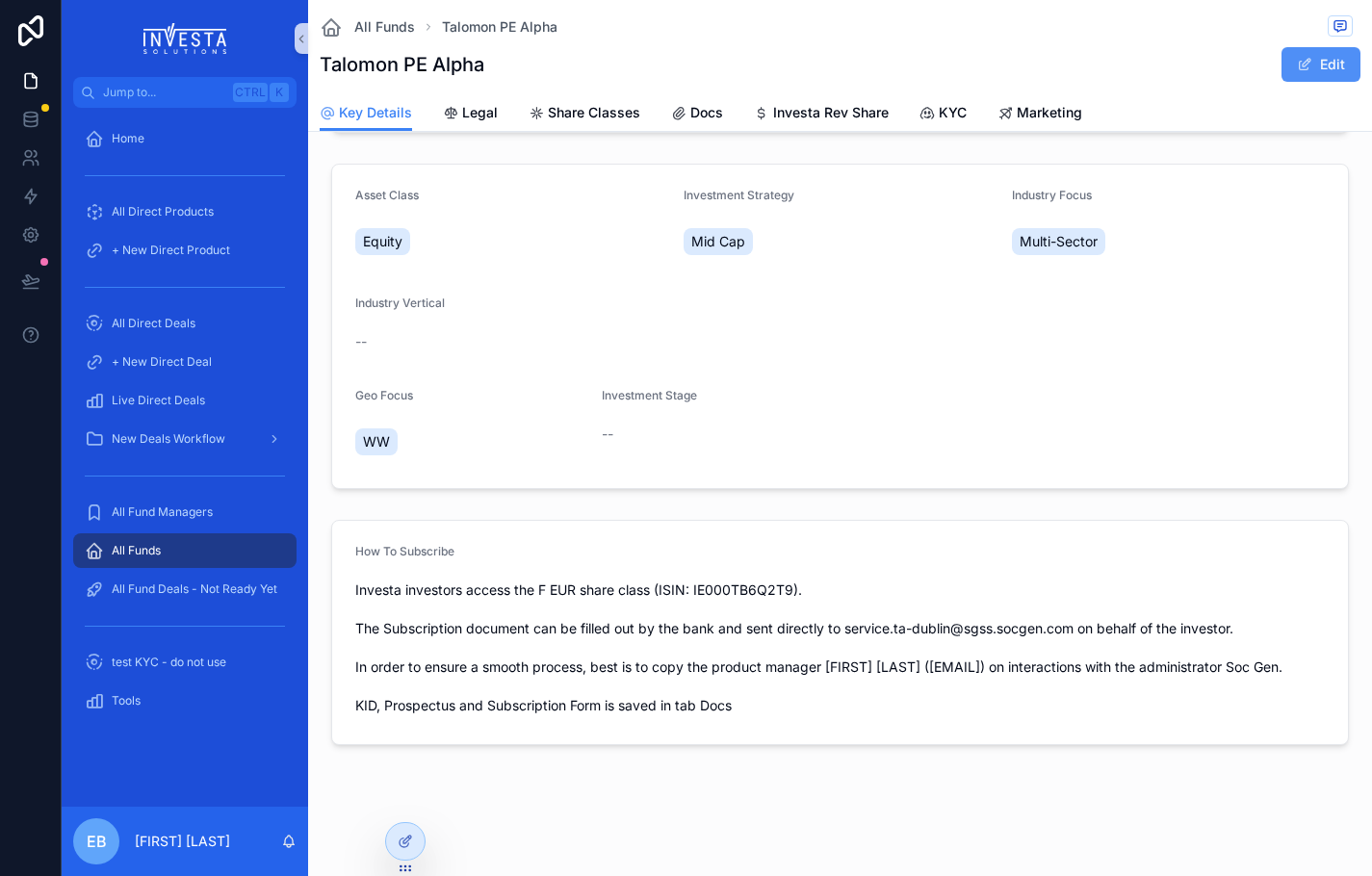 scroll, scrollTop: 536, scrollLeft: 0, axis: vertical 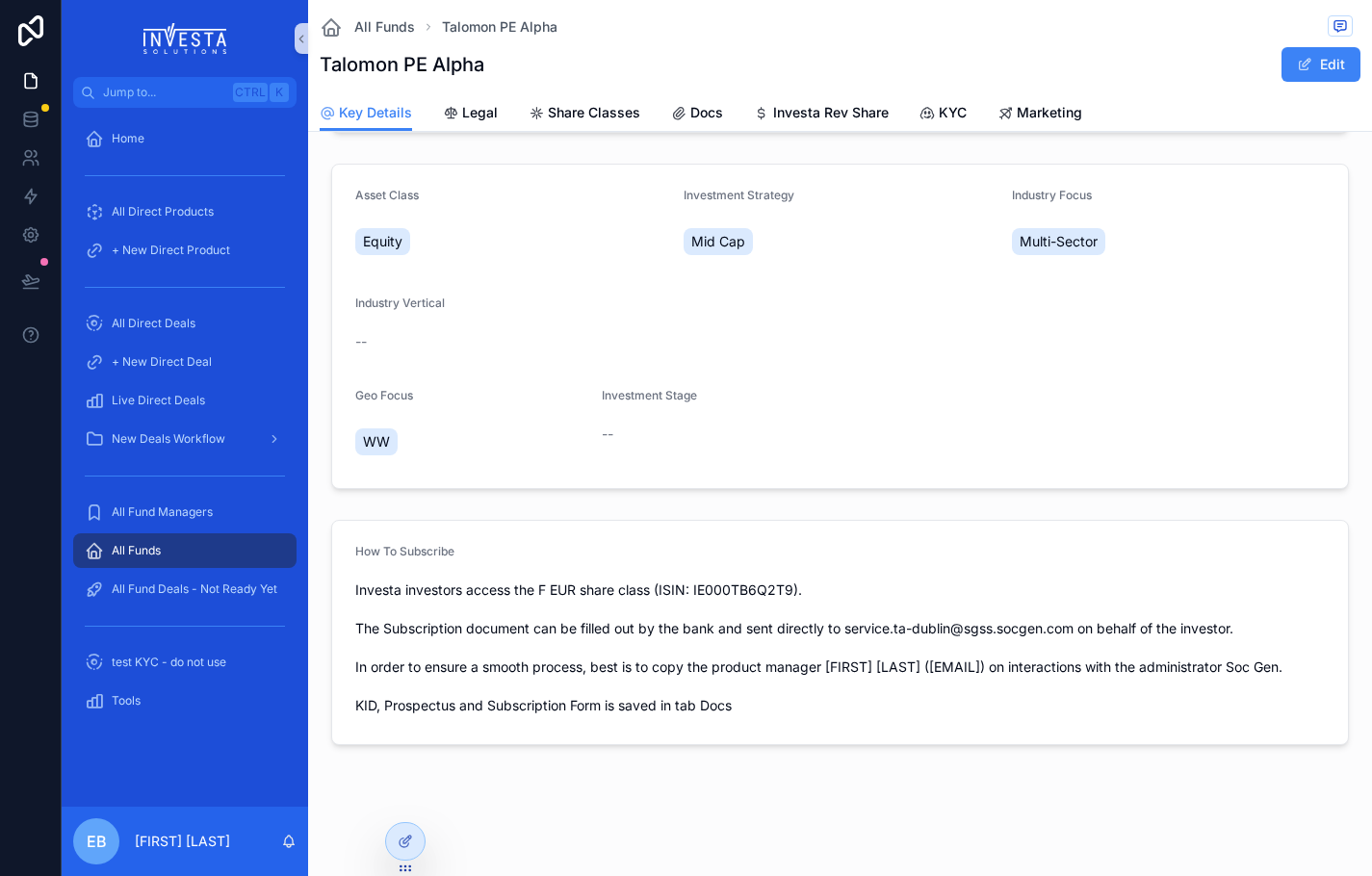 click on "All Funds" at bounding box center [136, 551] 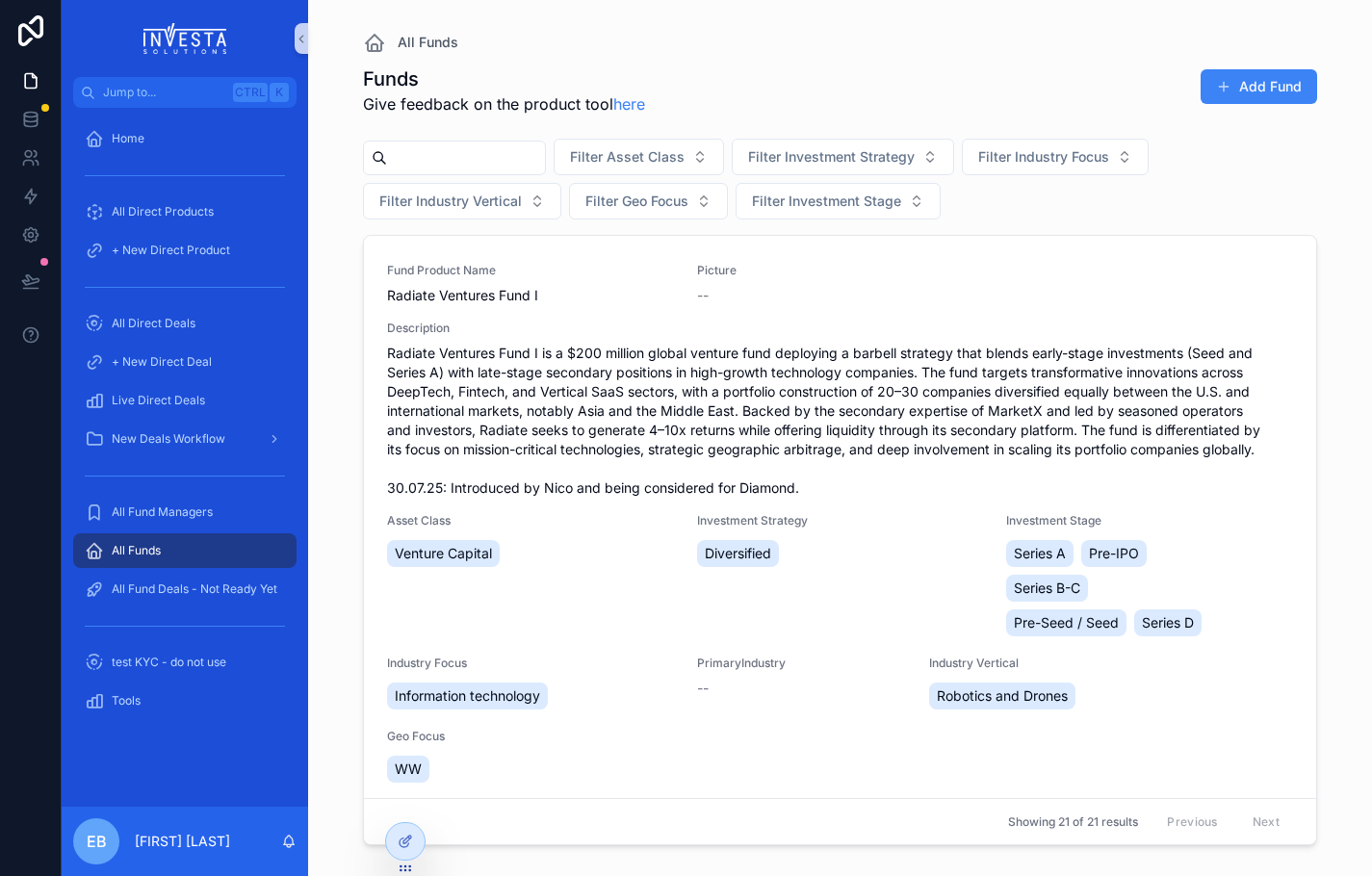 scroll, scrollTop: 0, scrollLeft: 0, axis: both 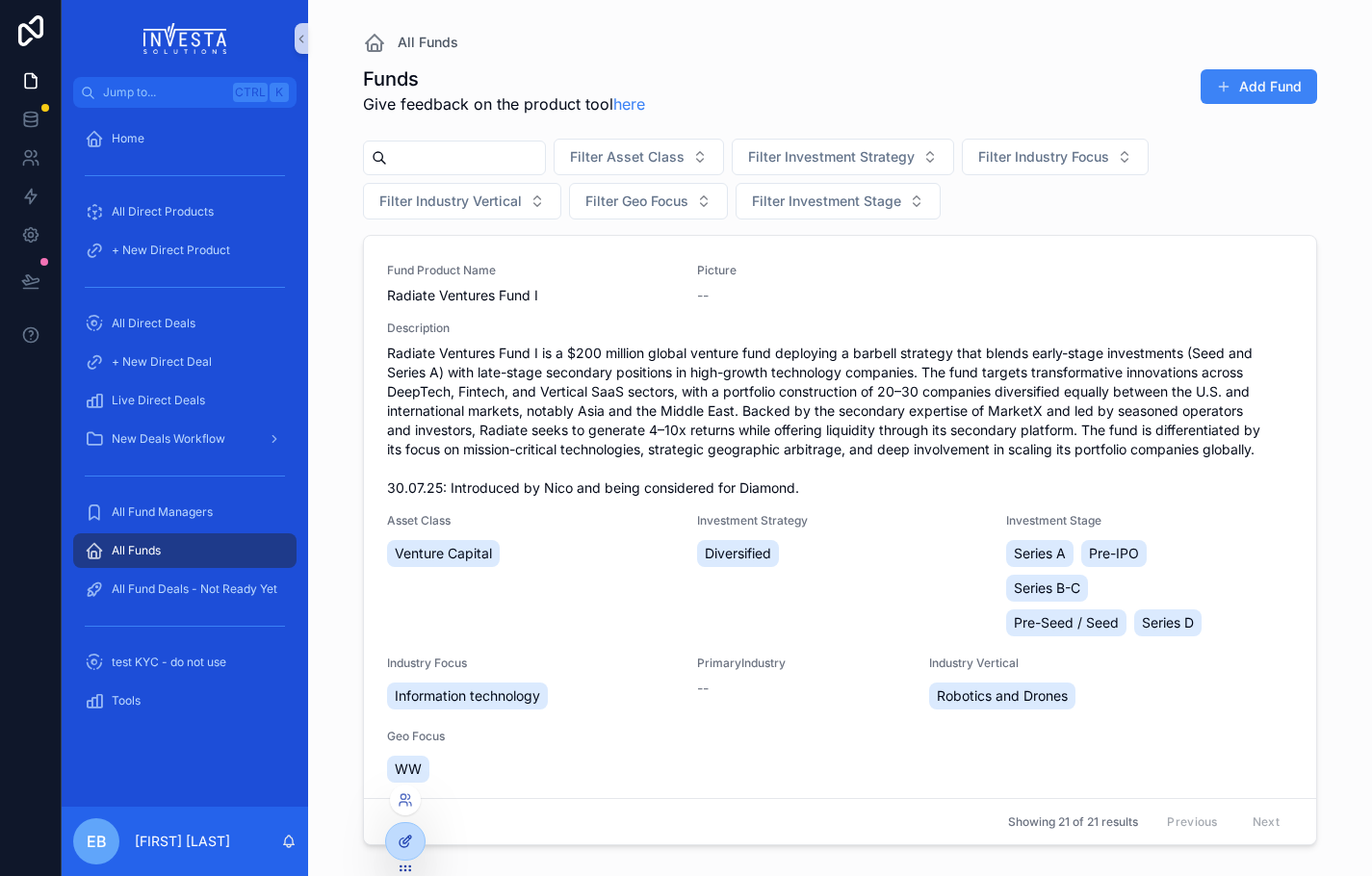 click 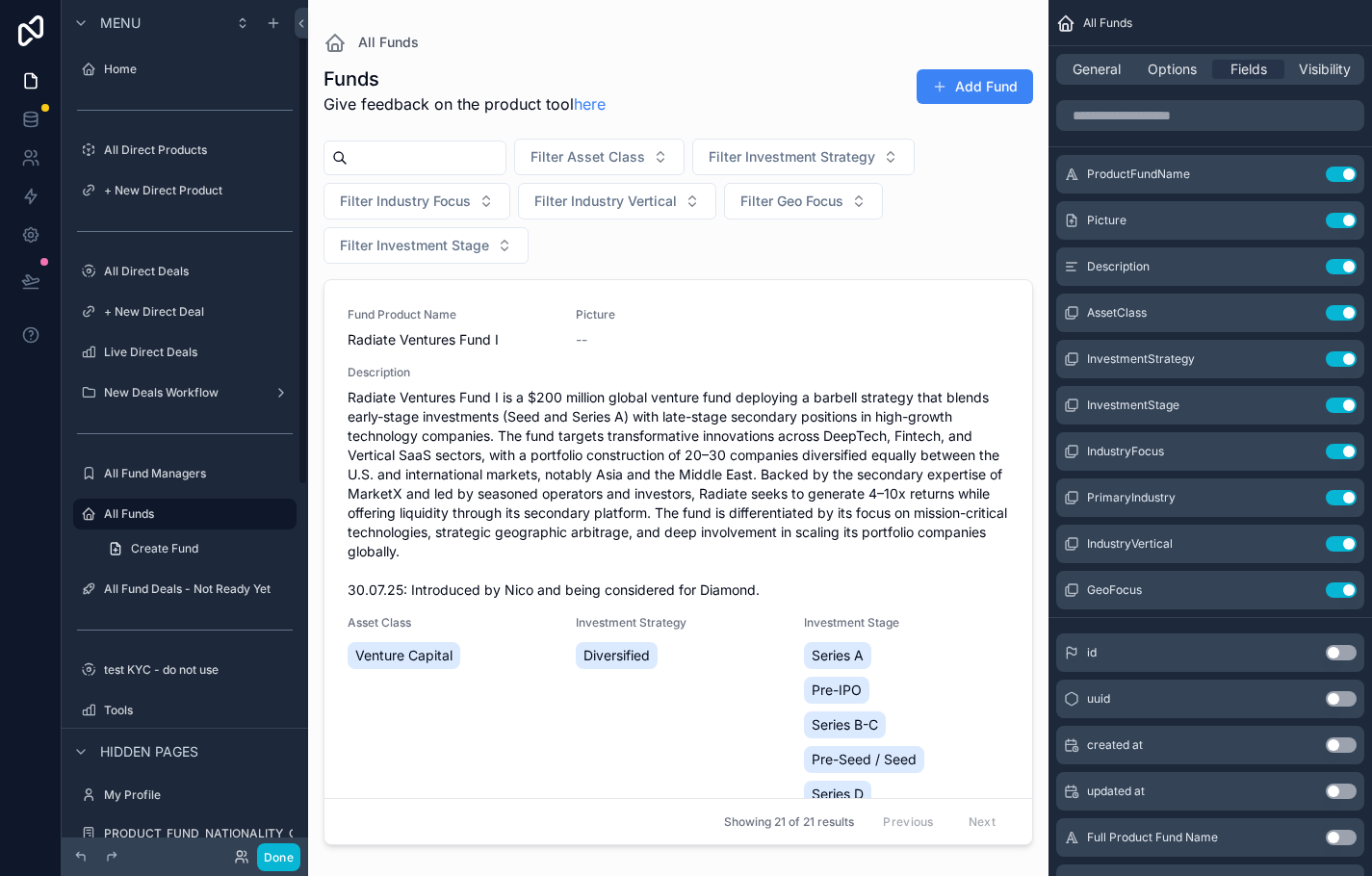 scroll, scrollTop: 66, scrollLeft: 0, axis: vertical 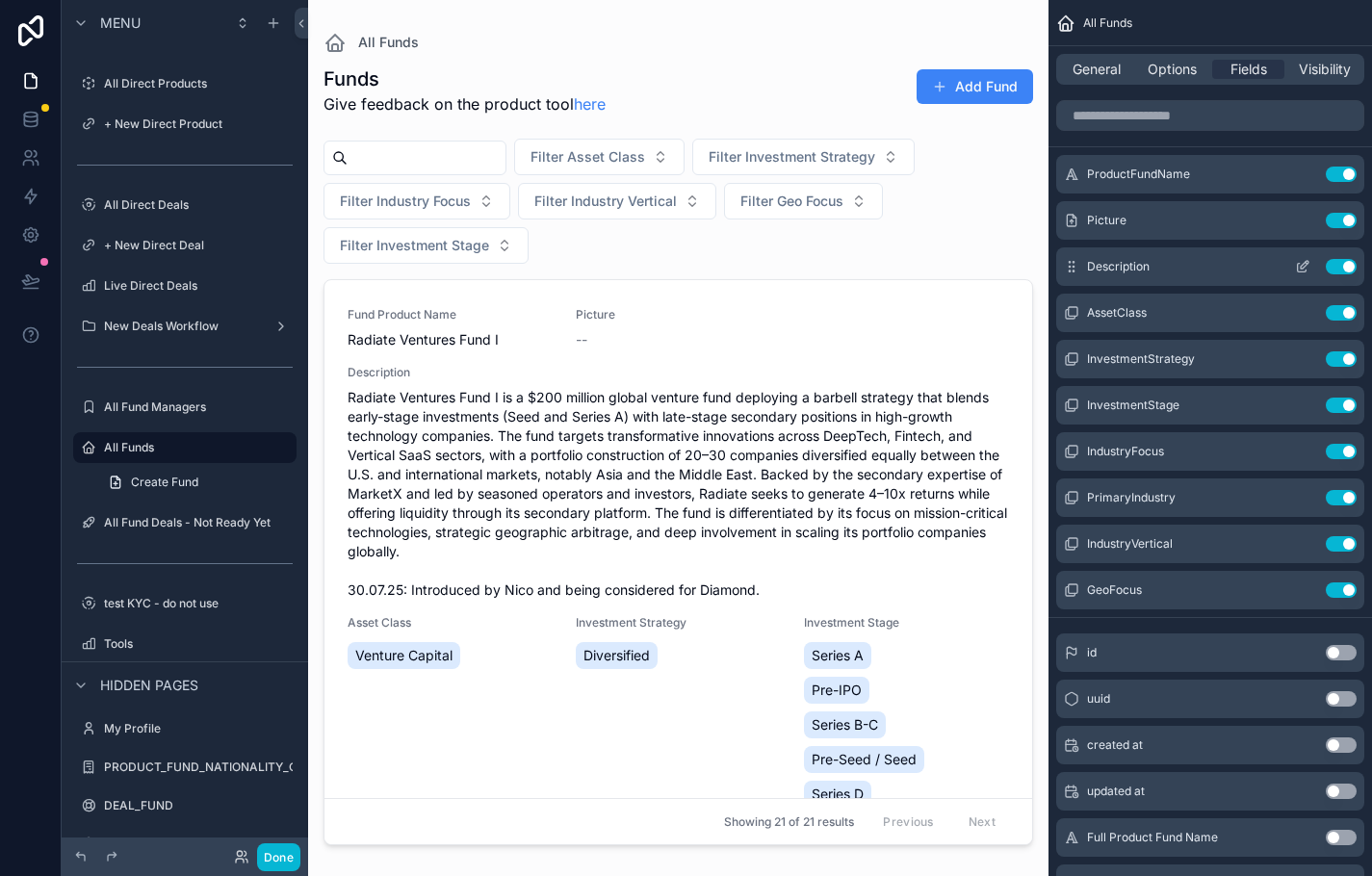 click on "Use setting" at bounding box center [1341, 267] 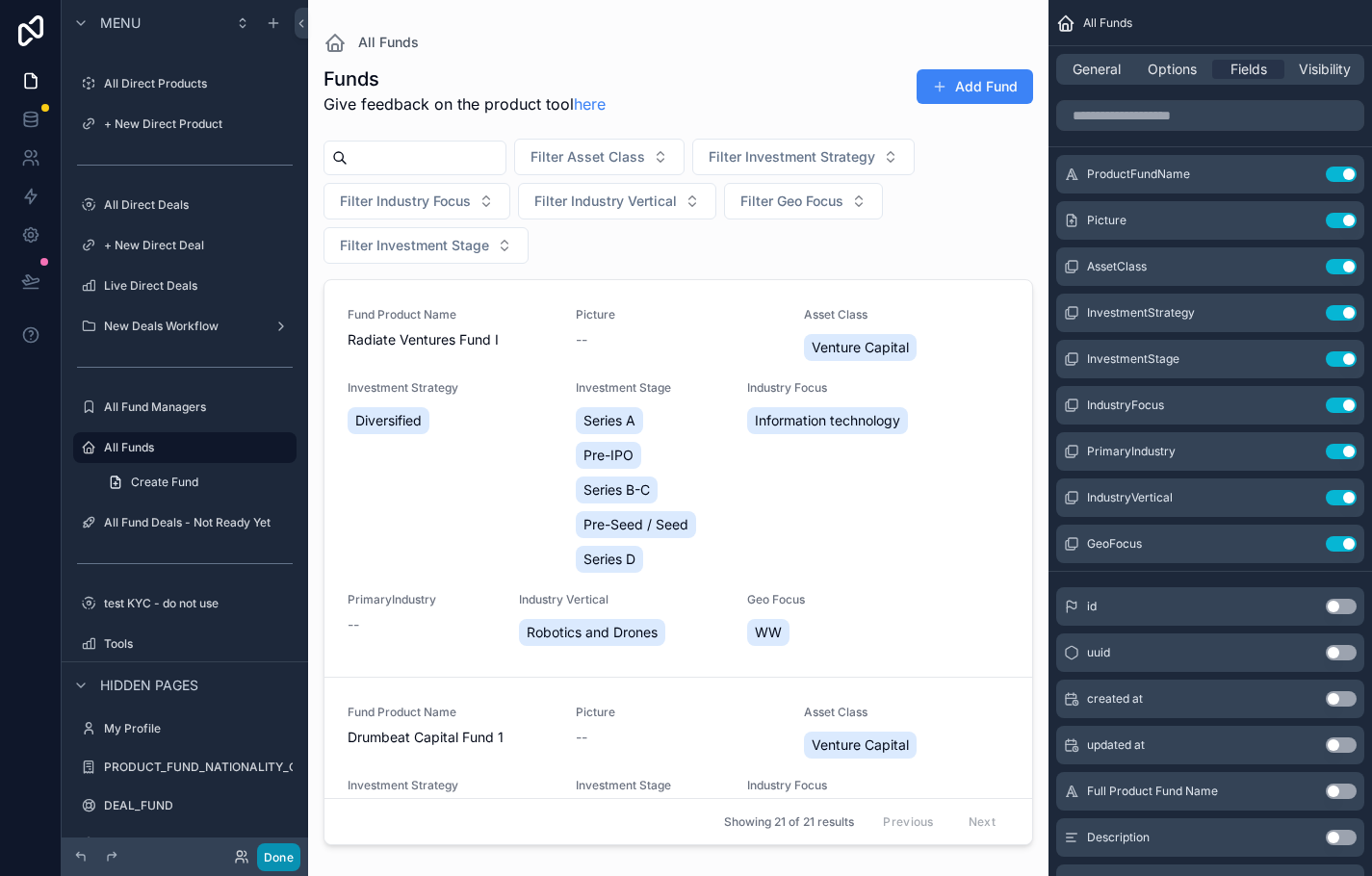 click on "Done" at bounding box center (278, 857) 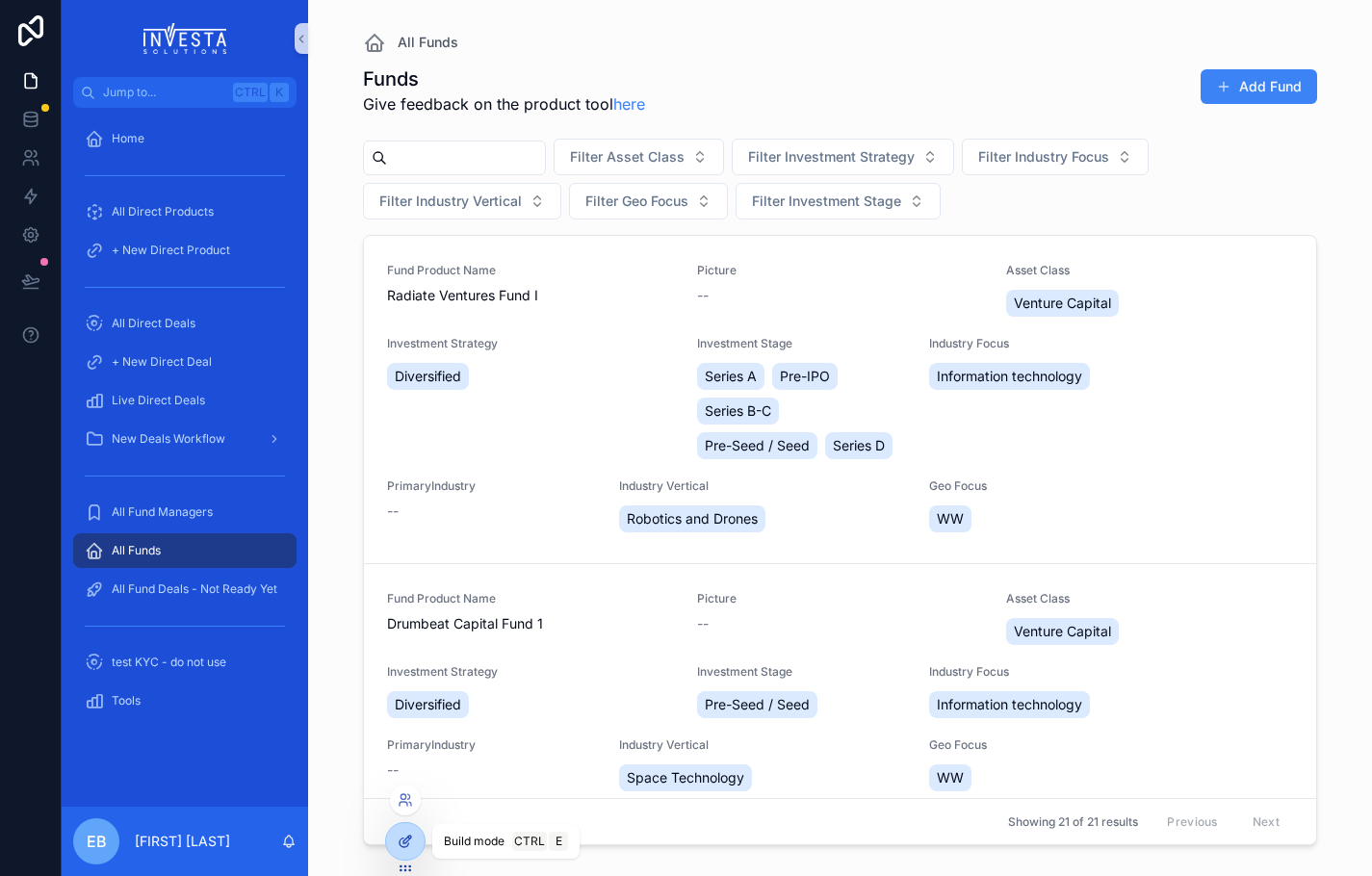 click 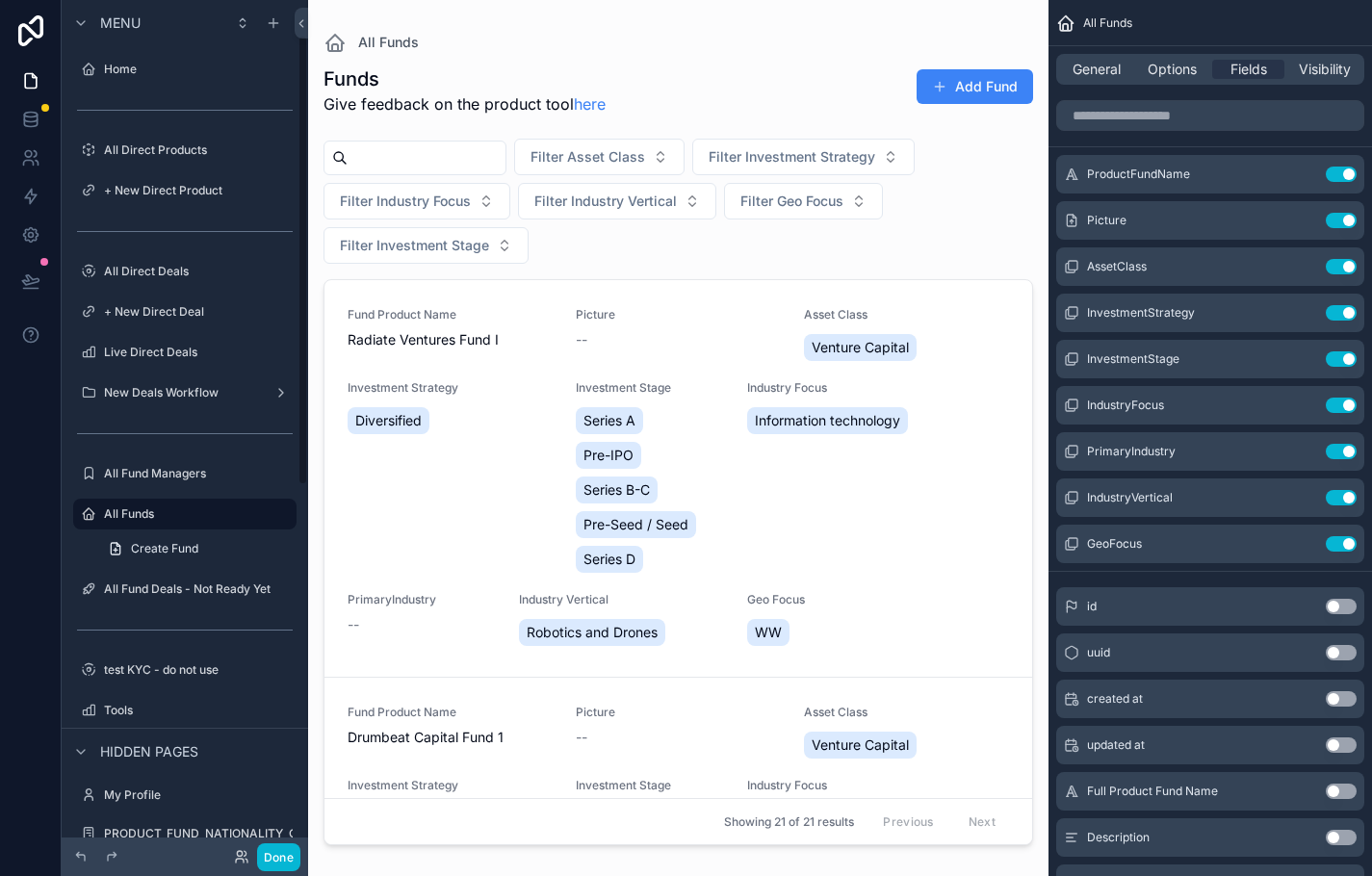 scroll, scrollTop: 66, scrollLeft: 0, axis: vertical 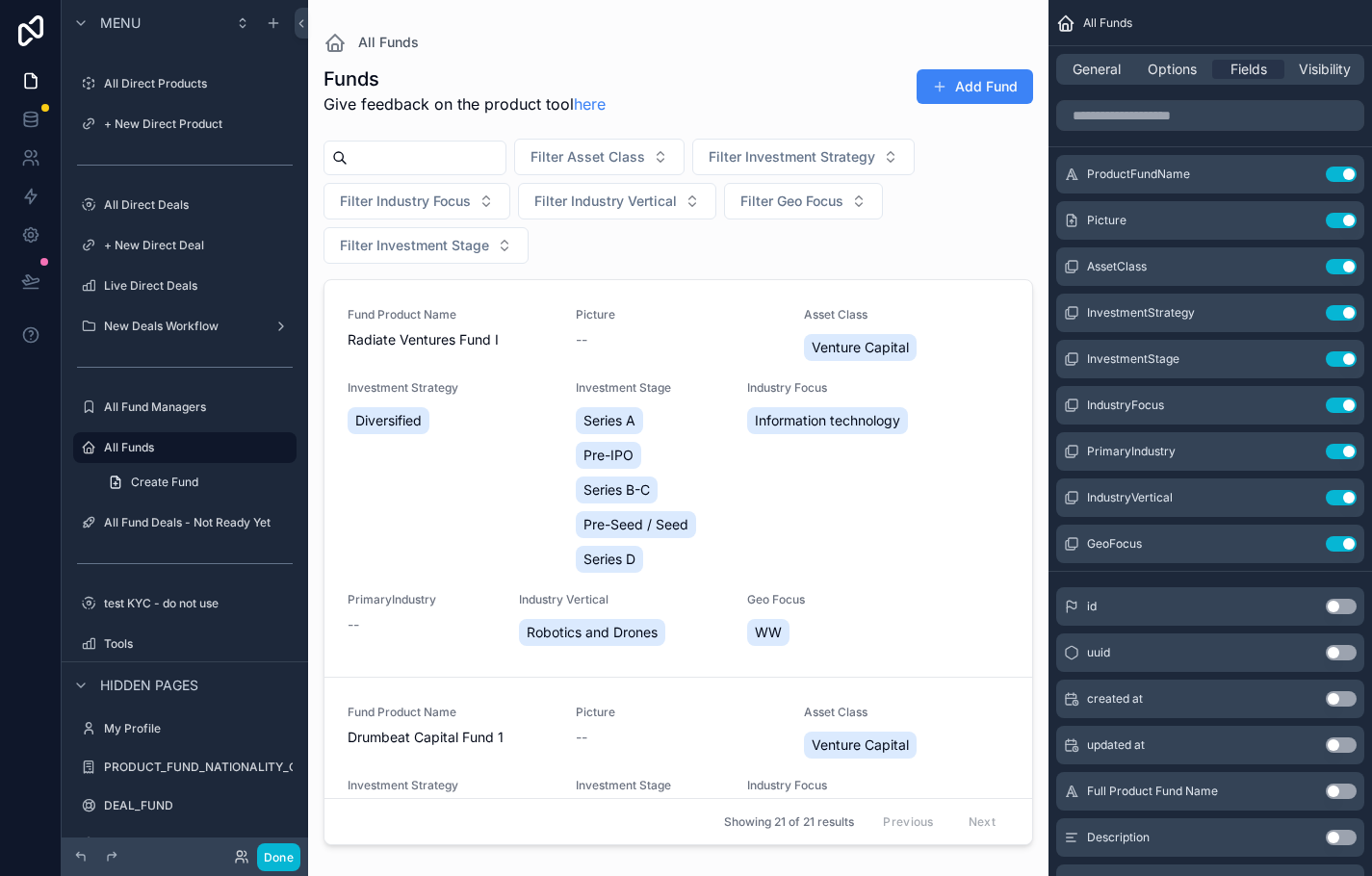 click at bounding box center (678, 426) 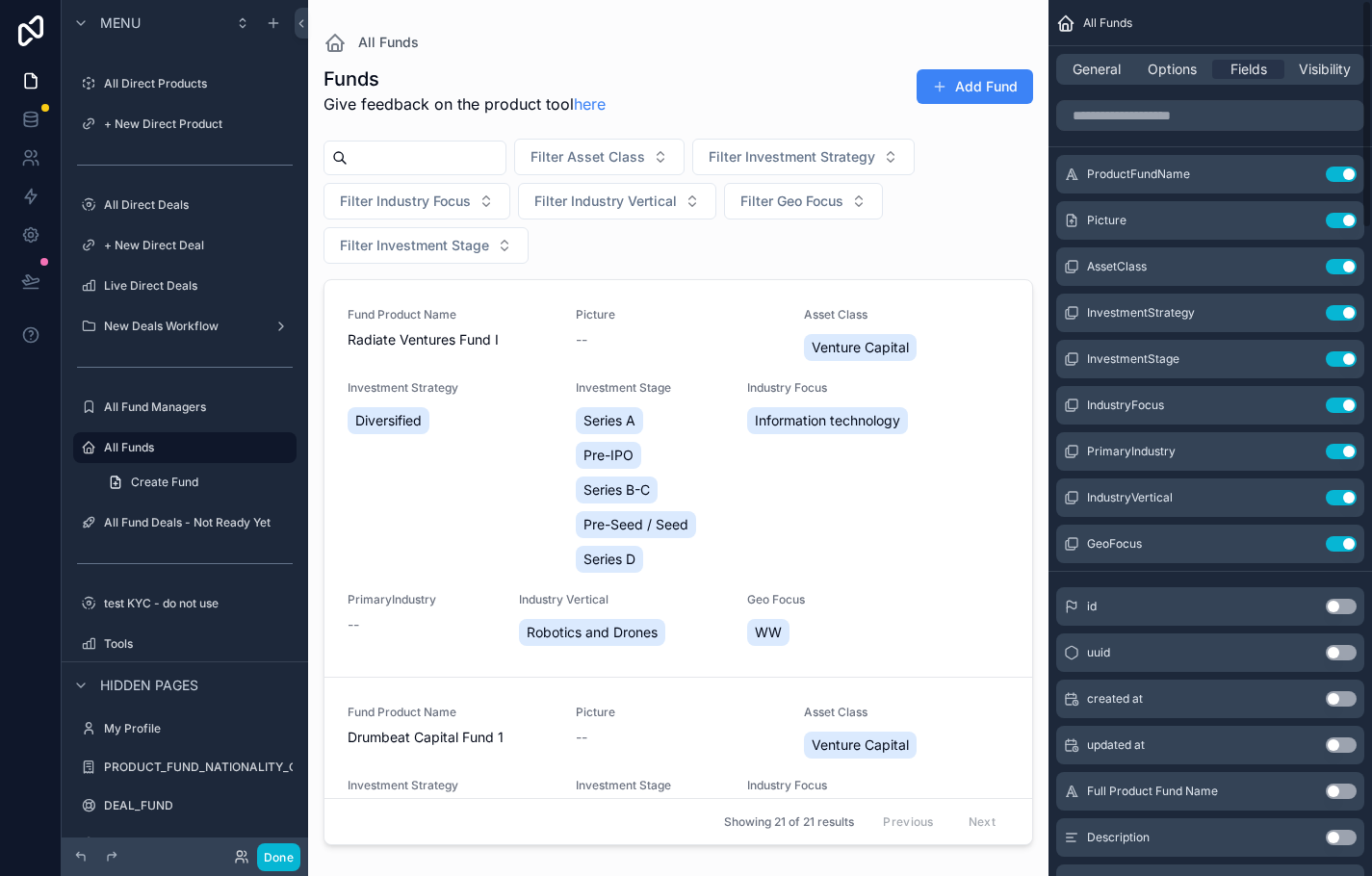 click on "General Options Fields Visibility" at bounding box center (1210, 69) 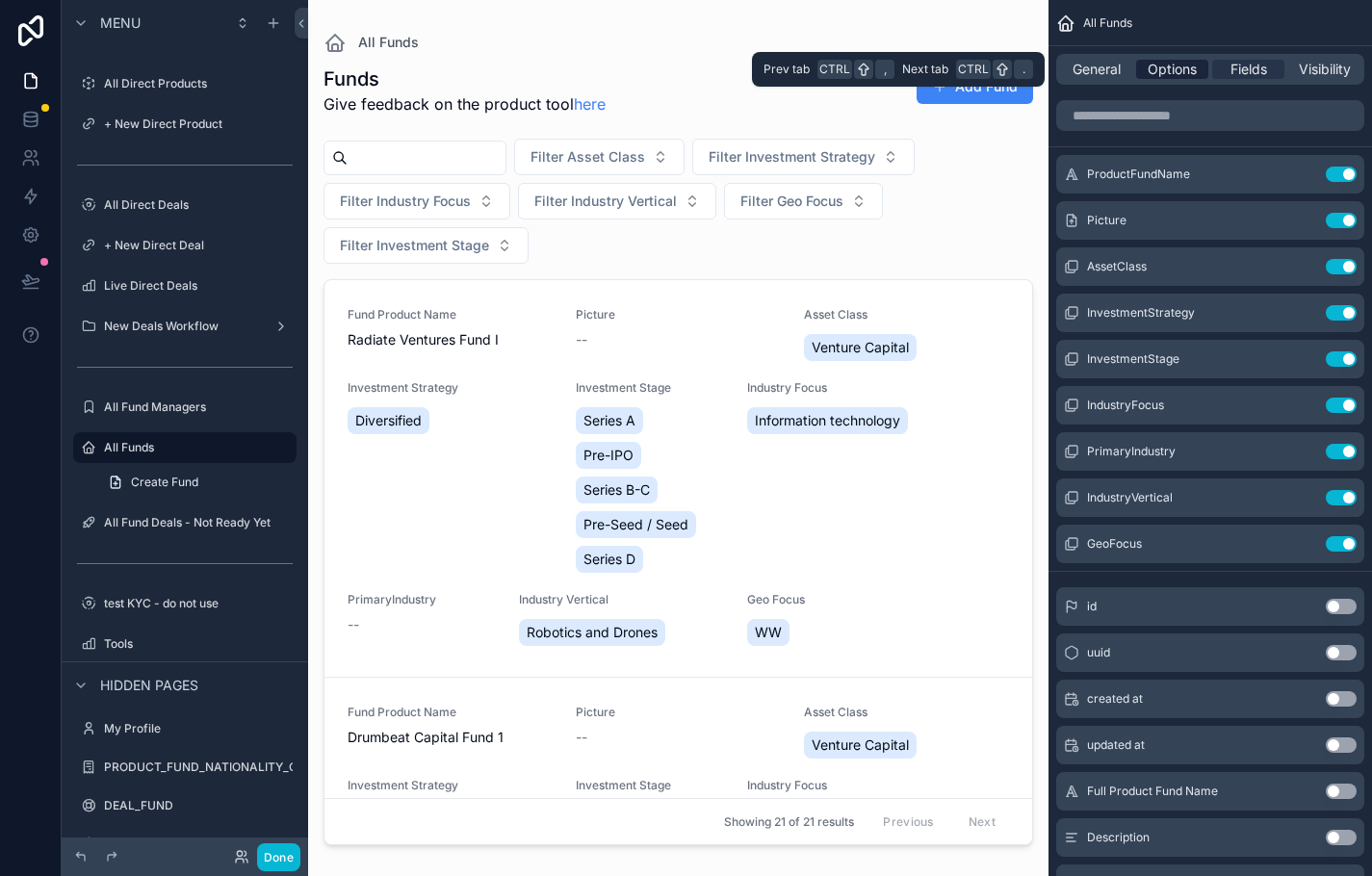 click on "Options" at bounding box center [1172, 69] 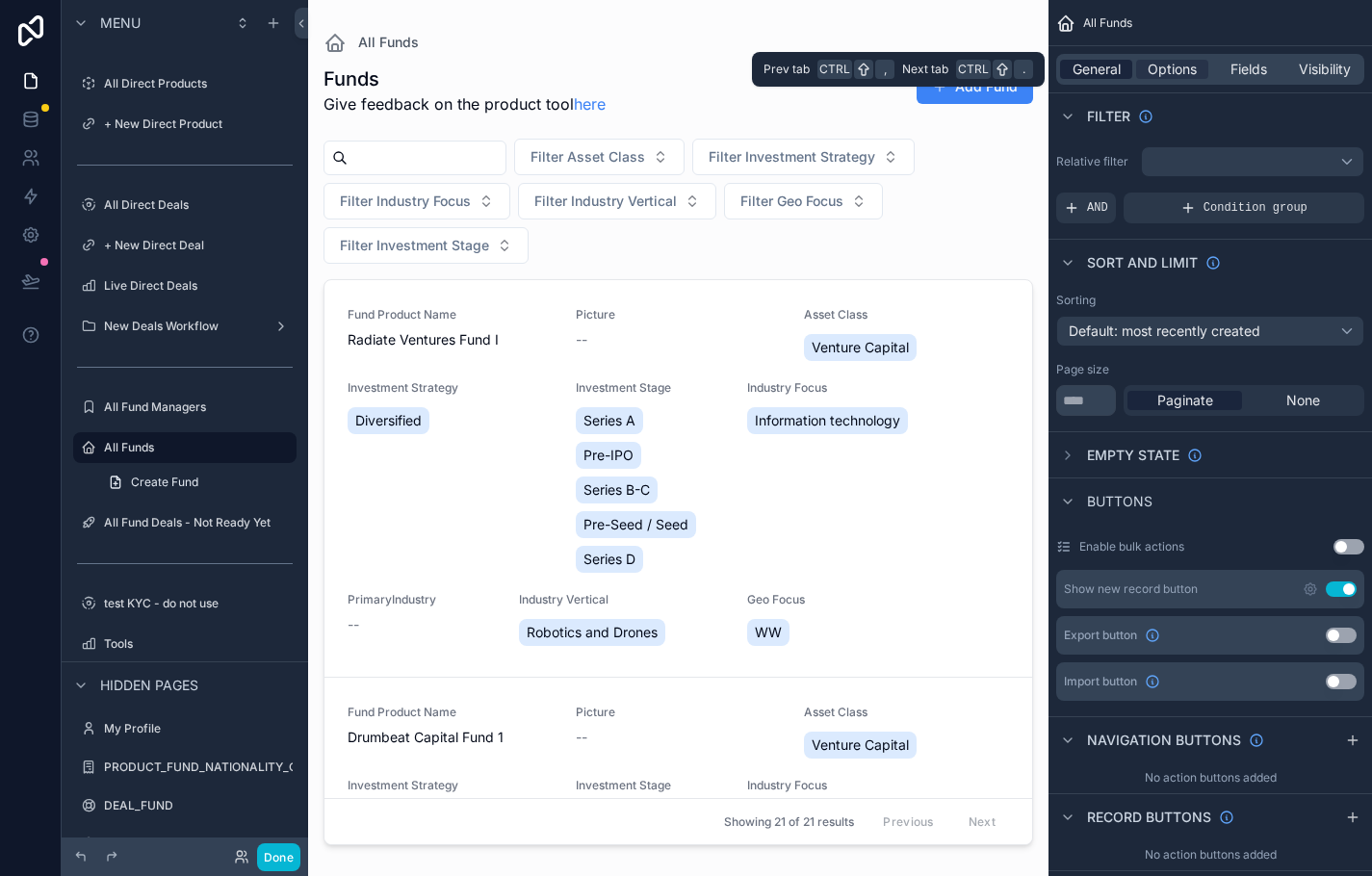 click on "General" at bounding box center [1097, 69] 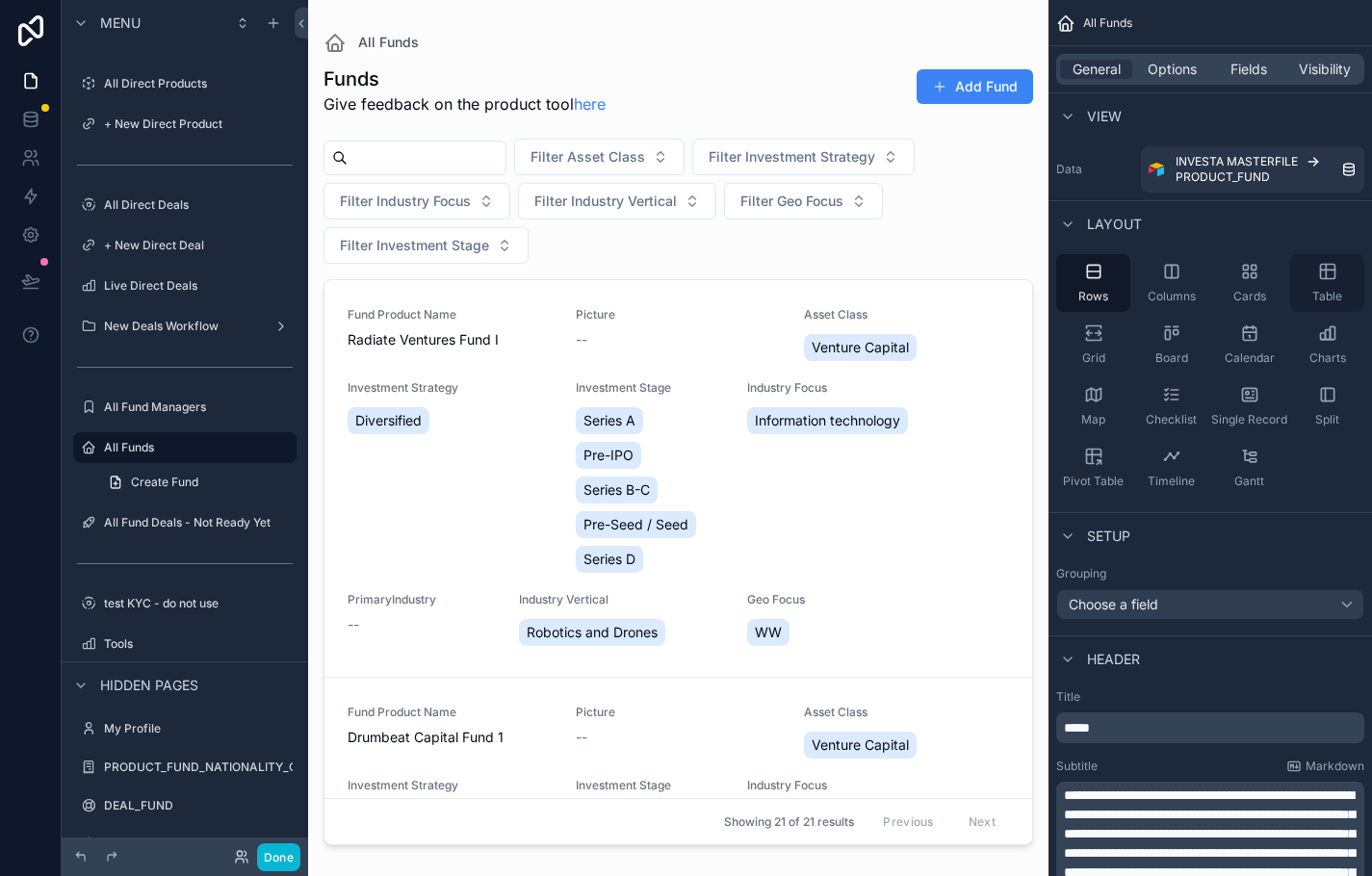 click 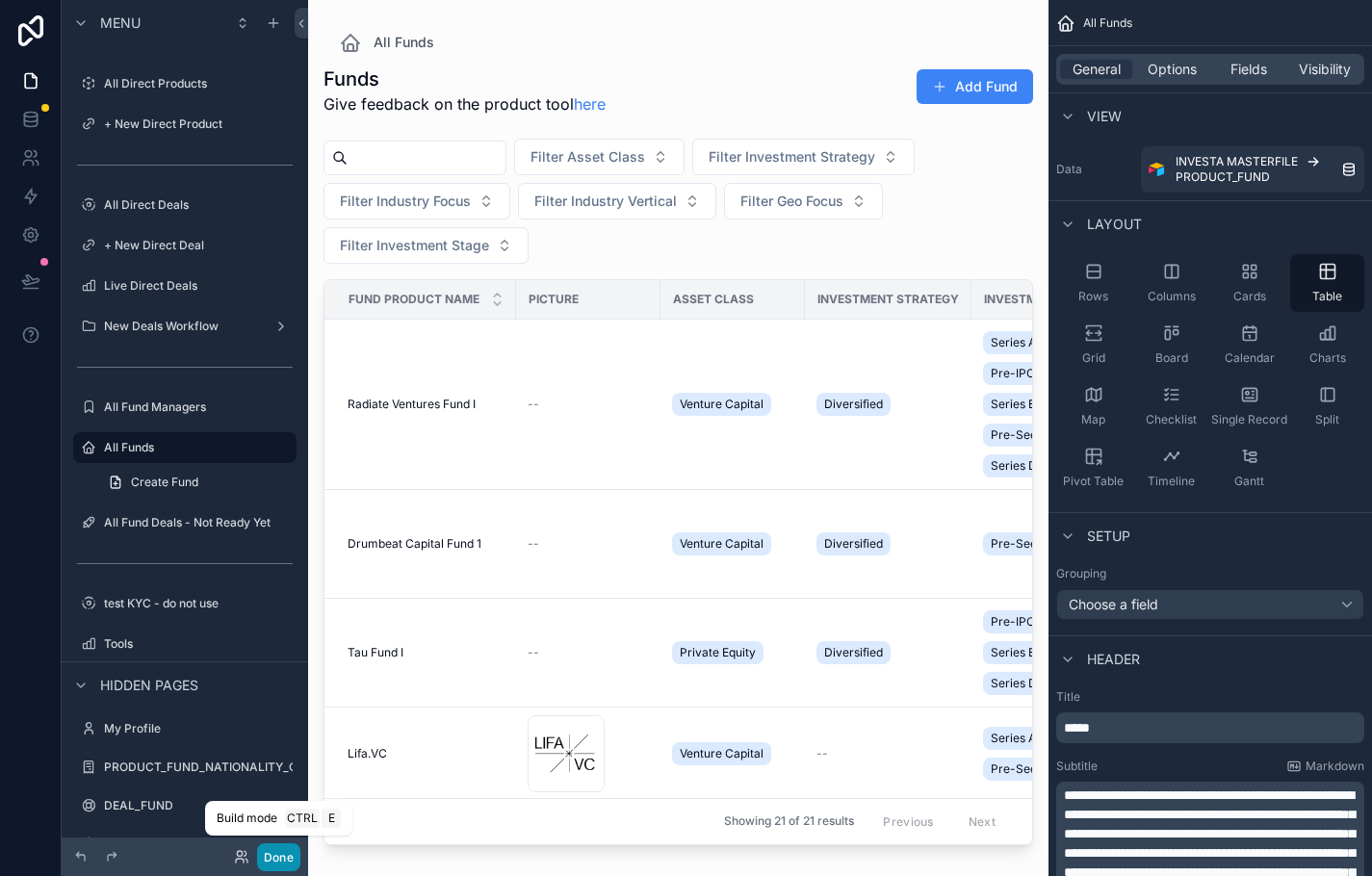 click on "Done" at bounding box center (278, 857) 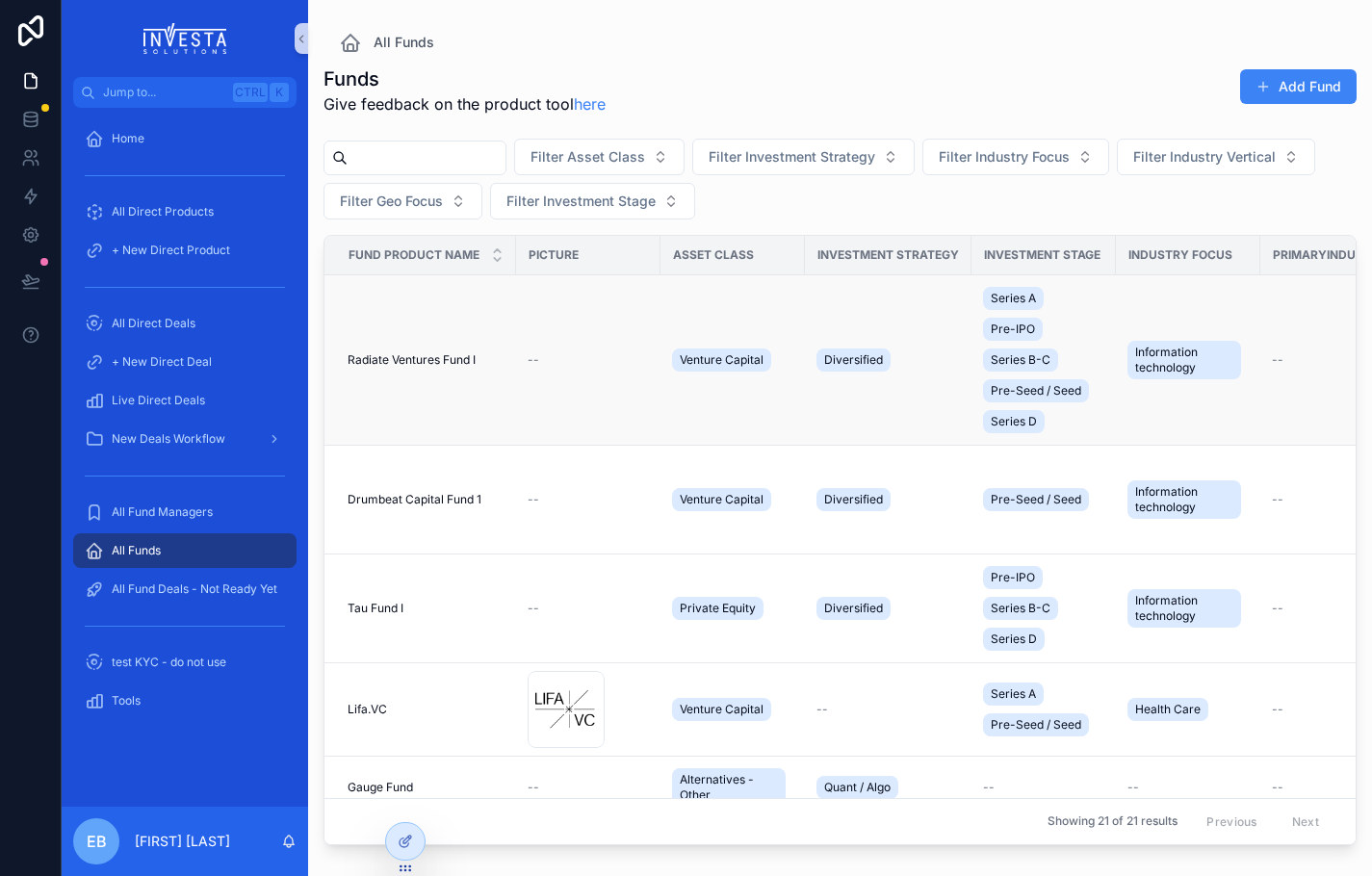 click on "Radiate Ventures Fund I" at bounding box center (411, 360) 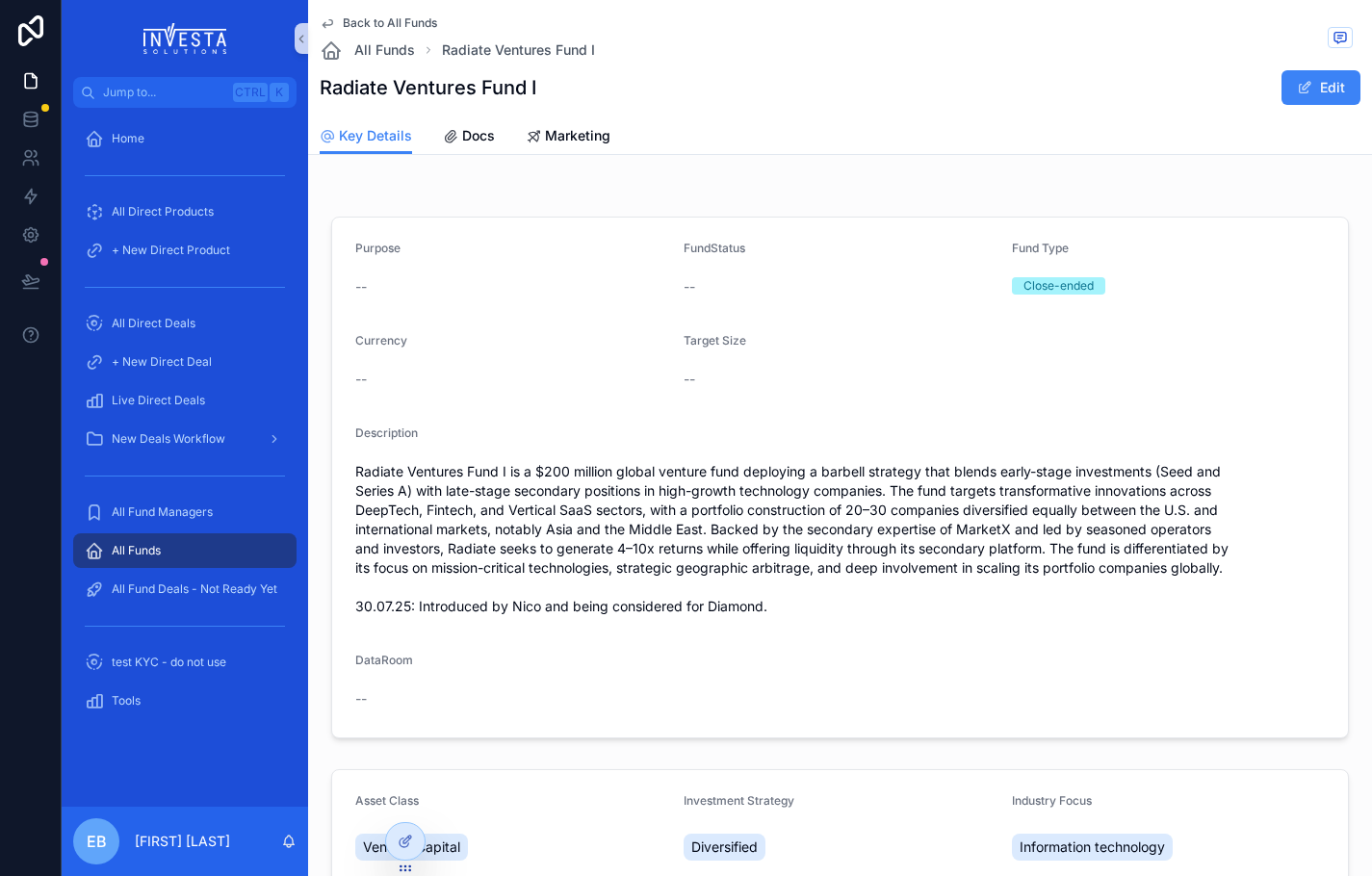 click on "Back to All Funds" at bounding box center [390, 23] 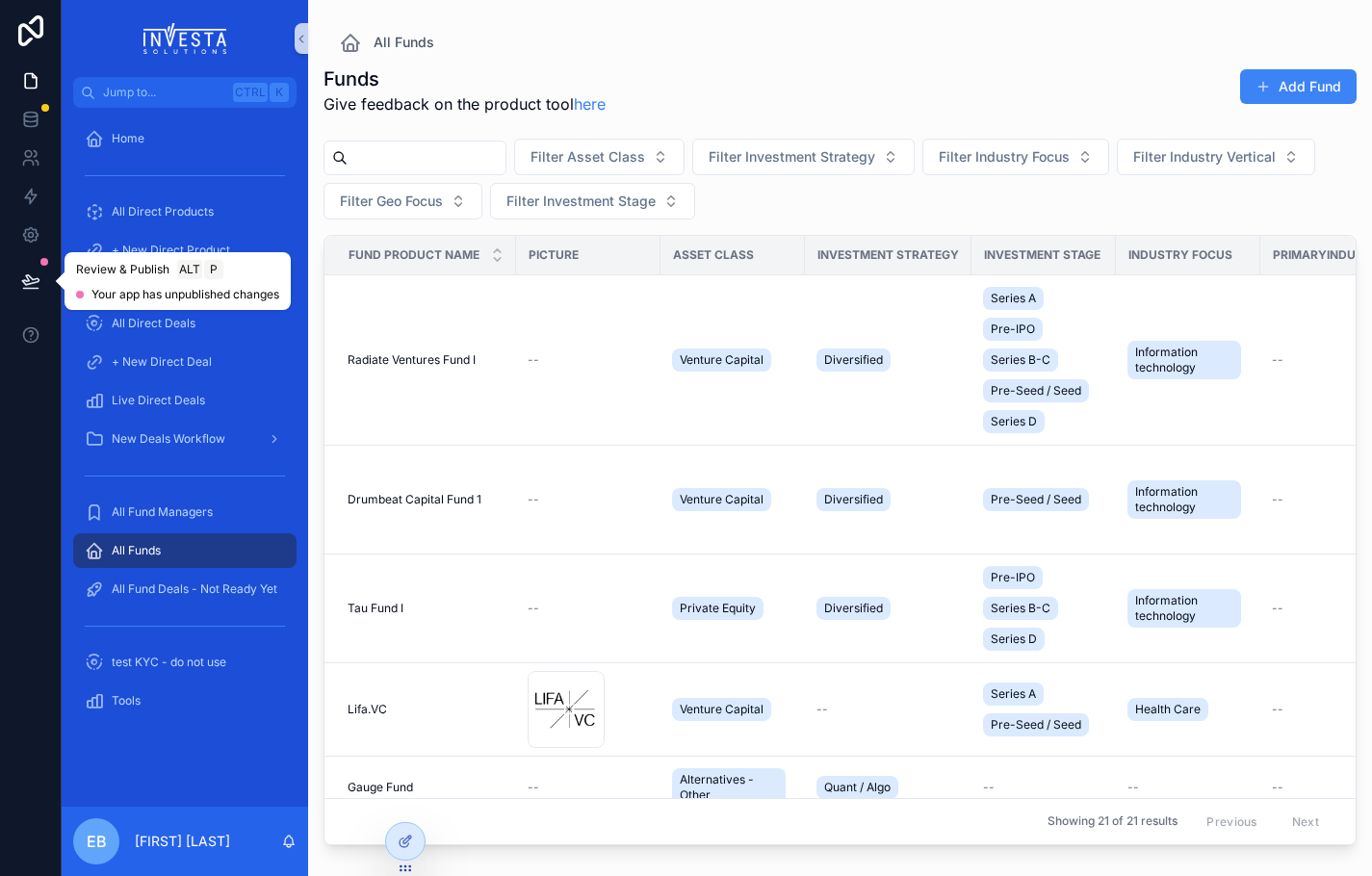 click 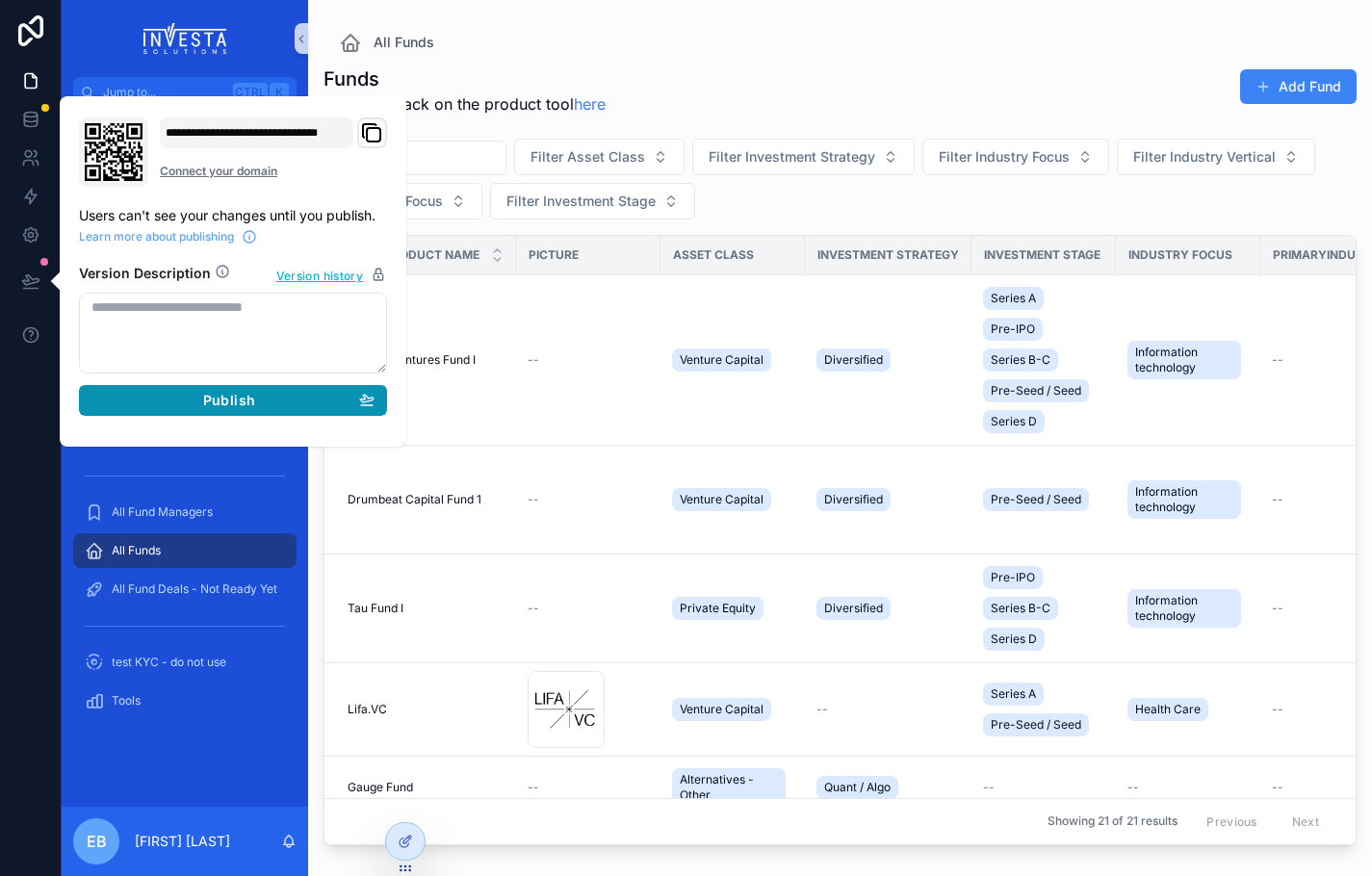 click on "Publish" at bounding box center [233, 400] 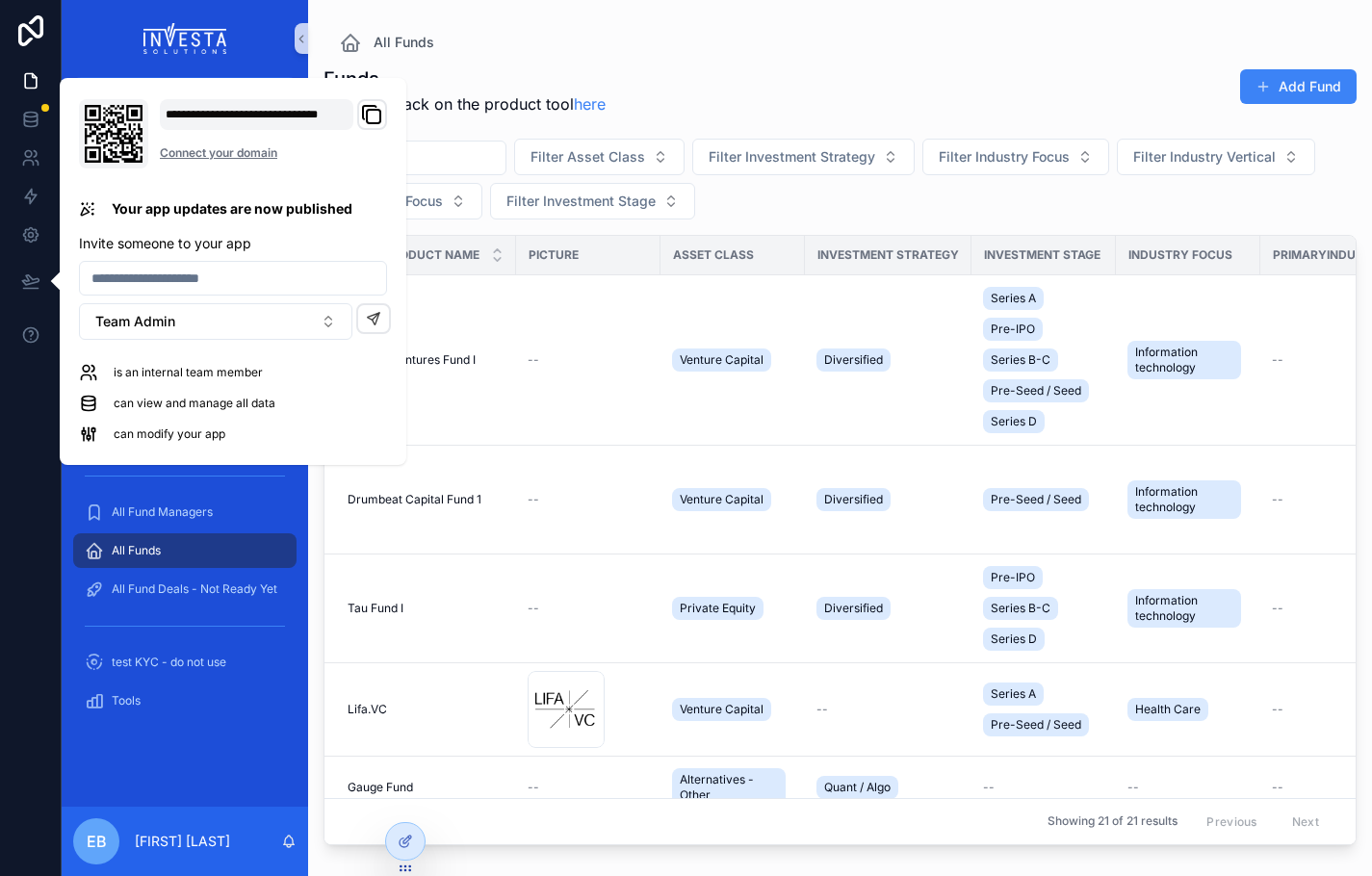 click at bounding box center (185, 39) 